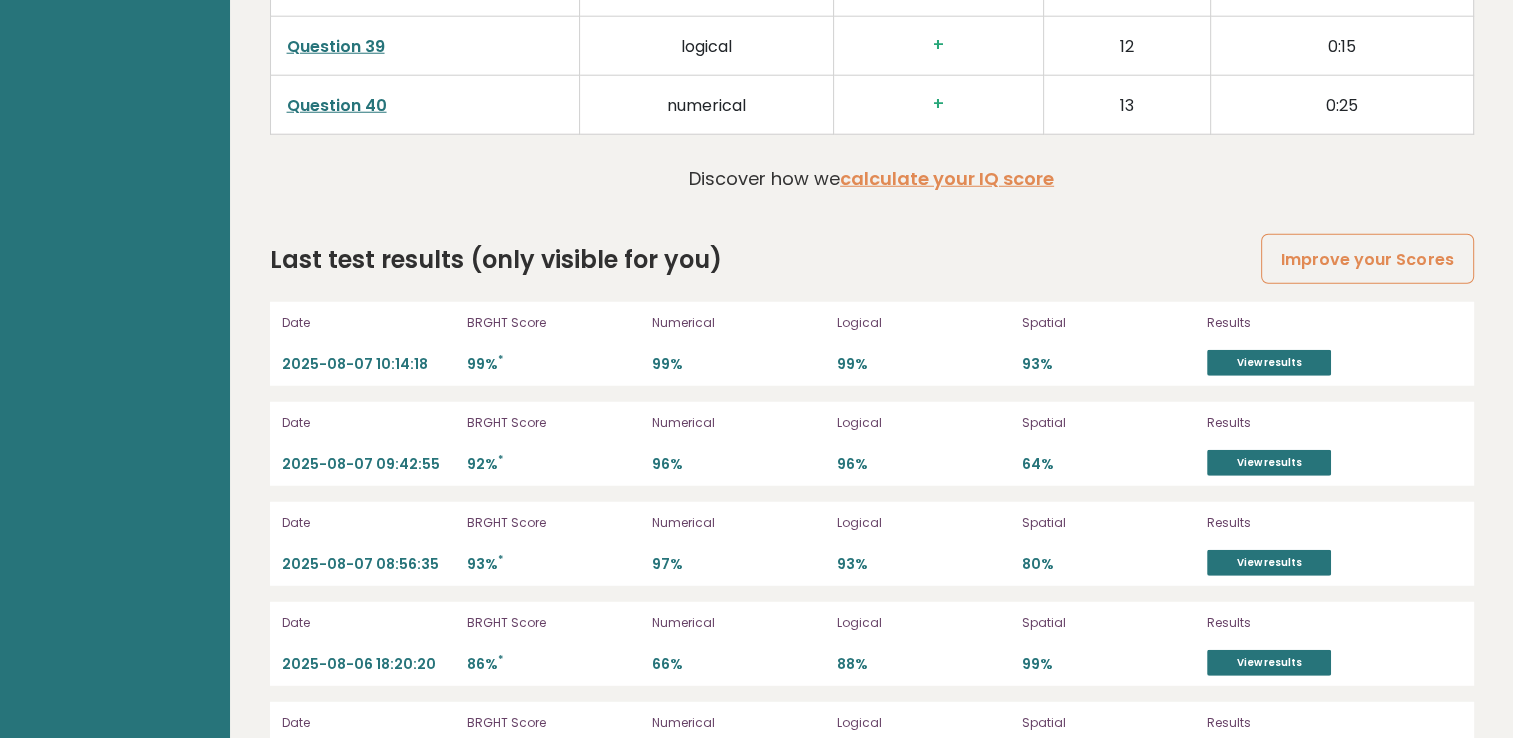 scroll, scrollTop: 5492, scrollLeft: 0, axis: vertical 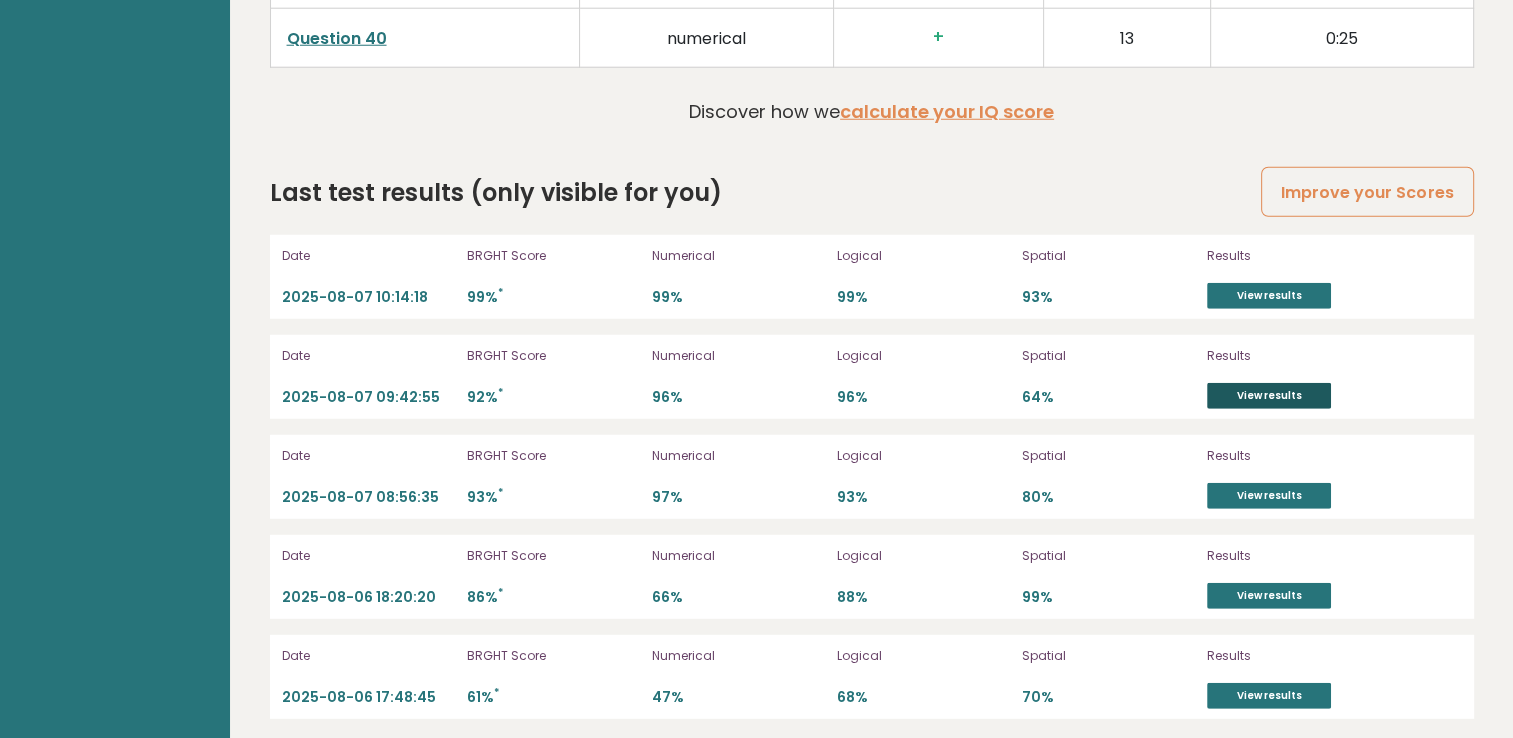 click on "View results" at bounding box center [1269, 396] 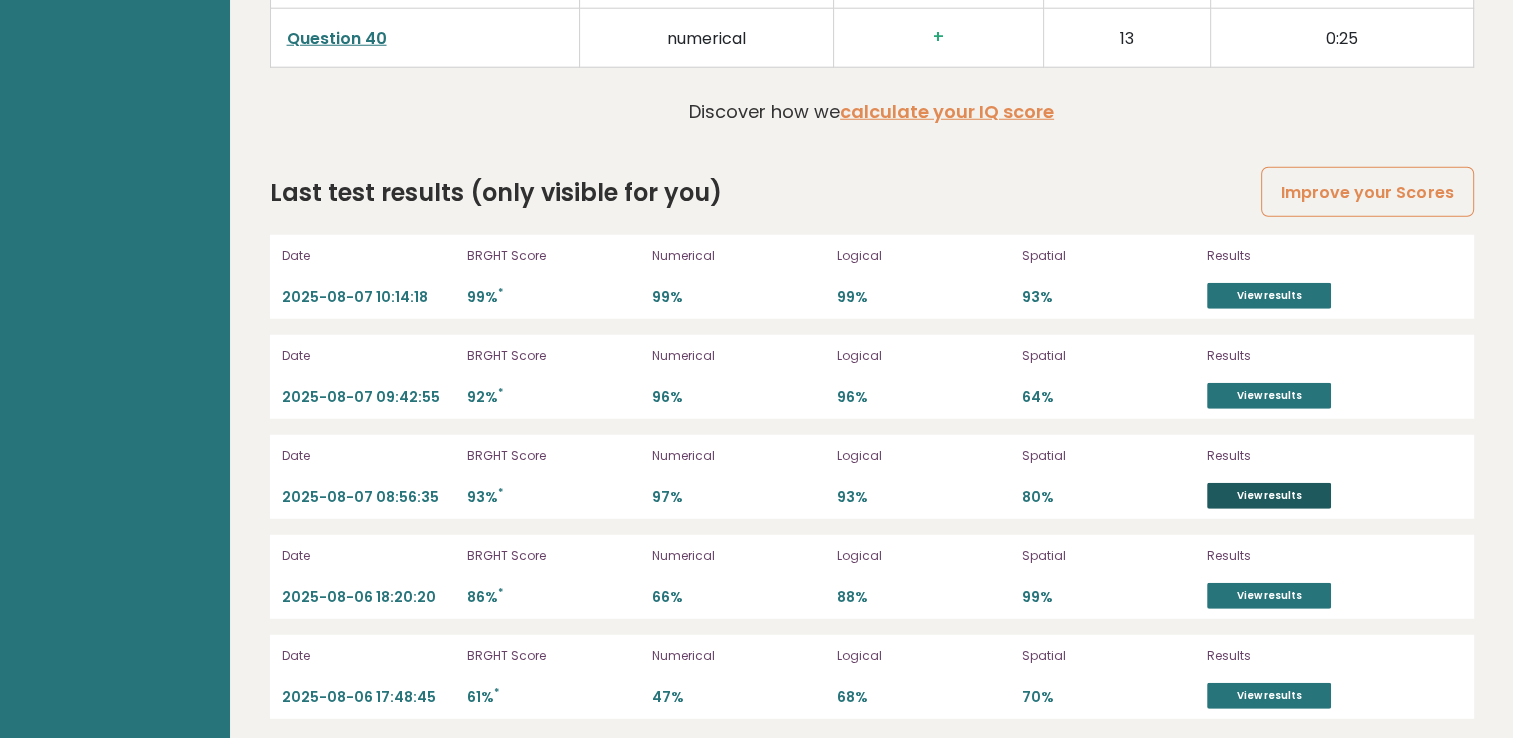 click on "View results" at bounding box center [1269, 496] 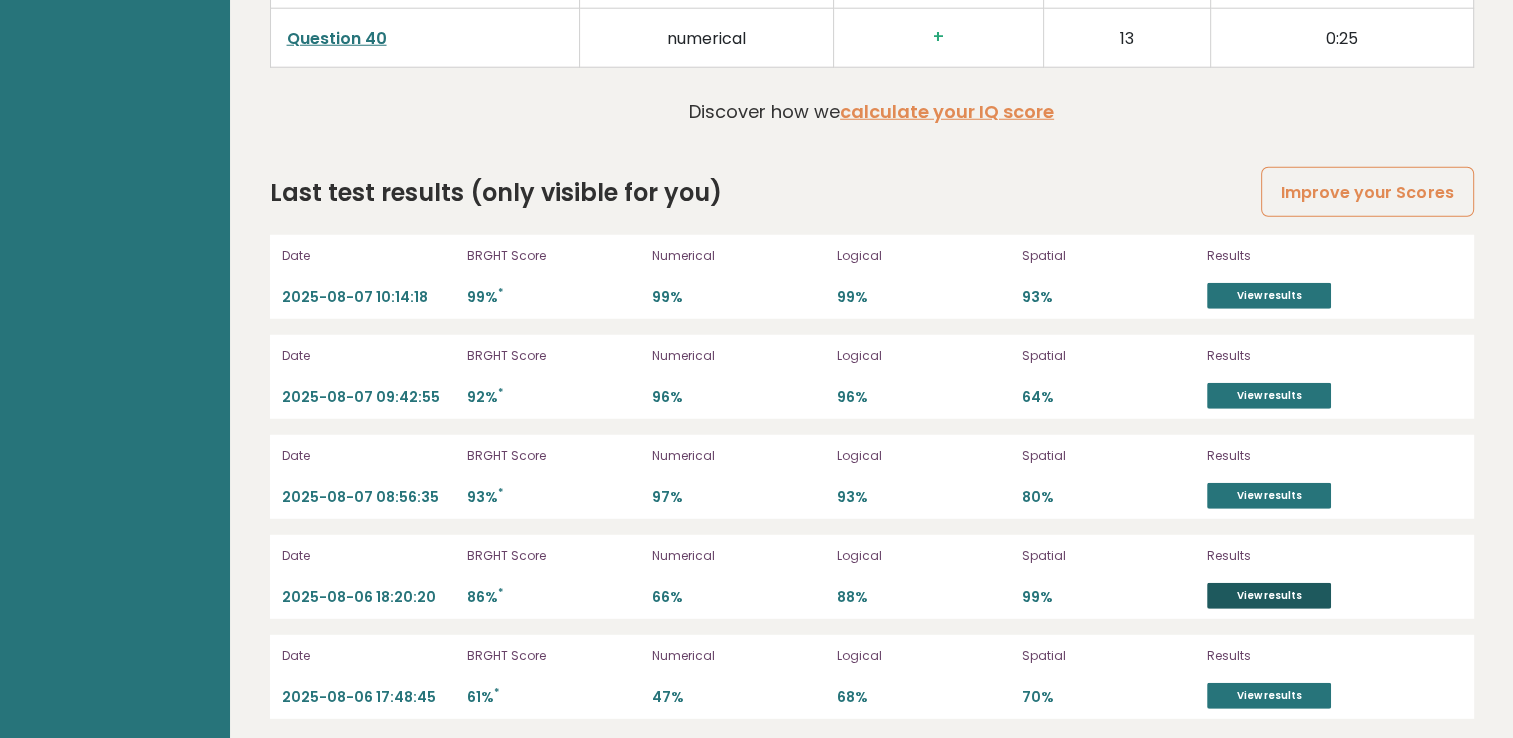 click on "View results" at bounding box center (1269, 596) 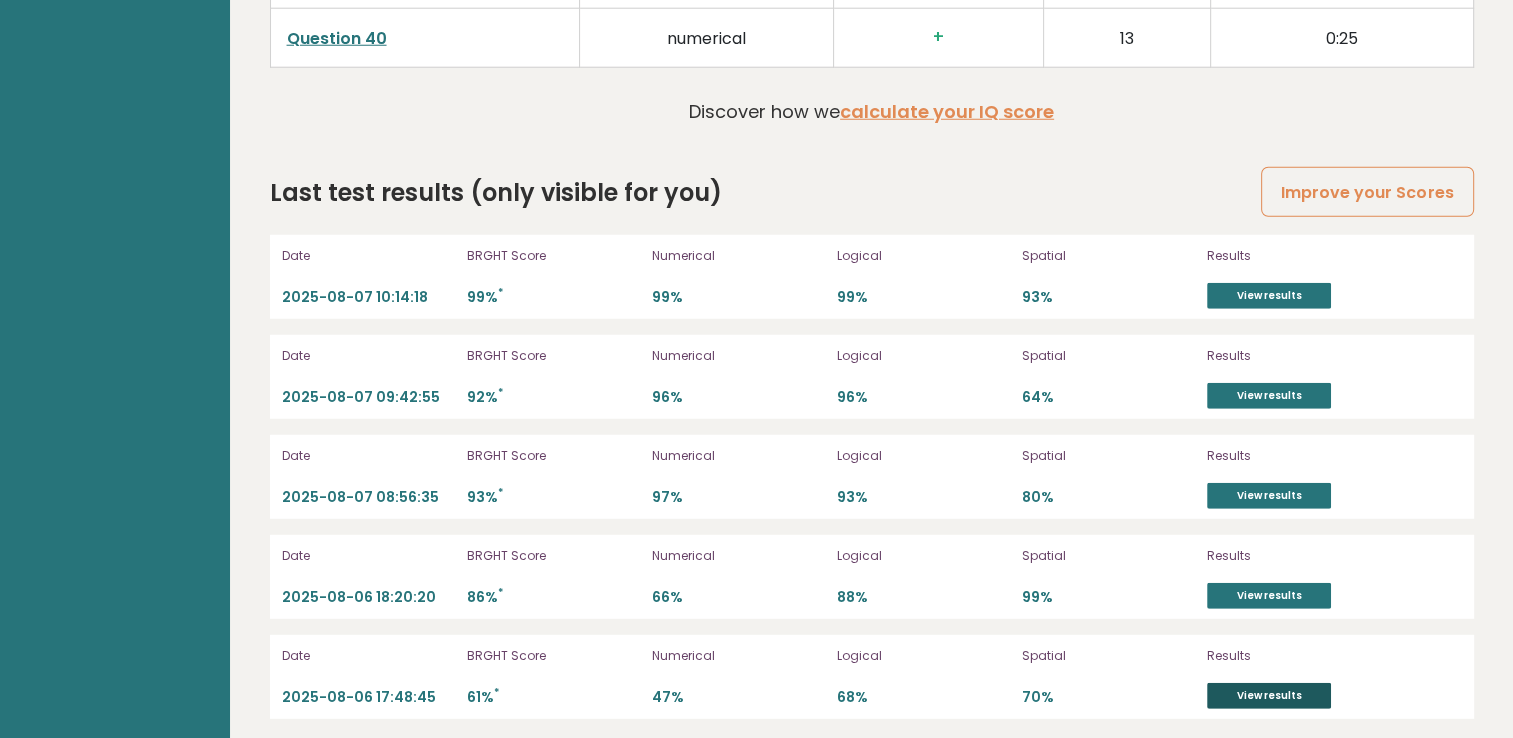 click on "View results" at bounding box center [1269, 696] 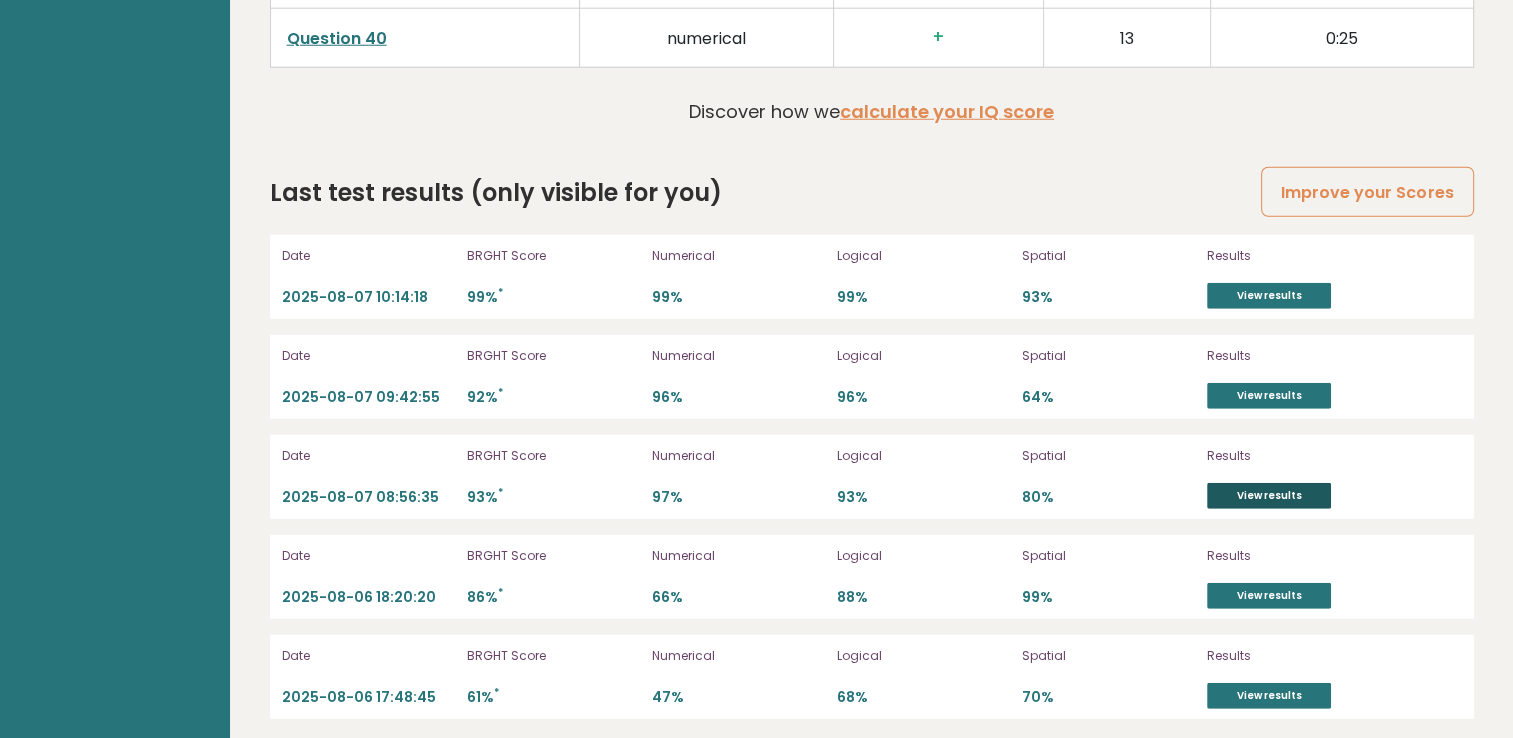 click on "View results" at bounding box center [1269, 496] 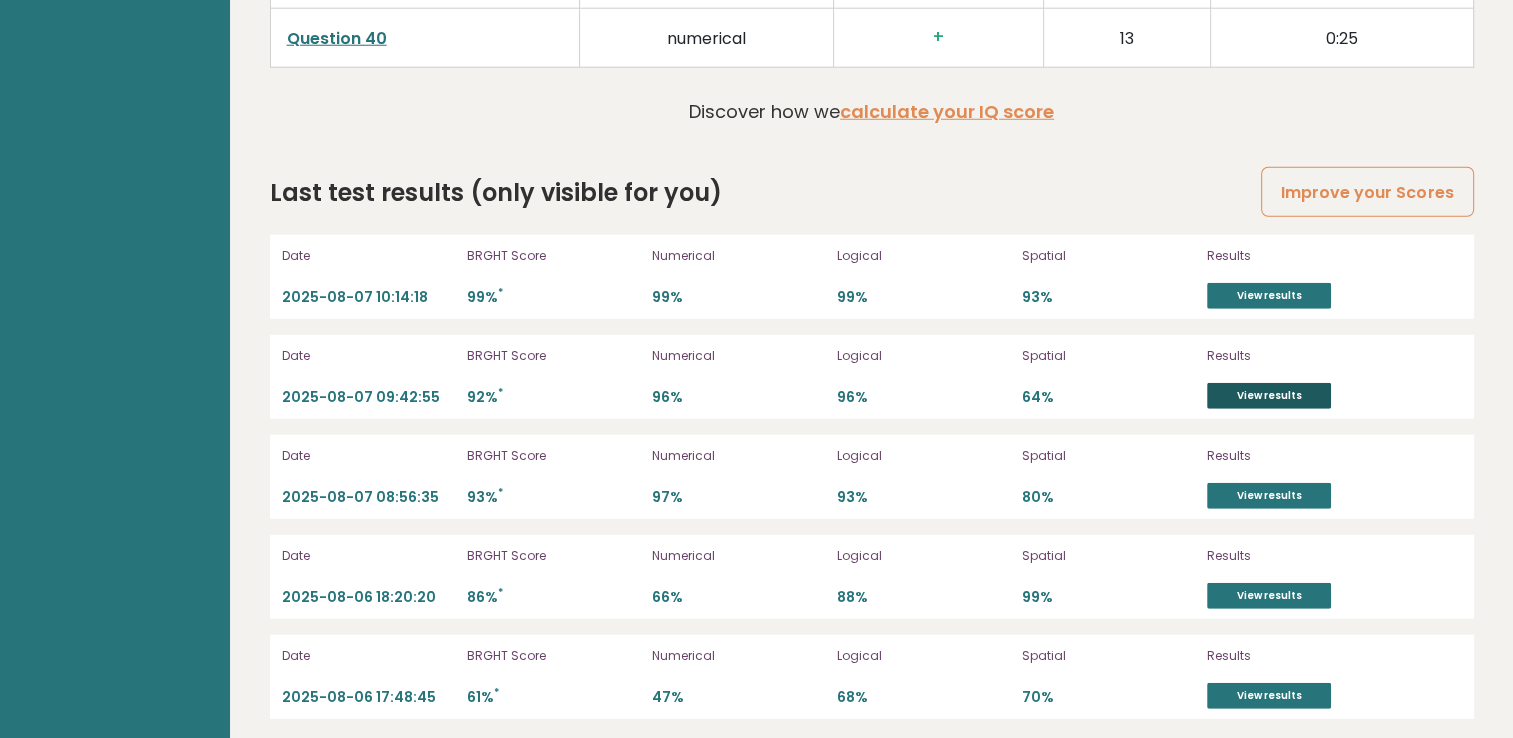 click on "View results" at bounding box center [1269, 396] 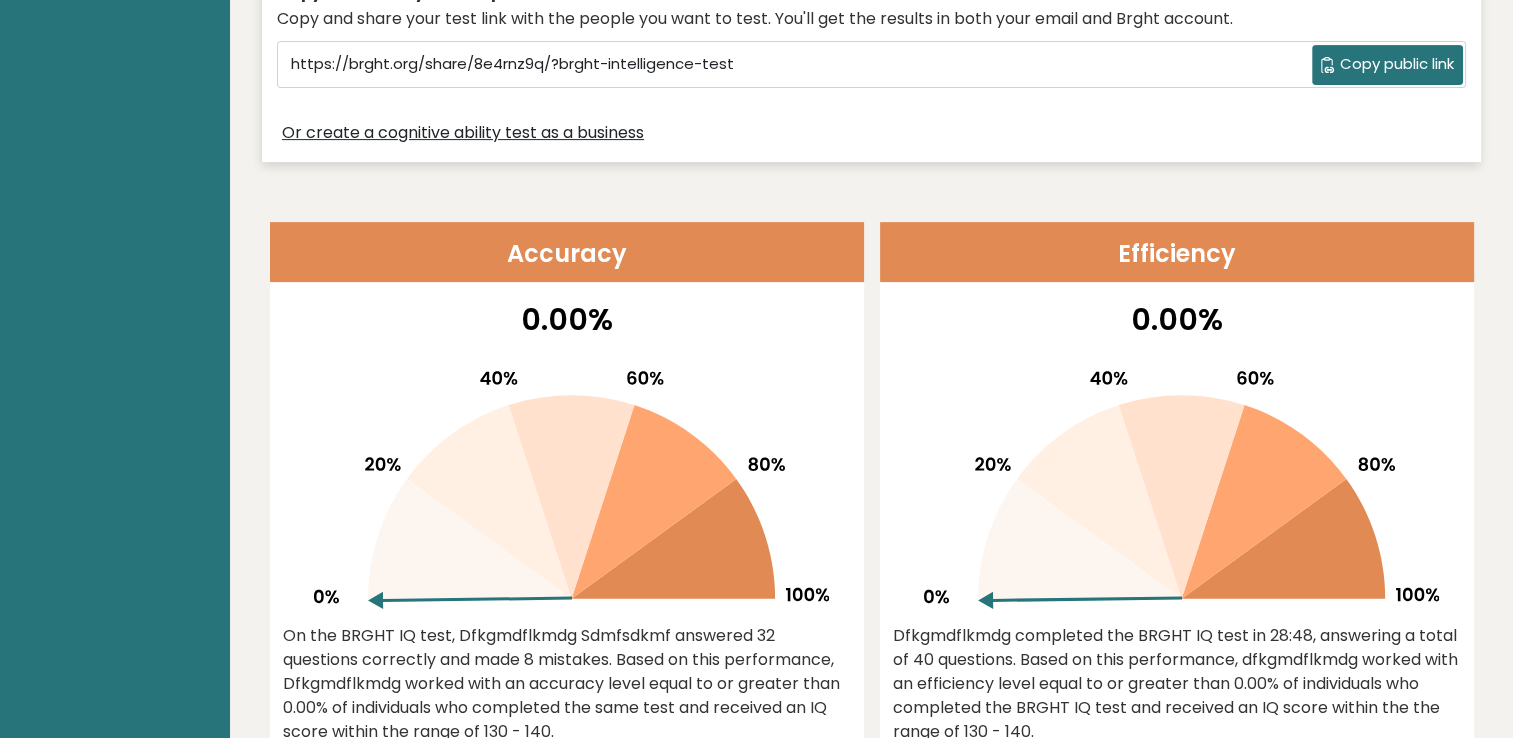 scroll, scrollTop: 0, scrollLeft: 0, axis: both 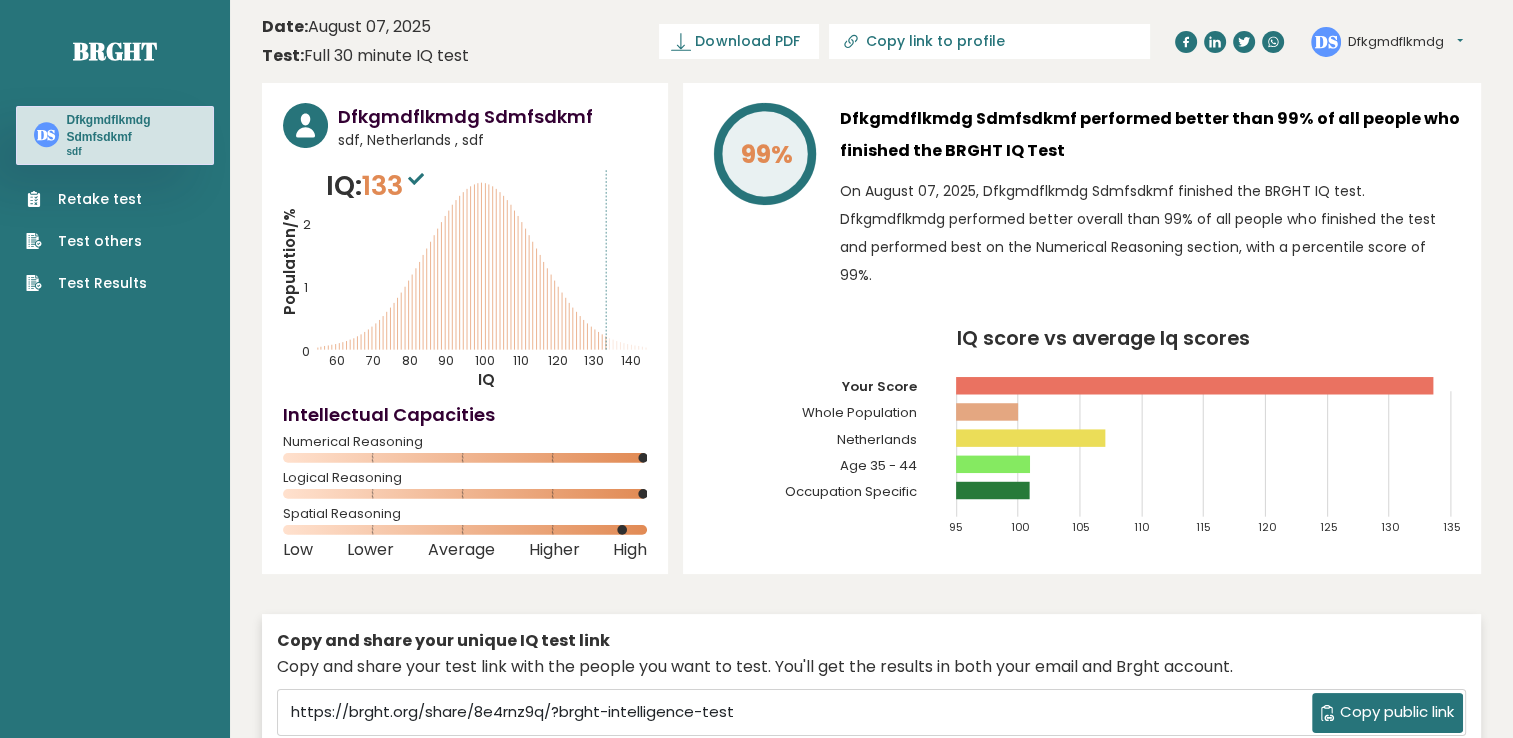 click on "Dfkgmdflkmdg" at bounding box center [1405, 42] 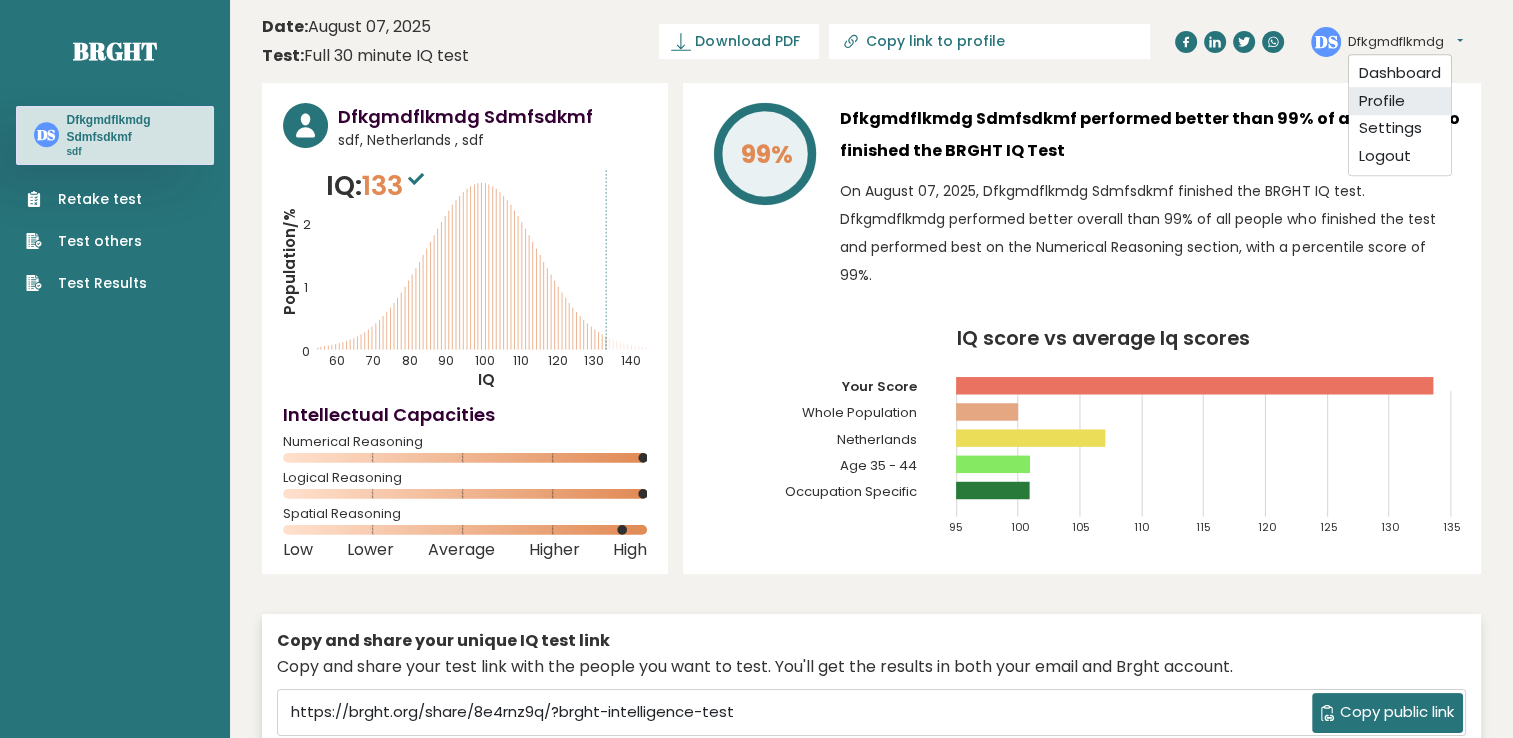 click on "Profile" at bounding box center [1400, 101] 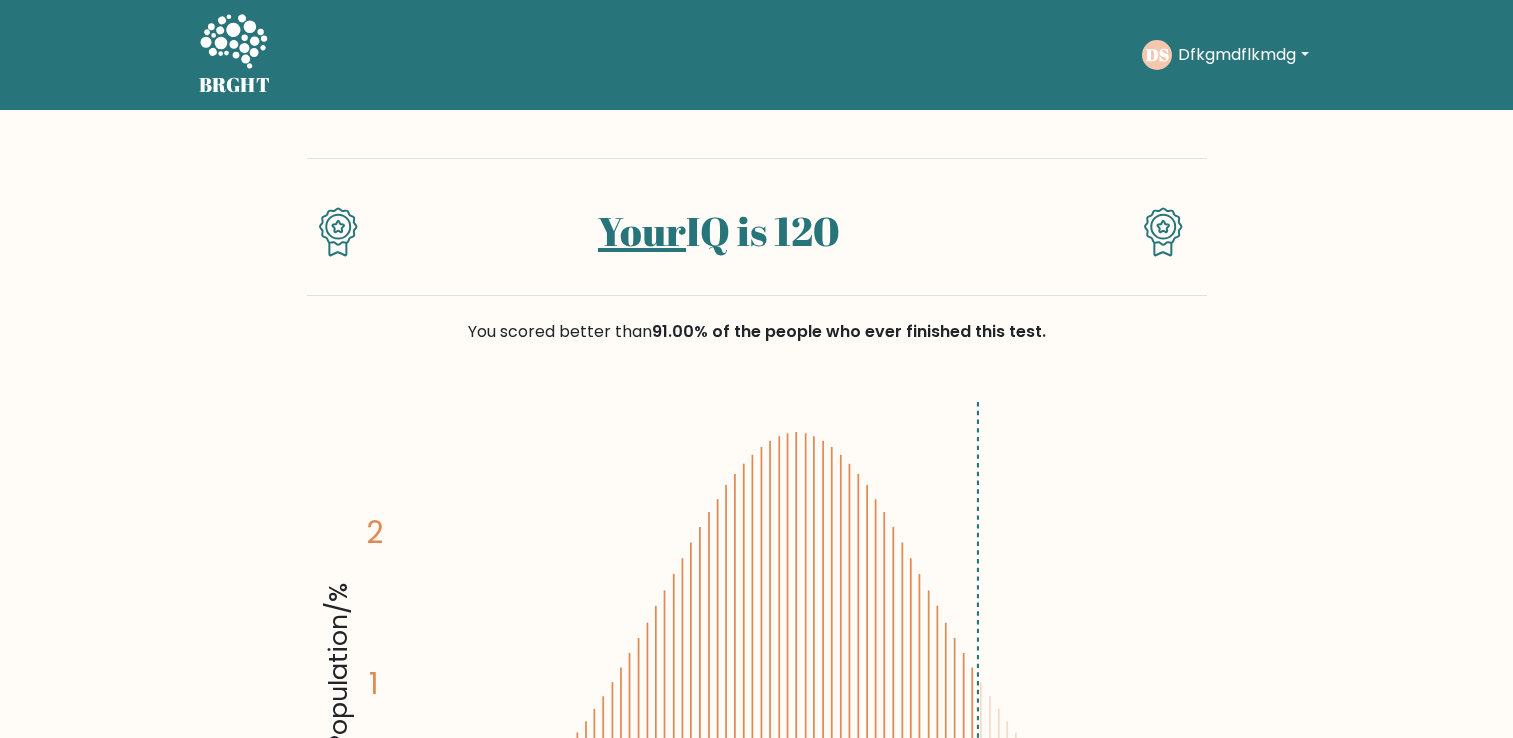 scroll, scrollTop: 0, scrollLeft: 0, axis: both 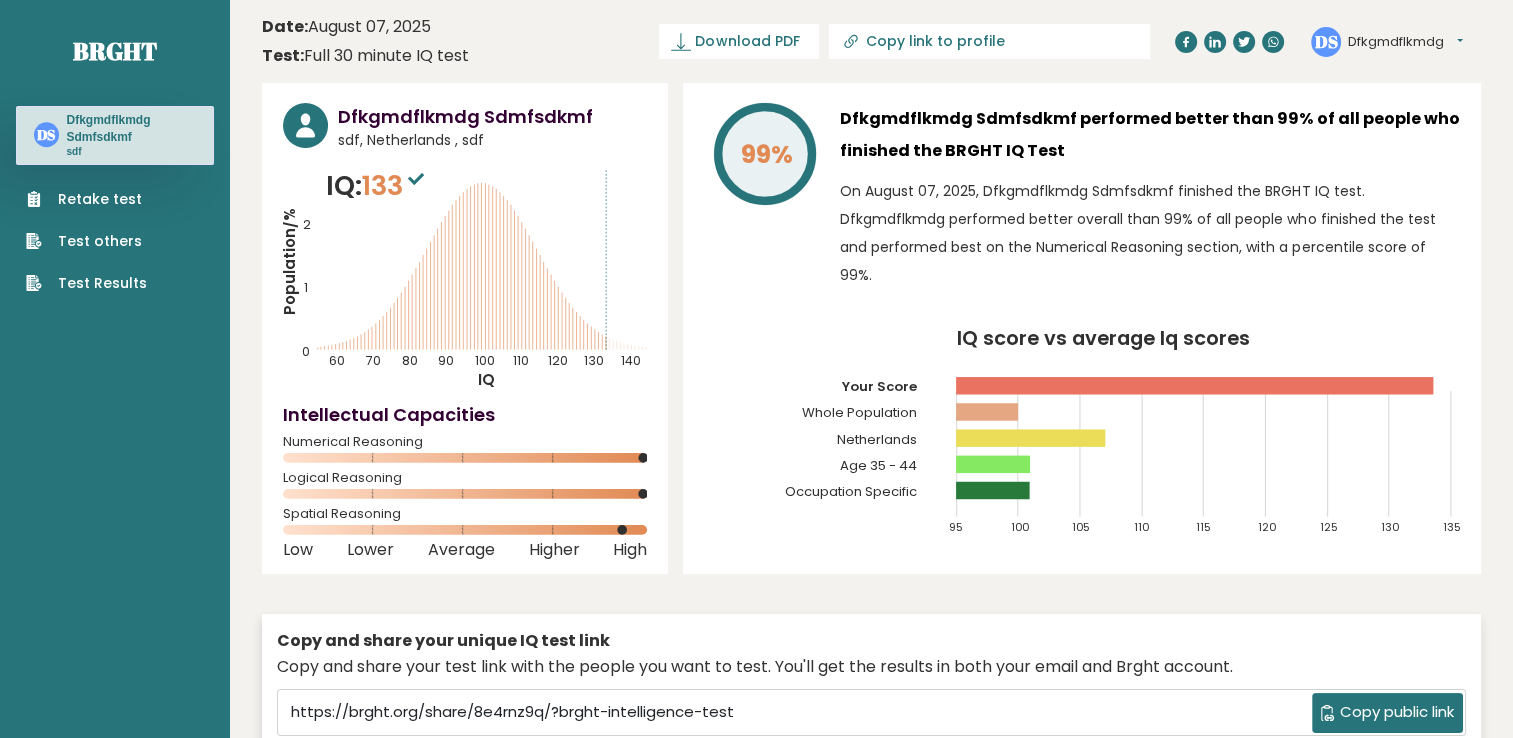 click on "Test Results" at bounding box center (86, 283) 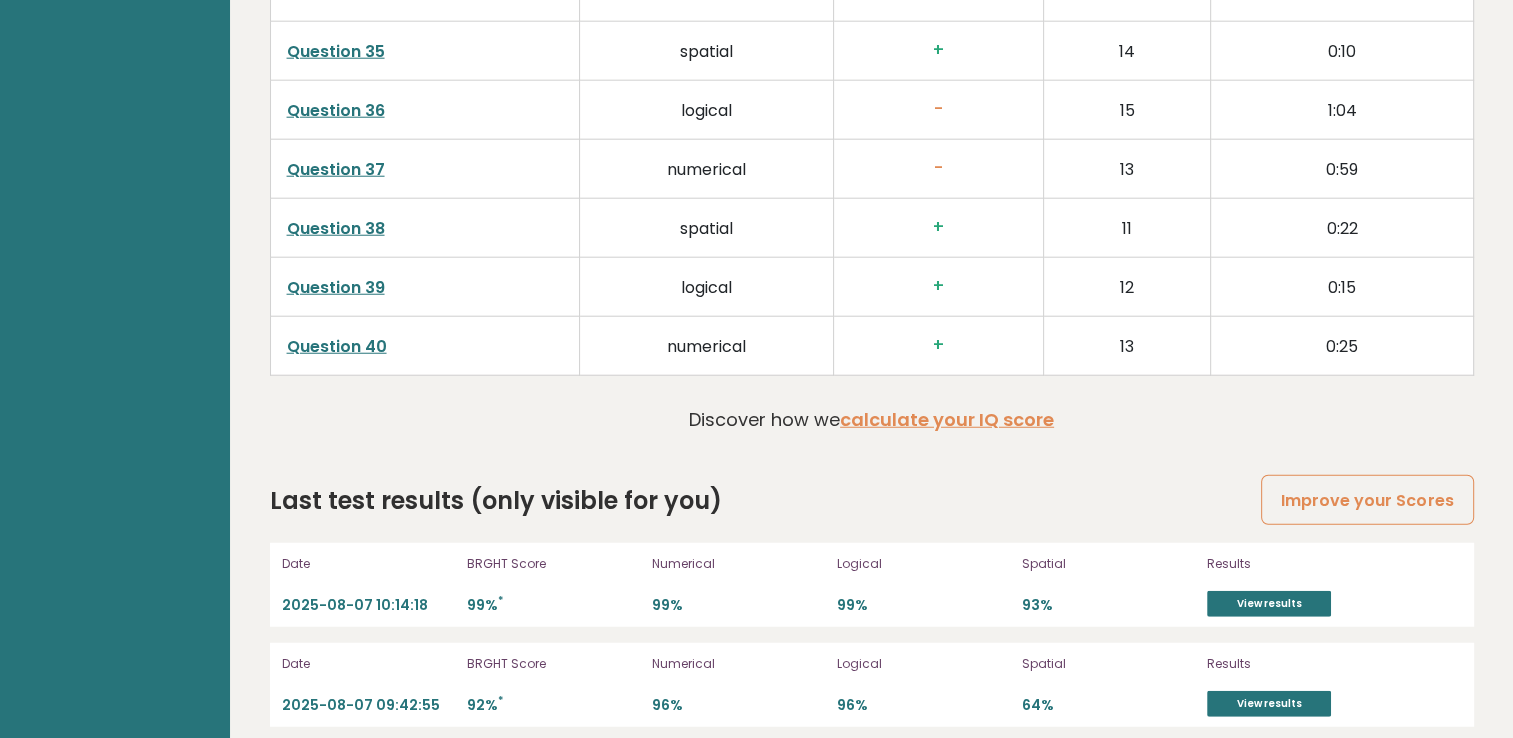 scroll, scrollTop: 5492, scrollLeft: 0, axis: vertical 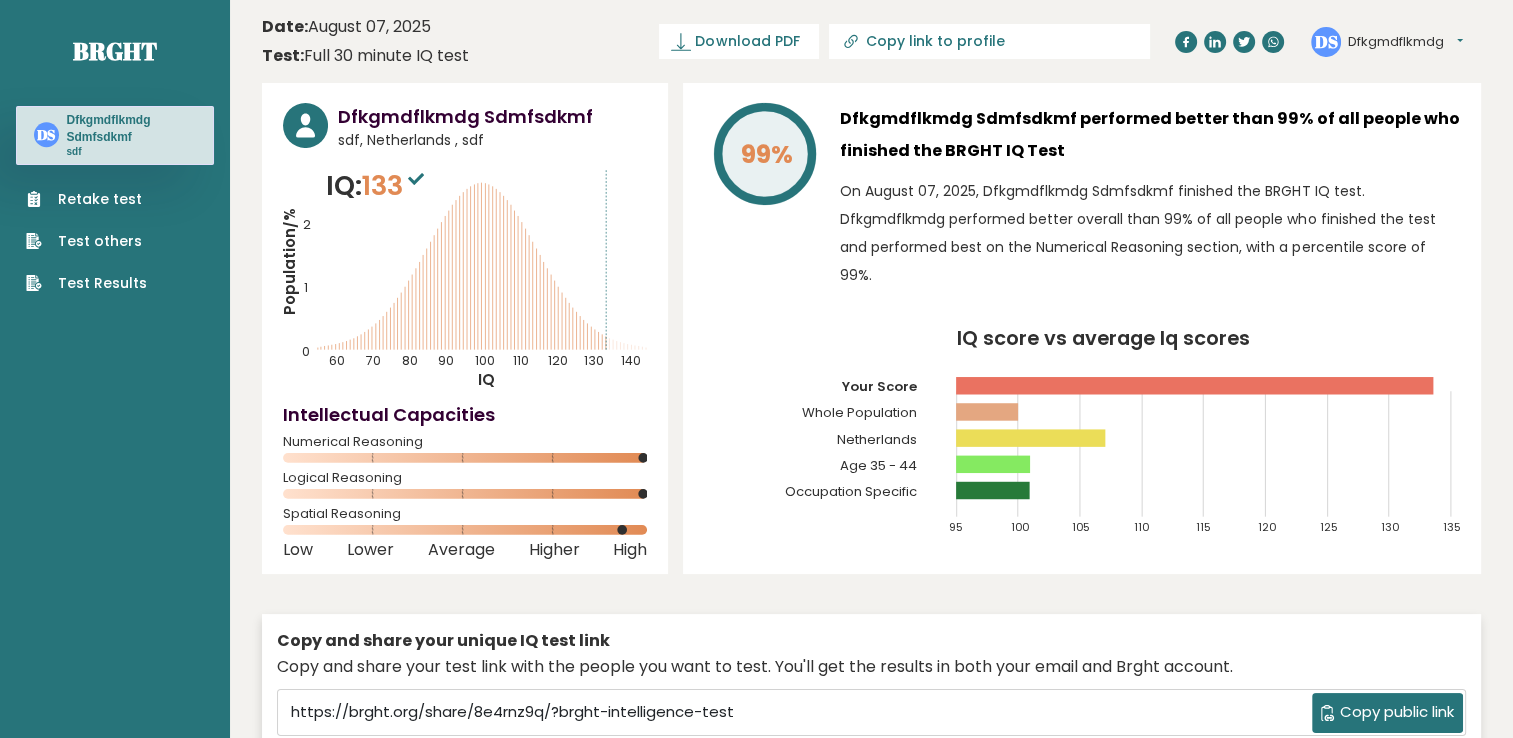 click on "Dfkgmdflkmdg" at bounding box center (1405, 42) 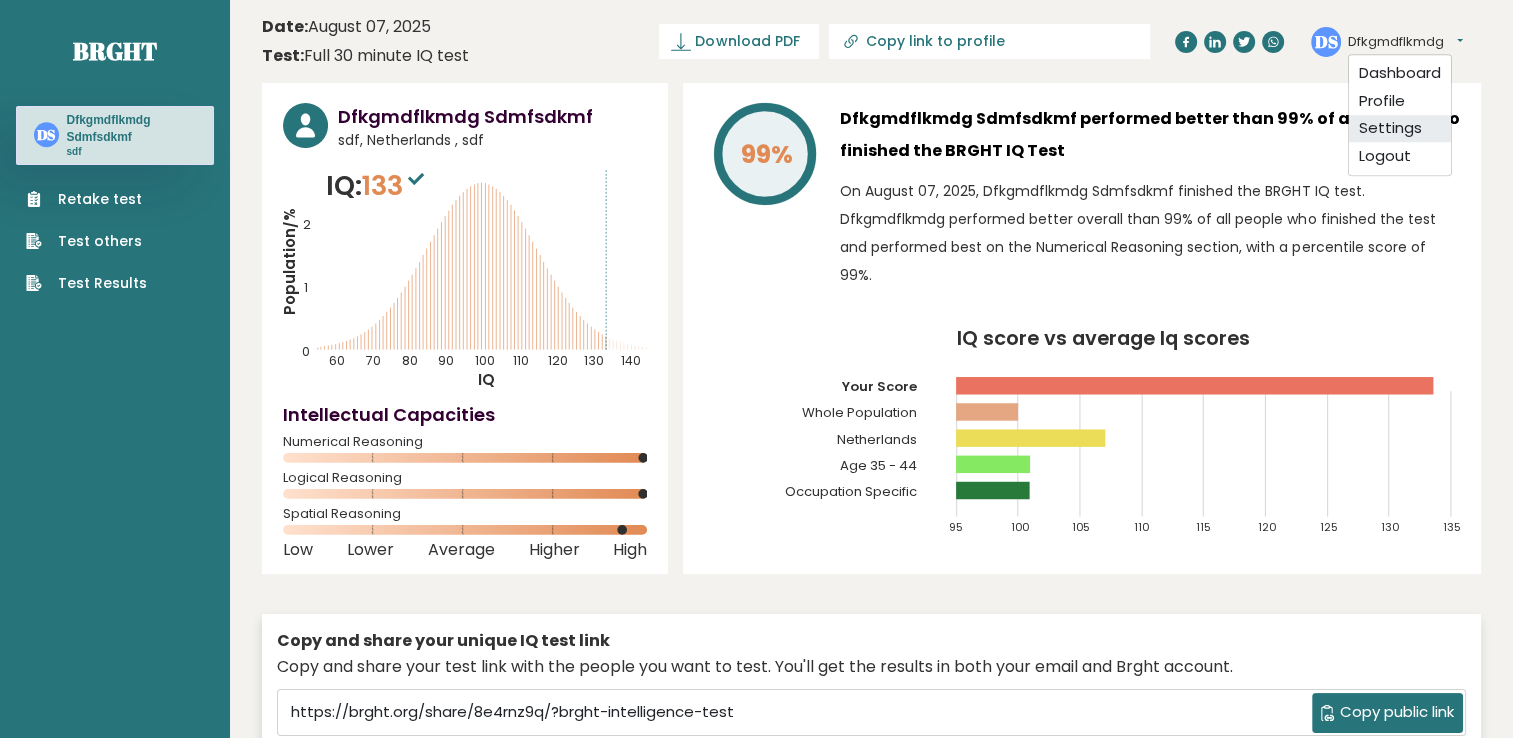 click on "Settings" at bounding box center (1400, 129) 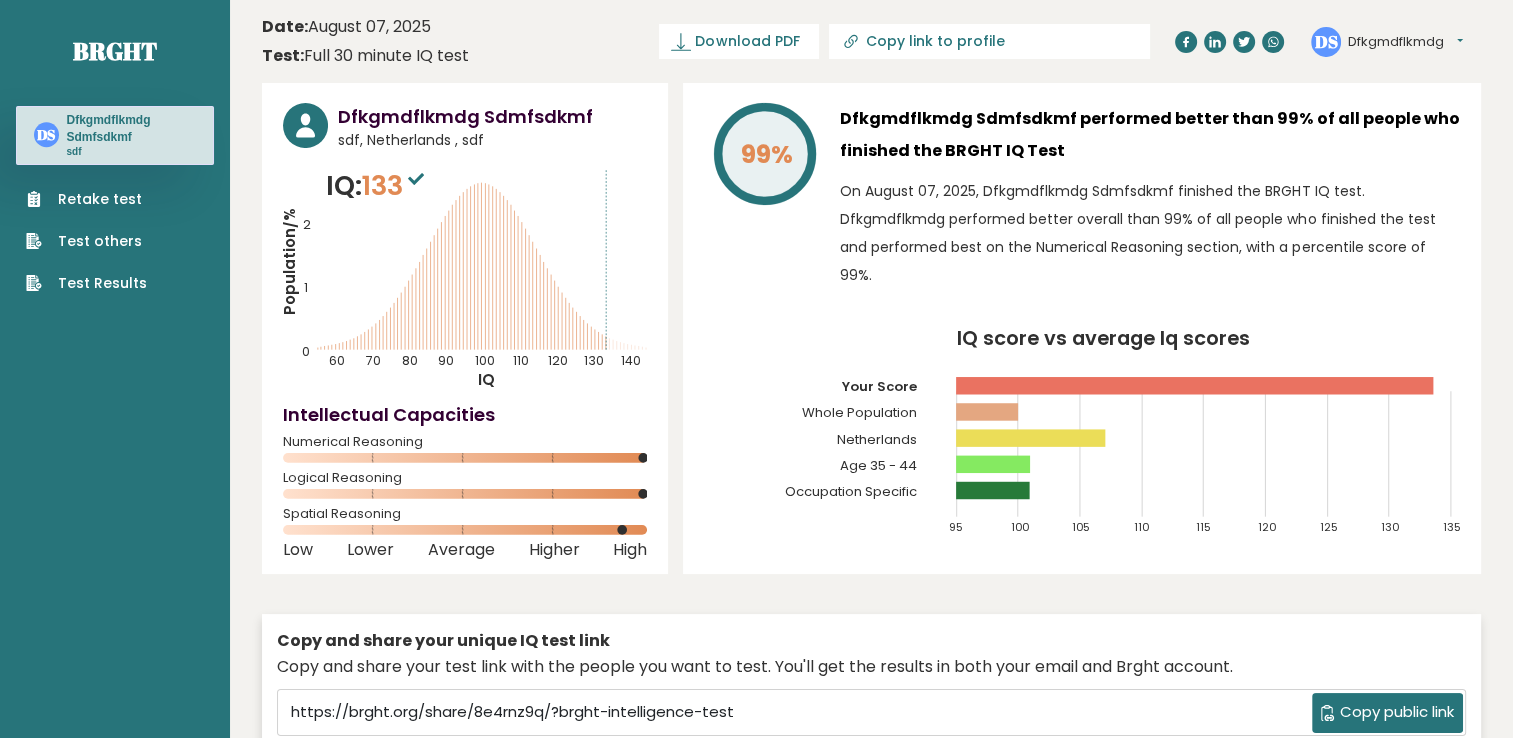 click on "Retake test" at bounding box center [86, 199] 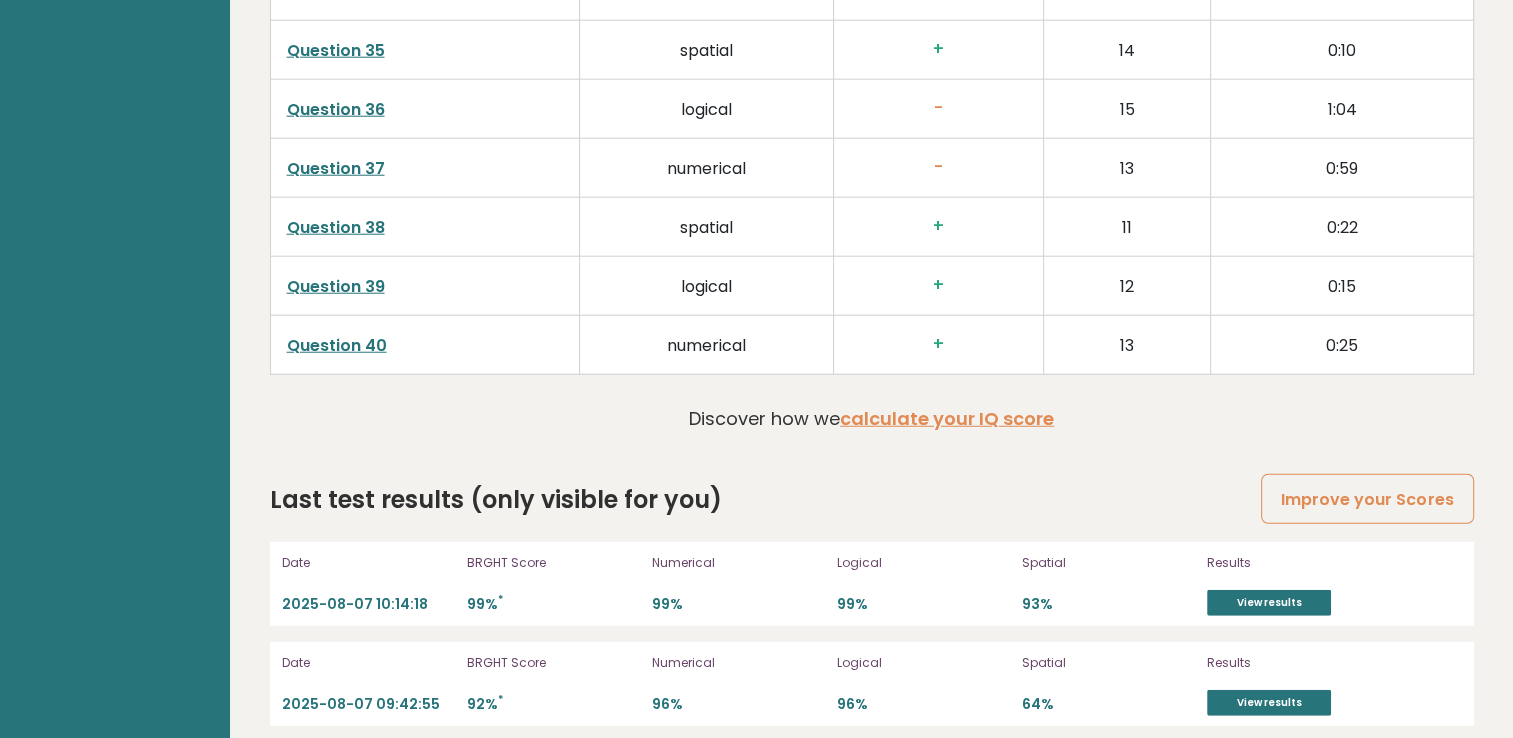 scroll, scrollTop: 5492, scrollLeft: 0, axis: vertical 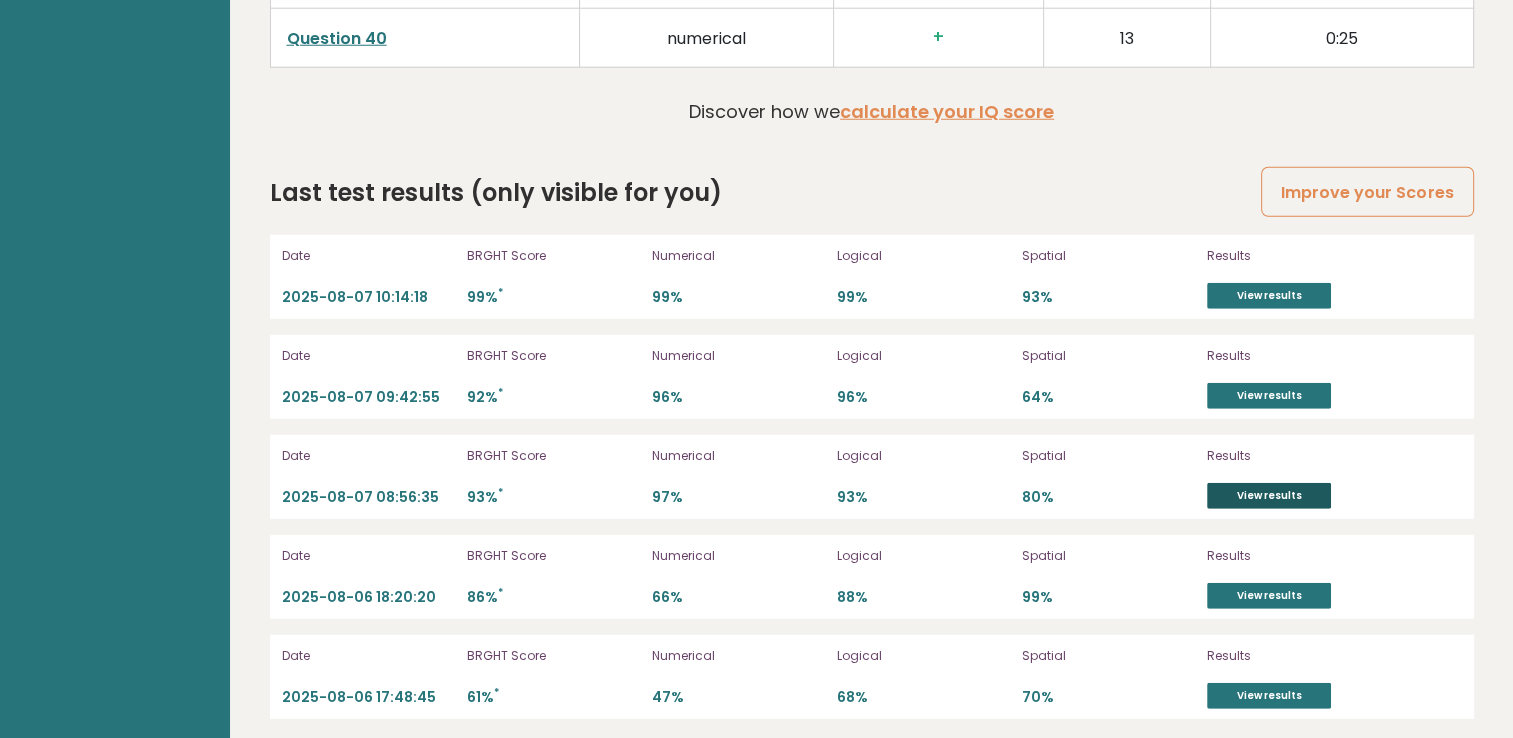 click on "View results" at bounding box center (1269, 496) 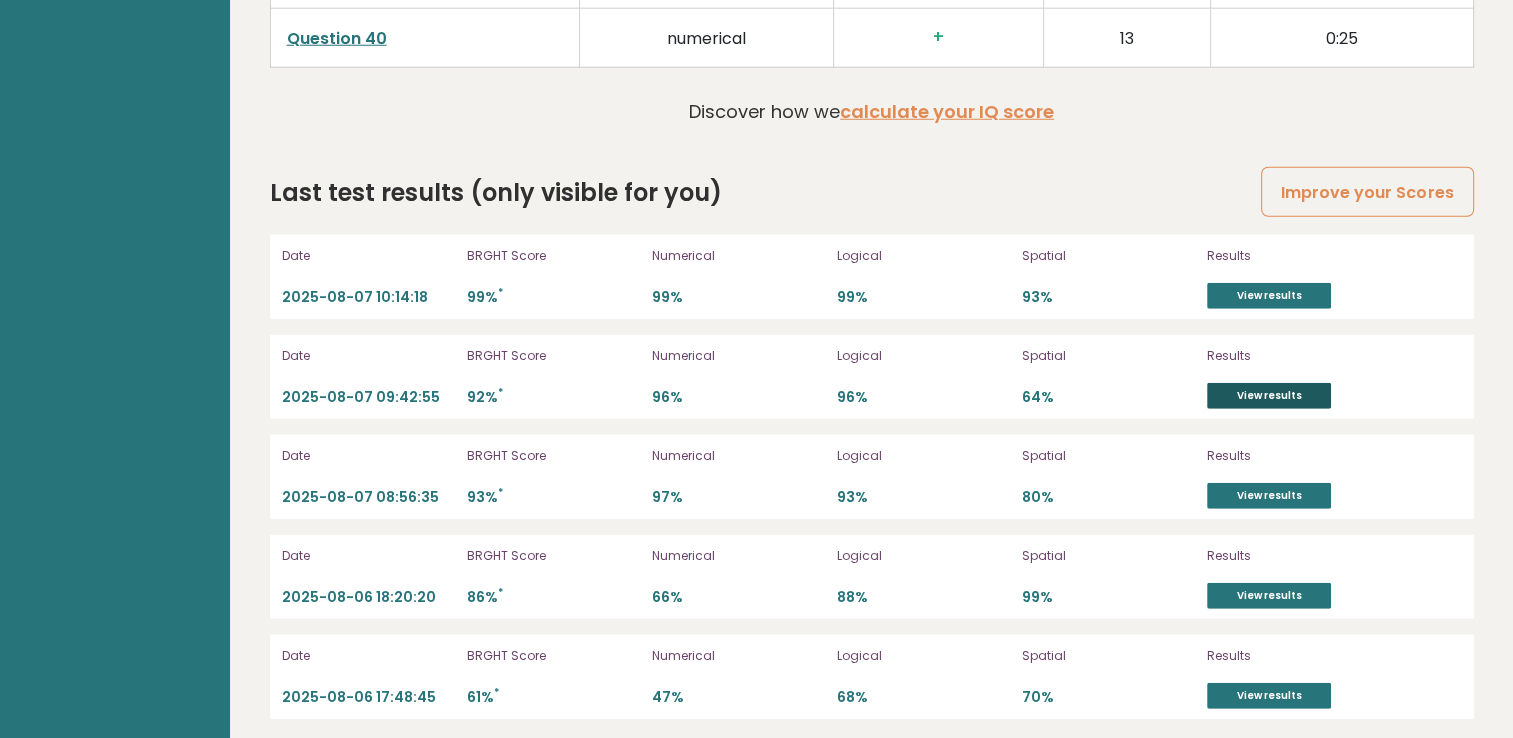 click on "View results" at bounding box center (1269, 396) 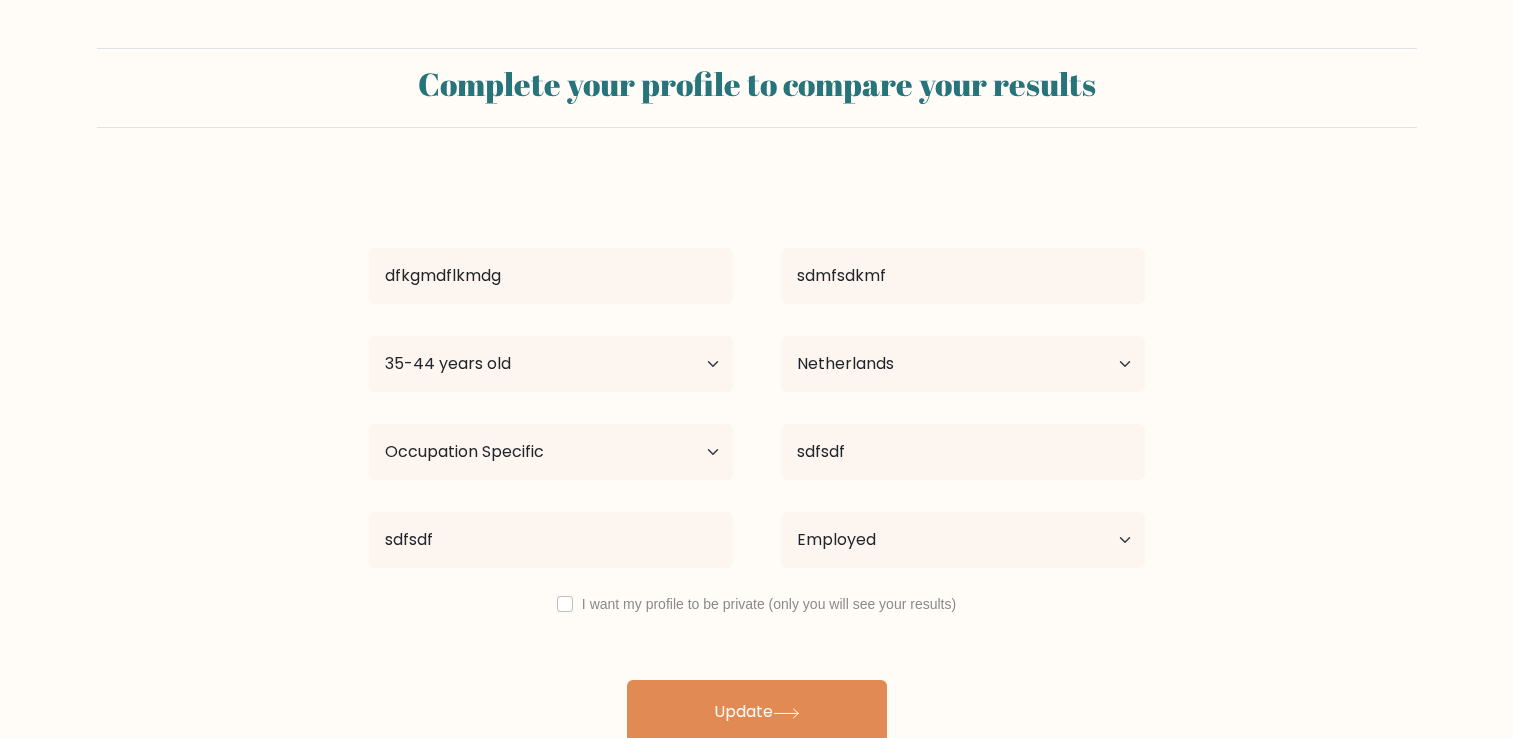select on "35_44" 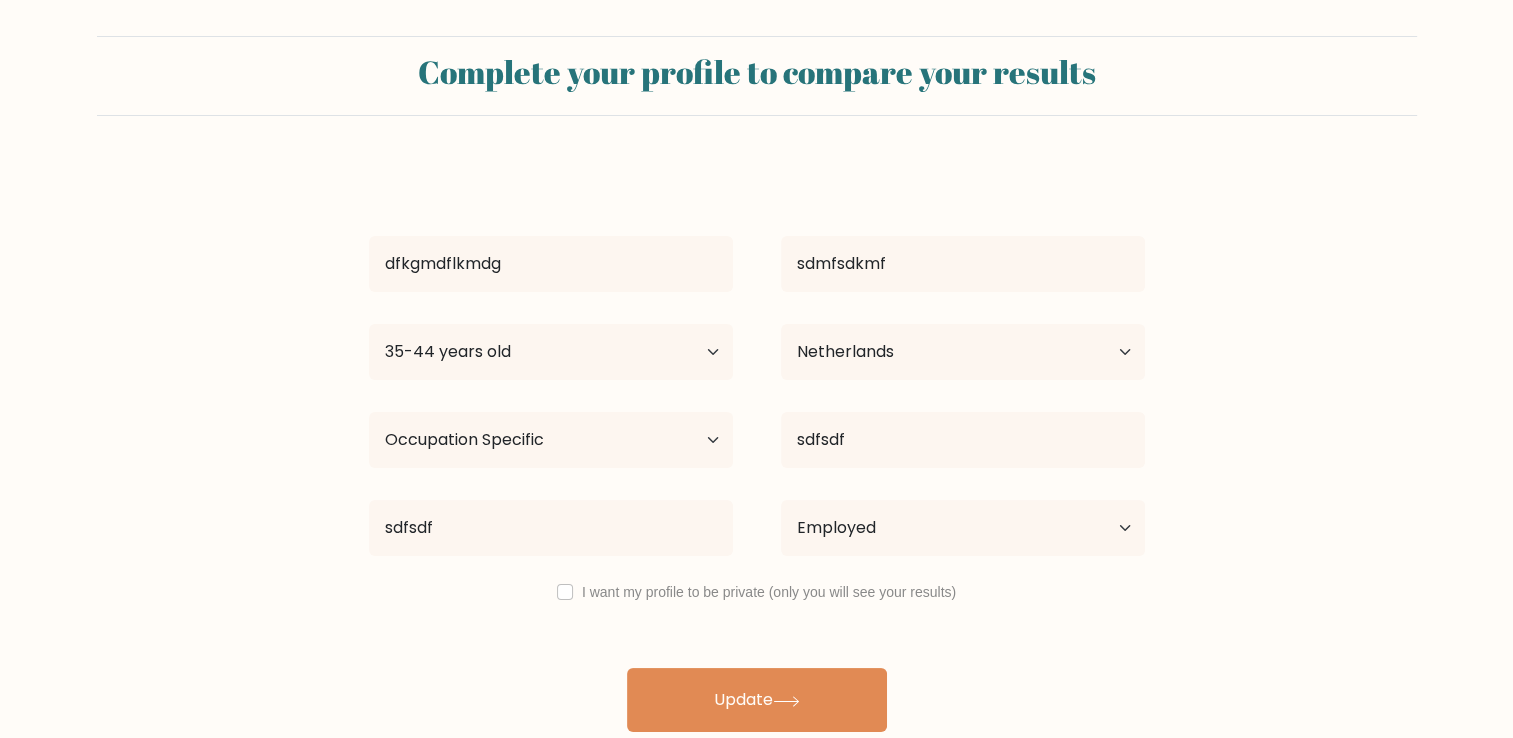 scroll, scrollTop: 20, scrollLeft: 0, axis: vertical 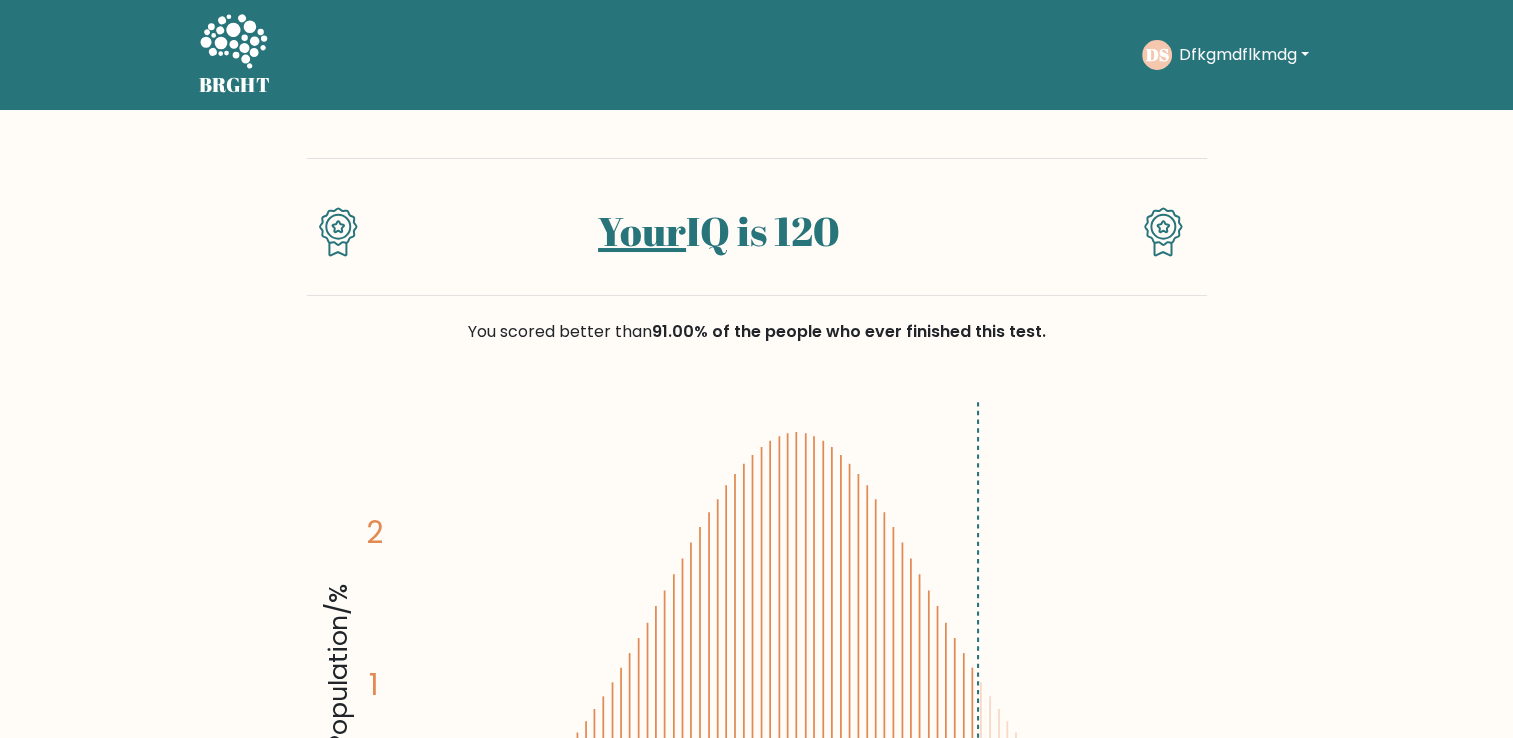 click 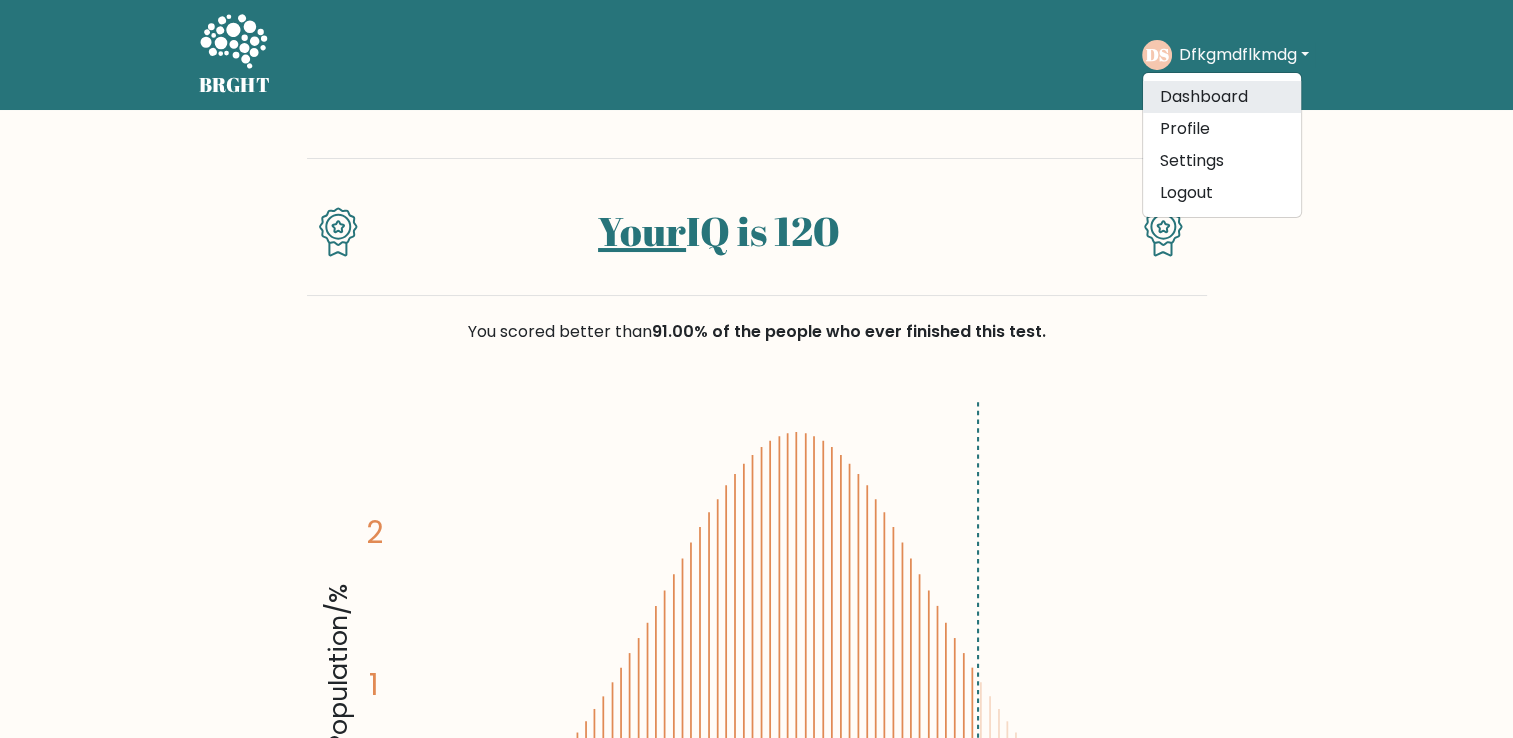 click on "Dashboard" at bounding box center (1222, 97) 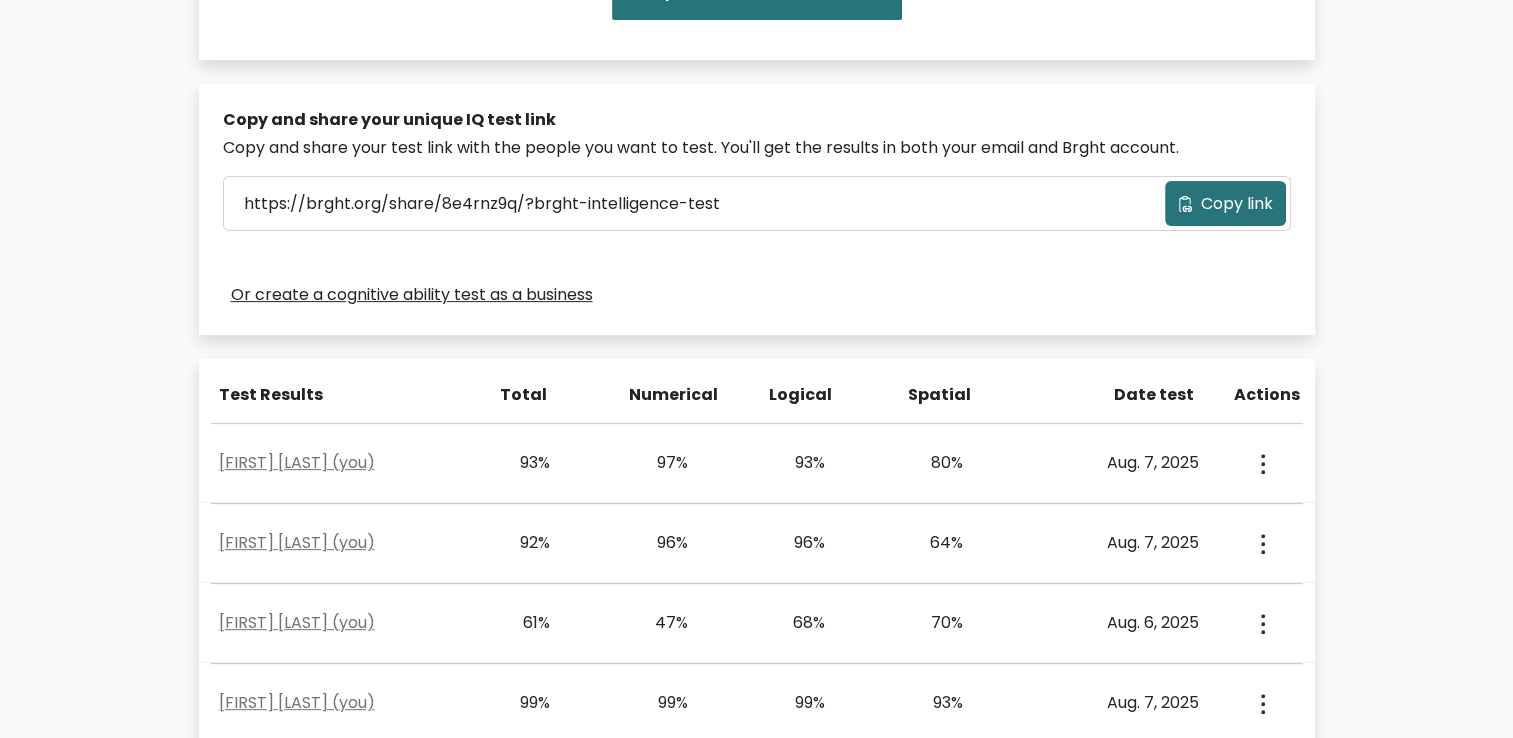 scroll, scrollTop: 700, scrollLeft: 0, axis: vertical 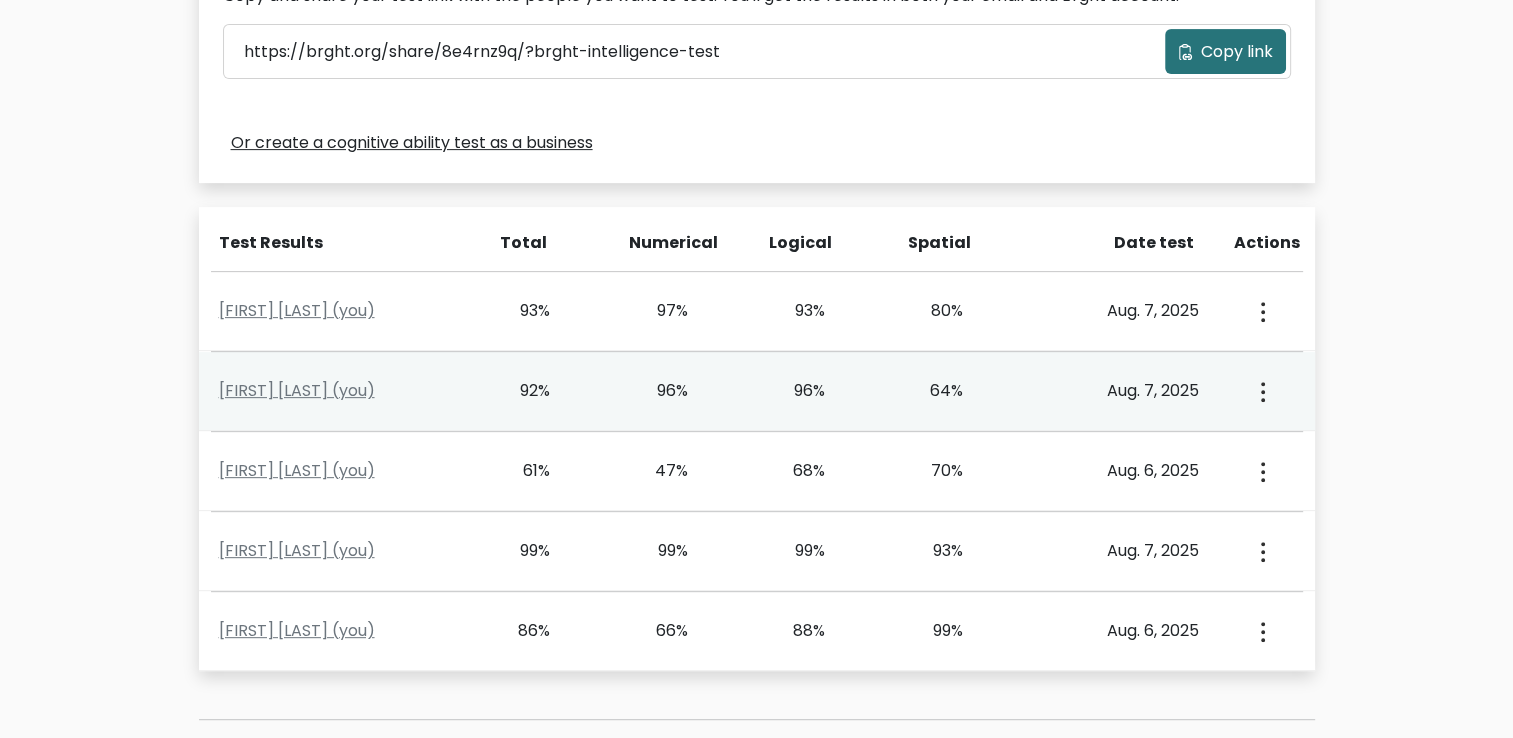 click at bounding box center (1261, 311) 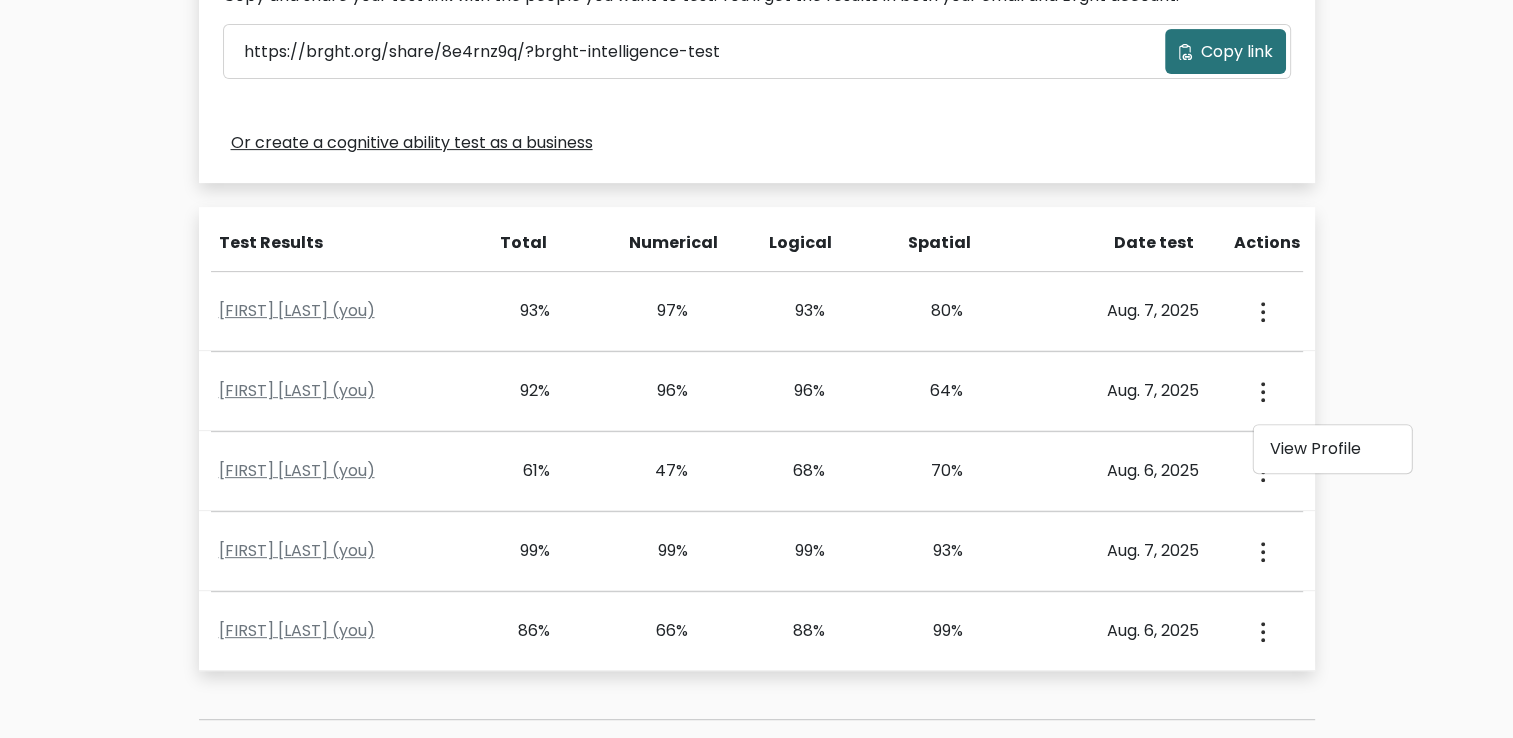 click on "Test the IQ of other people
40 questions
30 minutes
English
Create your unique IQ test link
Fill out the form below to create a unique link to your IQ test.
dfkgmdflkmdg" at bounding box center (756, 137) 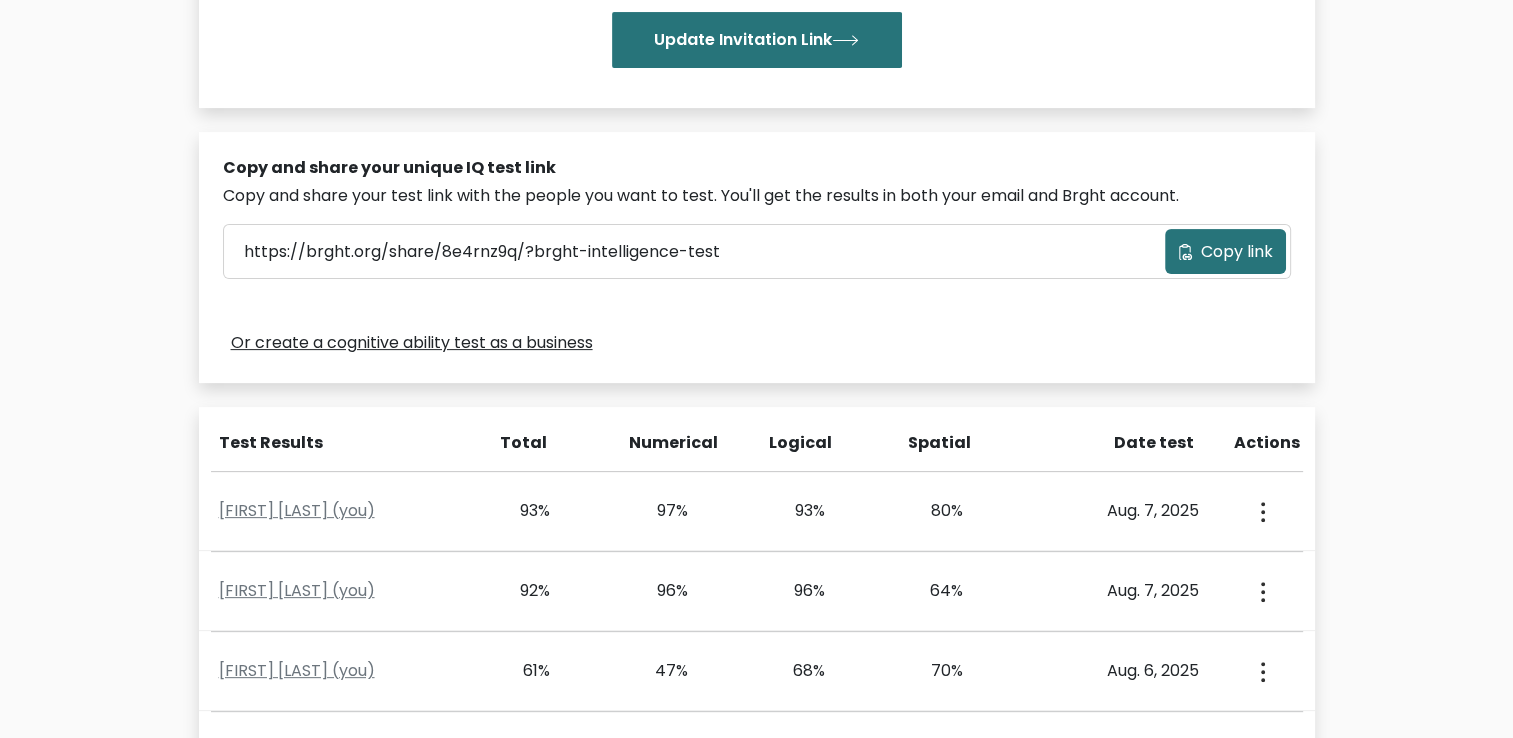 scroll, scrollTop: 700, scrollLeft: 0, axis: vertical 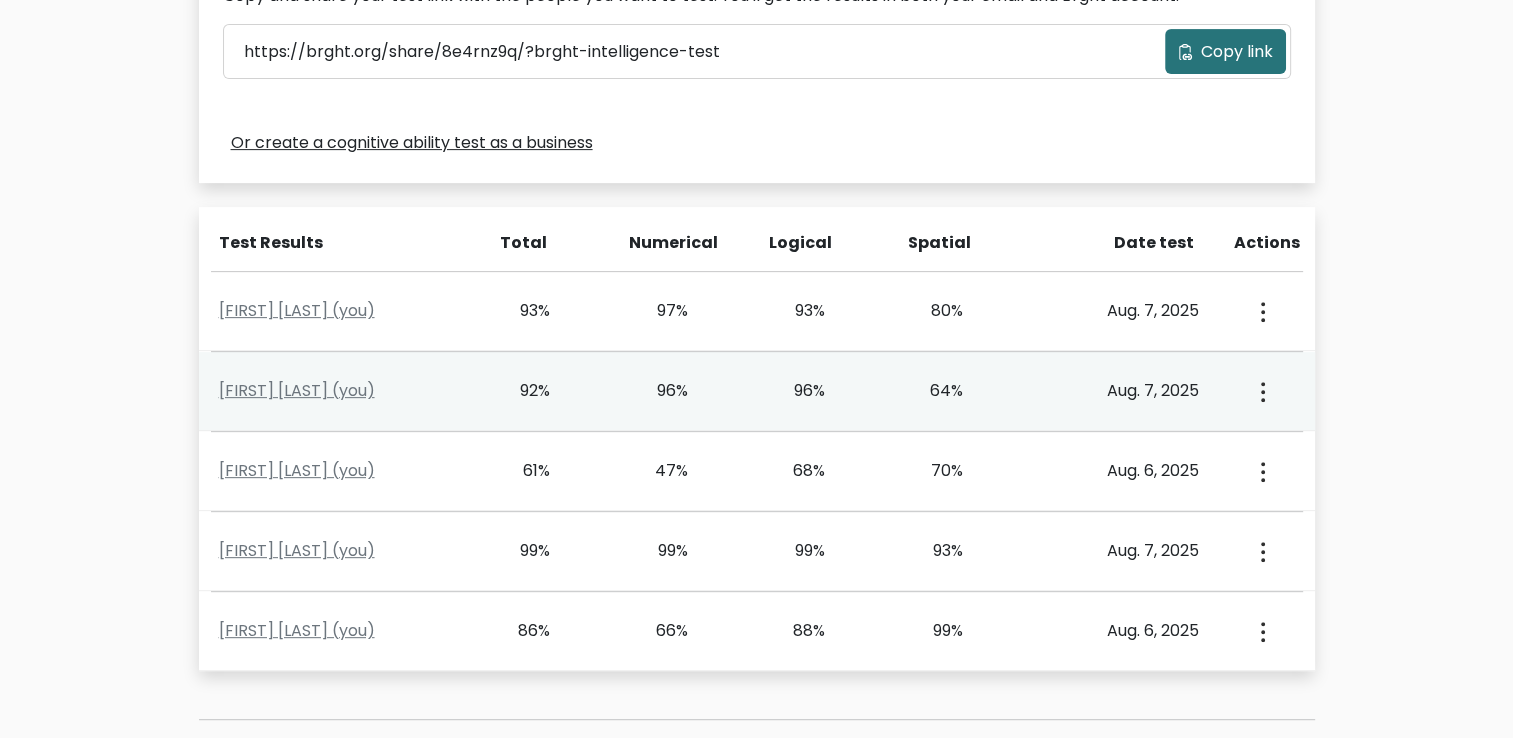 click at bounding box center [1261, 311] 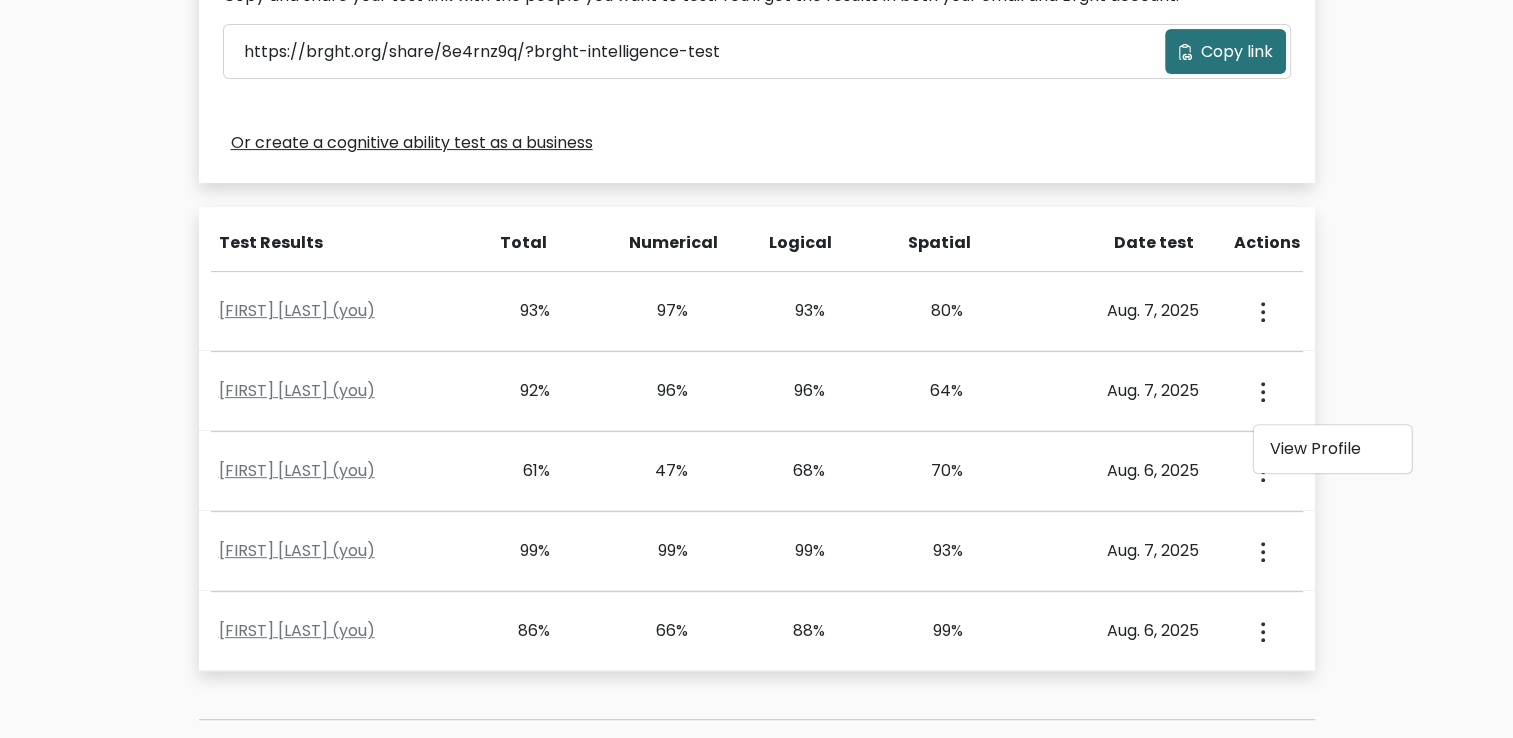 click on "Test the IQ of other people
40 questions
30 minutes
English
Create your unique IQ test link
Fill out the form below to create a unique link to your IQ test.
dfkgmdflkmdg" at bounding box center [756, 137] 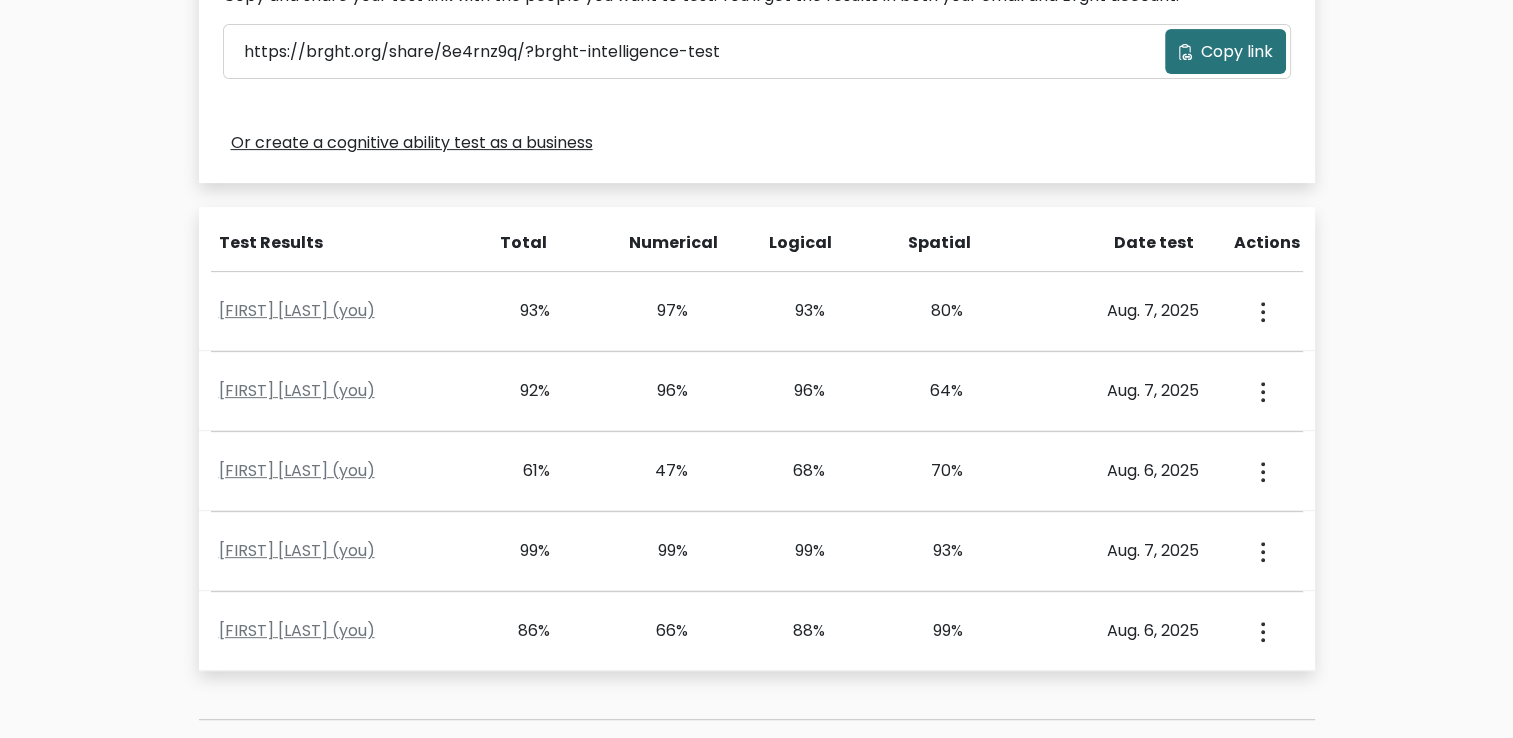 drag, startPoint x: 594, startPoint y: 374, endPoint x: 1329, endPoint y: 301, distance: 738.6163 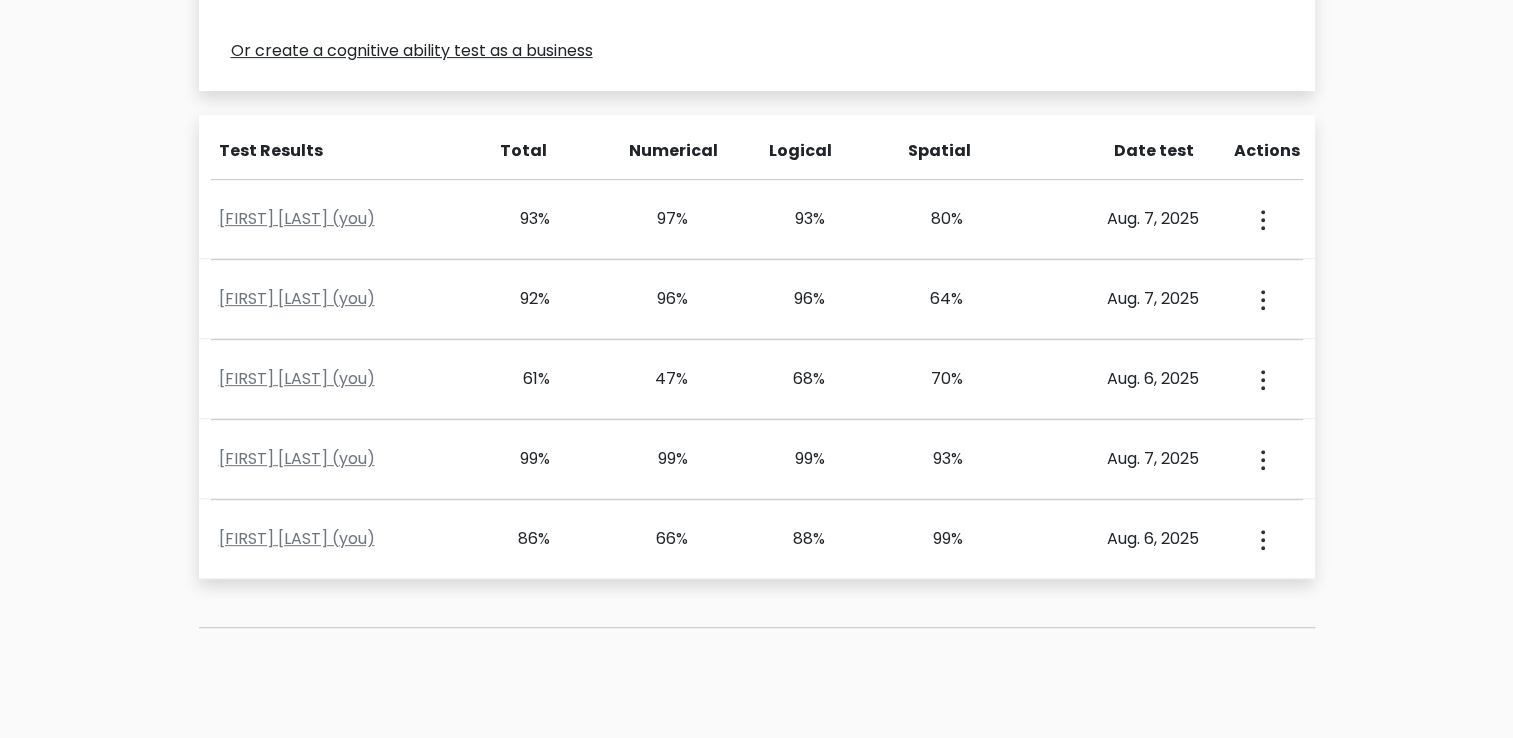 scroll, scrollTop: 800, scrollLeft: 0, axis: vertical 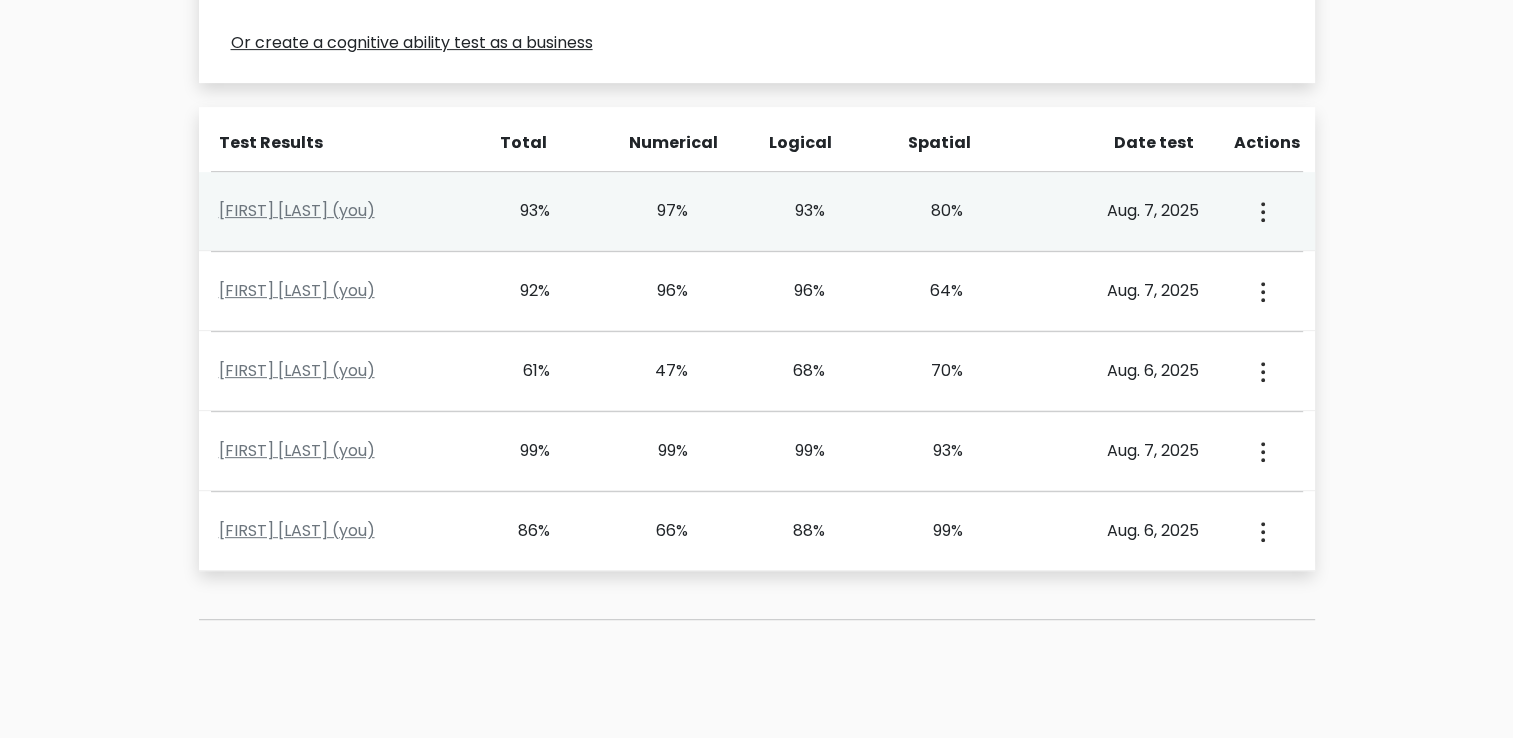 click at bounding box center [1261, 211] 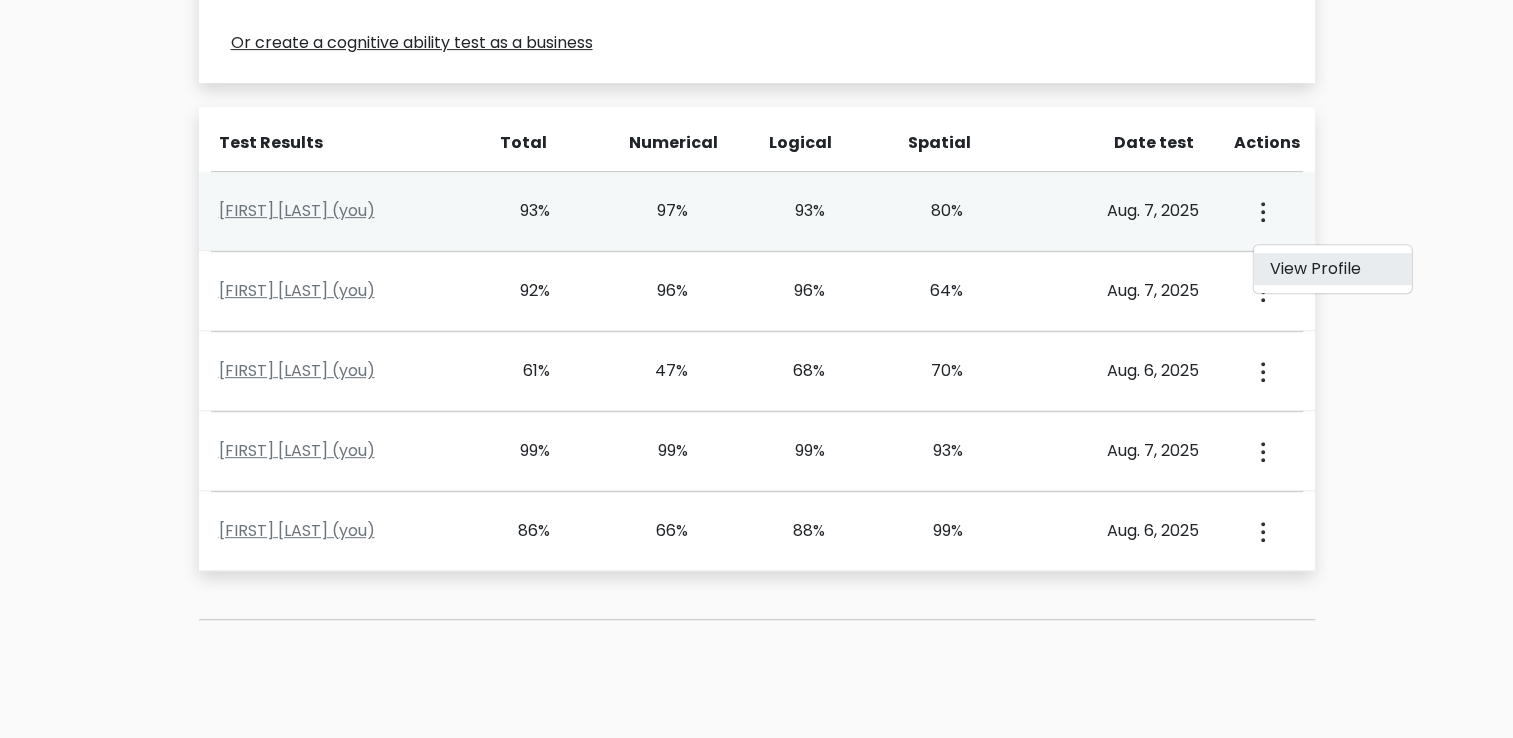 click on "View Profile" at bounding box center [1332, 269] 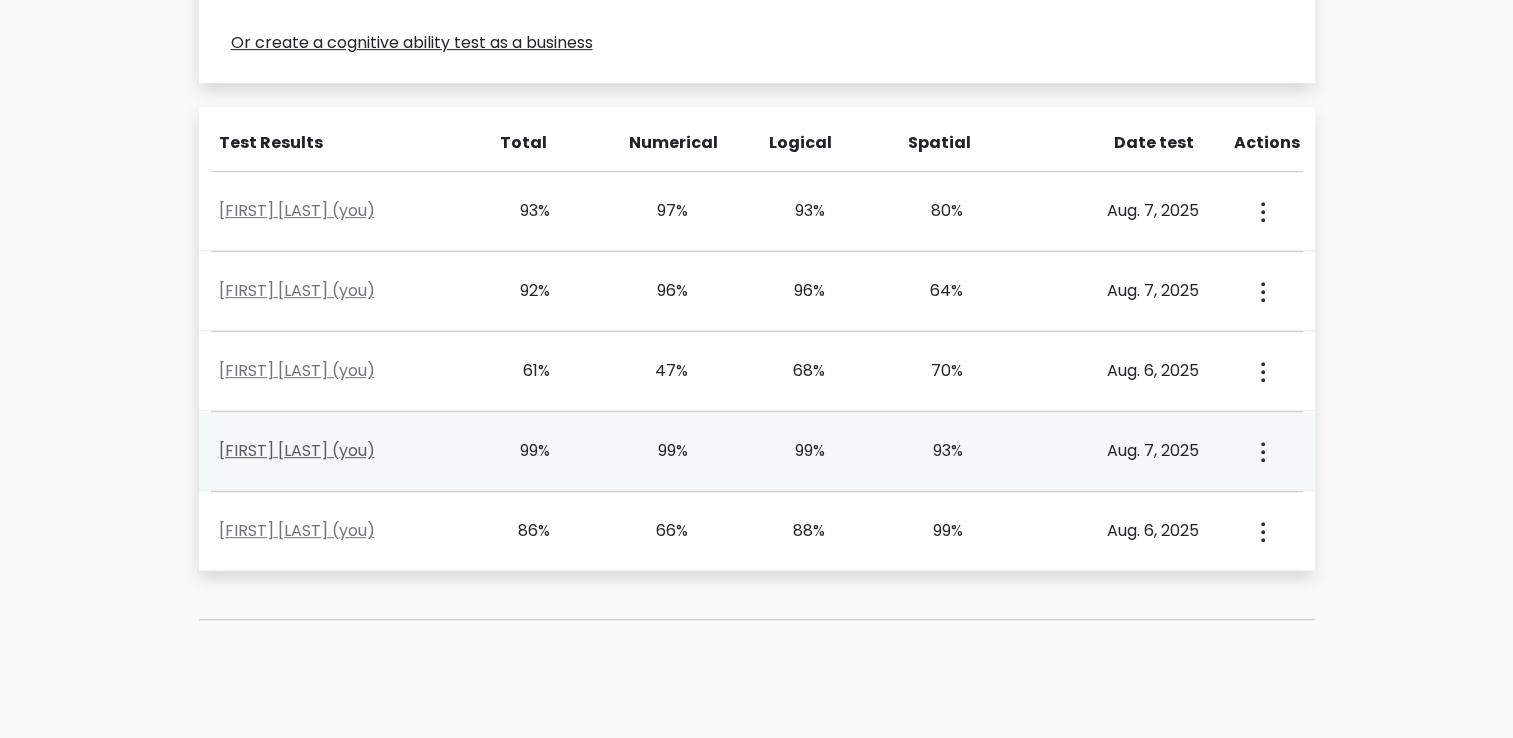 click on "Dfkgmdflkmdg Sdmfsdkmf (you)" at bounding box center (297, 450) 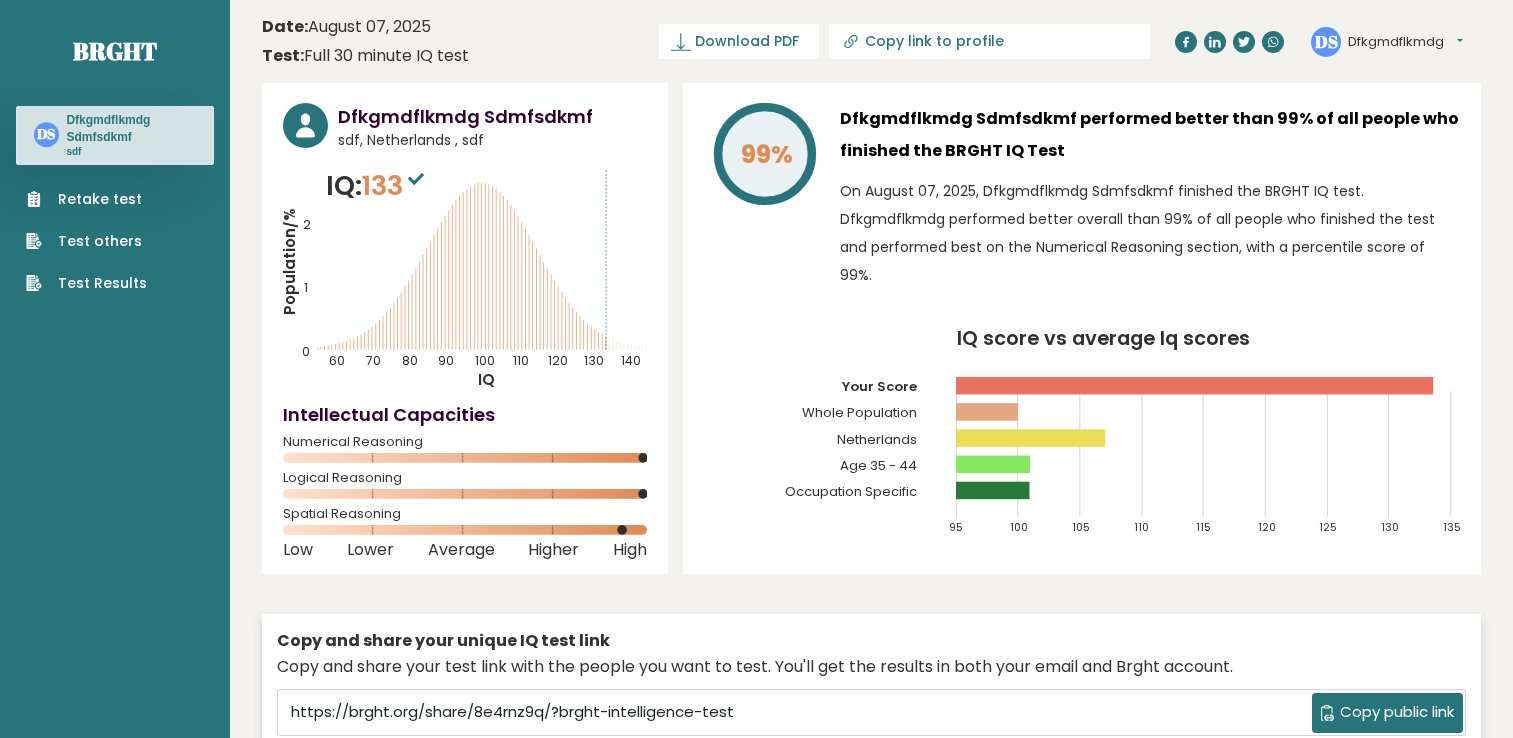 scroll, scrollTop: 0, scrollLeft: 0, axis: both 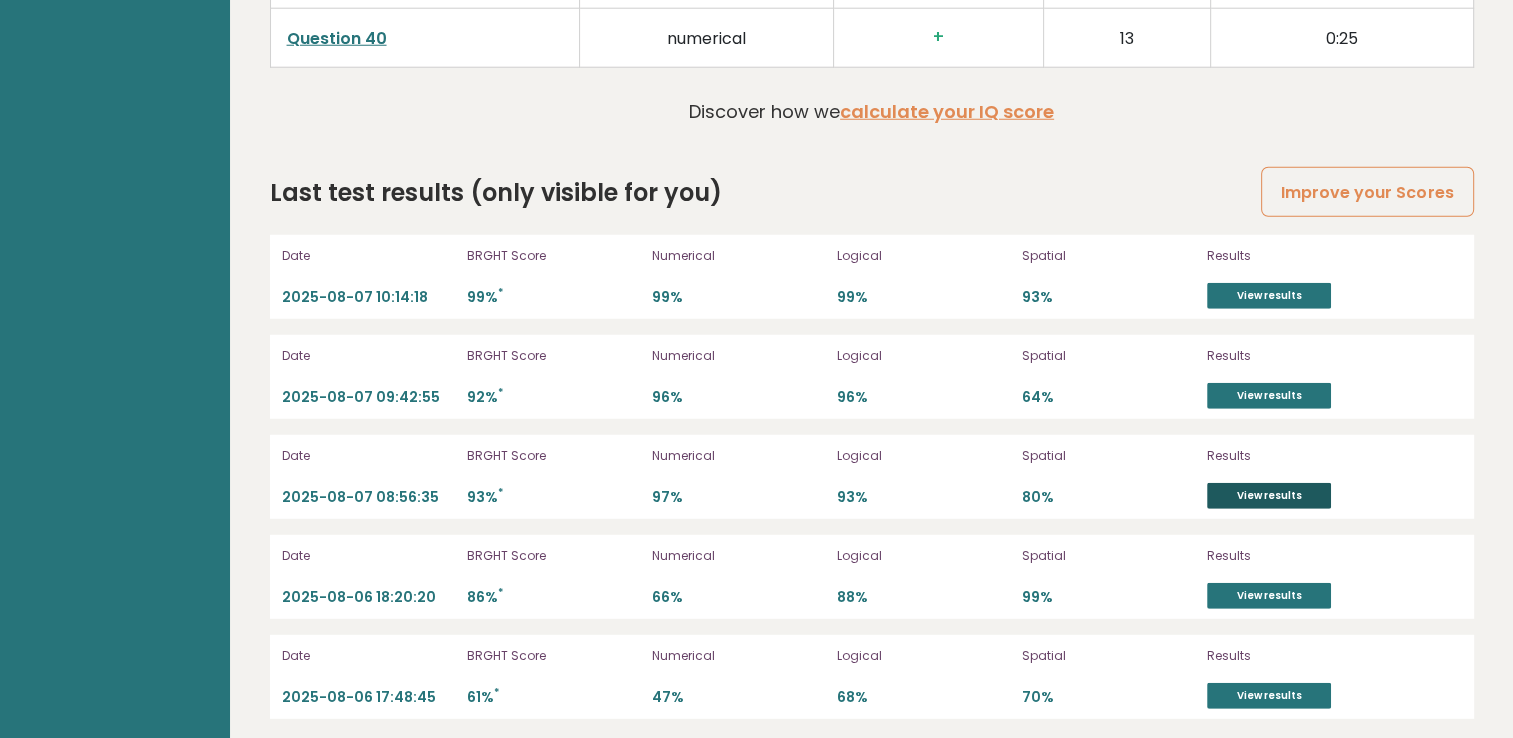 click on "View results" at bounding box center [1269, 496] 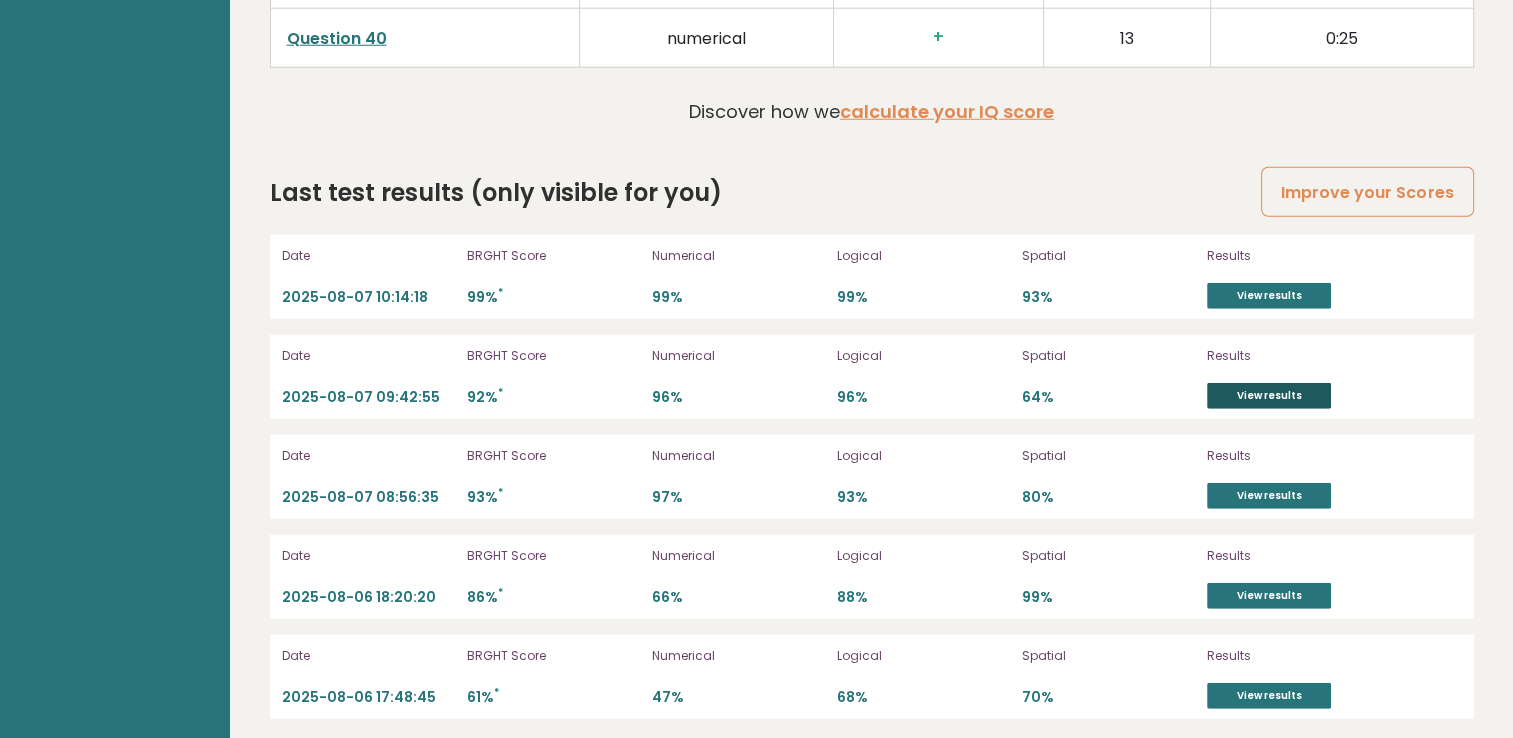 click on "View results" at bounding box center [1269, 396] 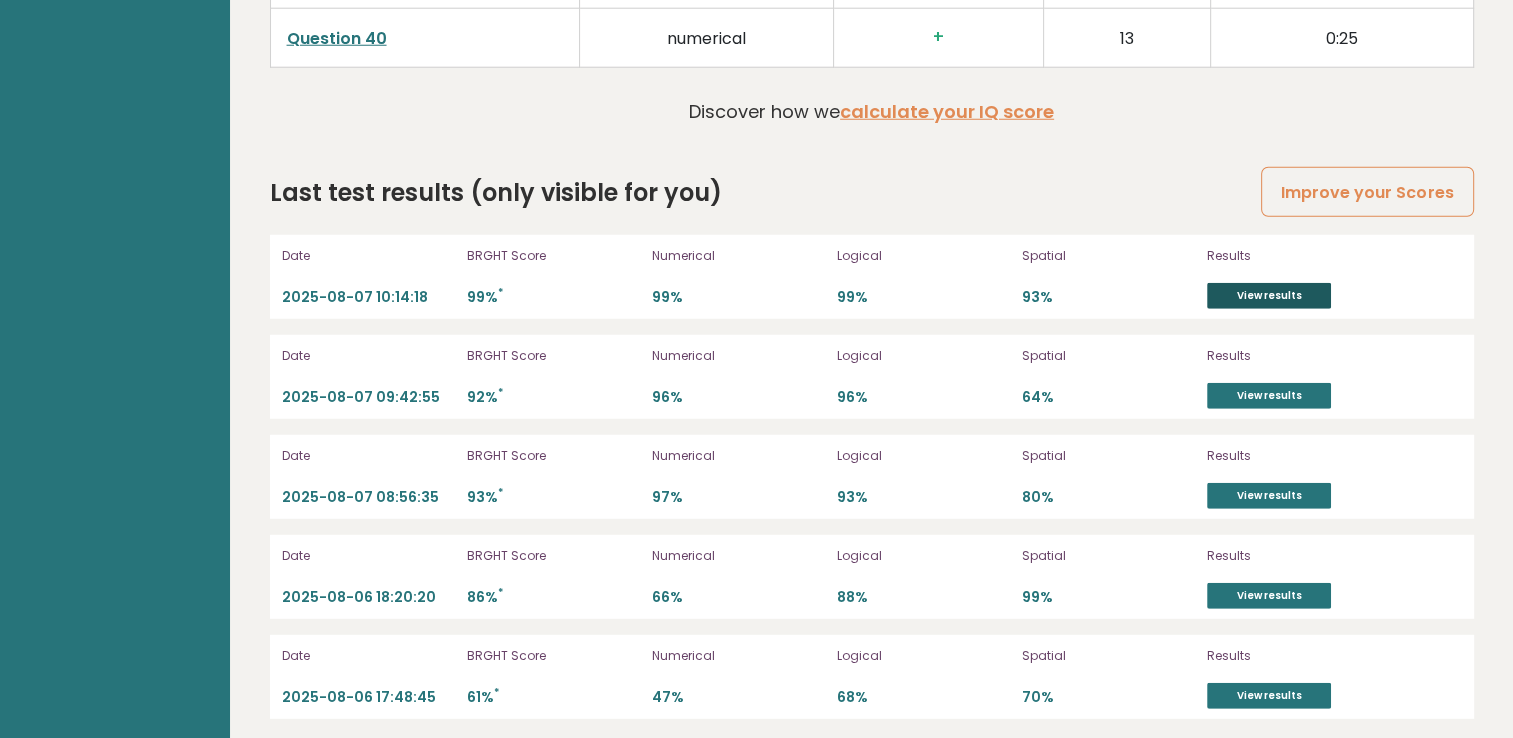 click on "View results" at bounding box center [1269, 296] 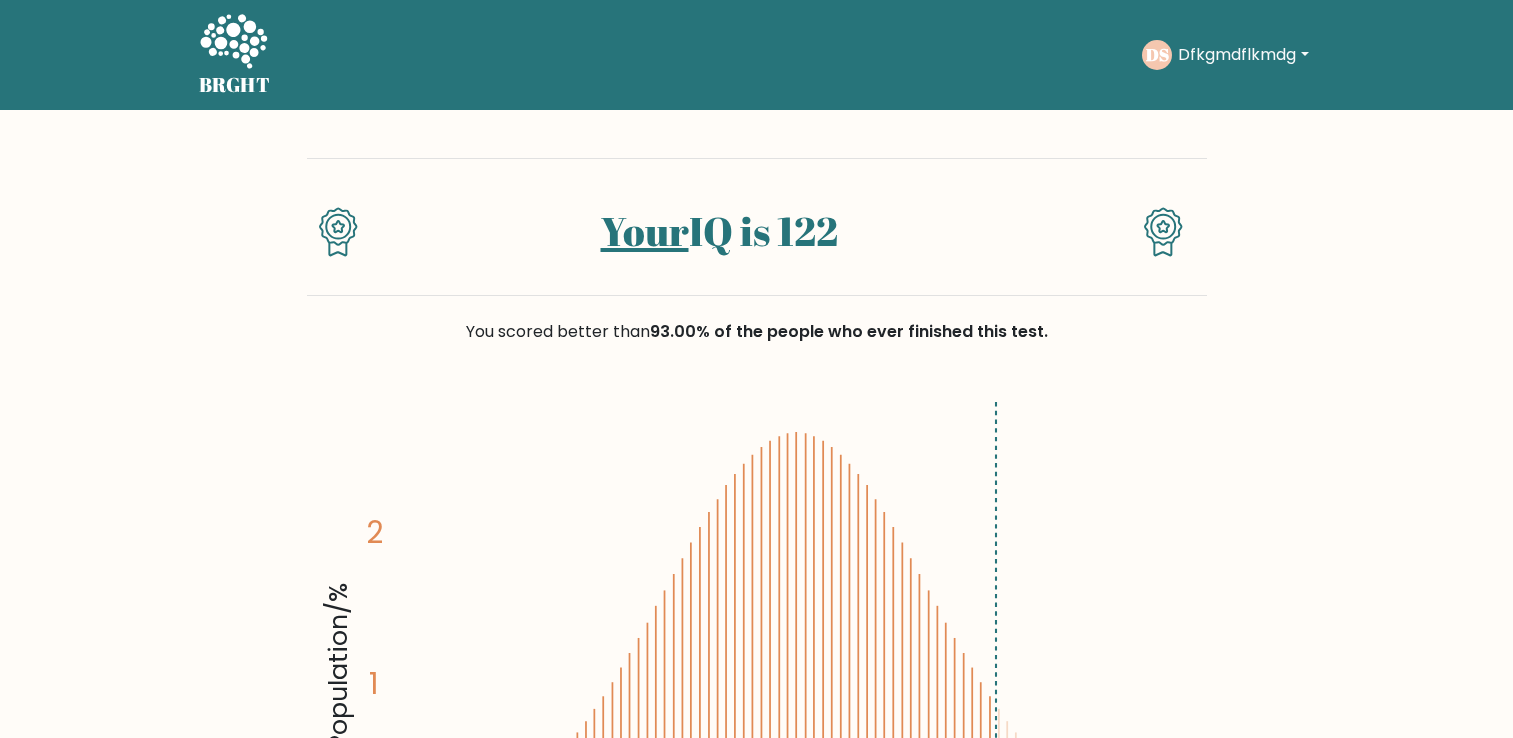 scroll, scrollTop: 0, scrollLeft: 0, axis: both 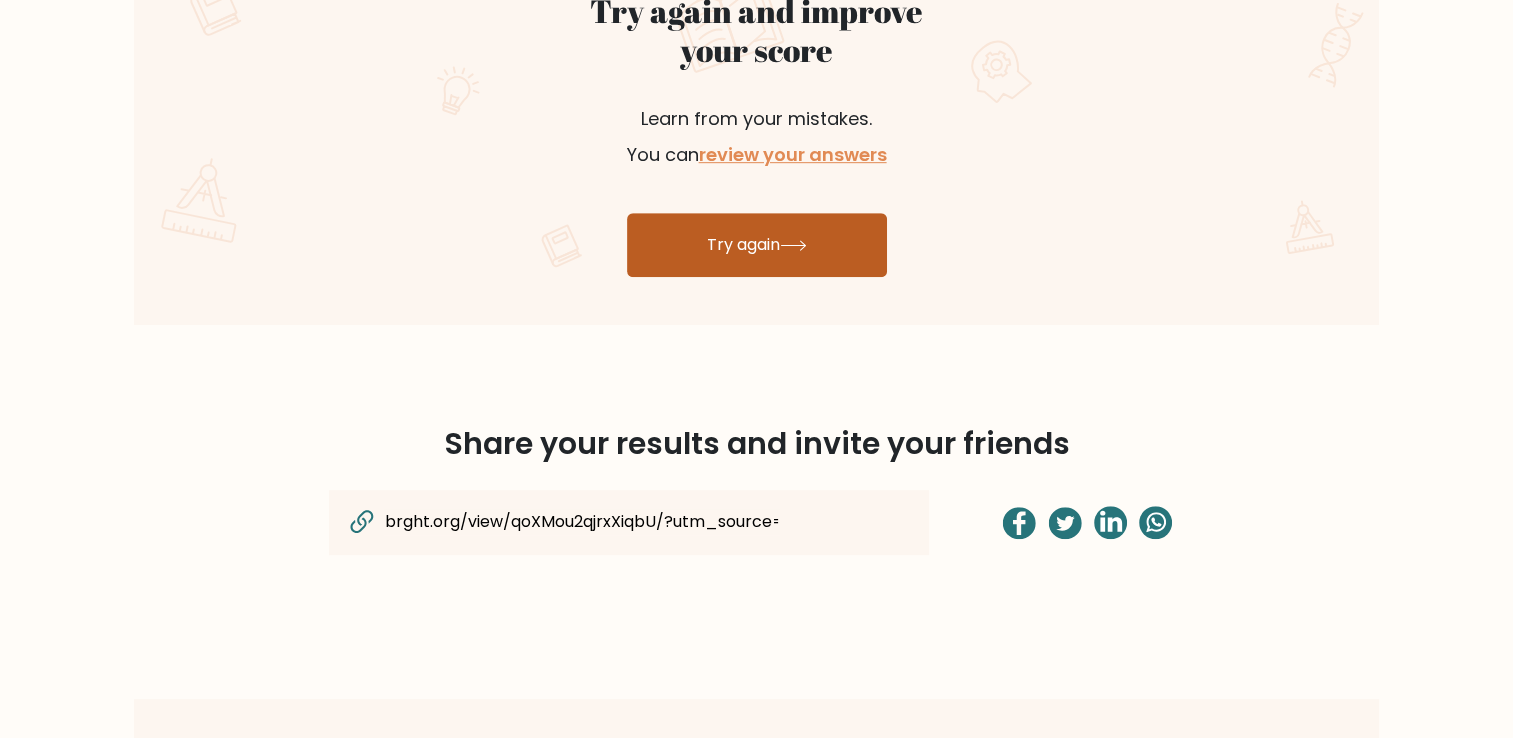 click on "Try again" at bounding box center [757, 245] 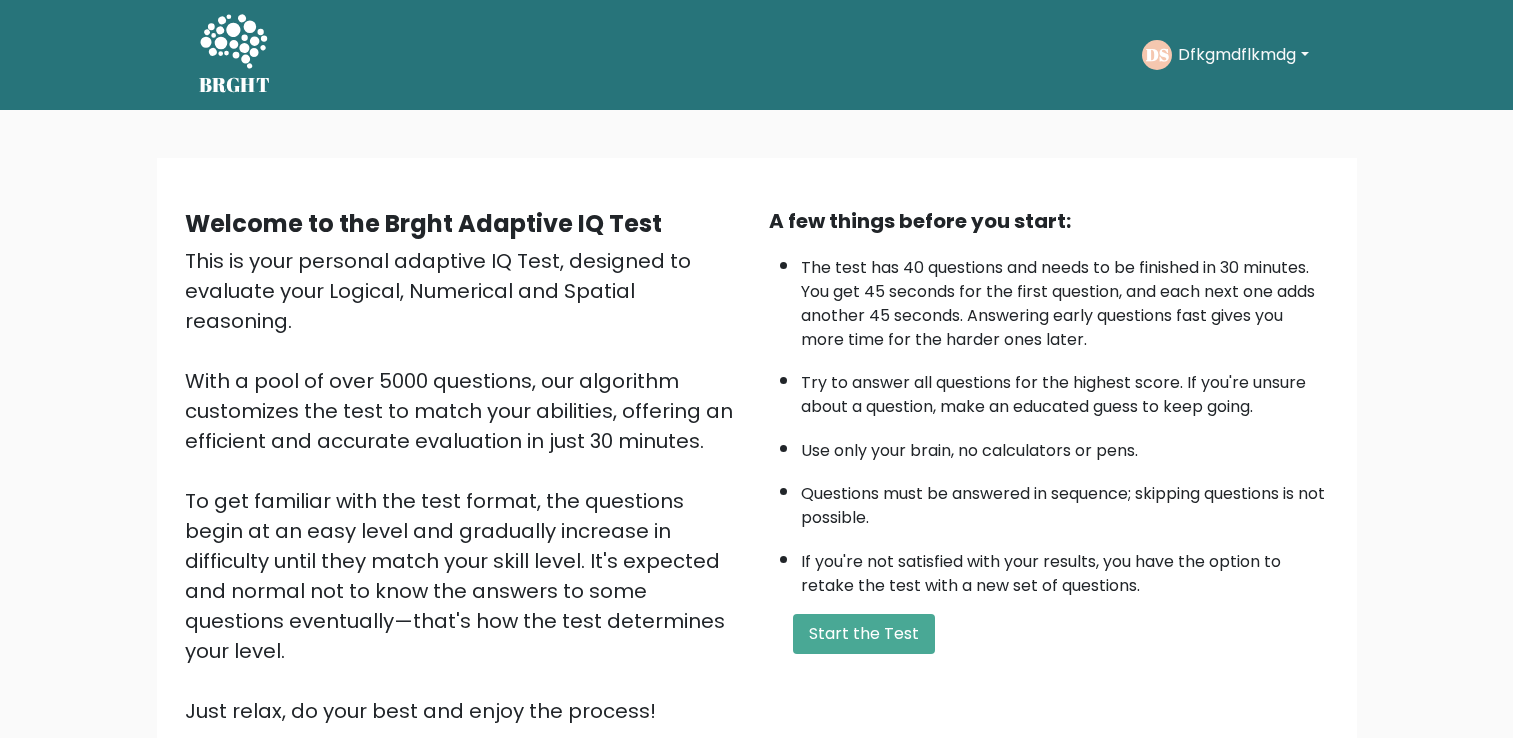 scroll, scrollTop: 0, scrollLeft: 0, axis: both 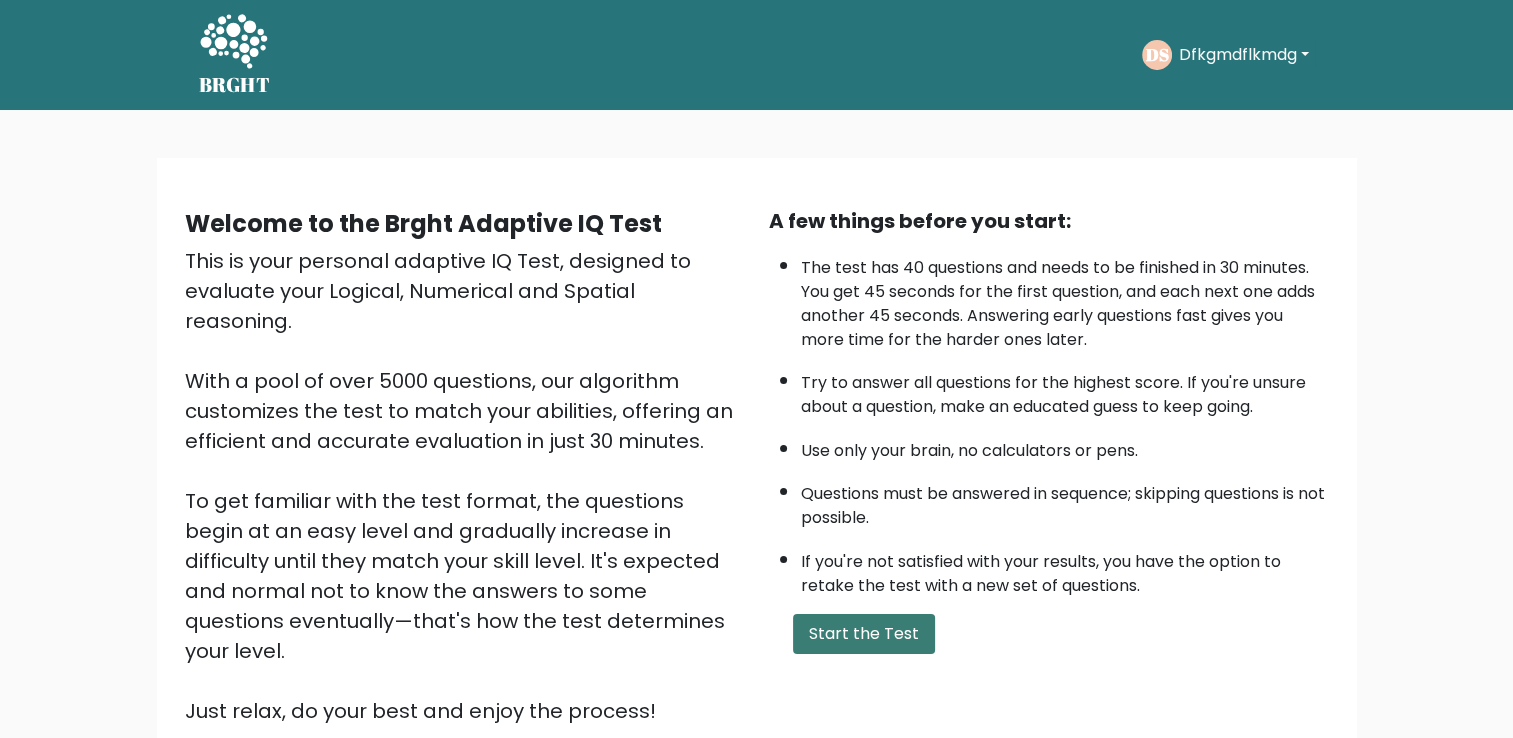 click on "Start the Test" at bounding box center [864, 634] 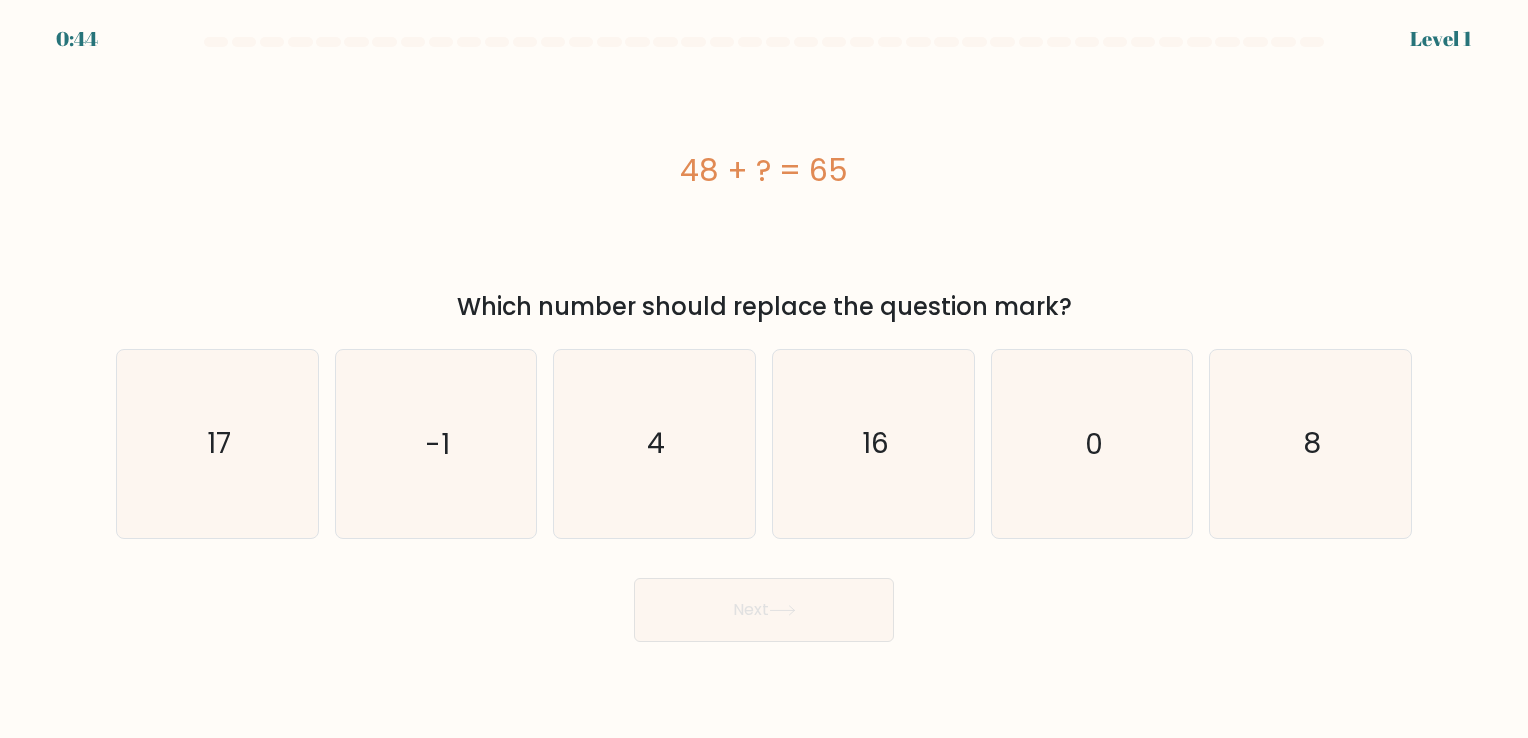 scroll, scrollTop: 0, scrollLeft: 0, axis: both 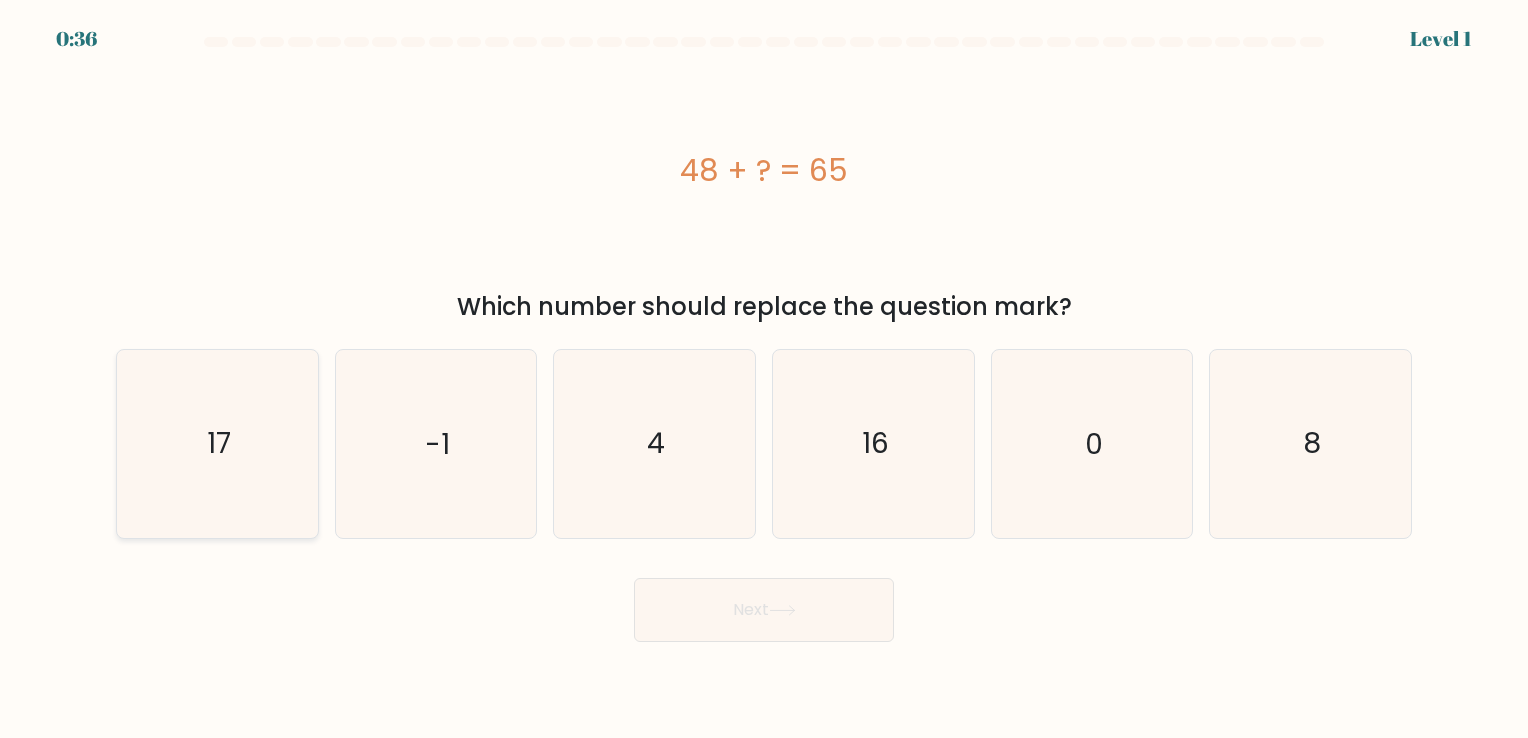 click on "17" 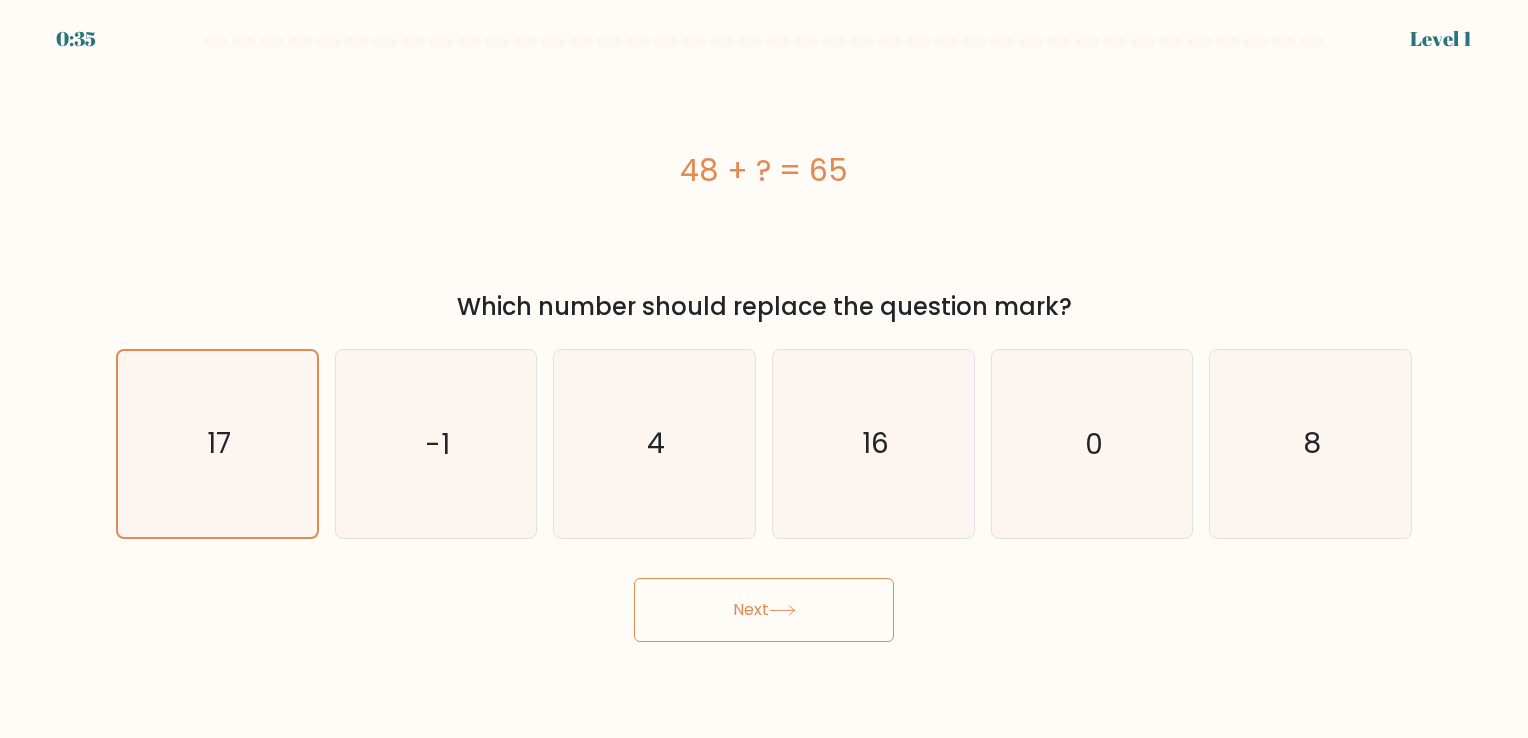 click on "Next" at bounding box center (764, 610) 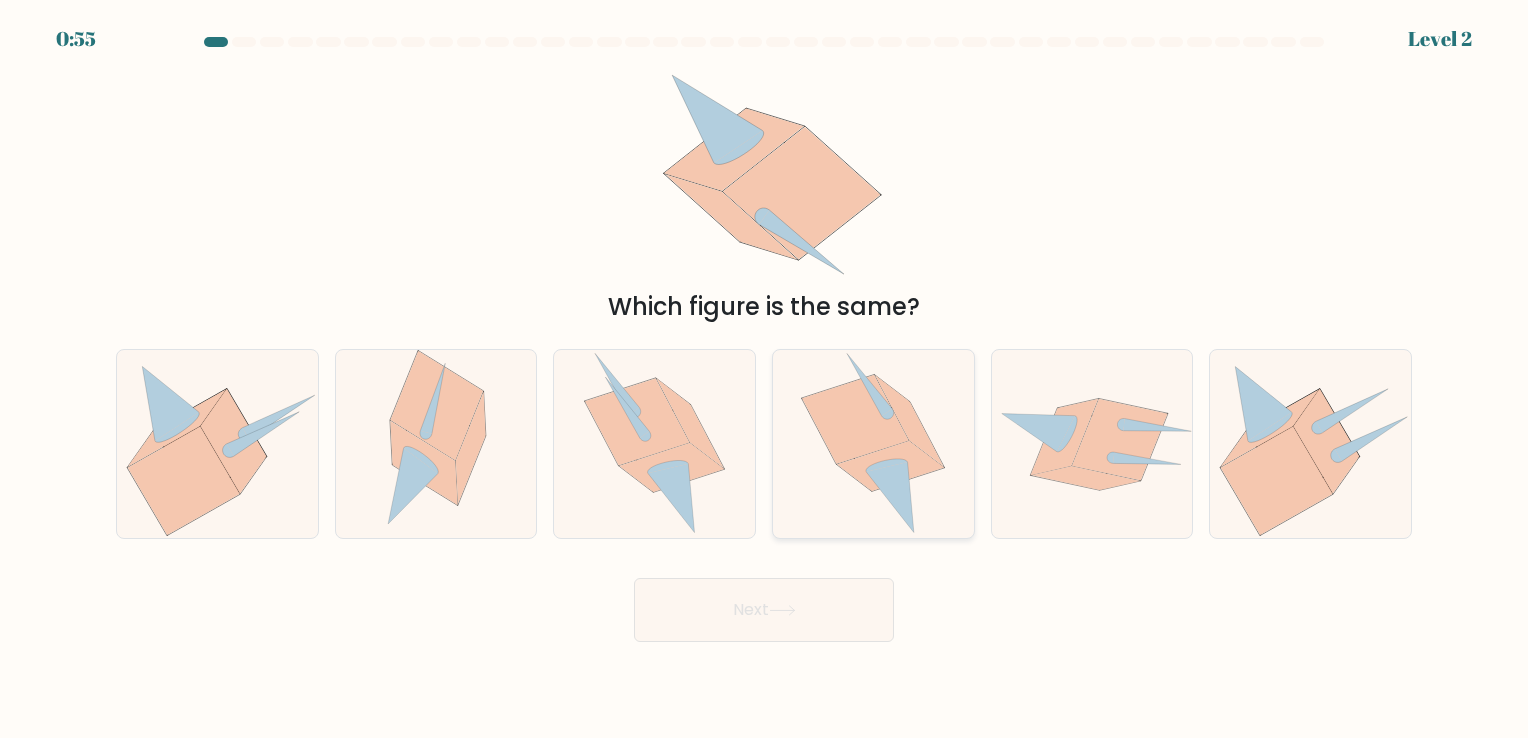click 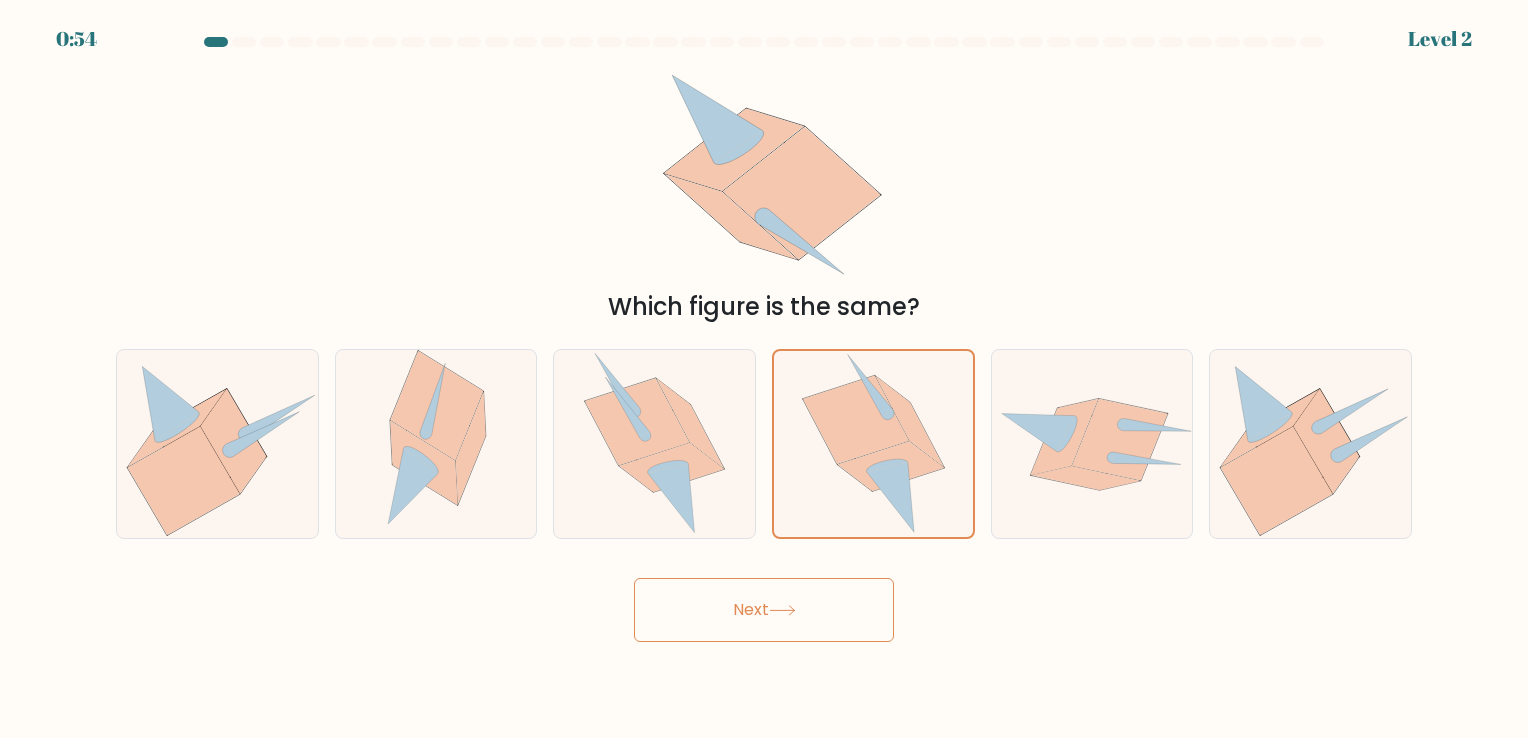 click on "Next" at bounding box center (764, 610) 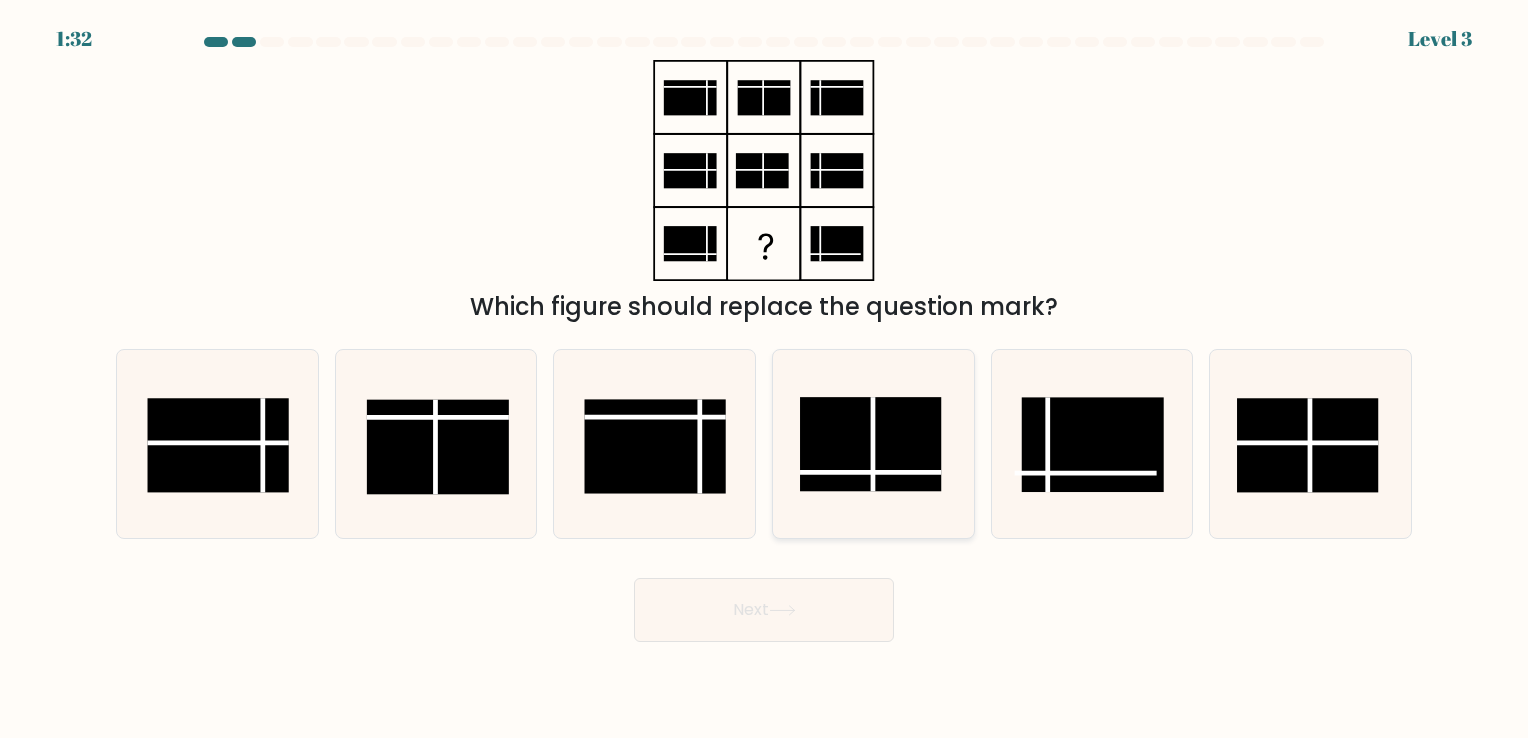 click 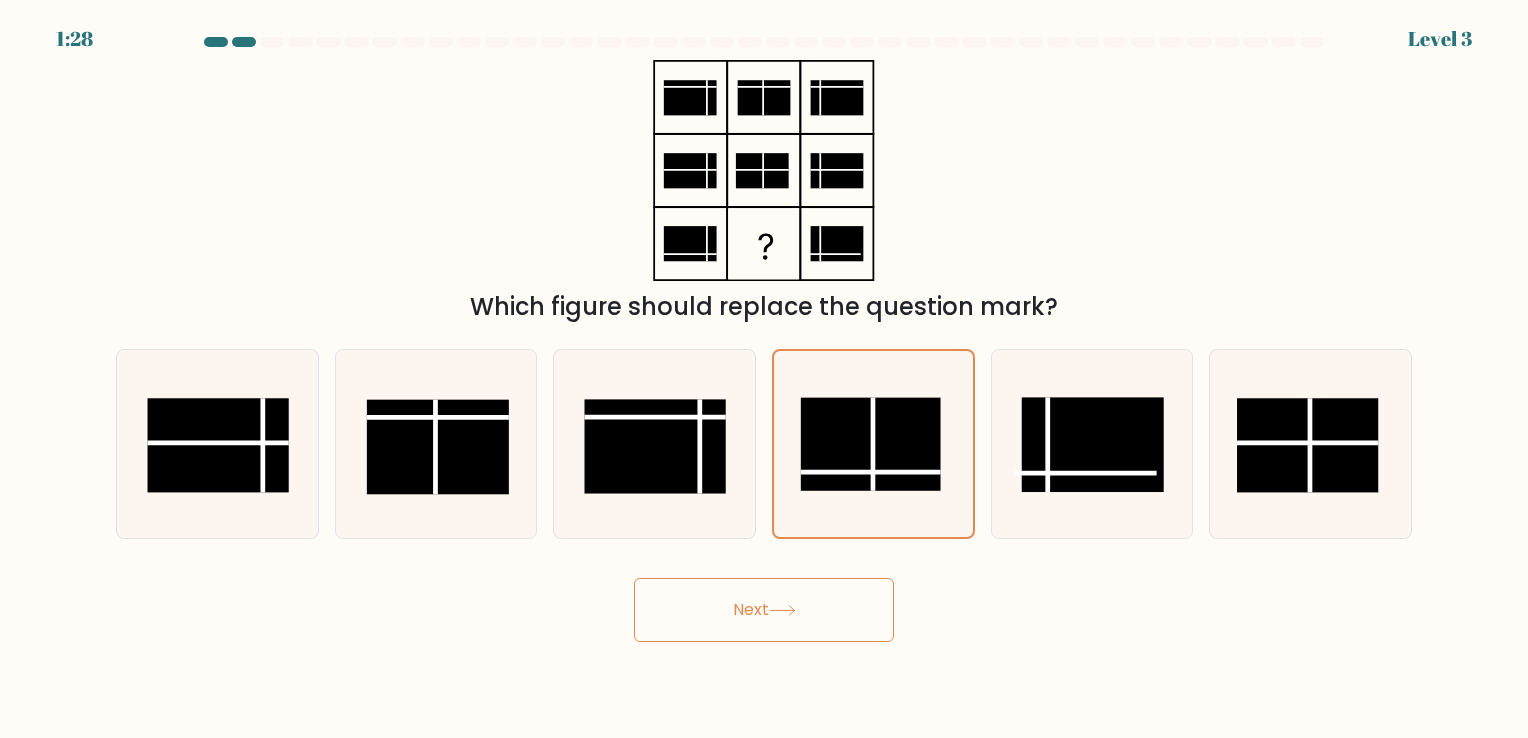 click on "Next" at bounding box center [764, 610] 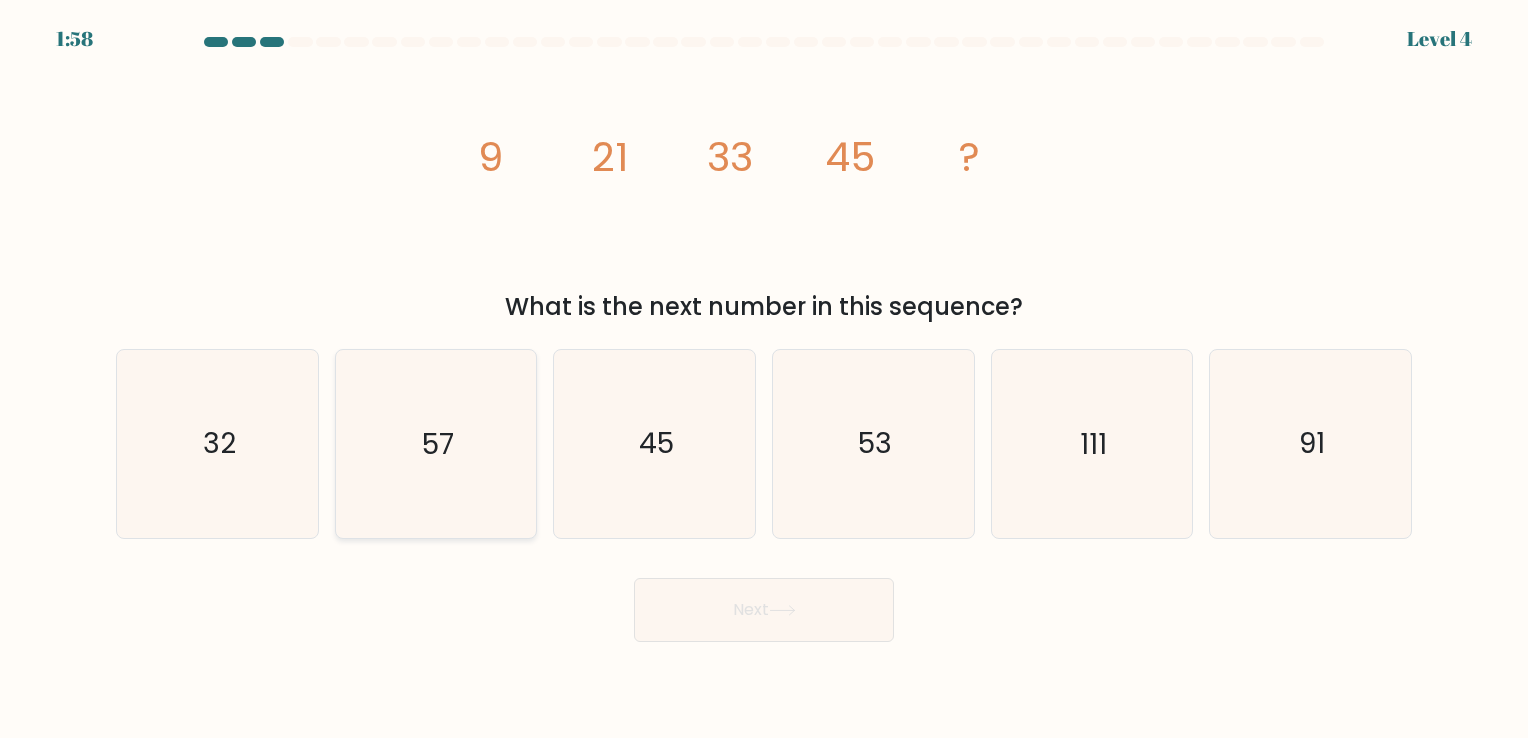 click on "57" 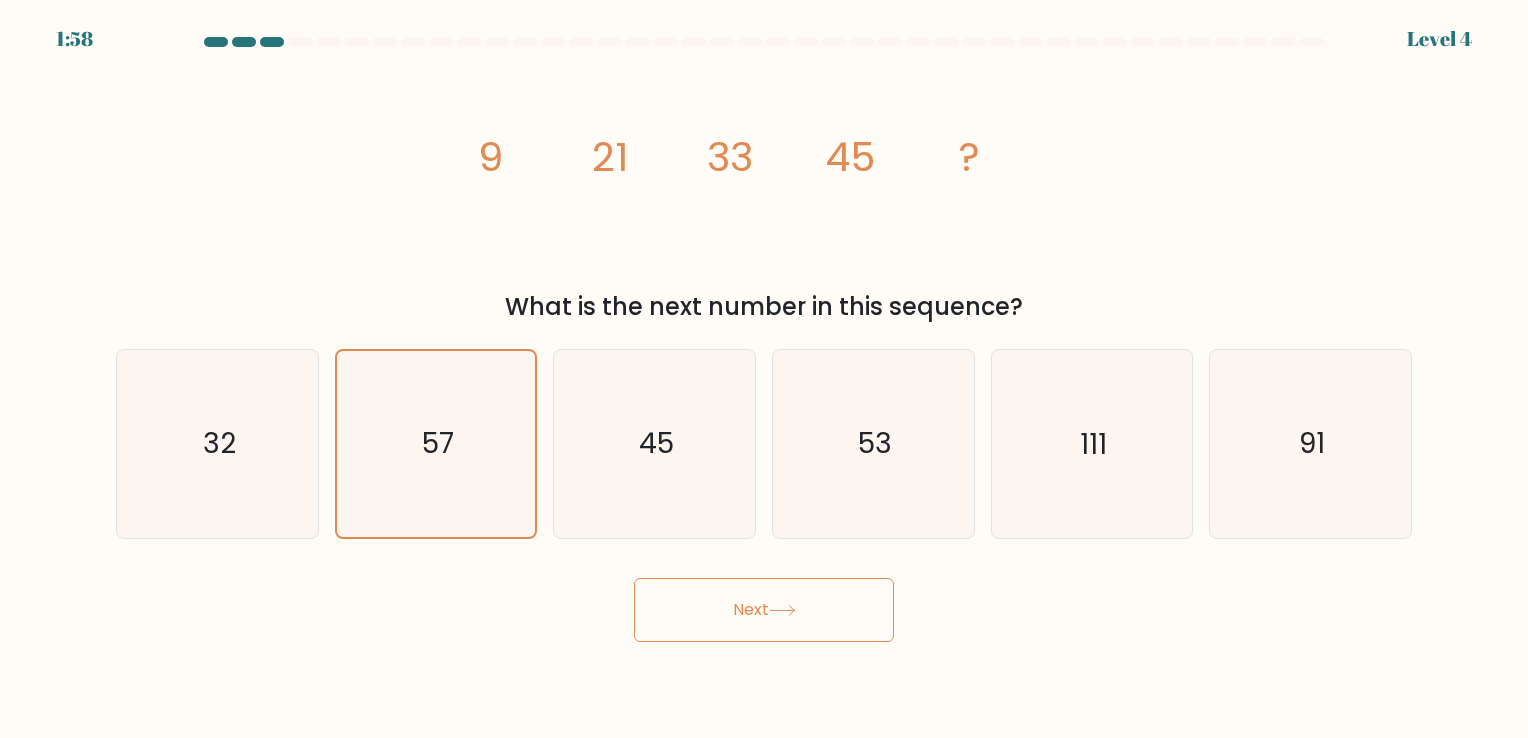 click on "Next" at bounding box center (764, 610) 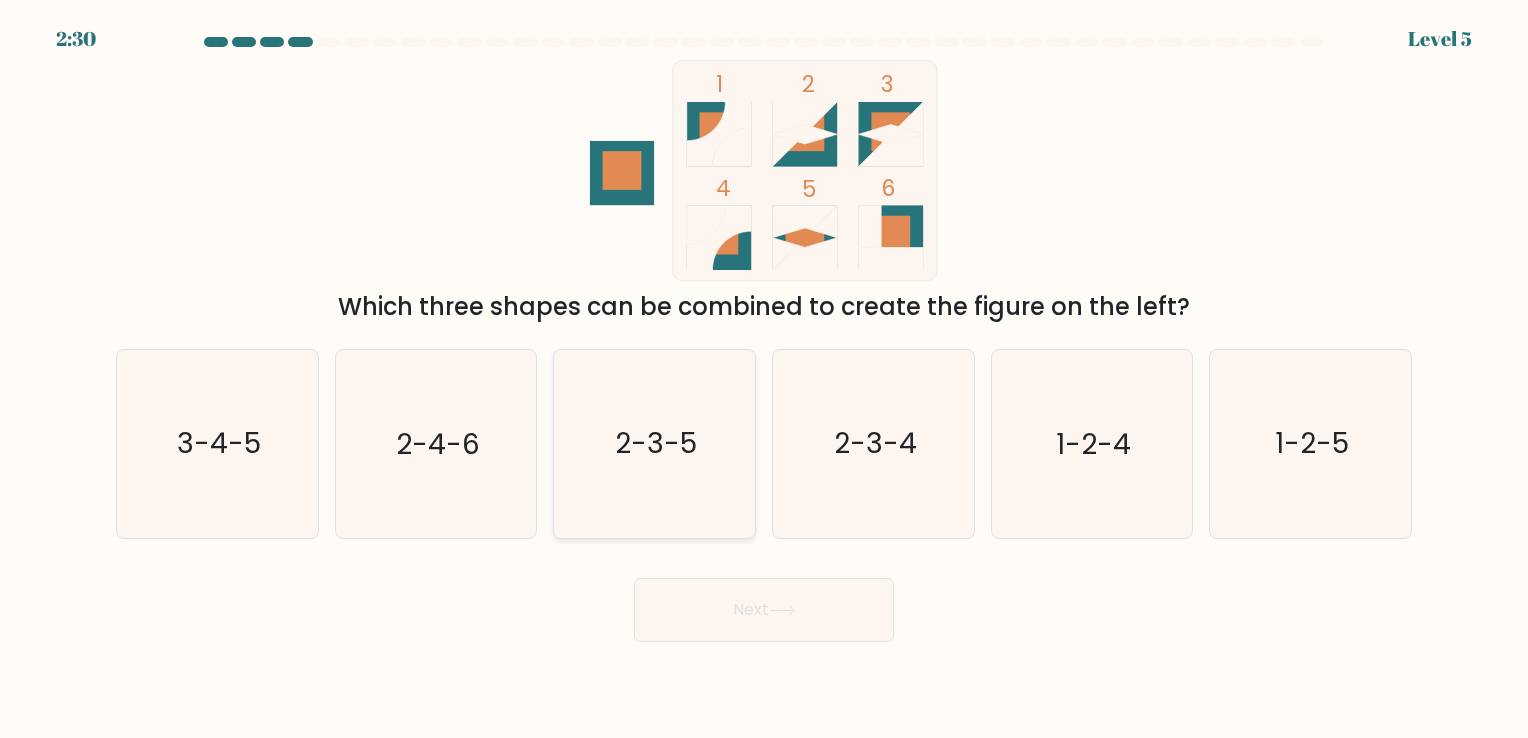 click on "2-3-5" 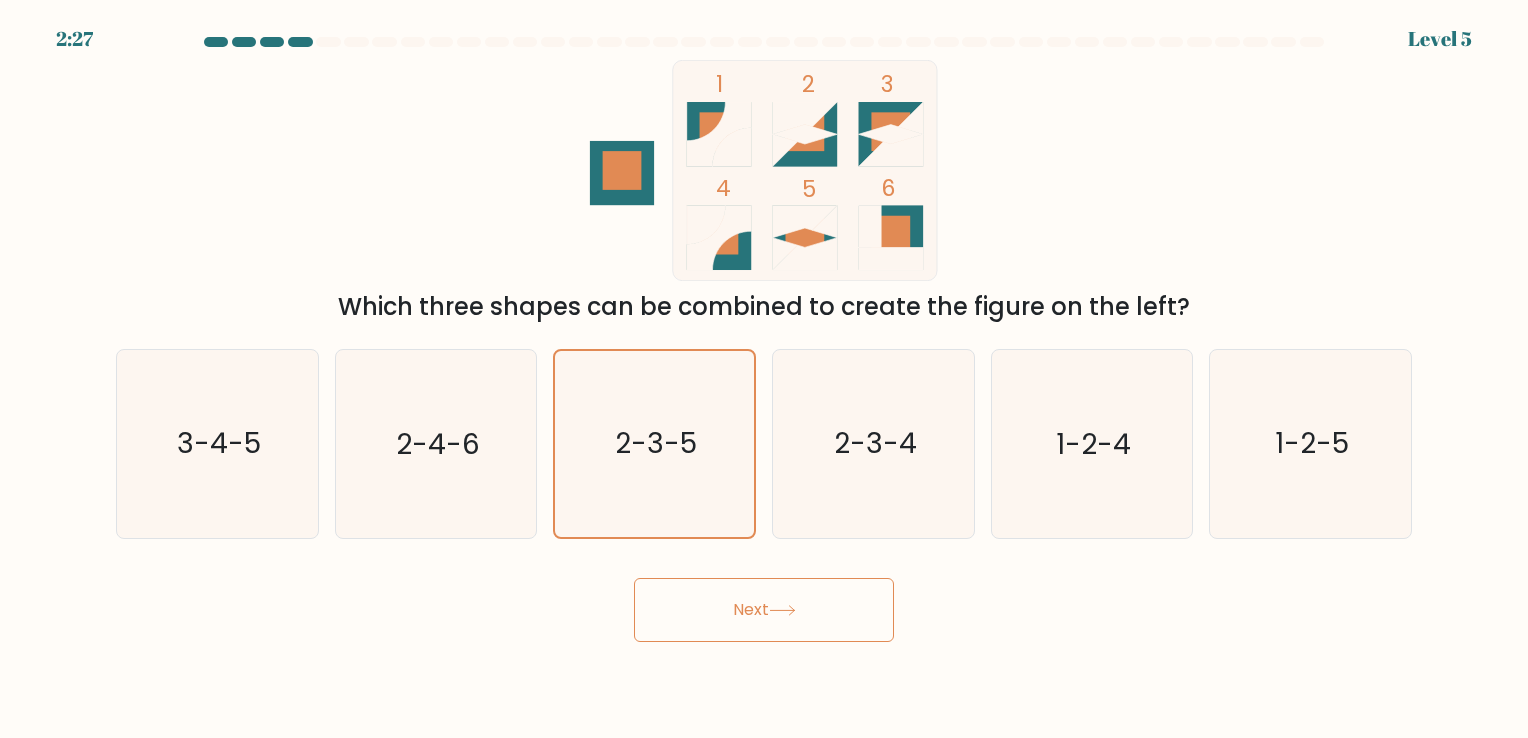 click 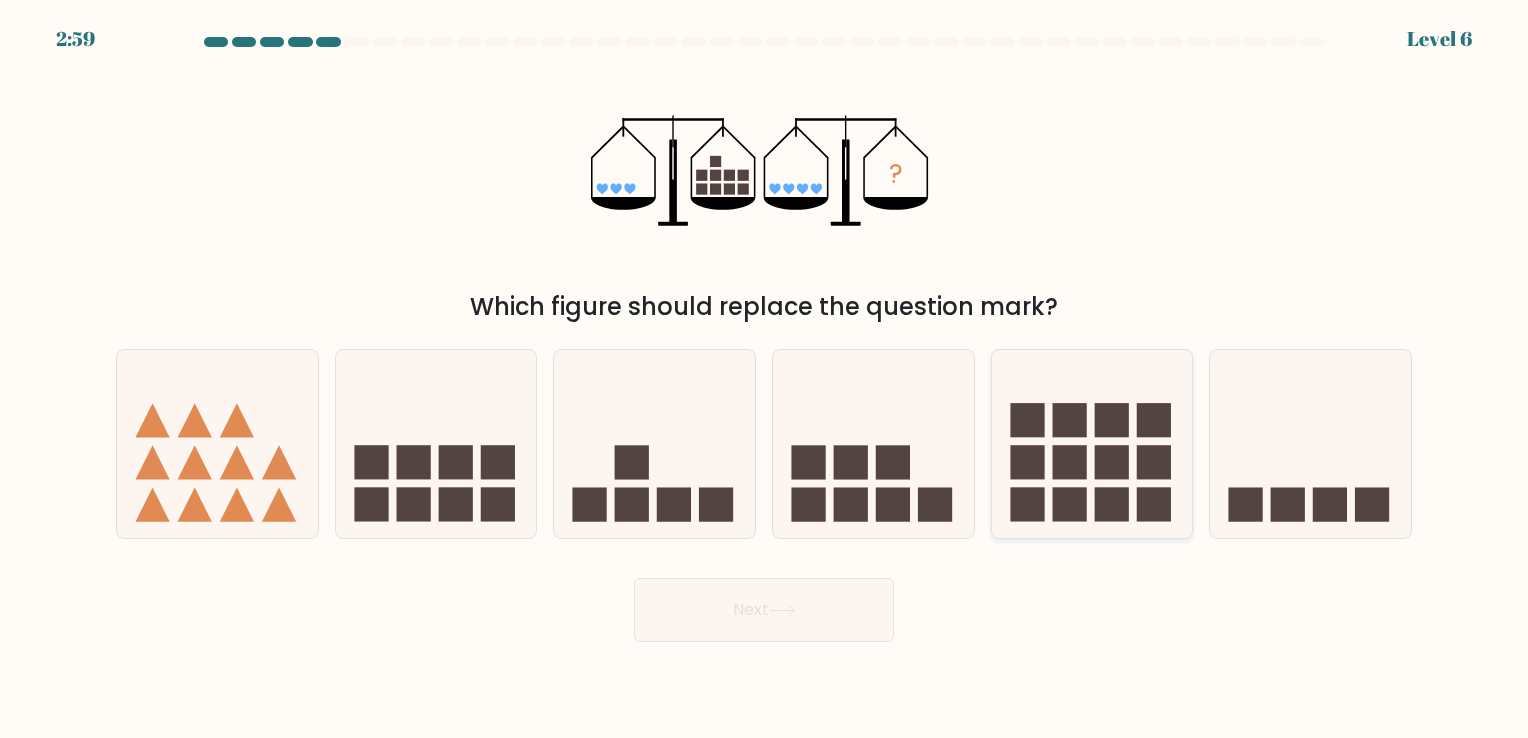 click 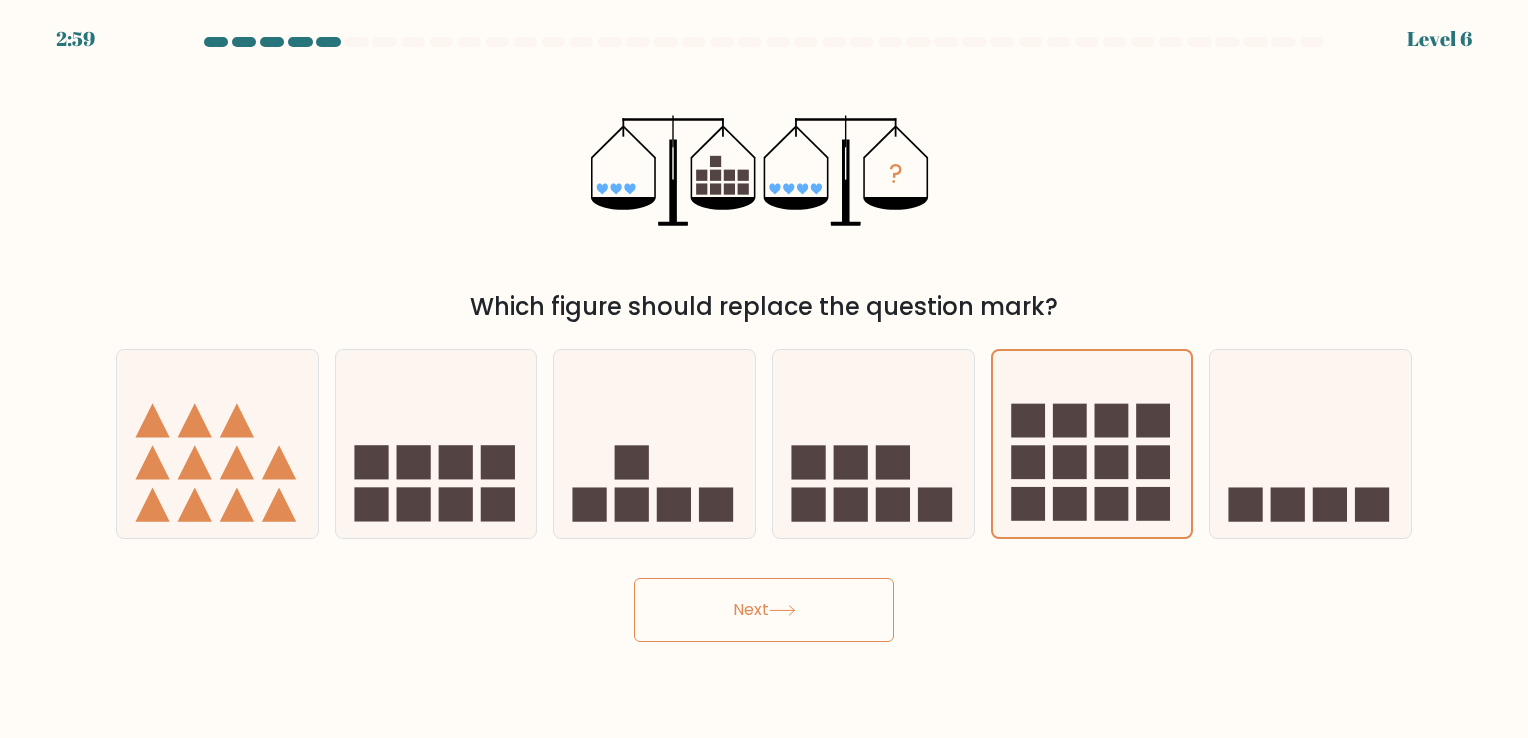 click on "Next" at bounding box center (764, 610) 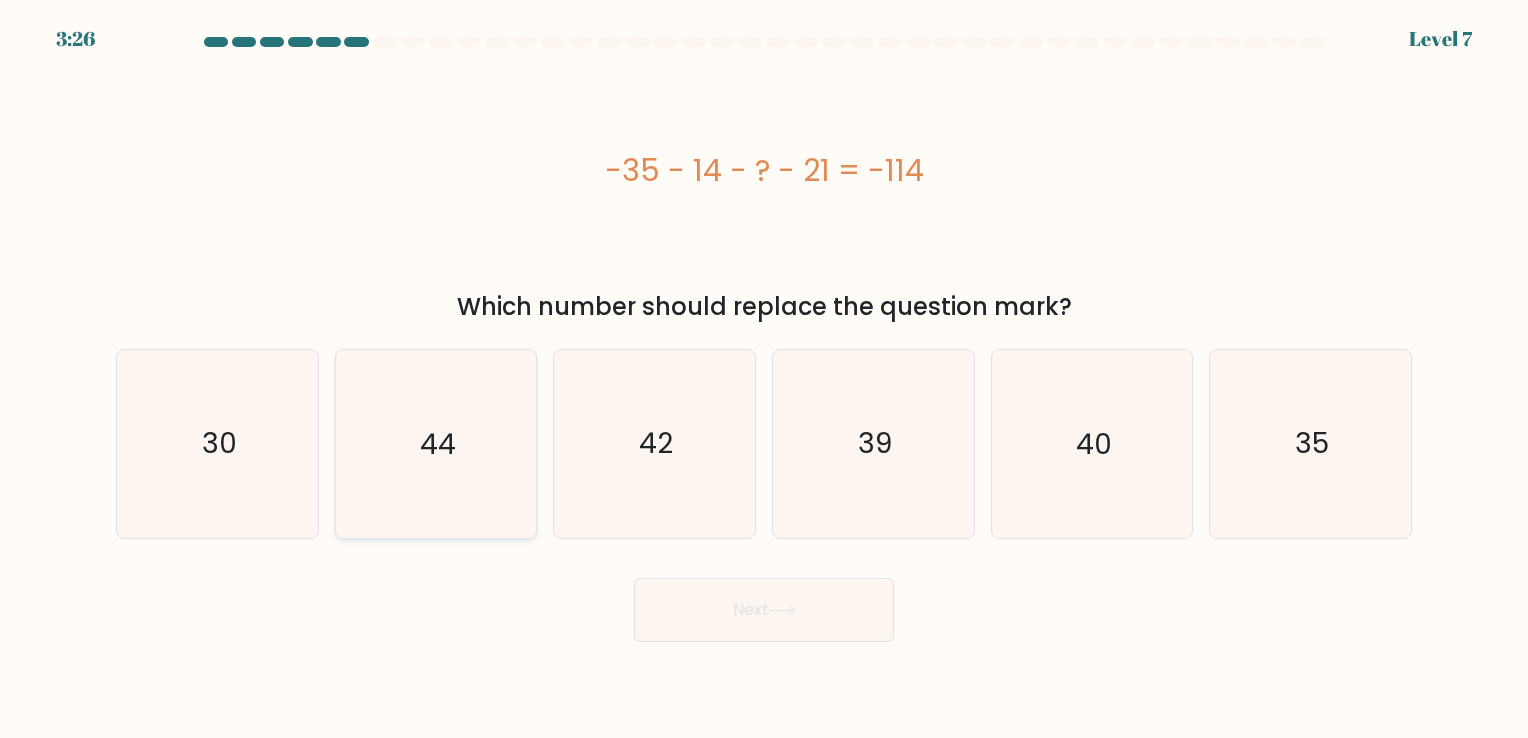 click on "44" 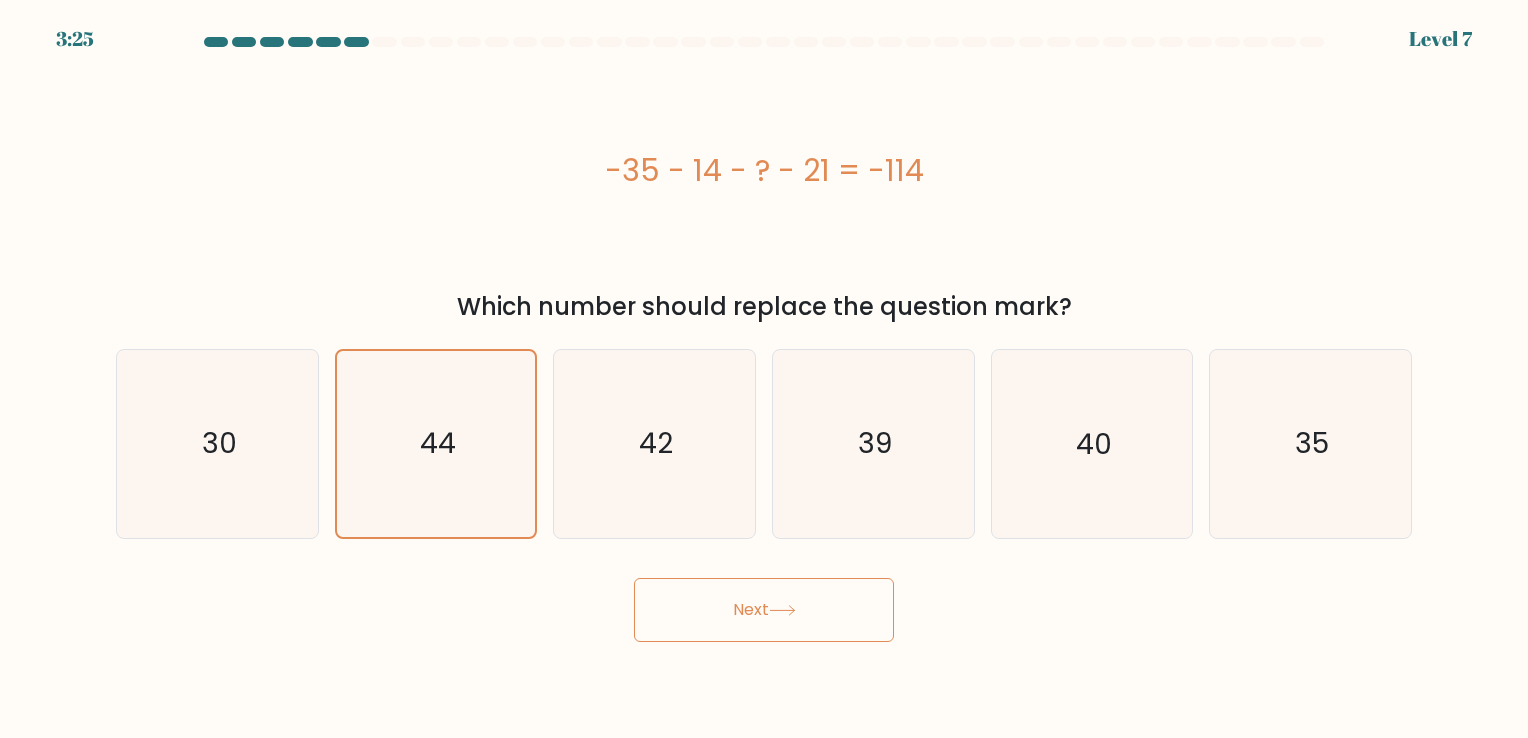 click 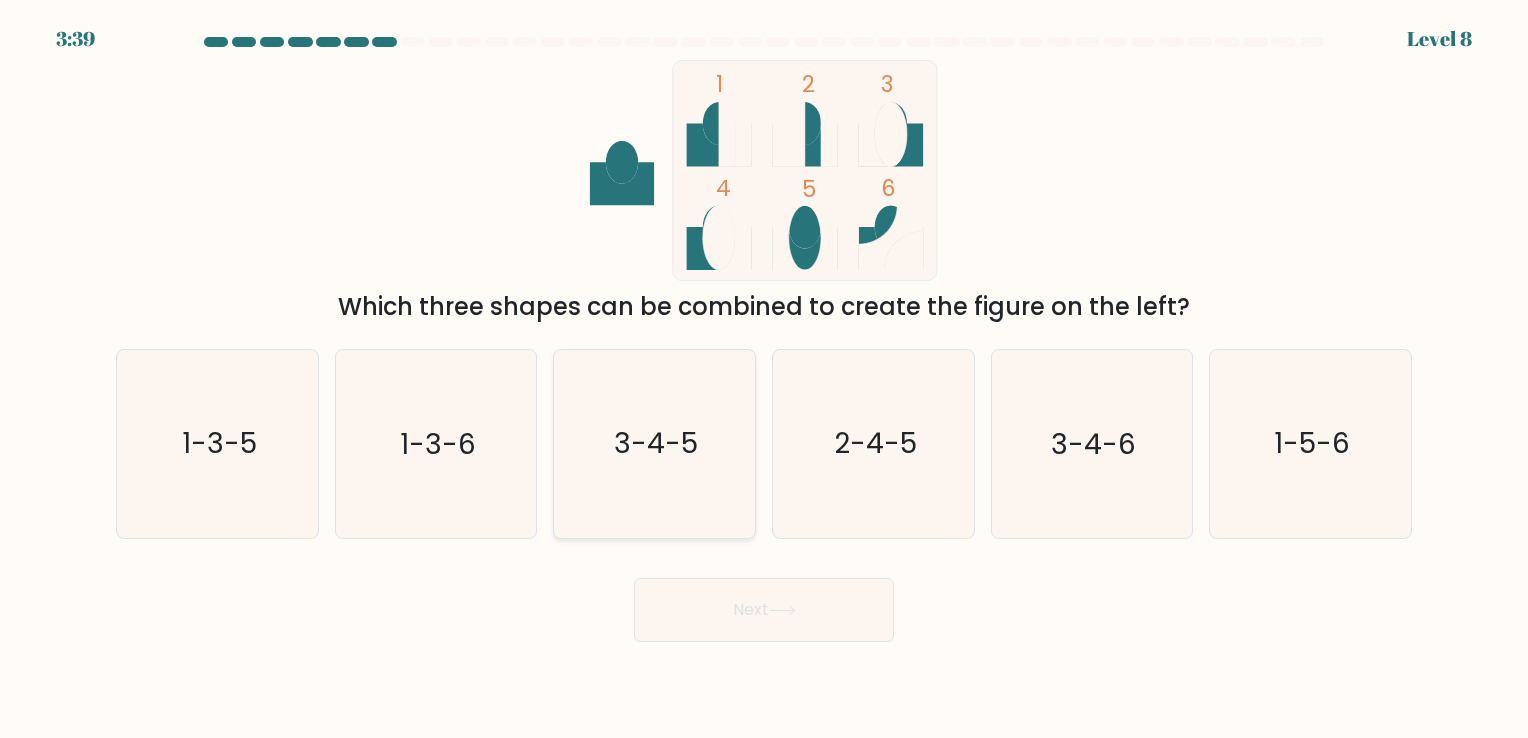 click on "3-4-5" 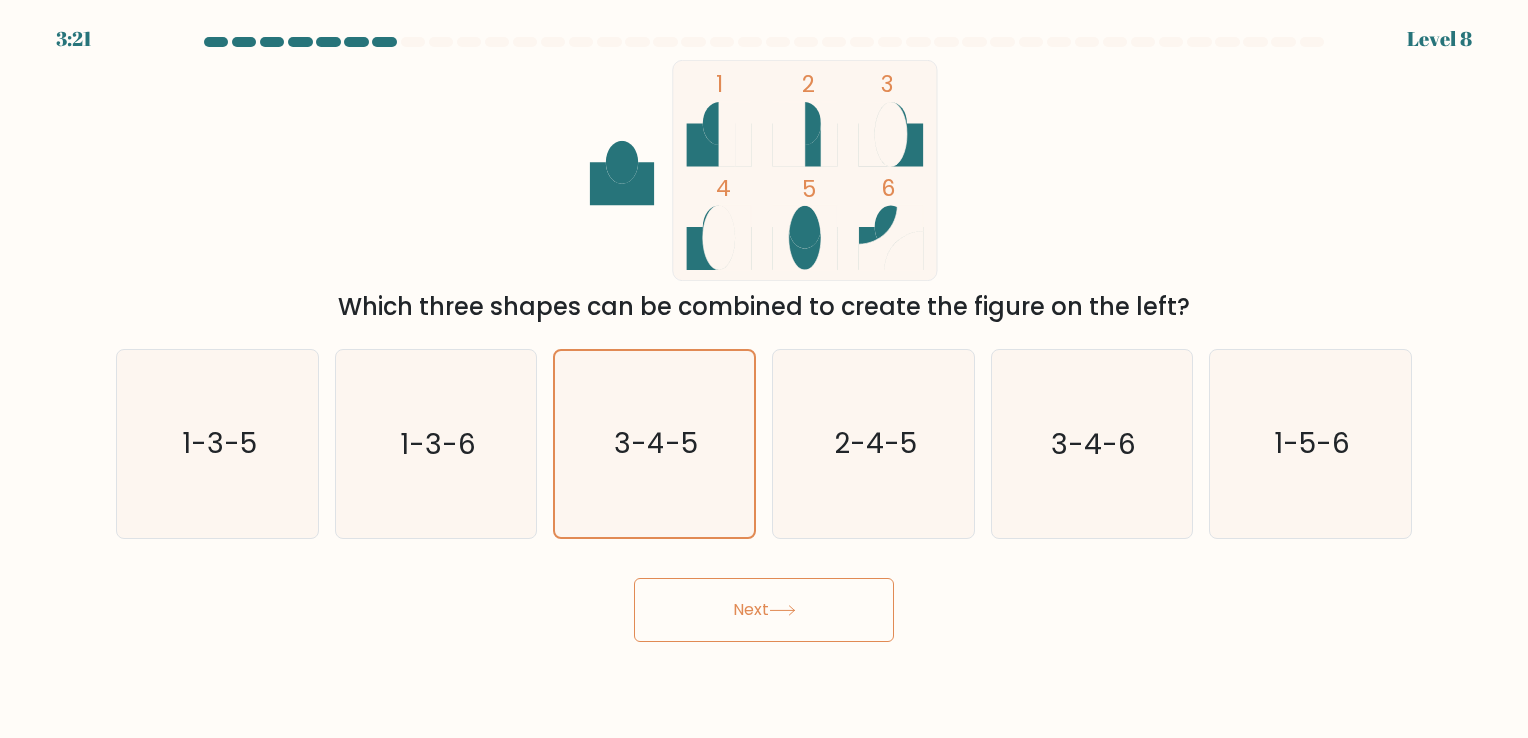 click 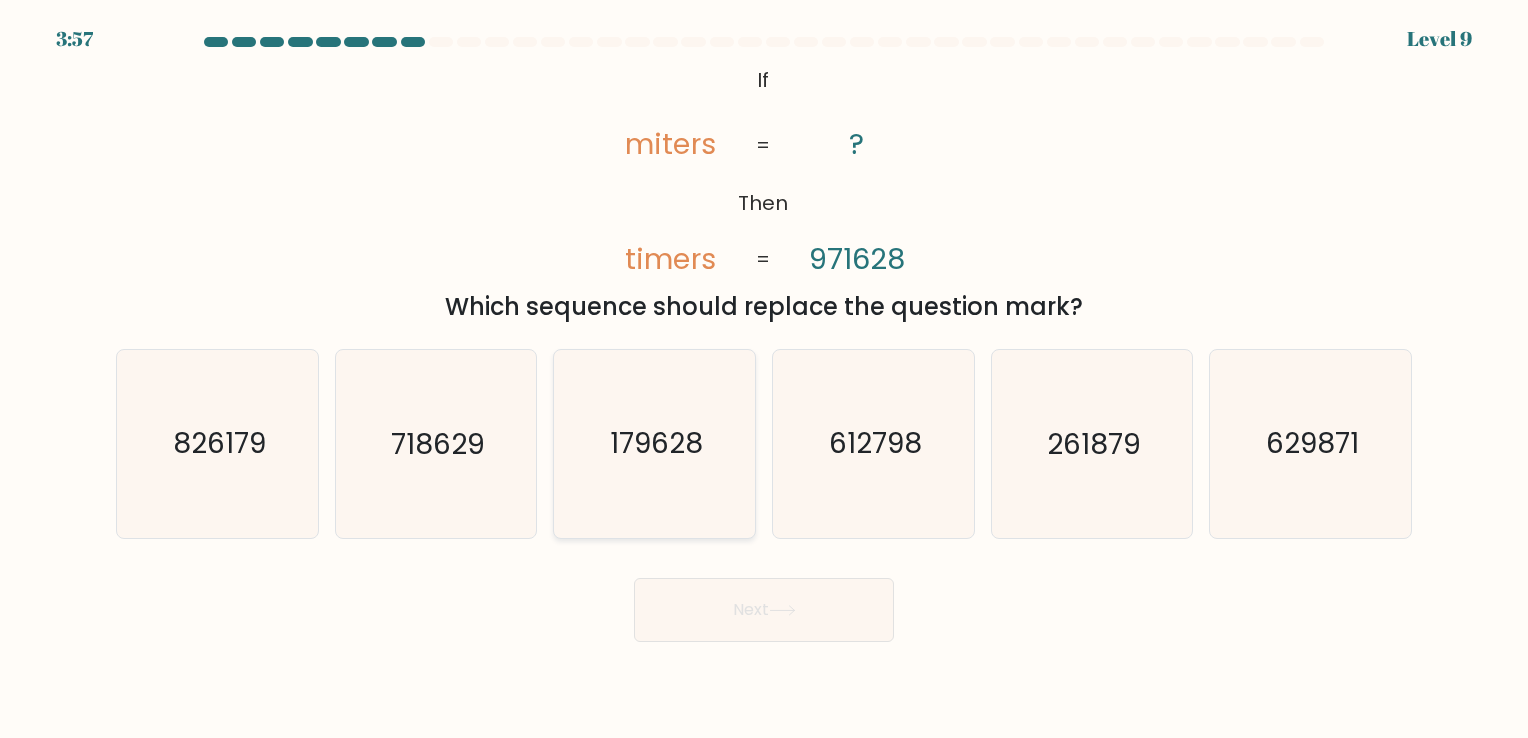 click on "179628" 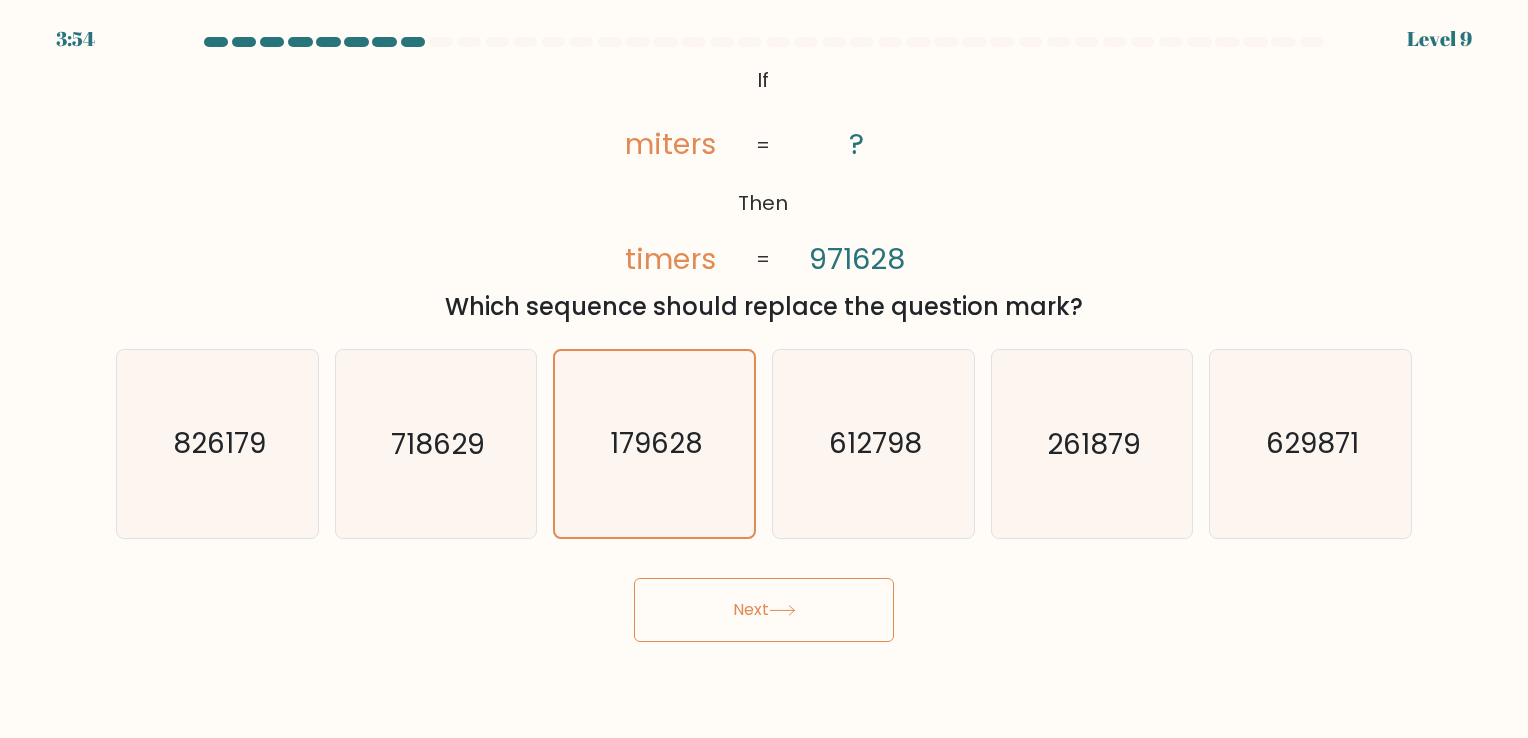 click on "Next" at bounding box center (764, 610) 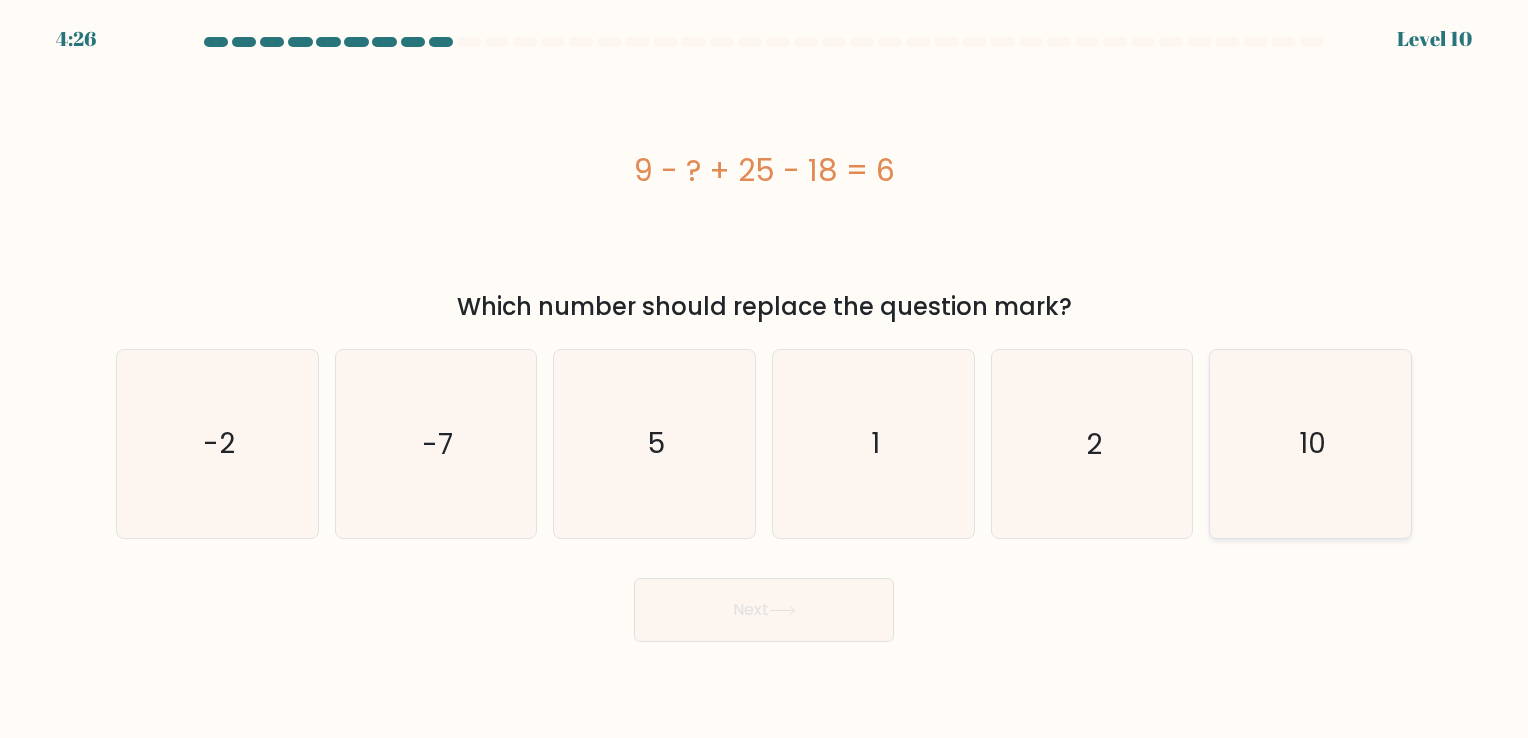click on "10" 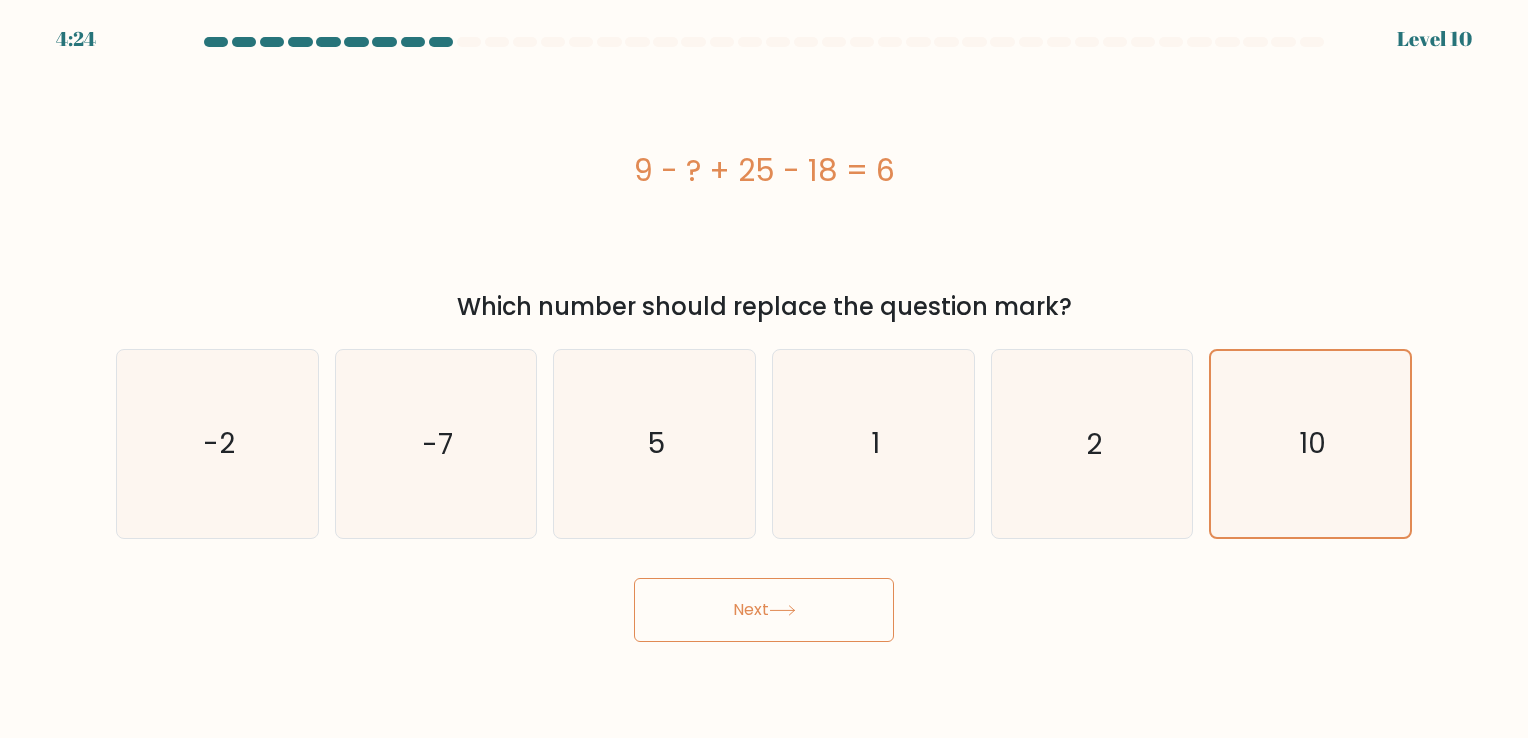 click on "Next" at bounding box center [764, 610] 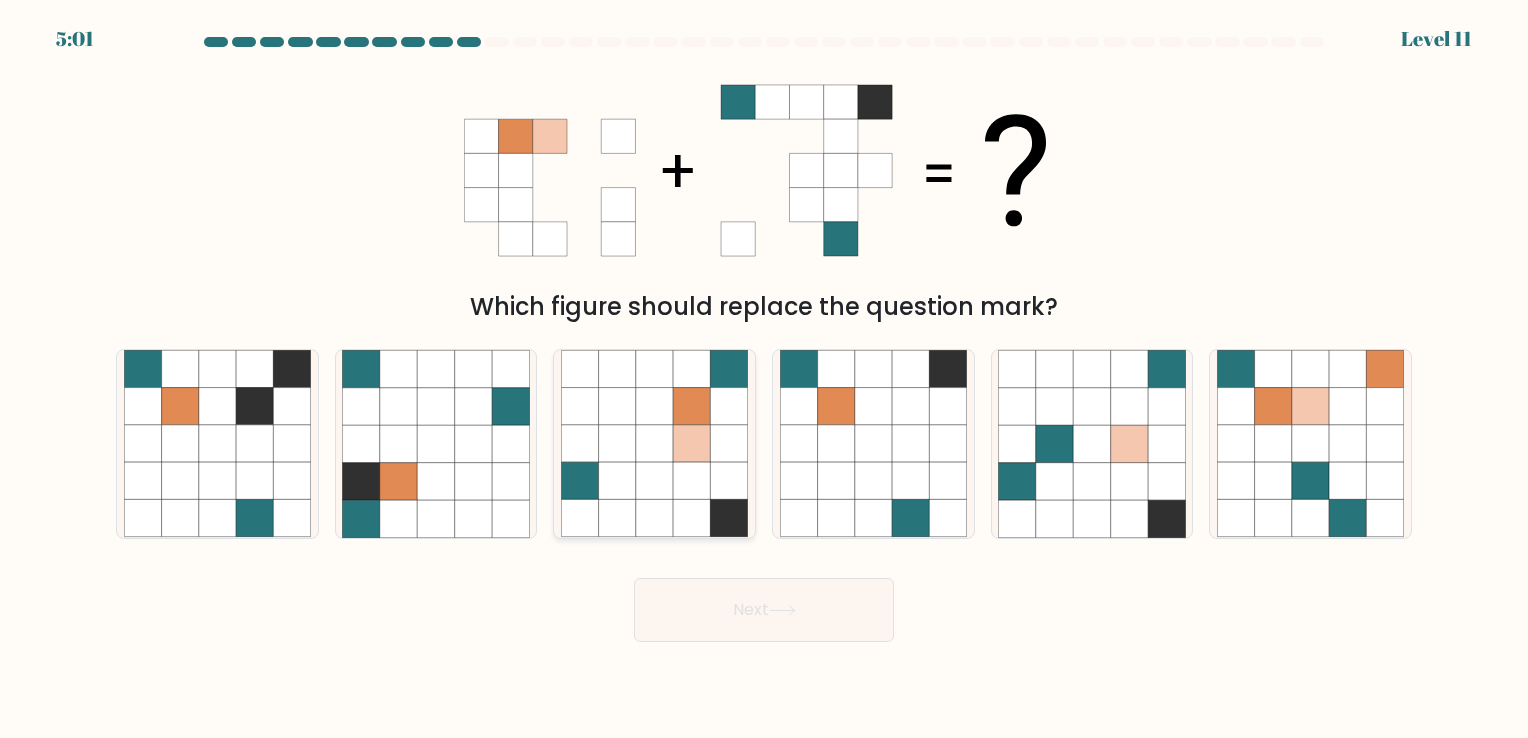 click 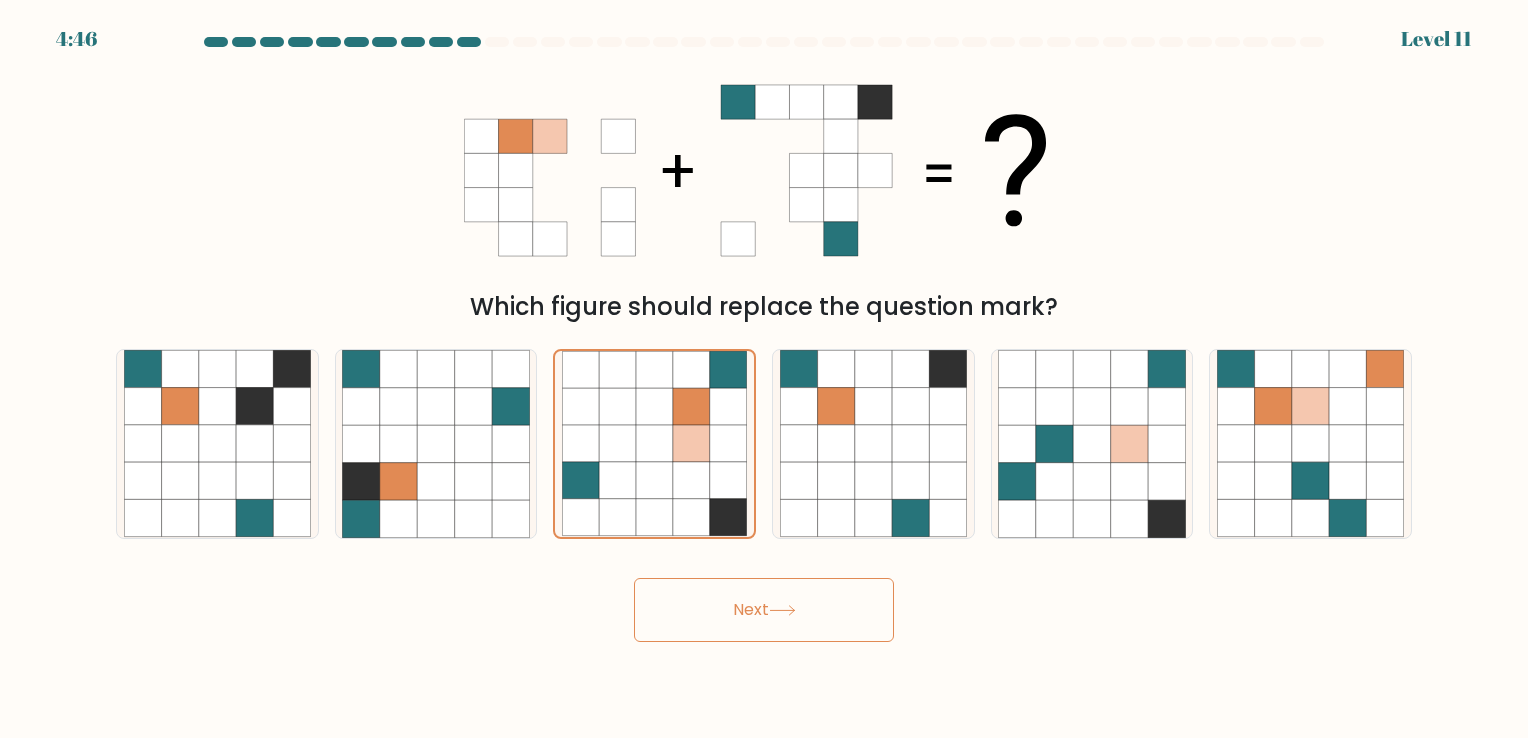 click on "Next" at bounding box center (764, 610) 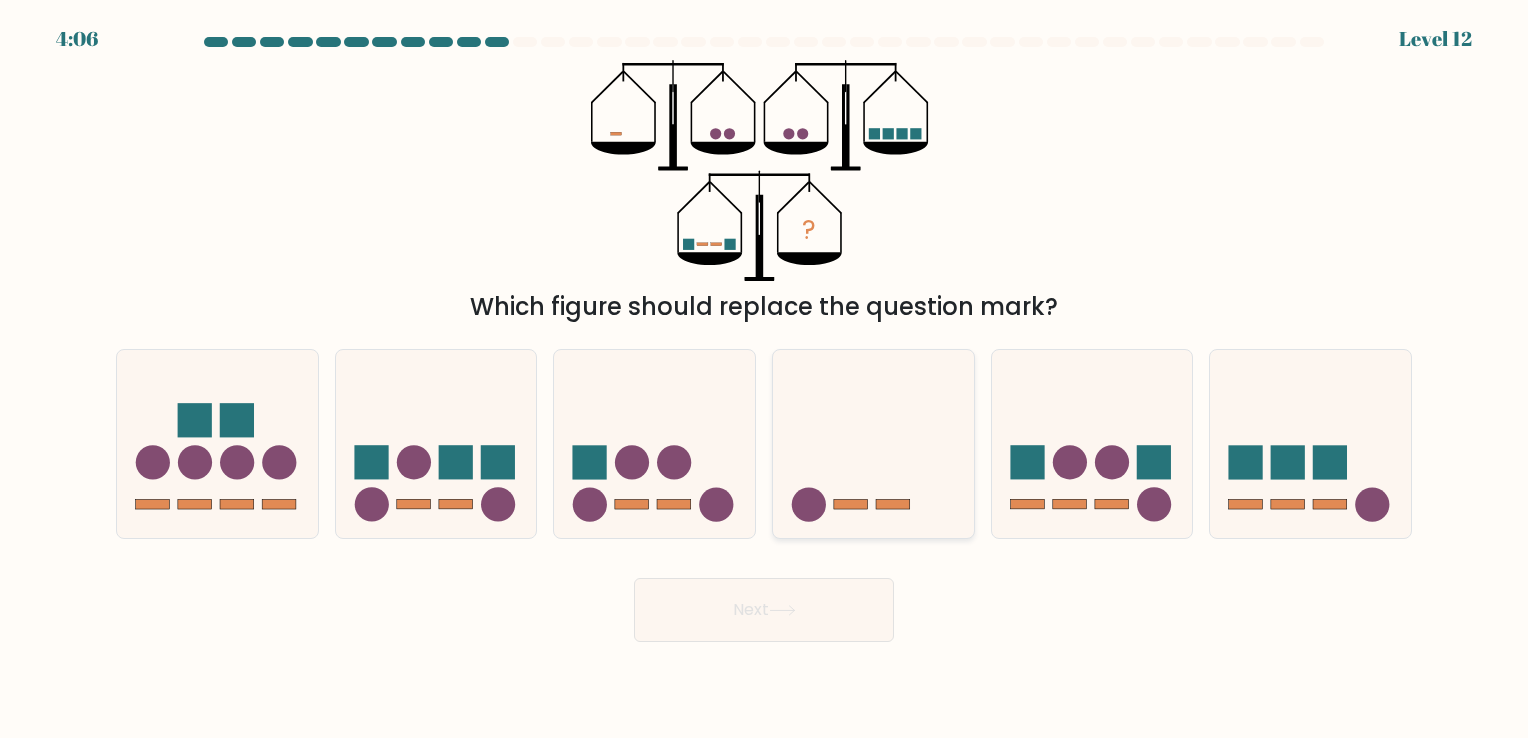 click 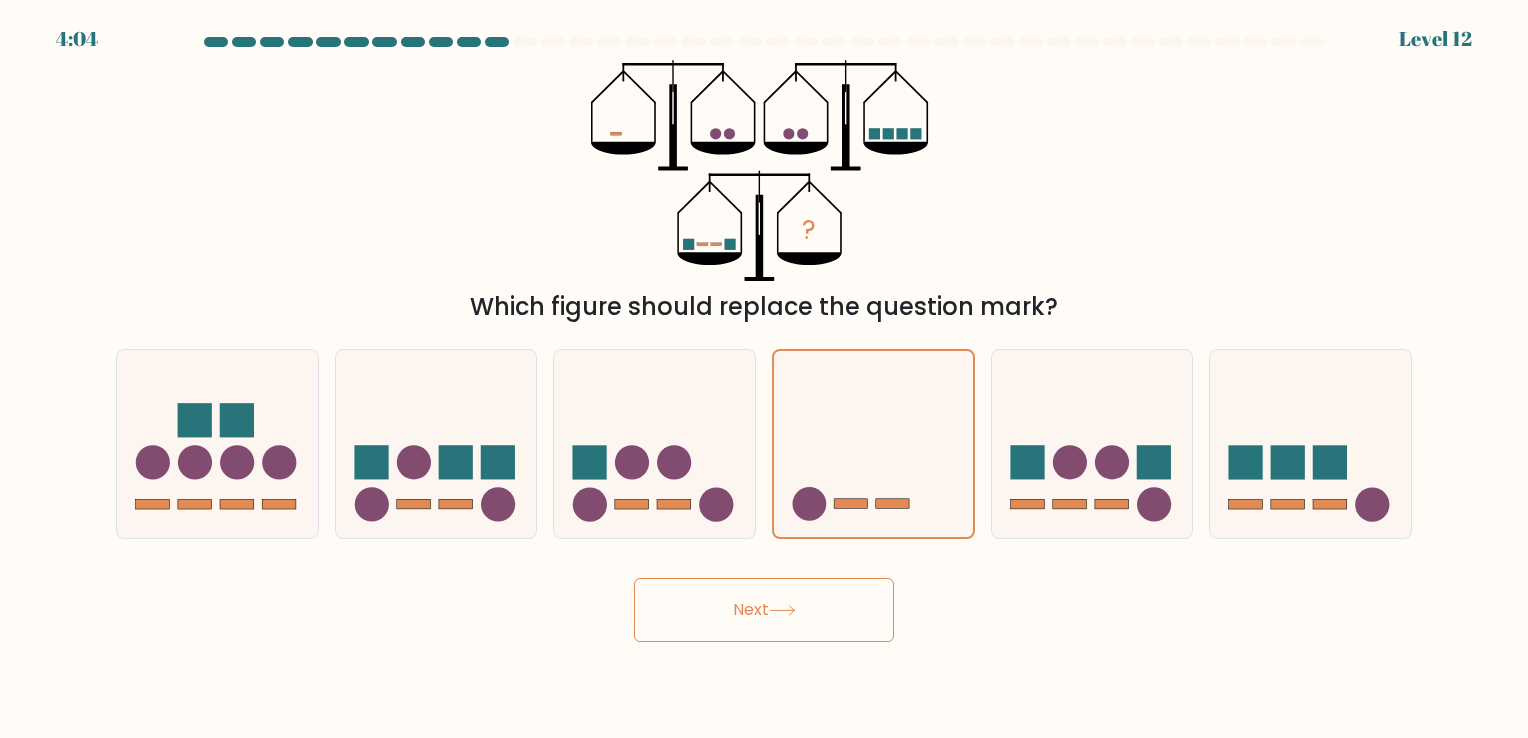 click on "Next" at bounding box center (764, 610) 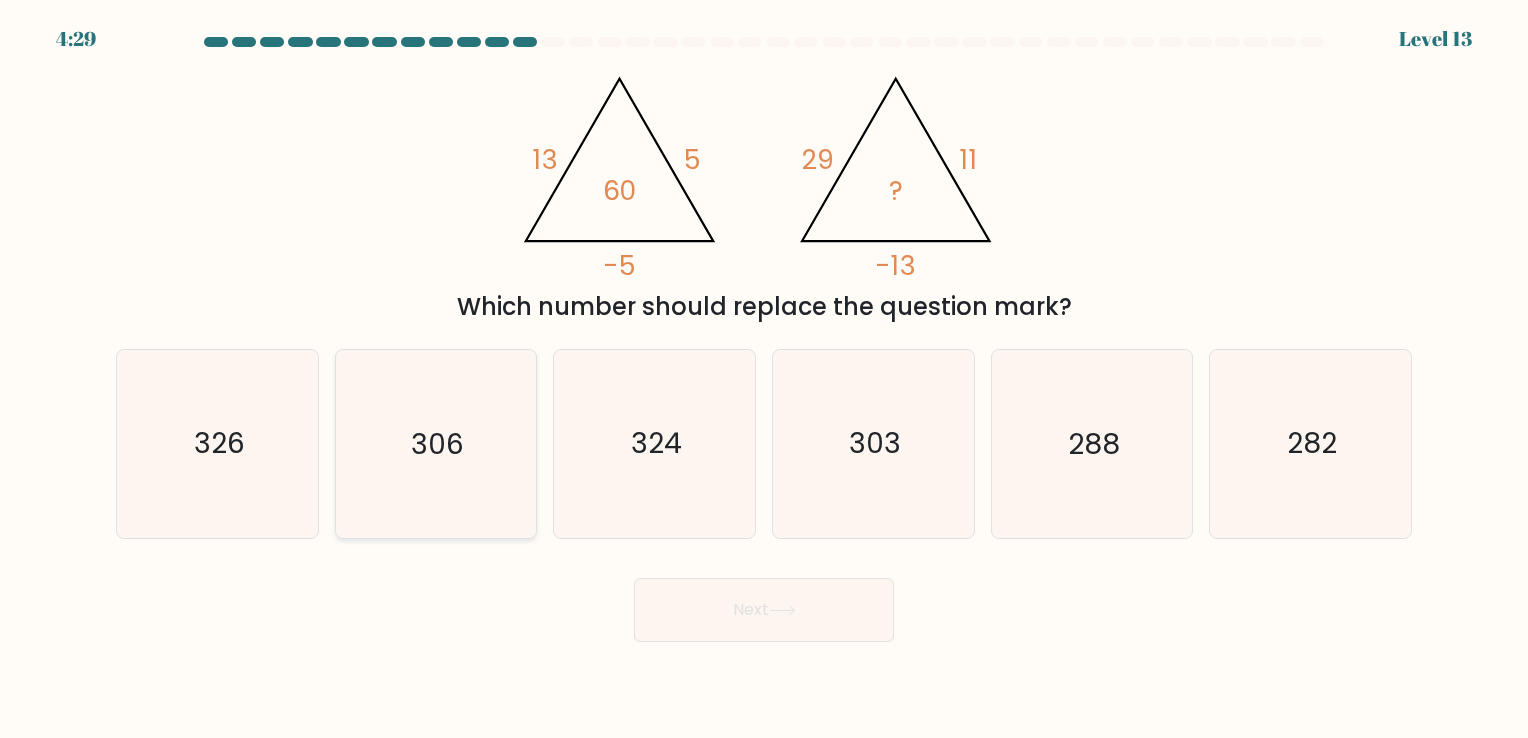 click on "306" 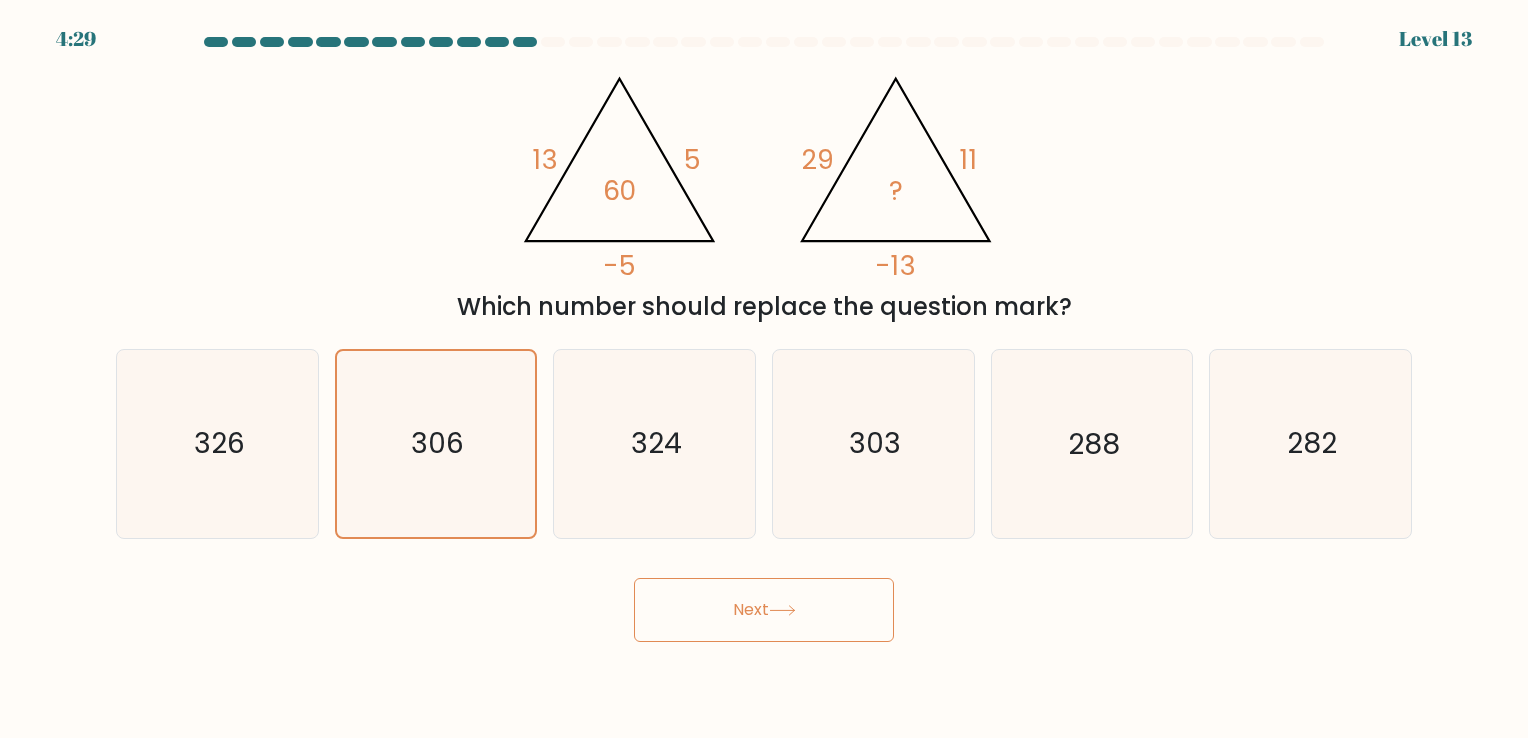 click on "Next" at bounding box center [764, 610] 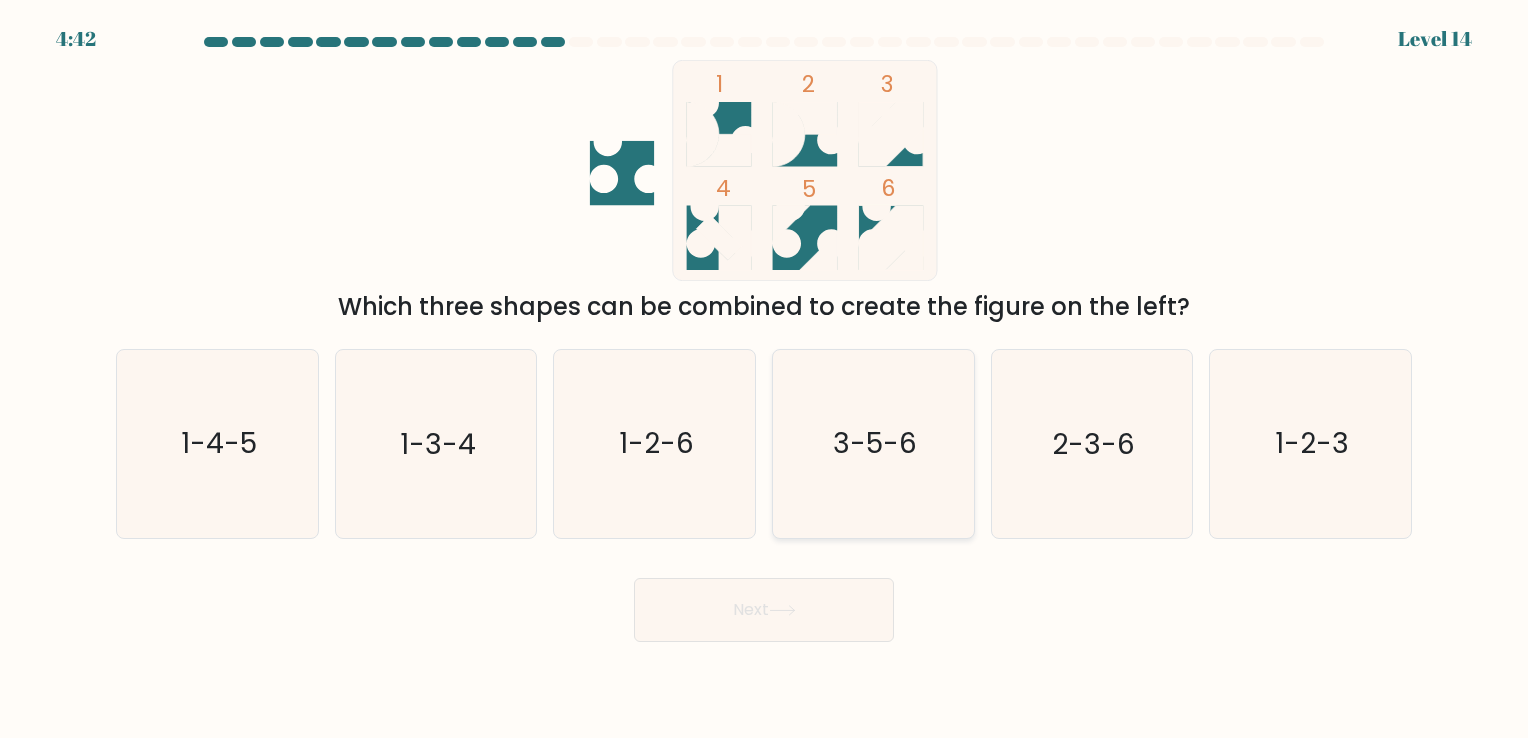 click on "3-5-6" 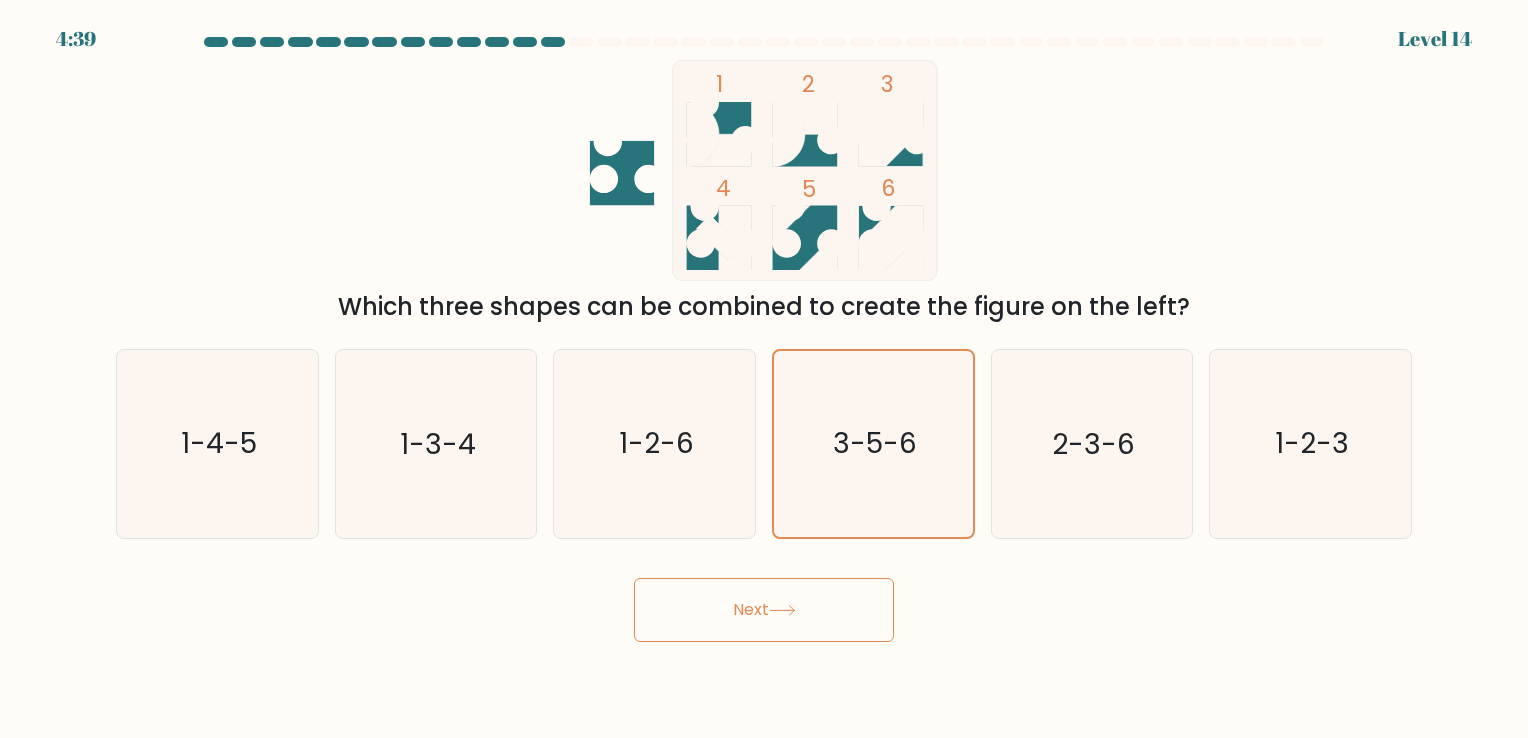 click on "Next" at bounding box center [764, 610] 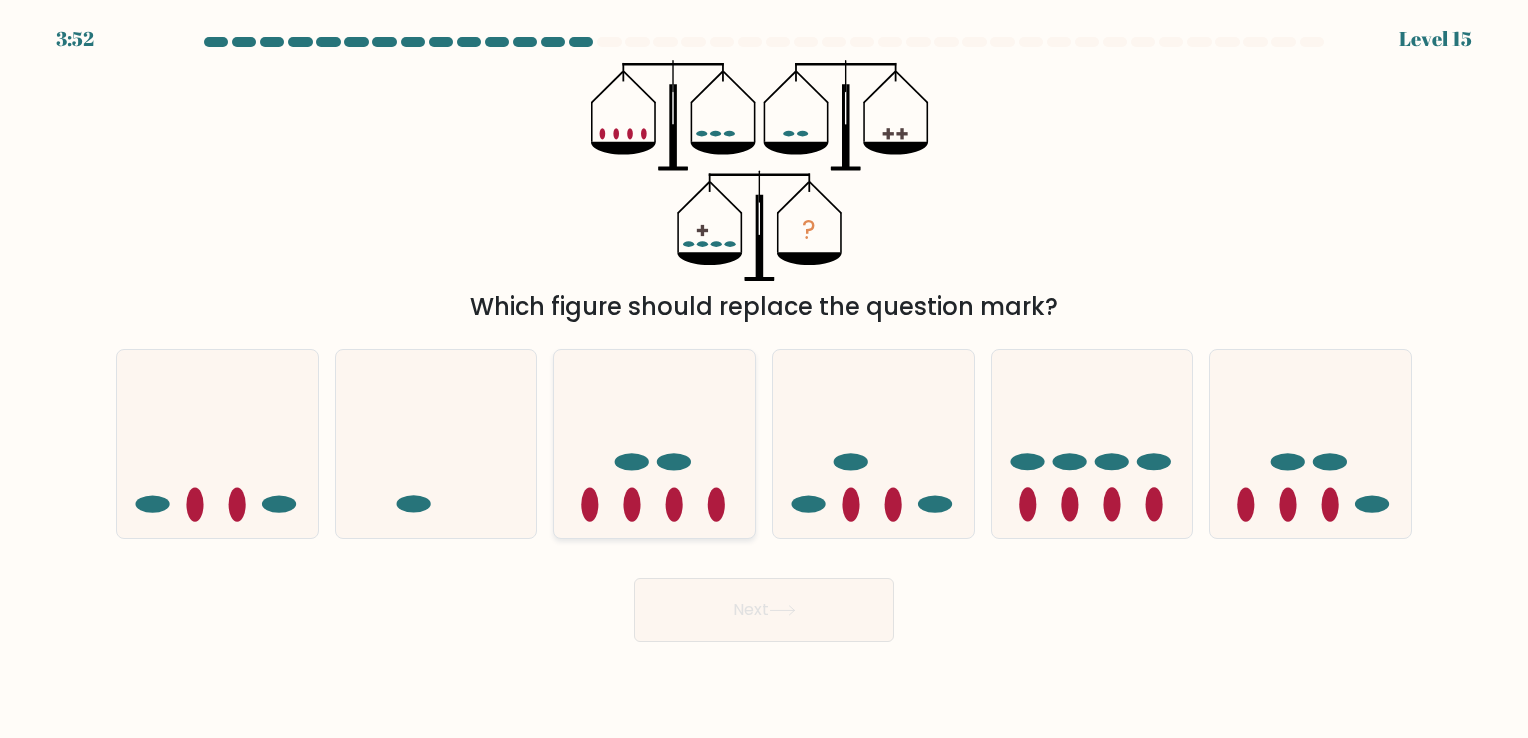 click 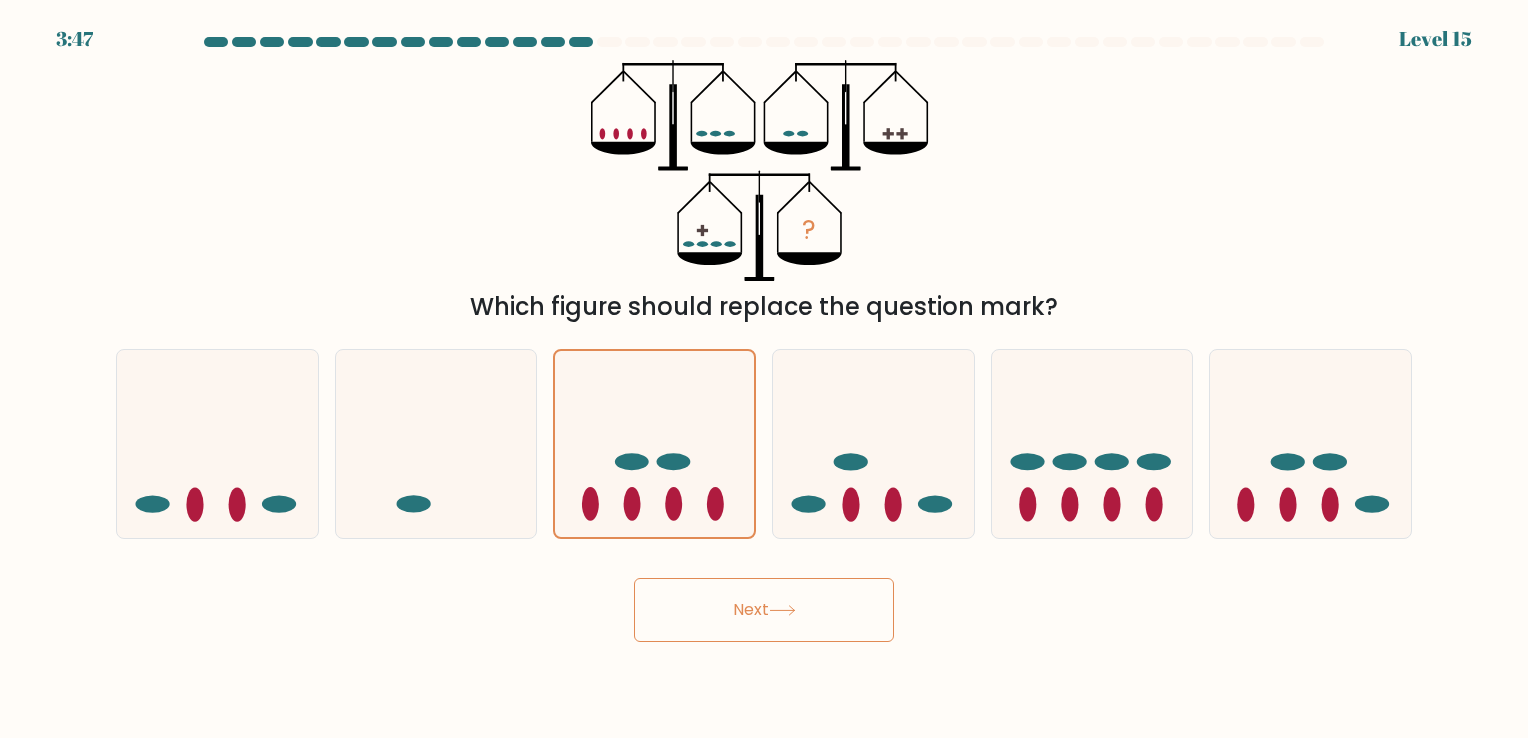 click on "Next" at bounding box center (764, 610) 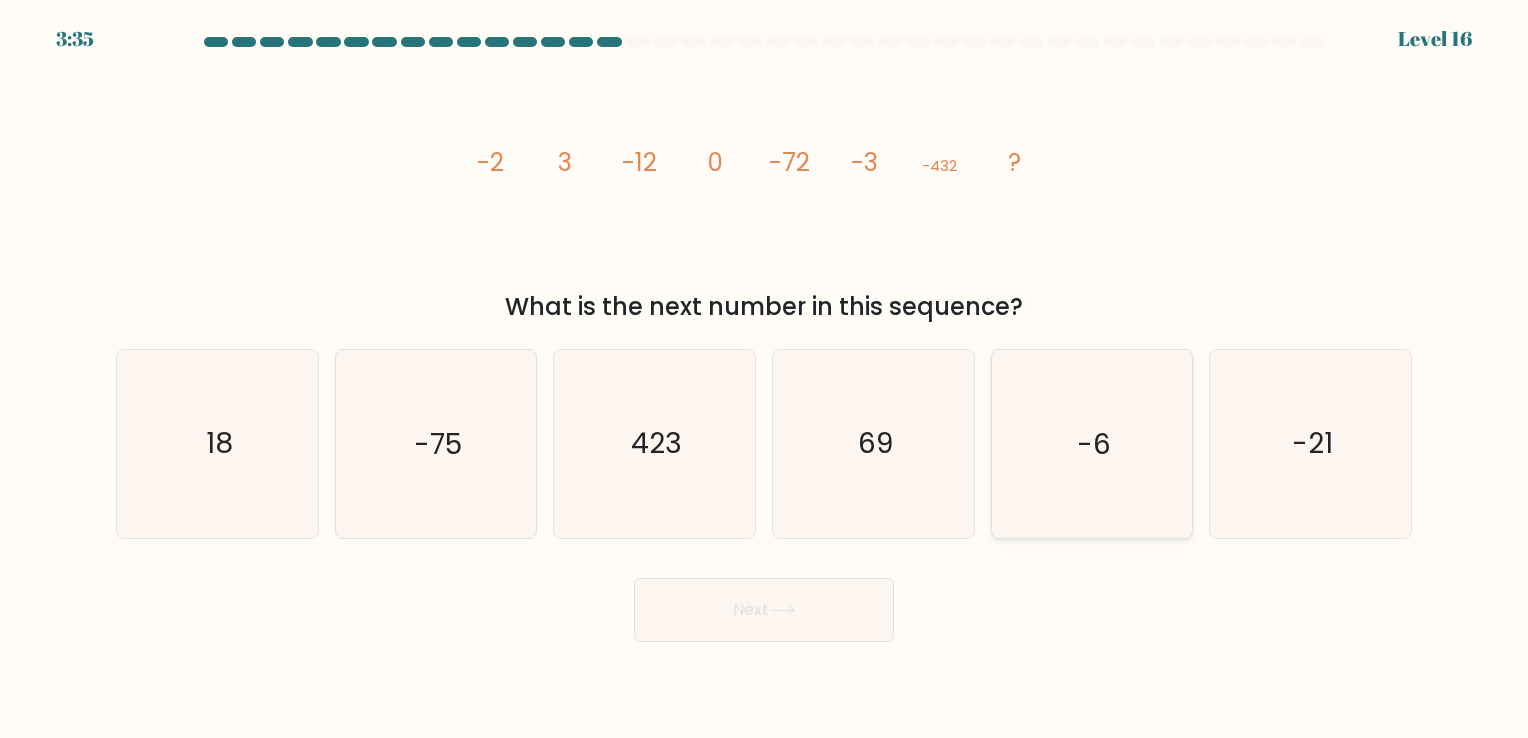 click on "-6" 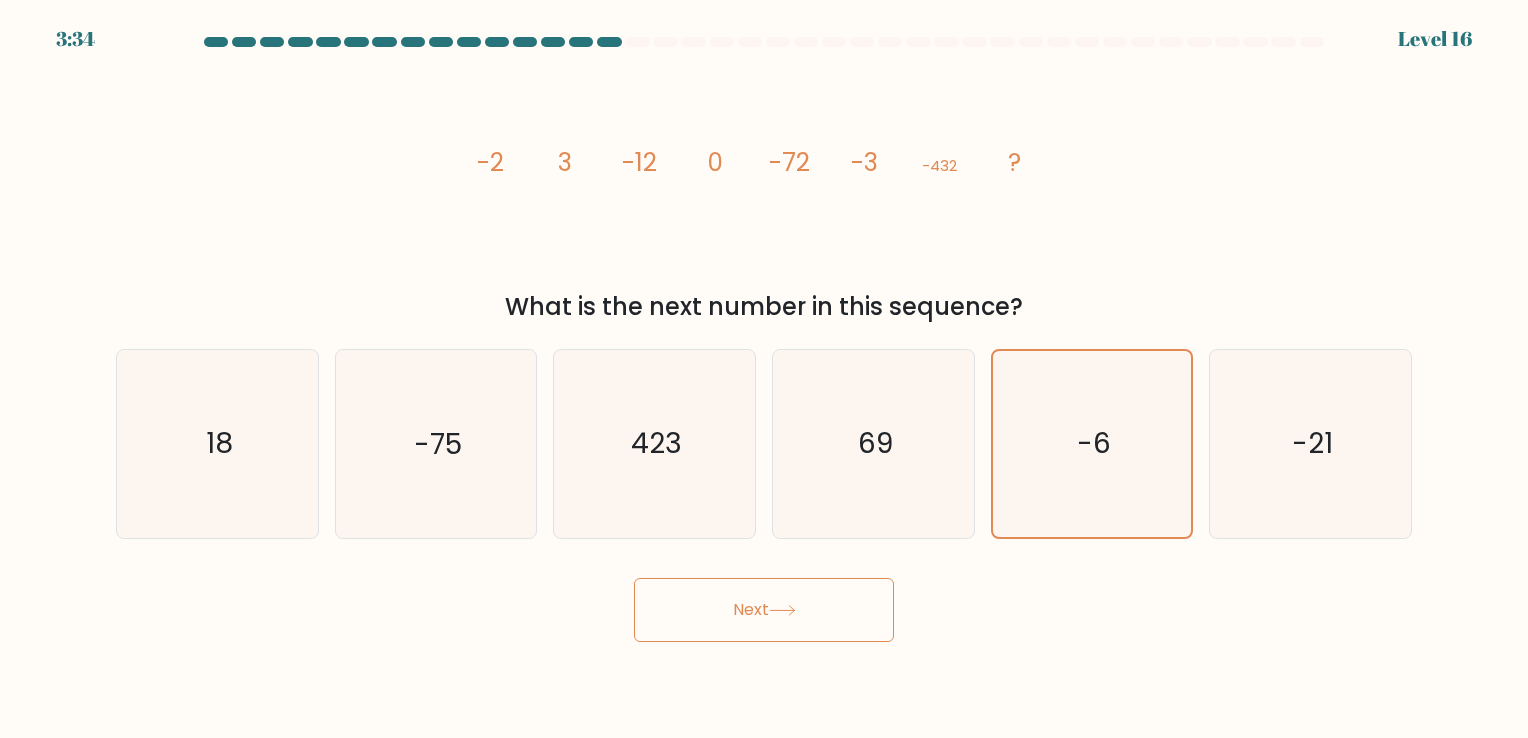 click on "Next" at bounding box center (764, 610) 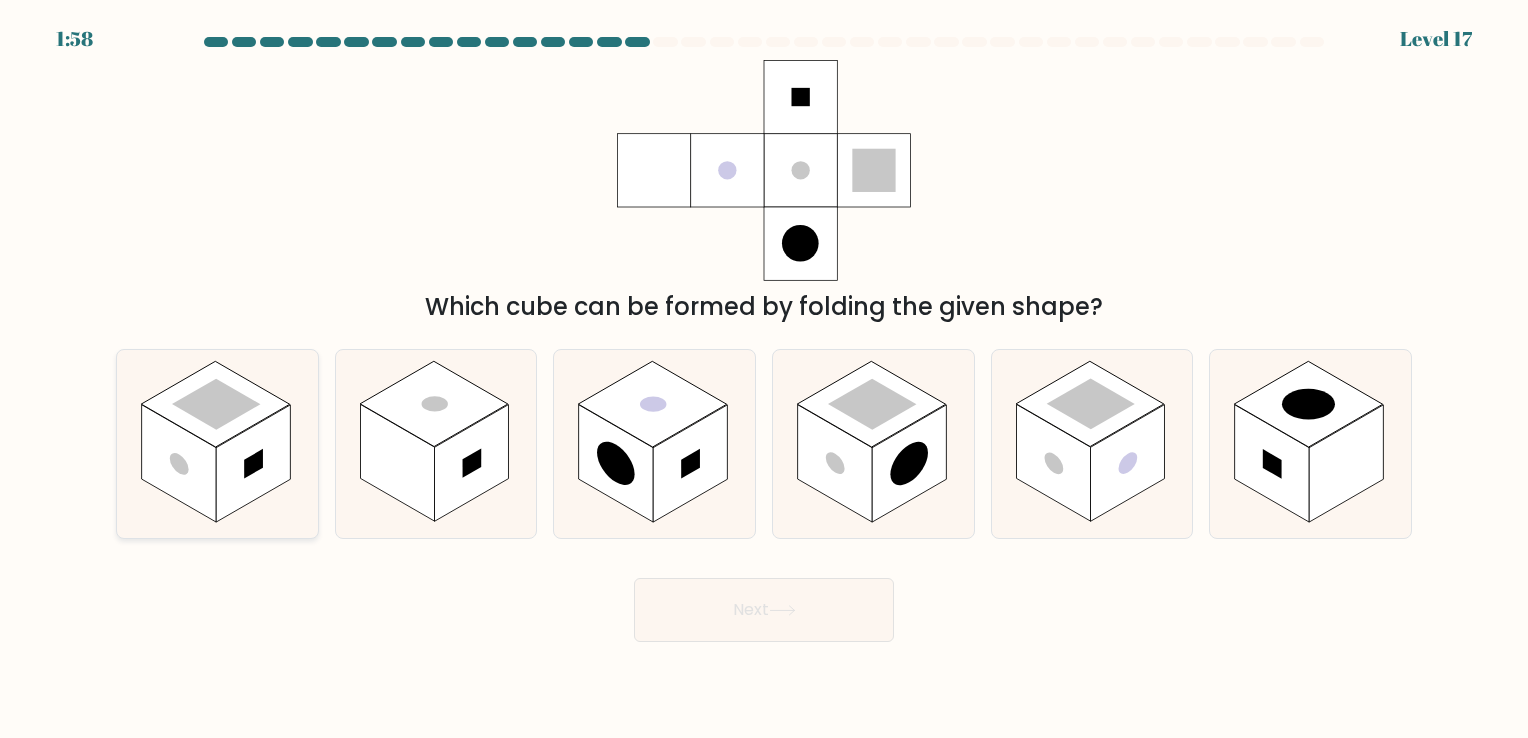 click 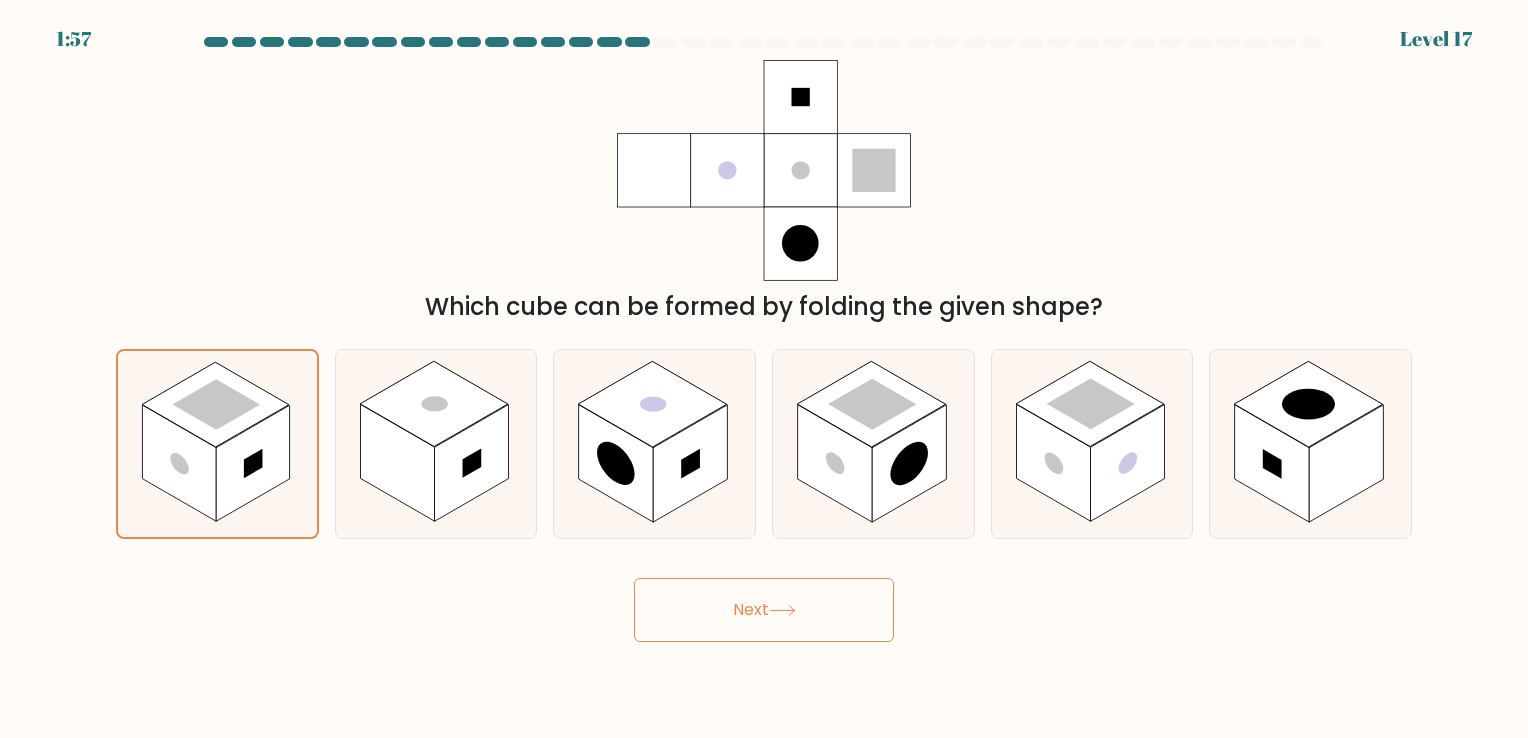 click 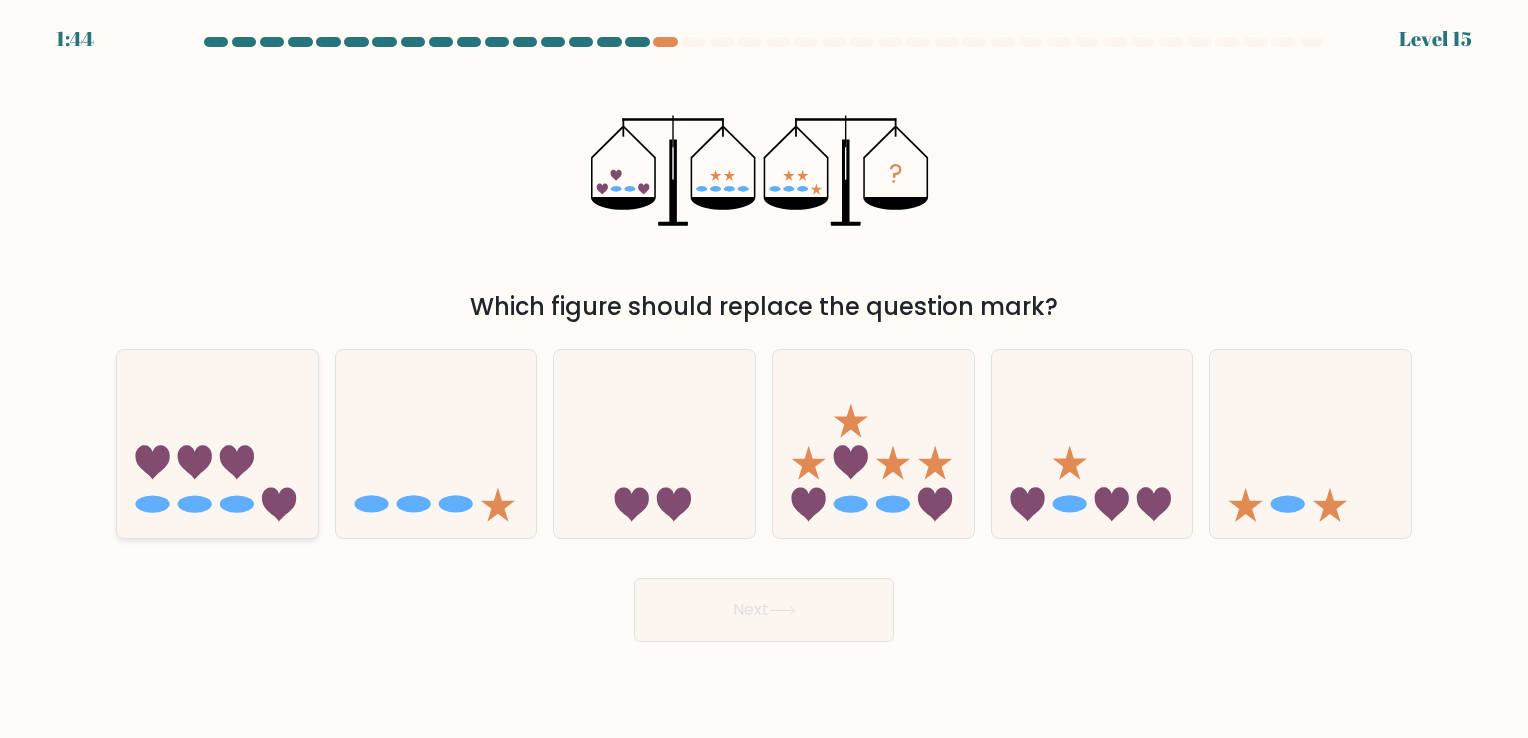click 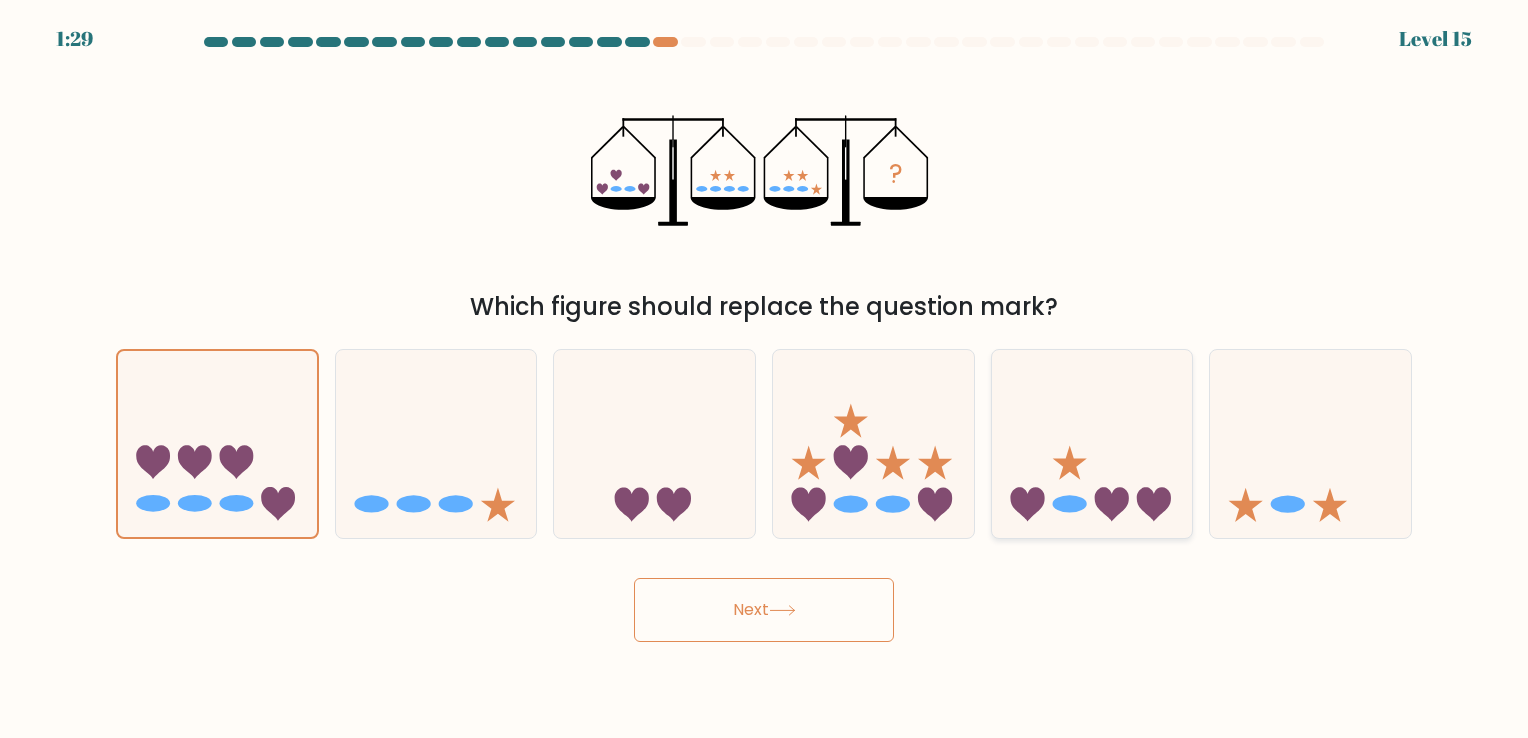 click 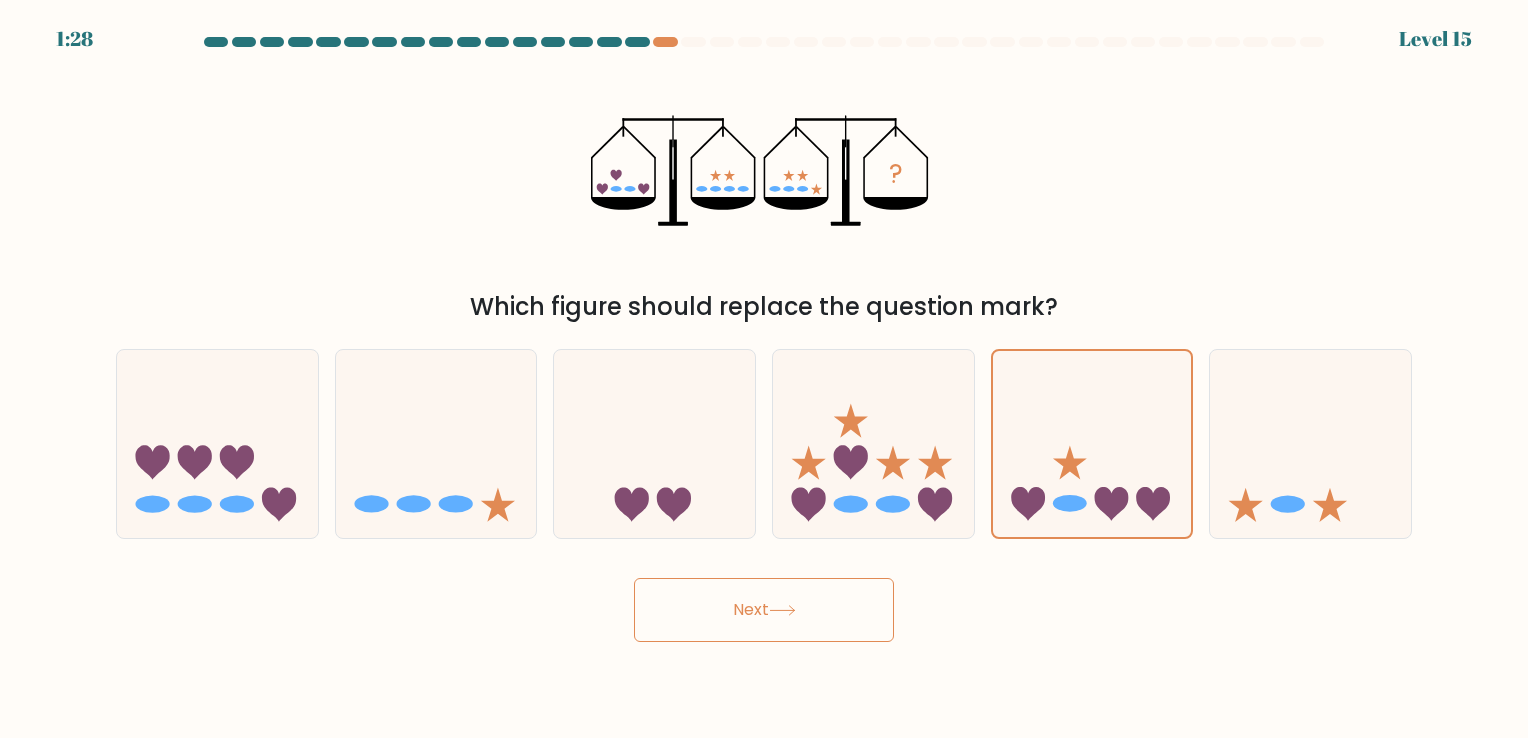 click 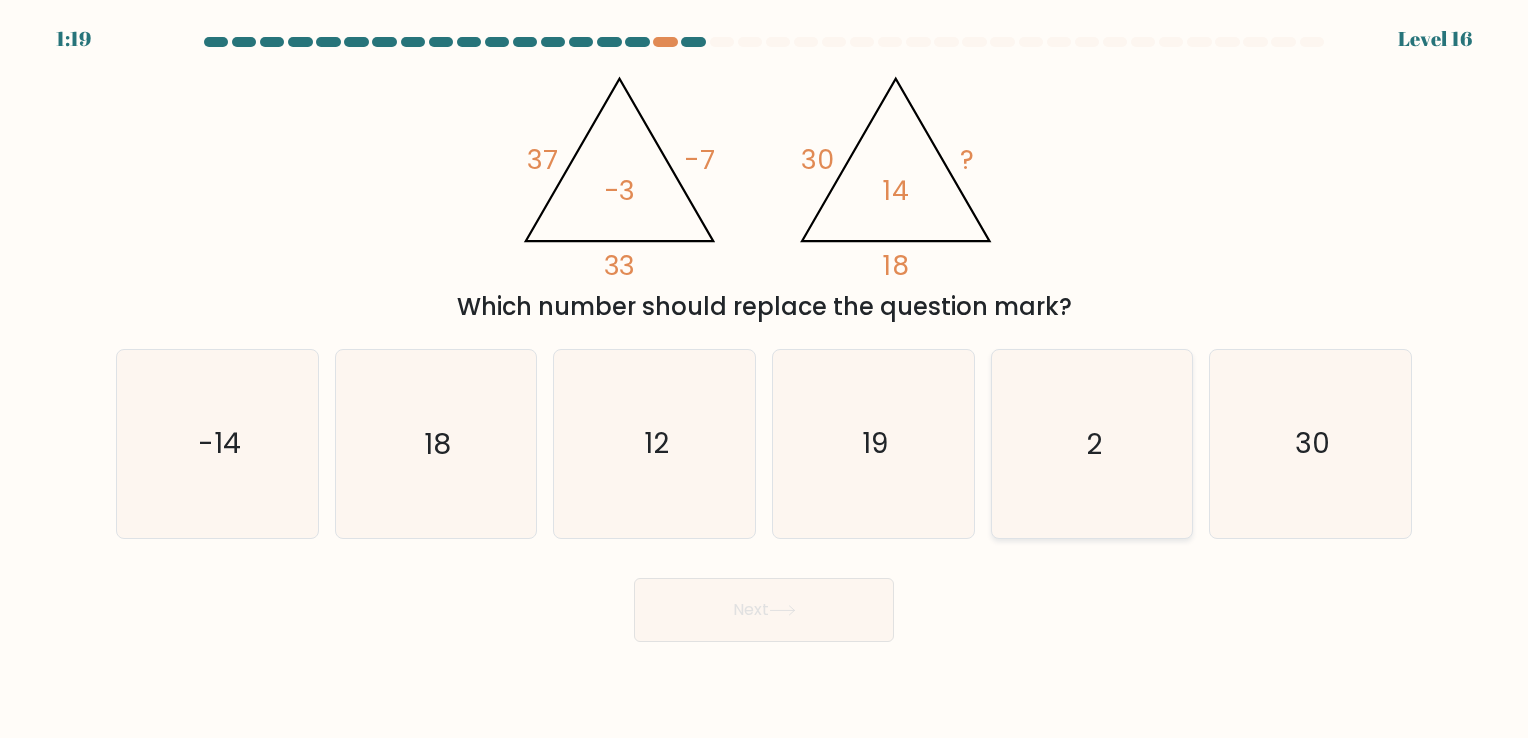 click on "2" 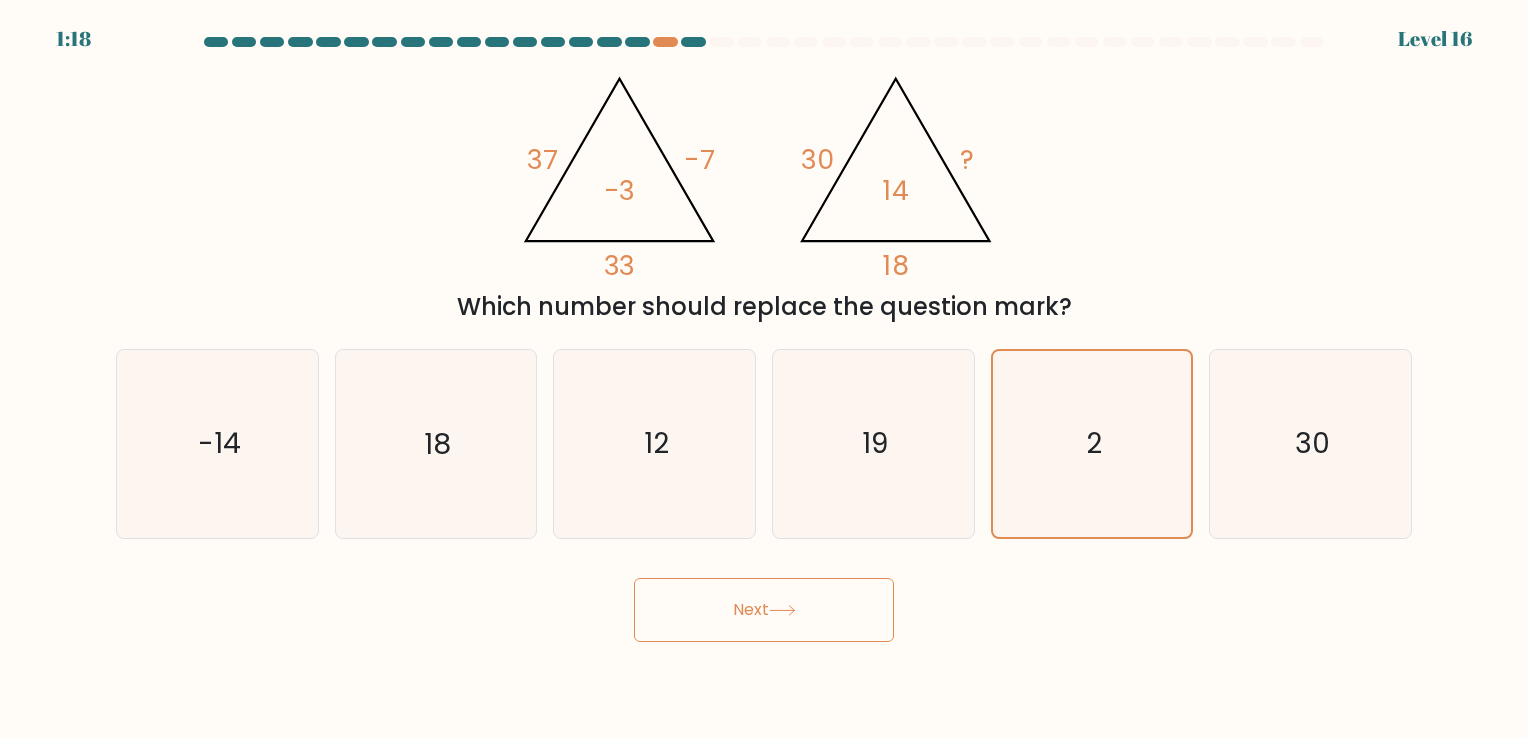click on "Next" at bounding box center [764, 610] 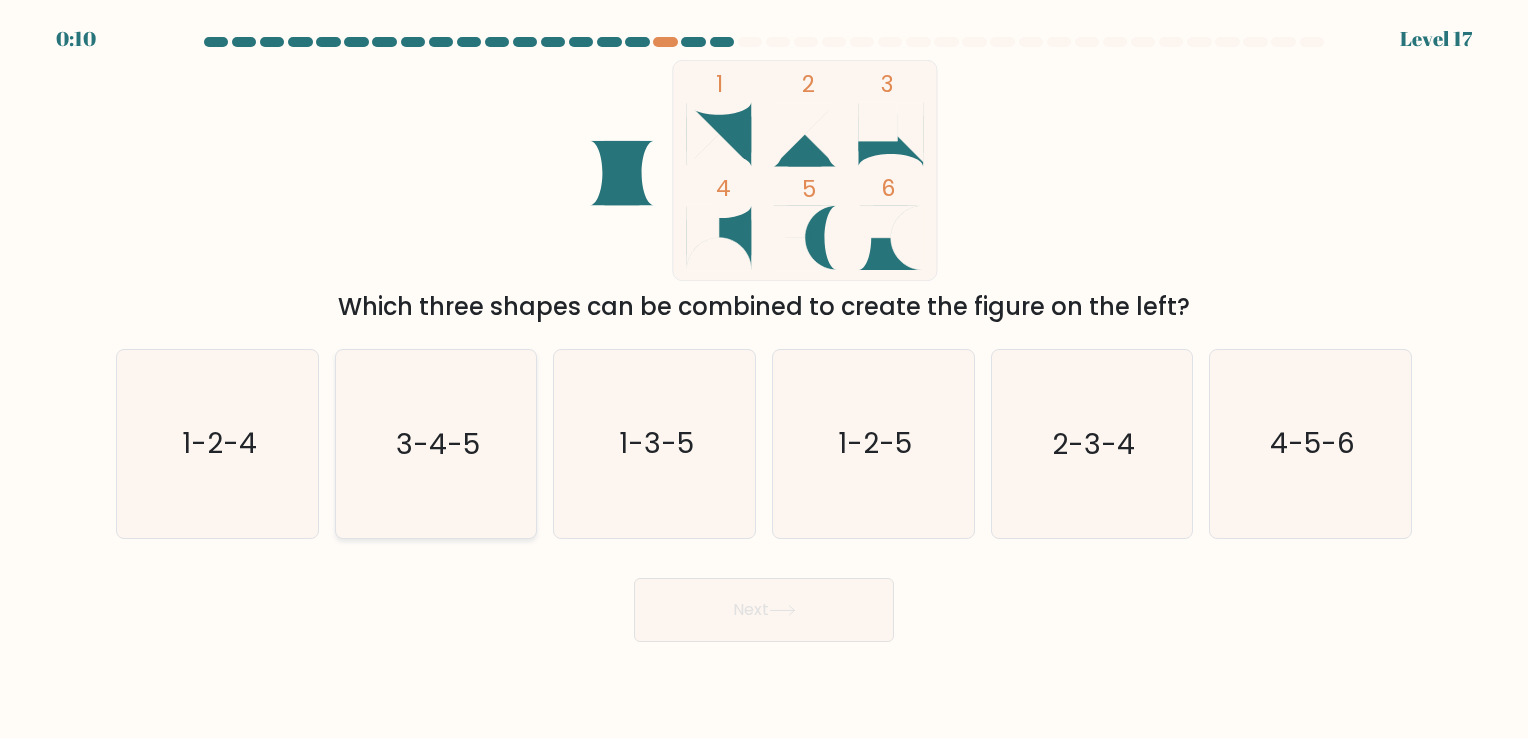 click on "3-4-5" 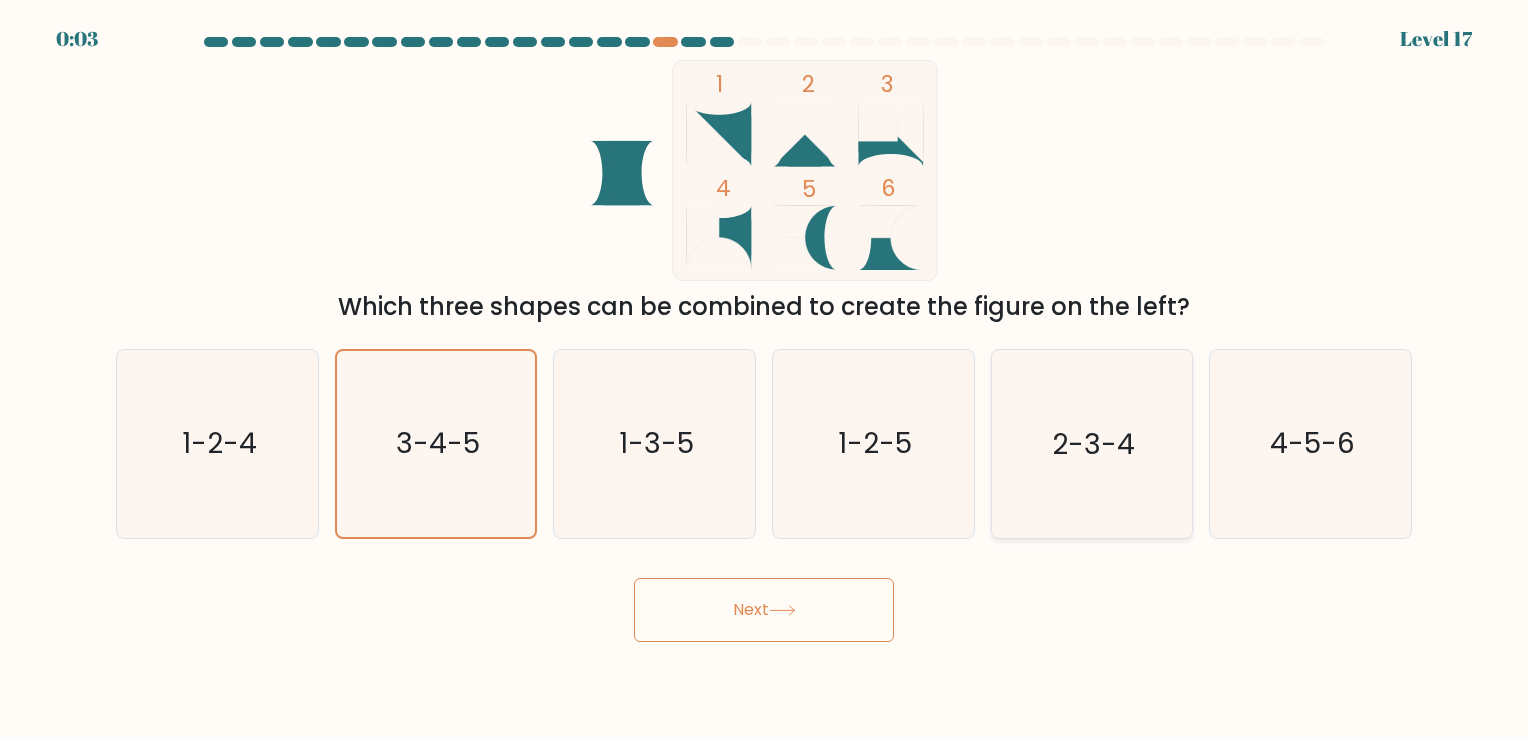 click on "2-3-4" 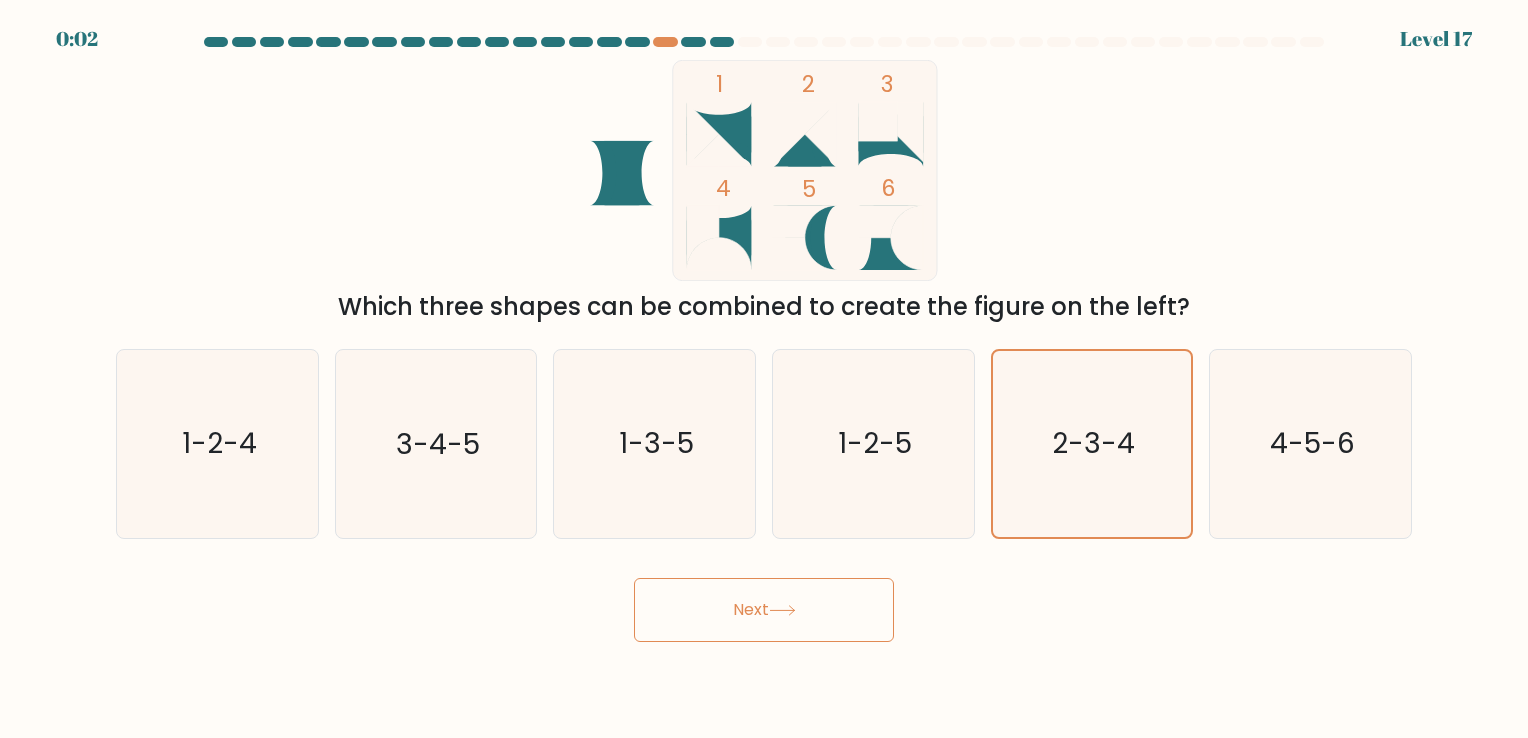 click on "Next" at bounding box center [764, 610] 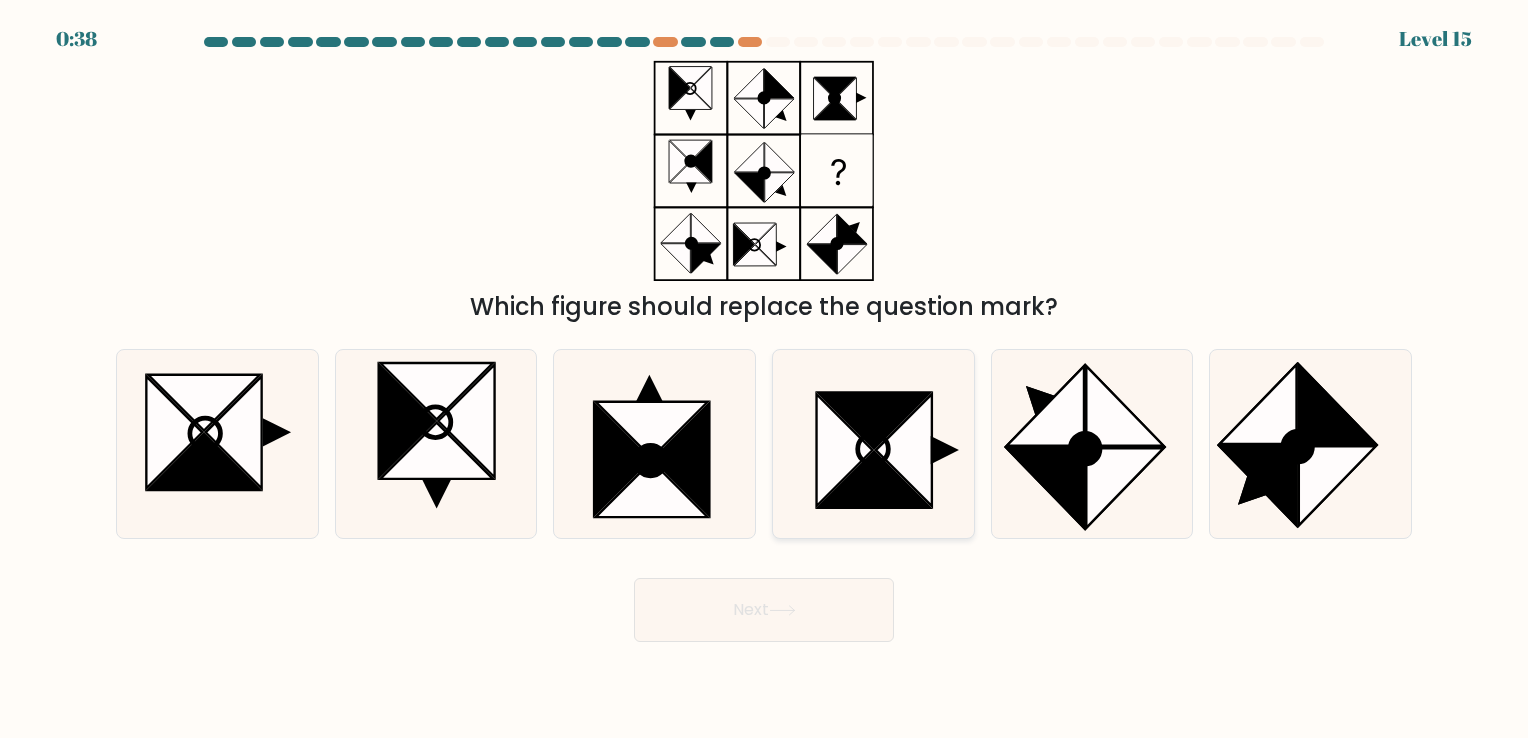 click 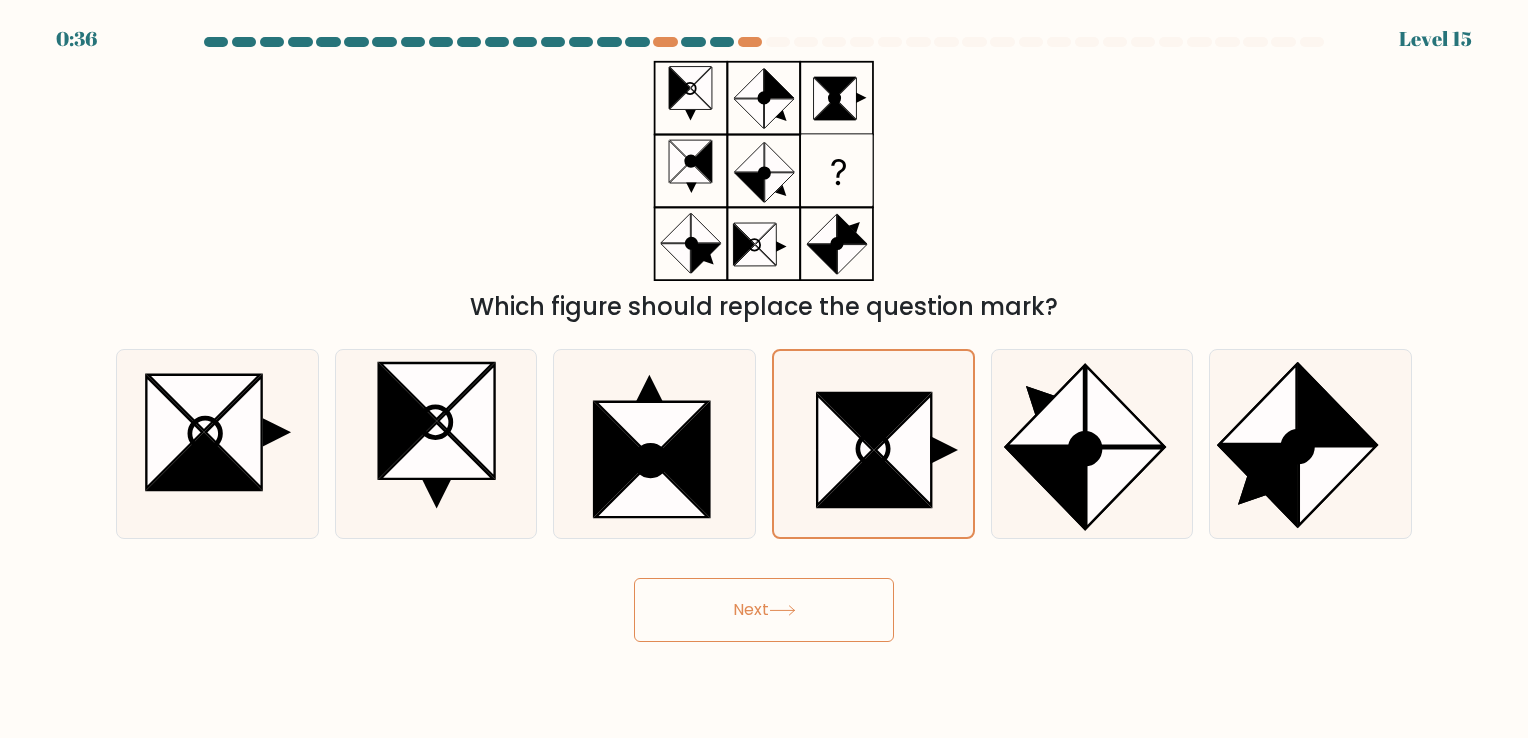 click 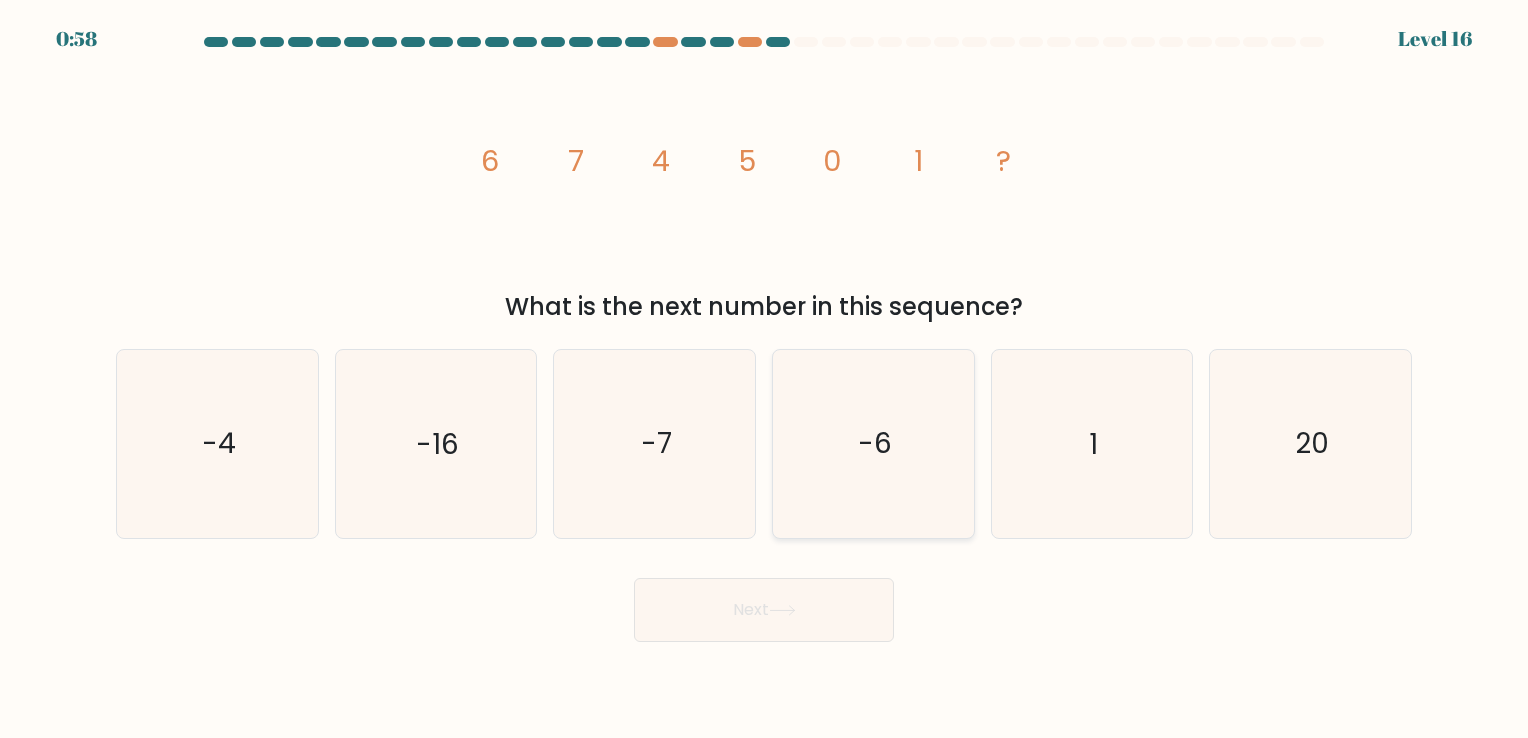 click on "-6" 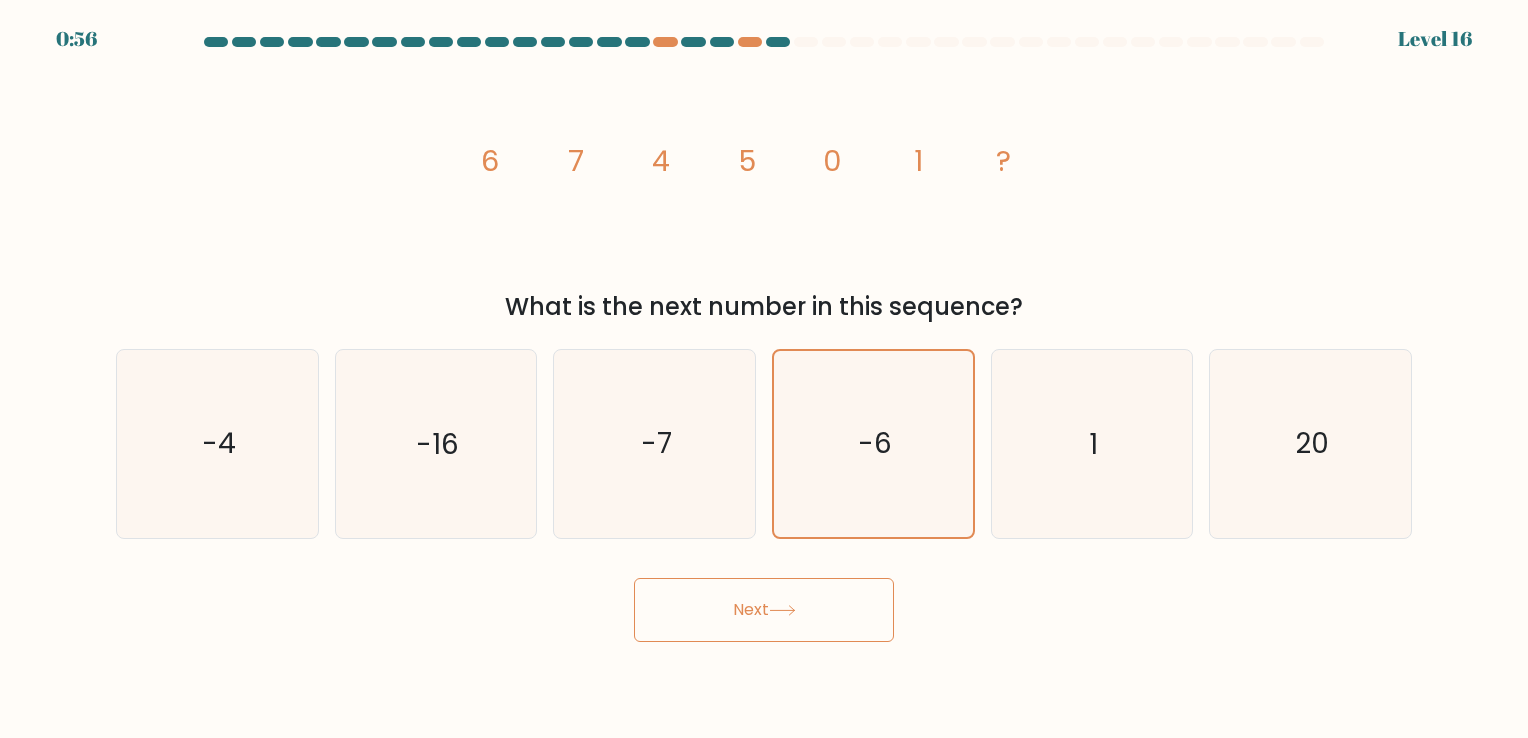 click on "Next" at bounding box center (764, 610) 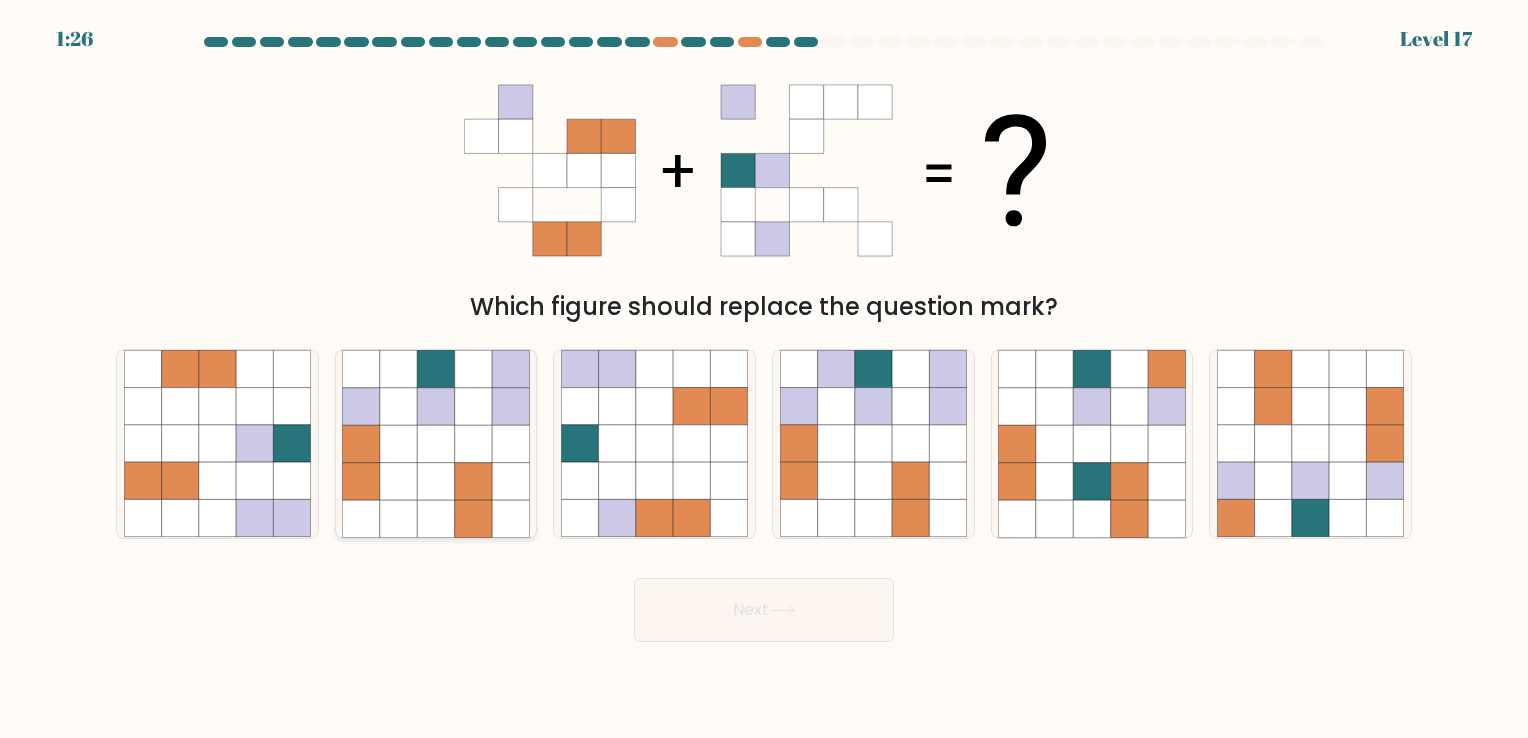 click 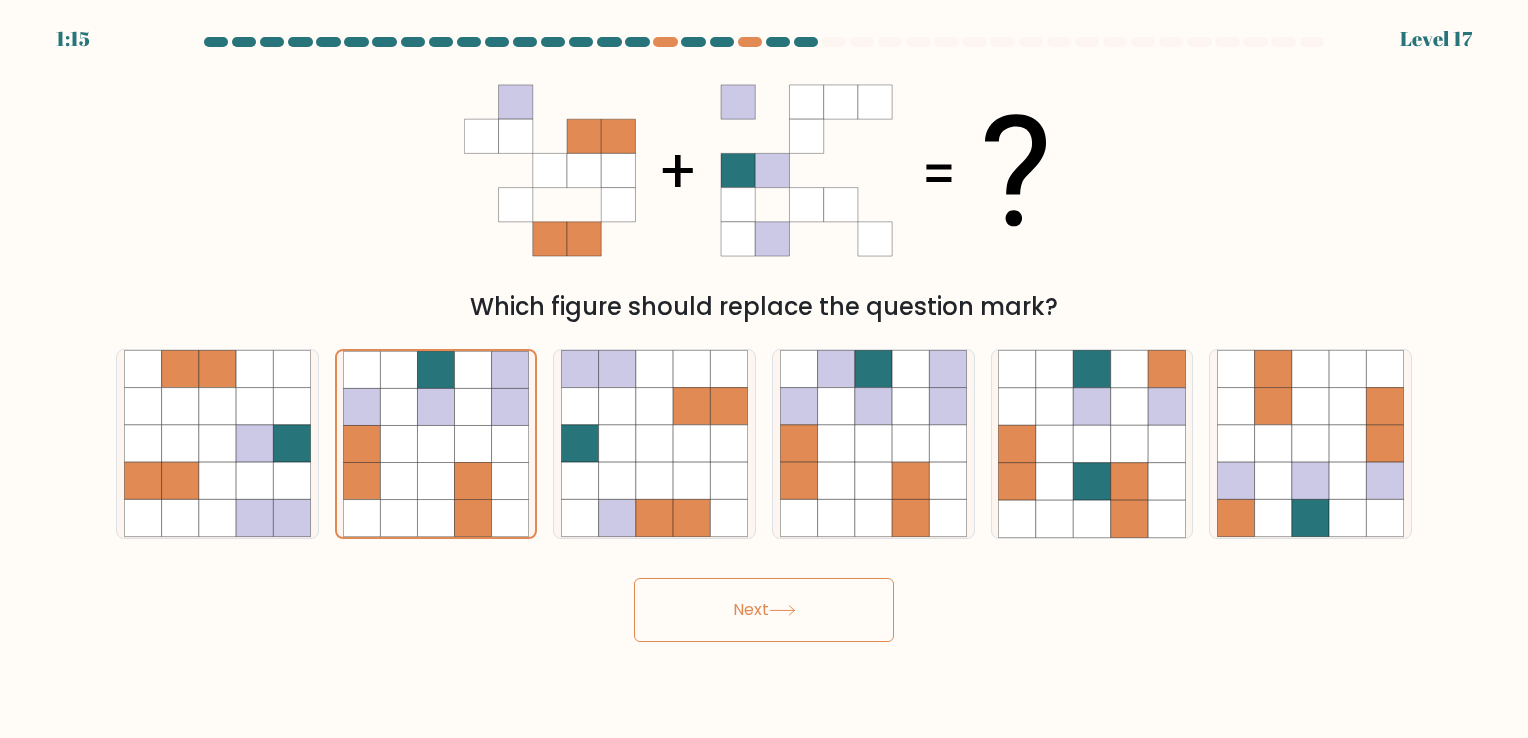 click 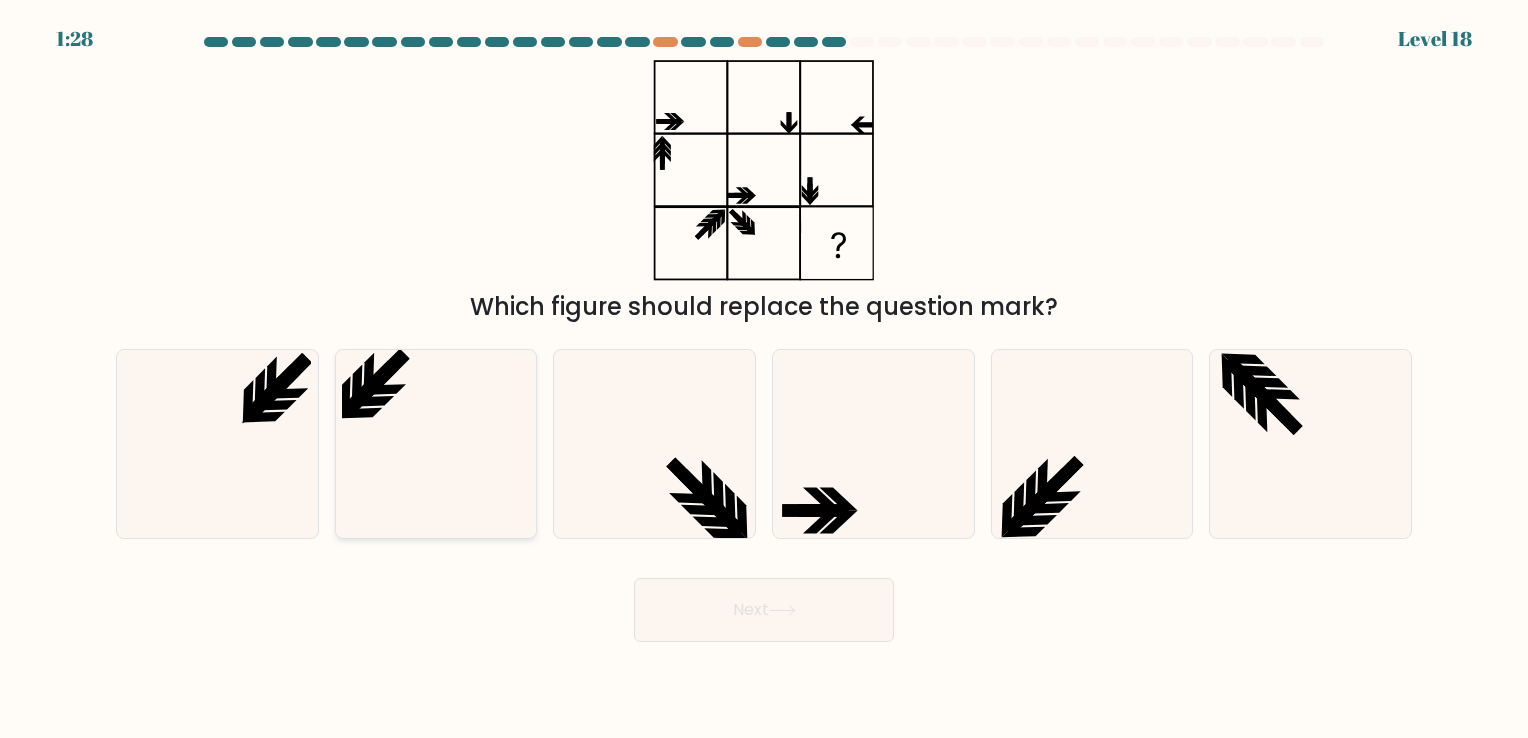 click 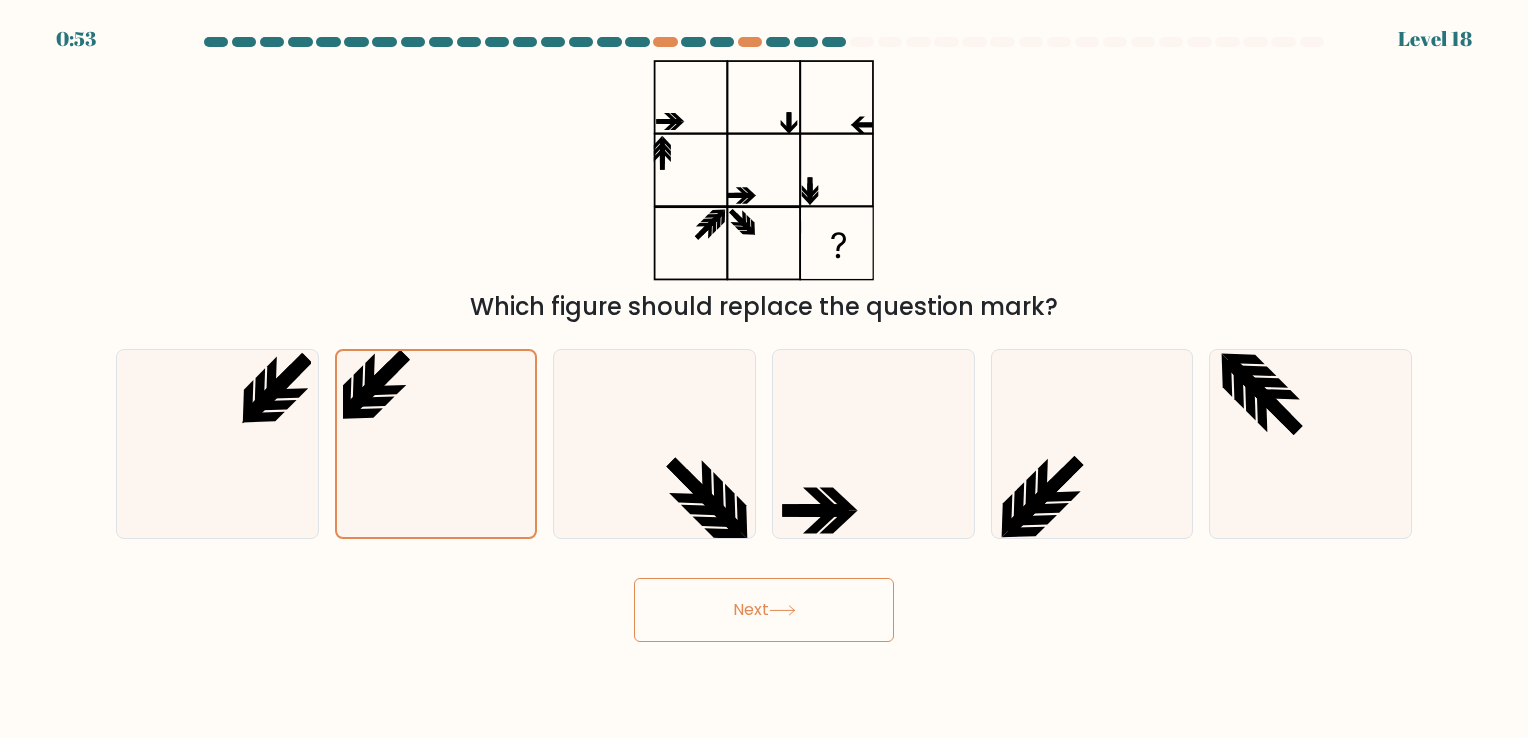 click on "Next" at bounding box center [764, 610] 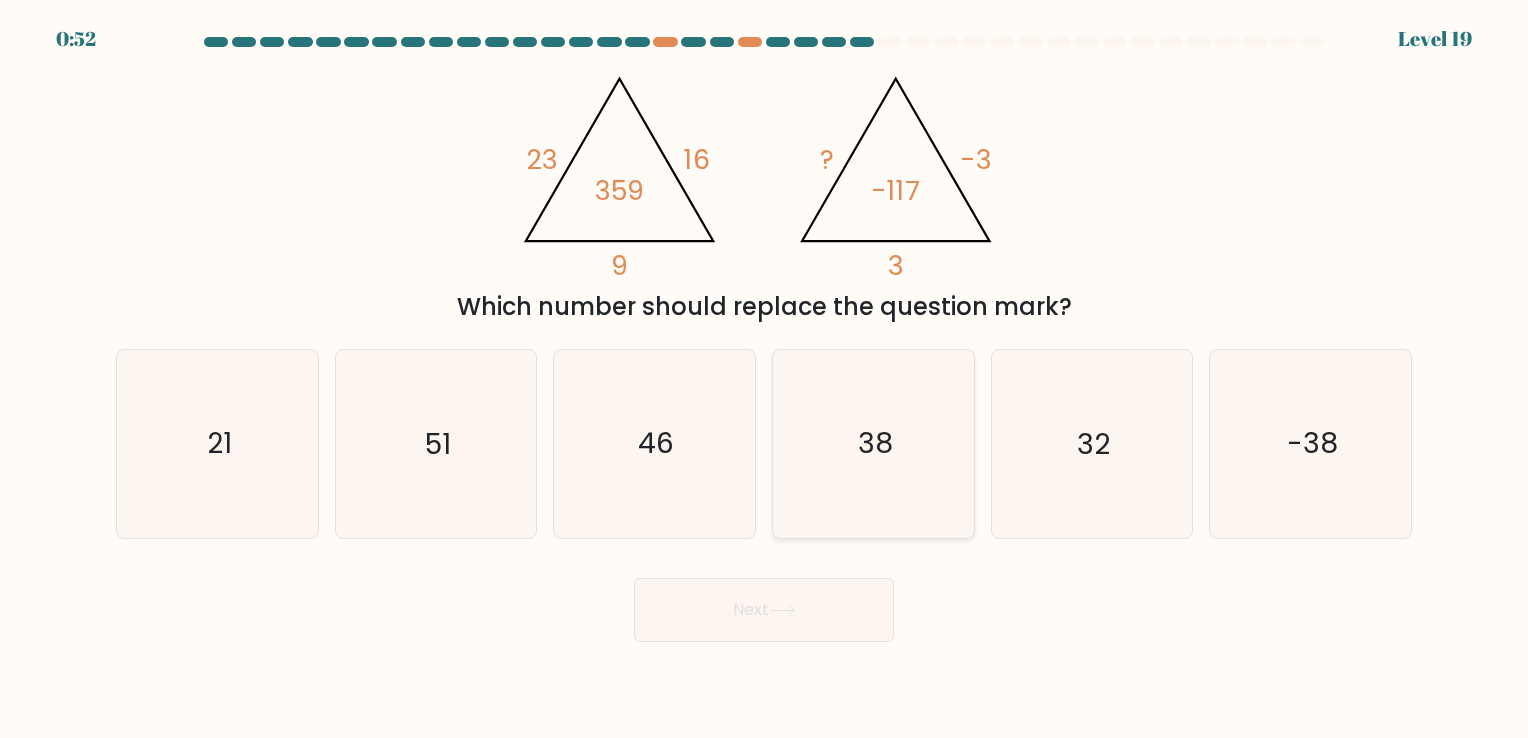 click on "38" 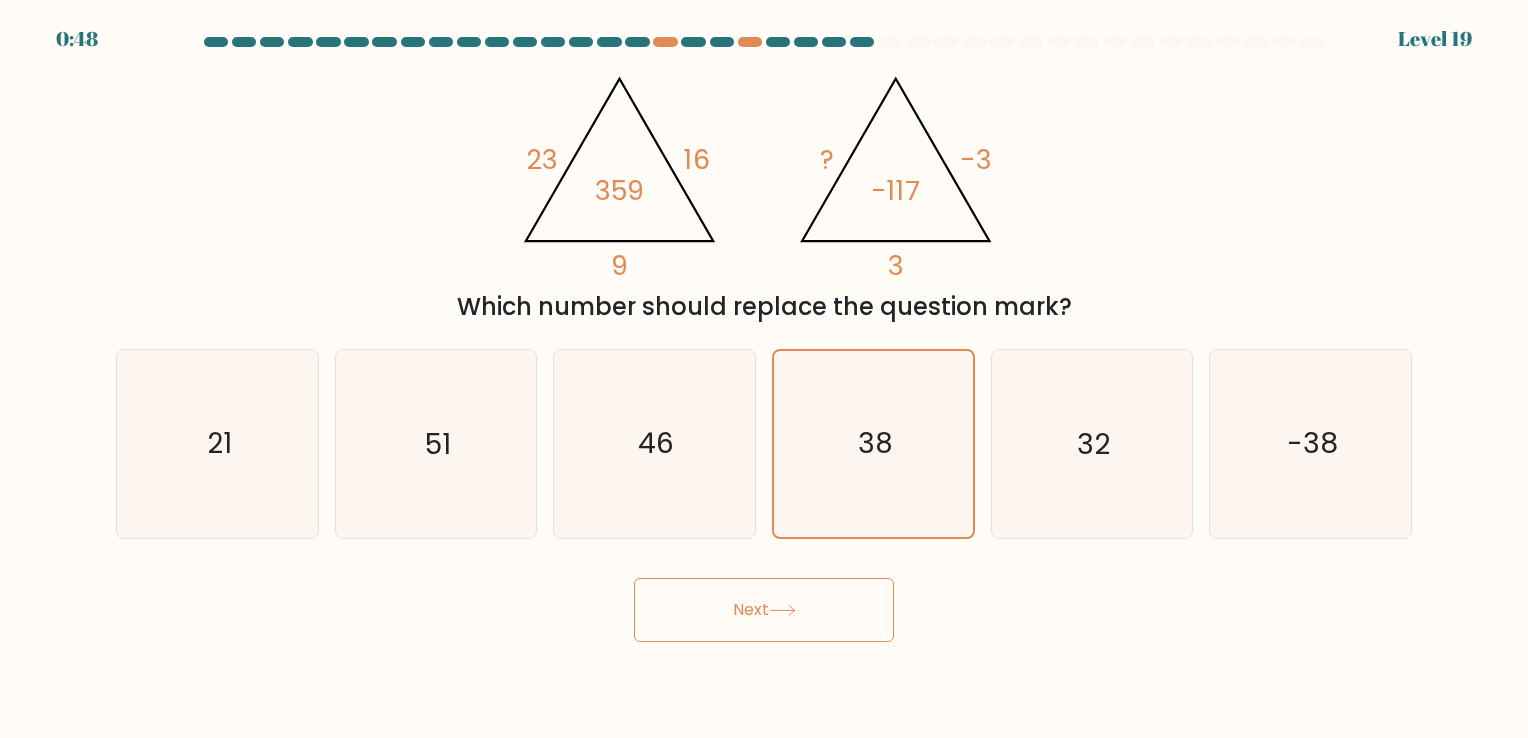 click on "Next" at bounding box center [764, 610] 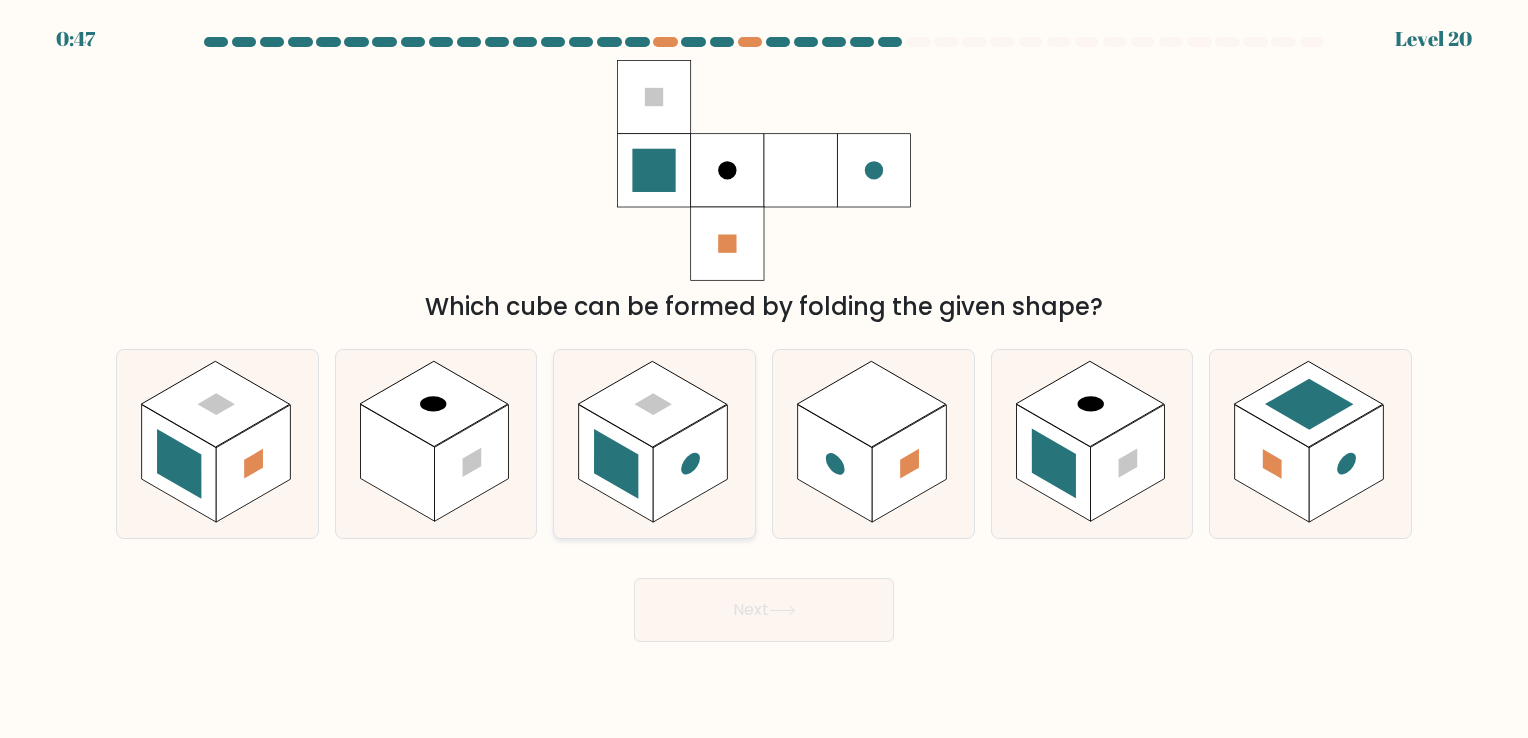 click 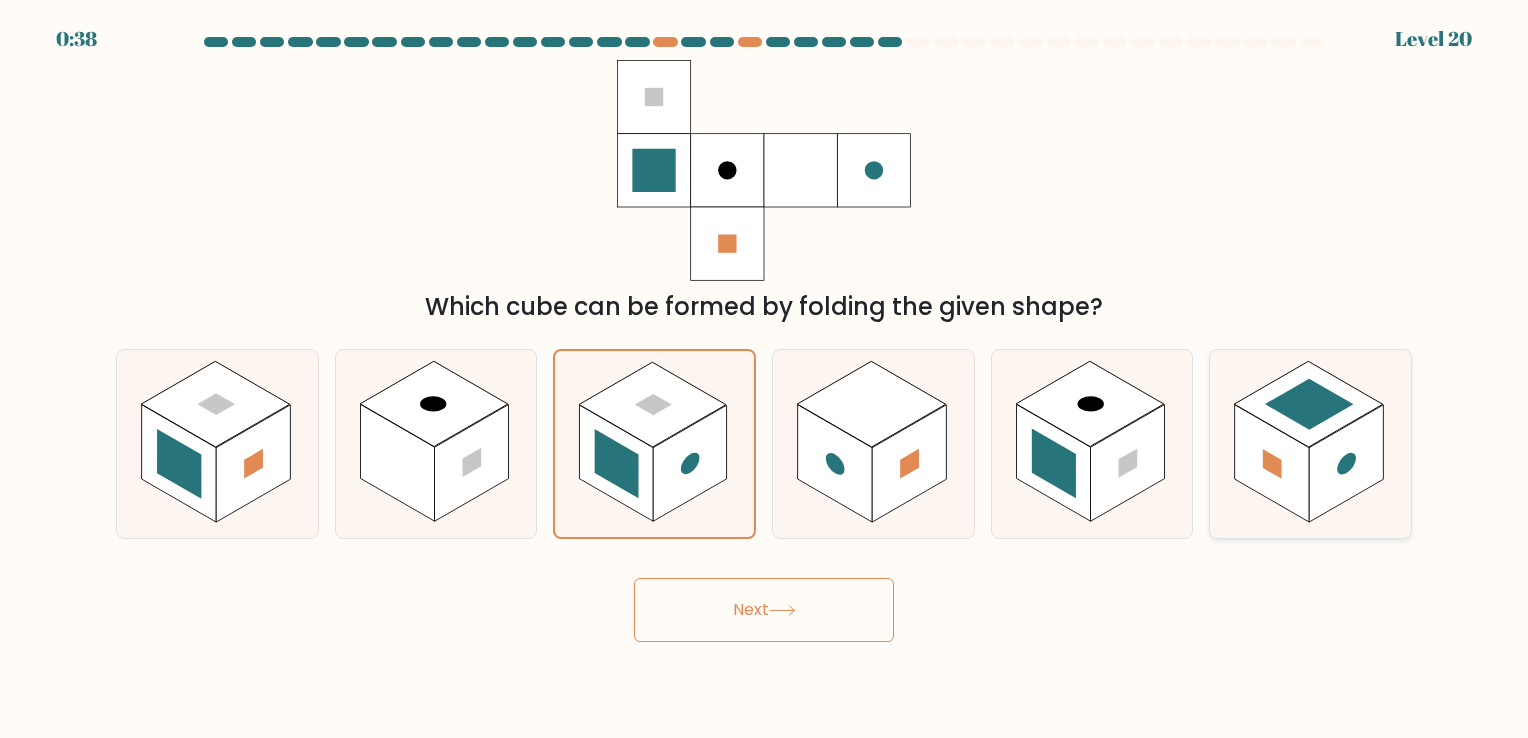 click 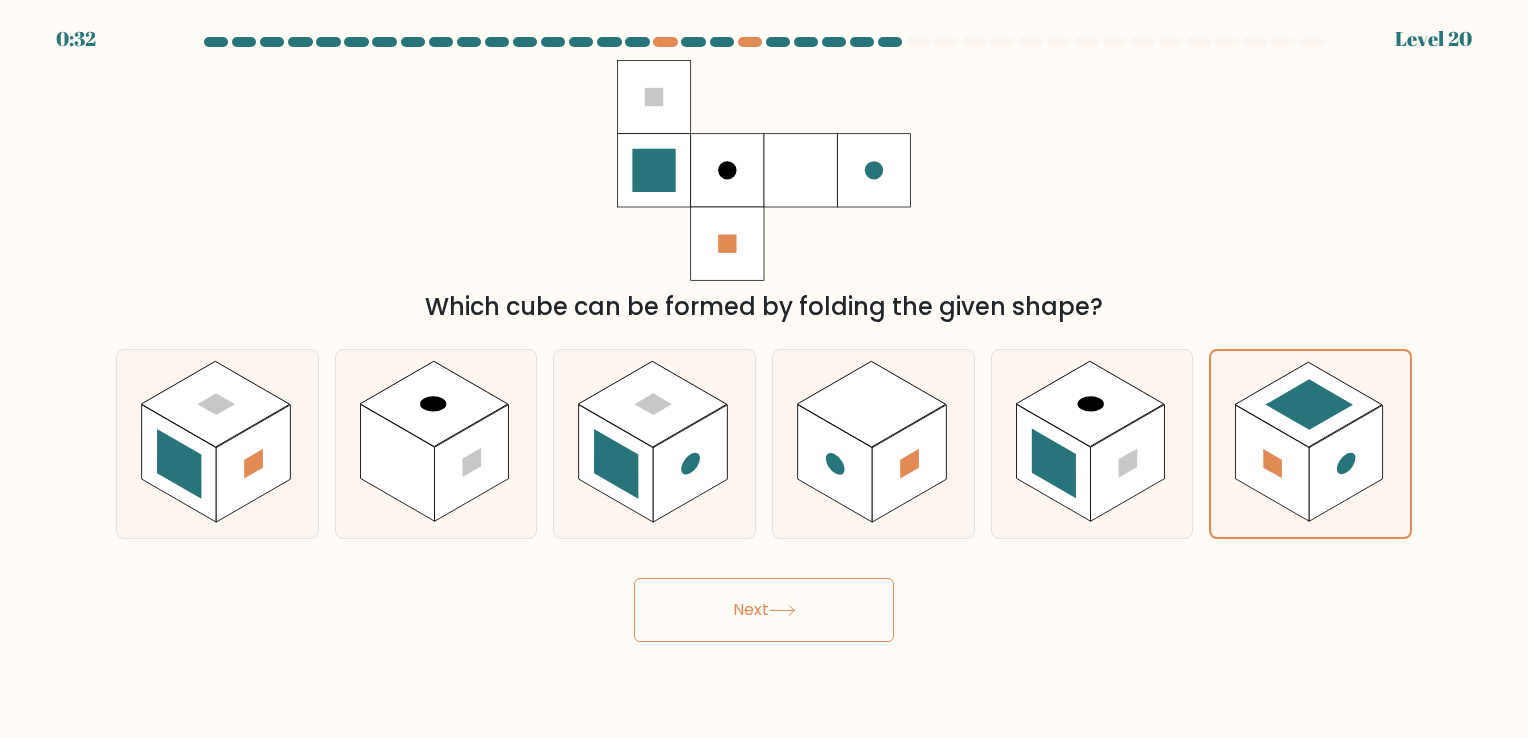 click on "Next" at bounding box center [764, 610] 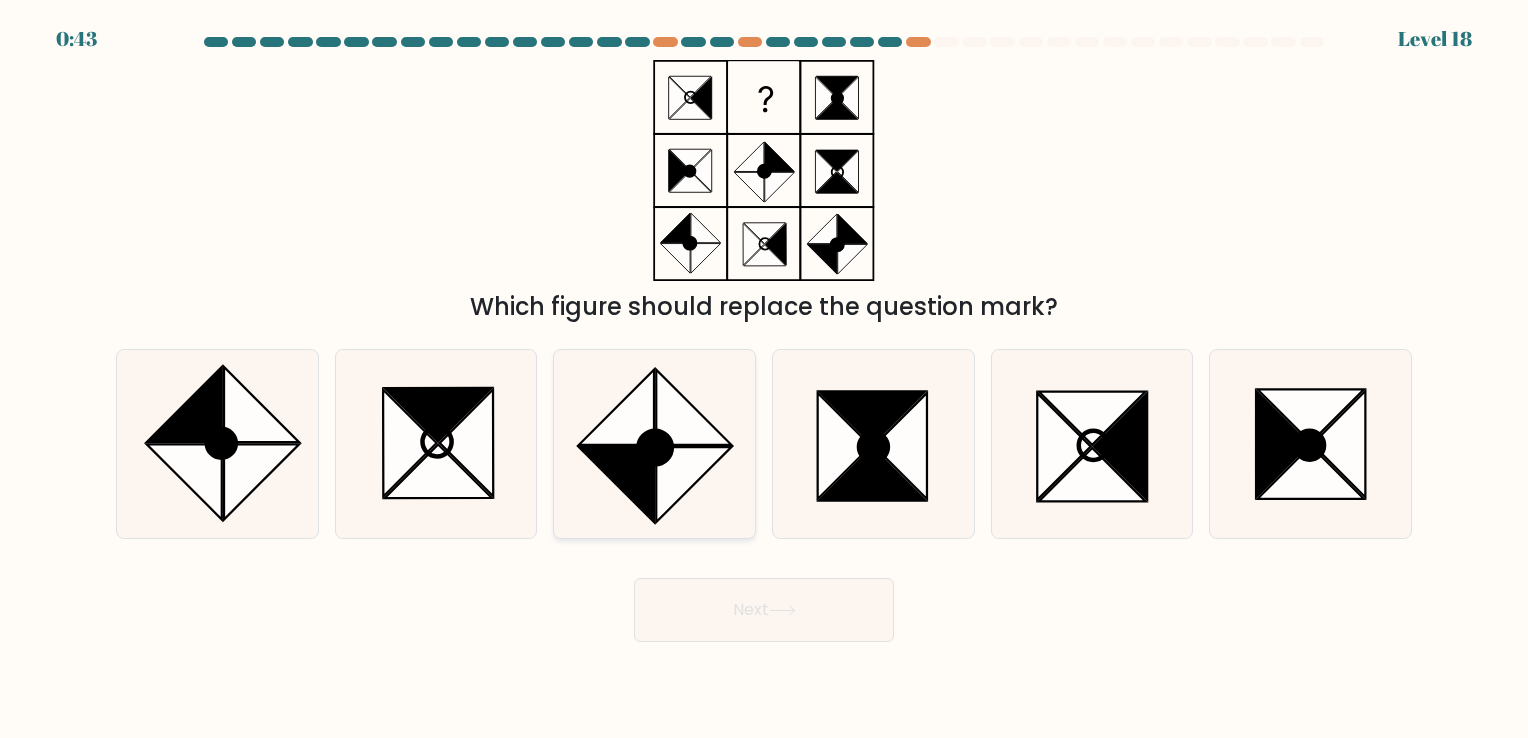 click 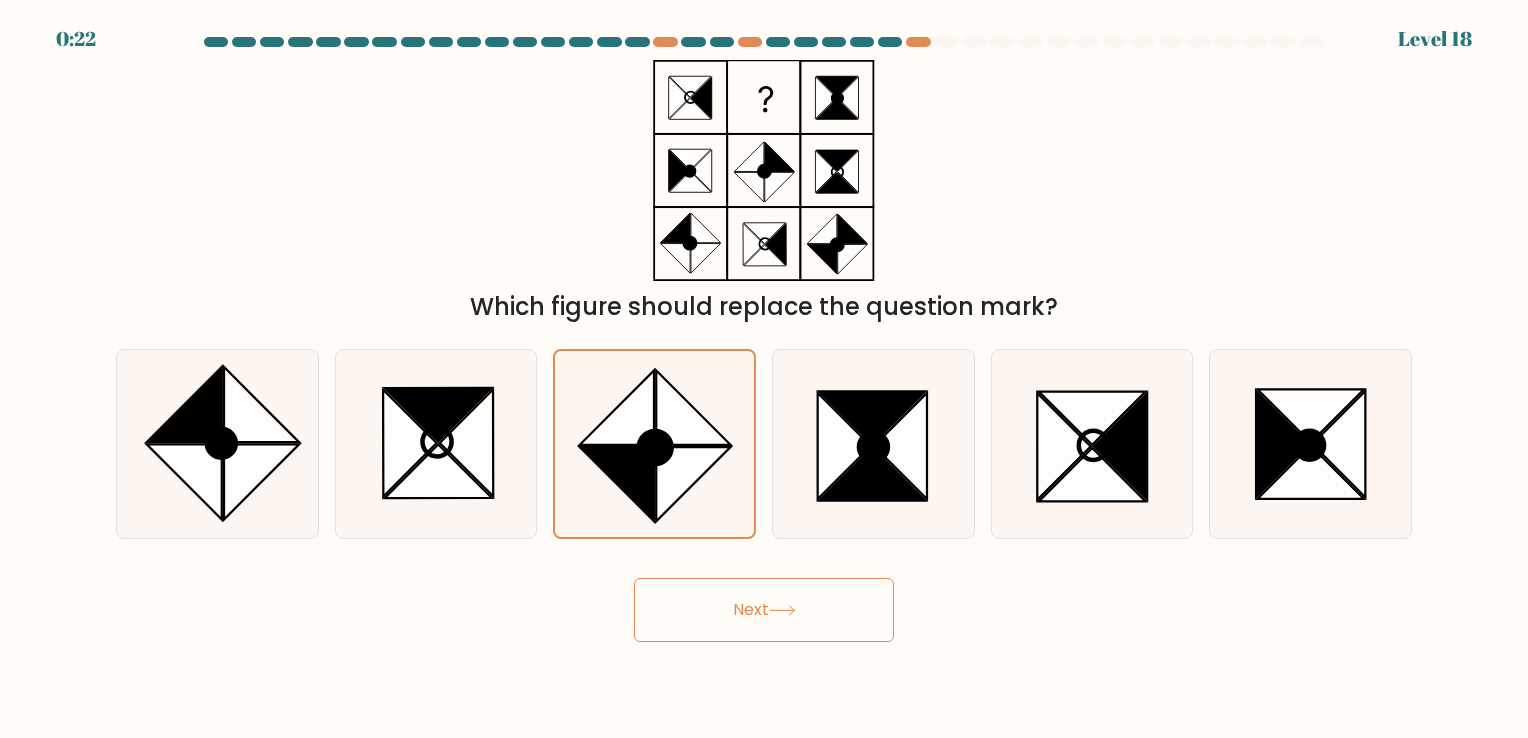click on "Next" at bounding box center [764, 610] 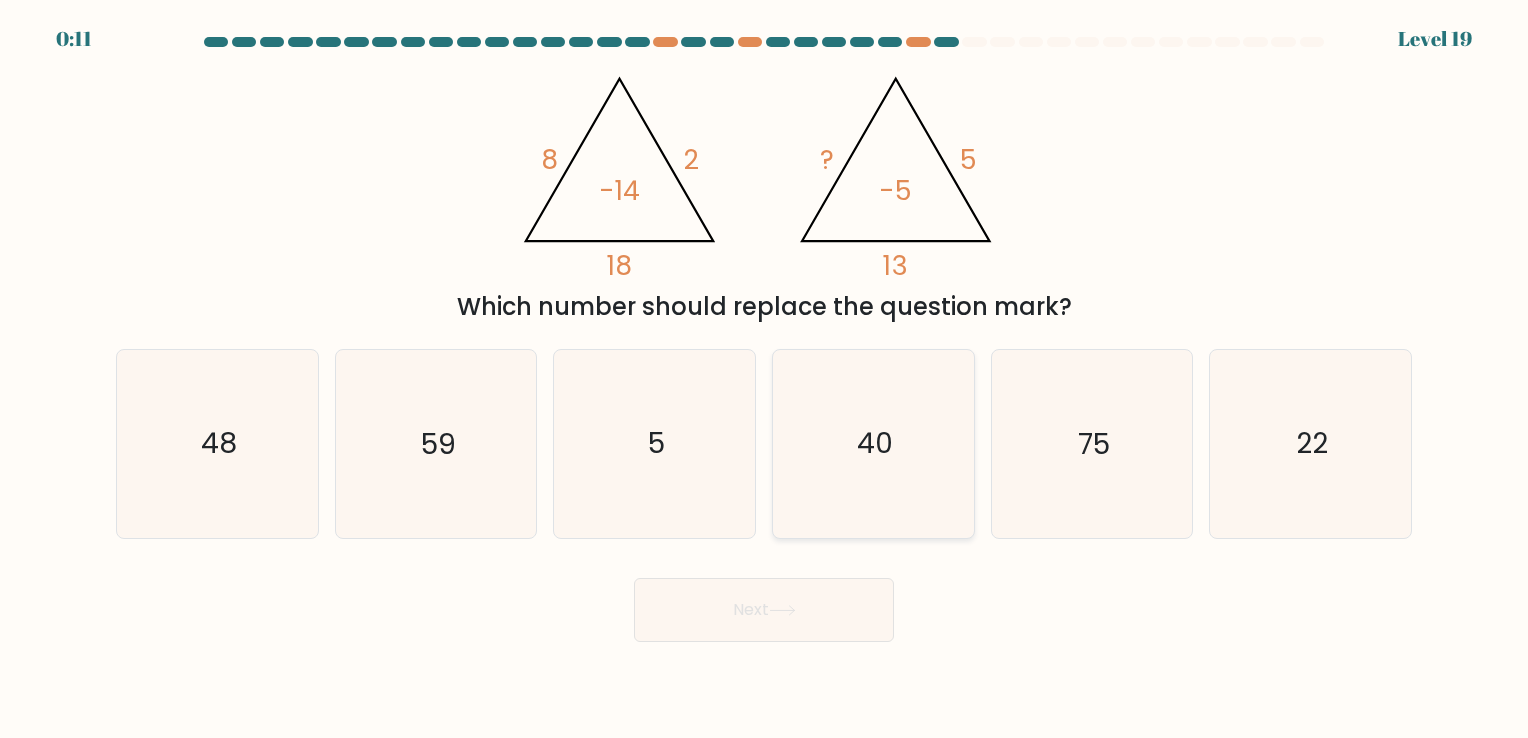 click on "40" 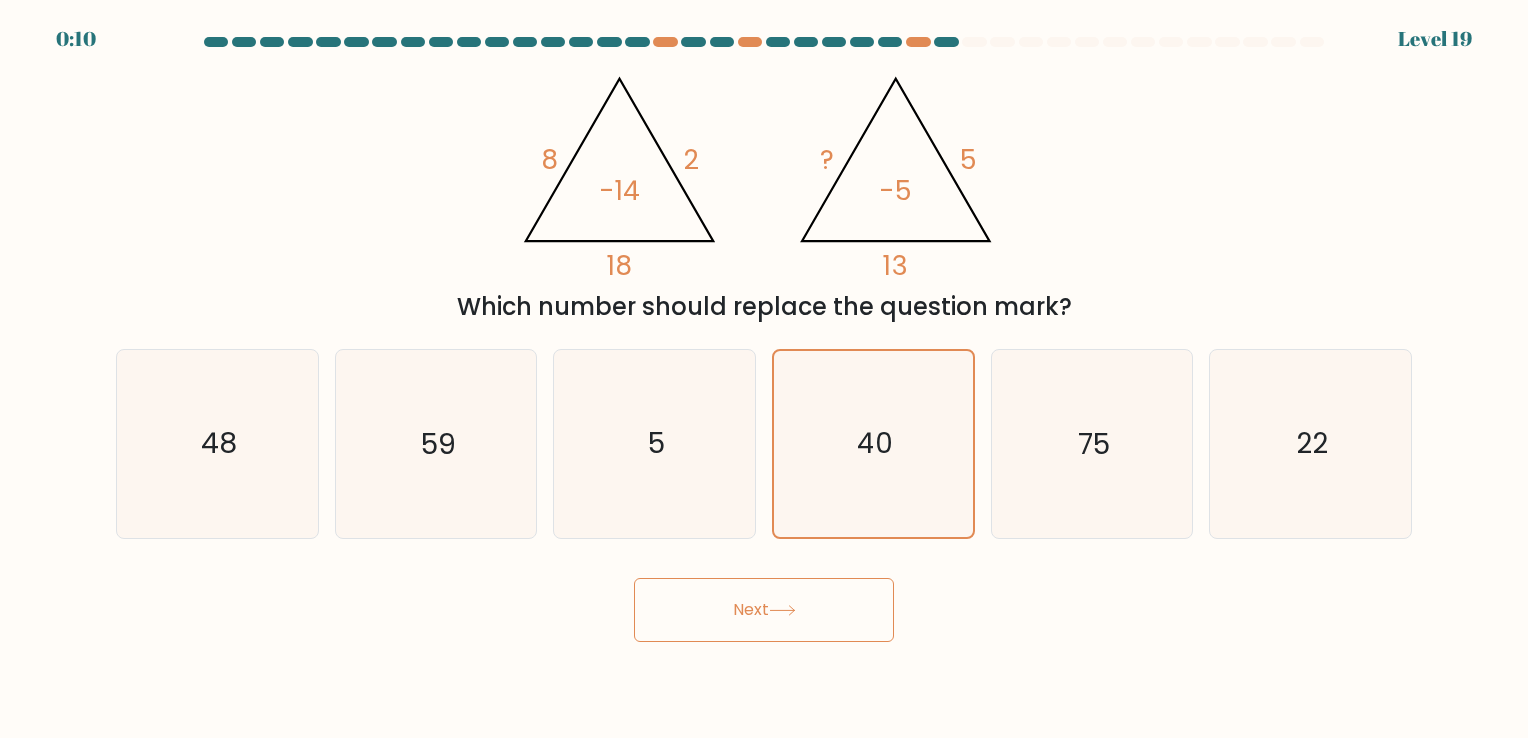 click on "Next" at bounding box center (764, 610) 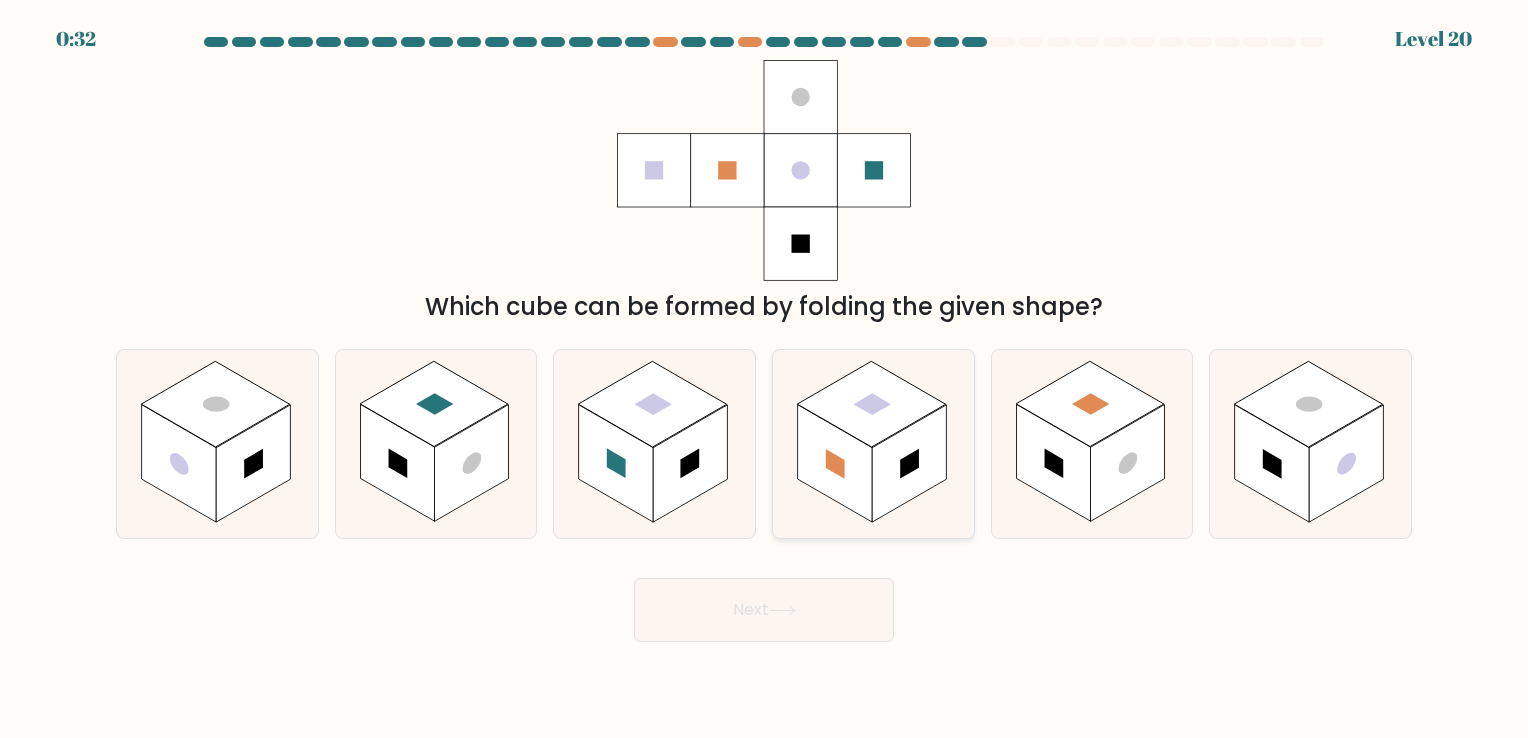 click 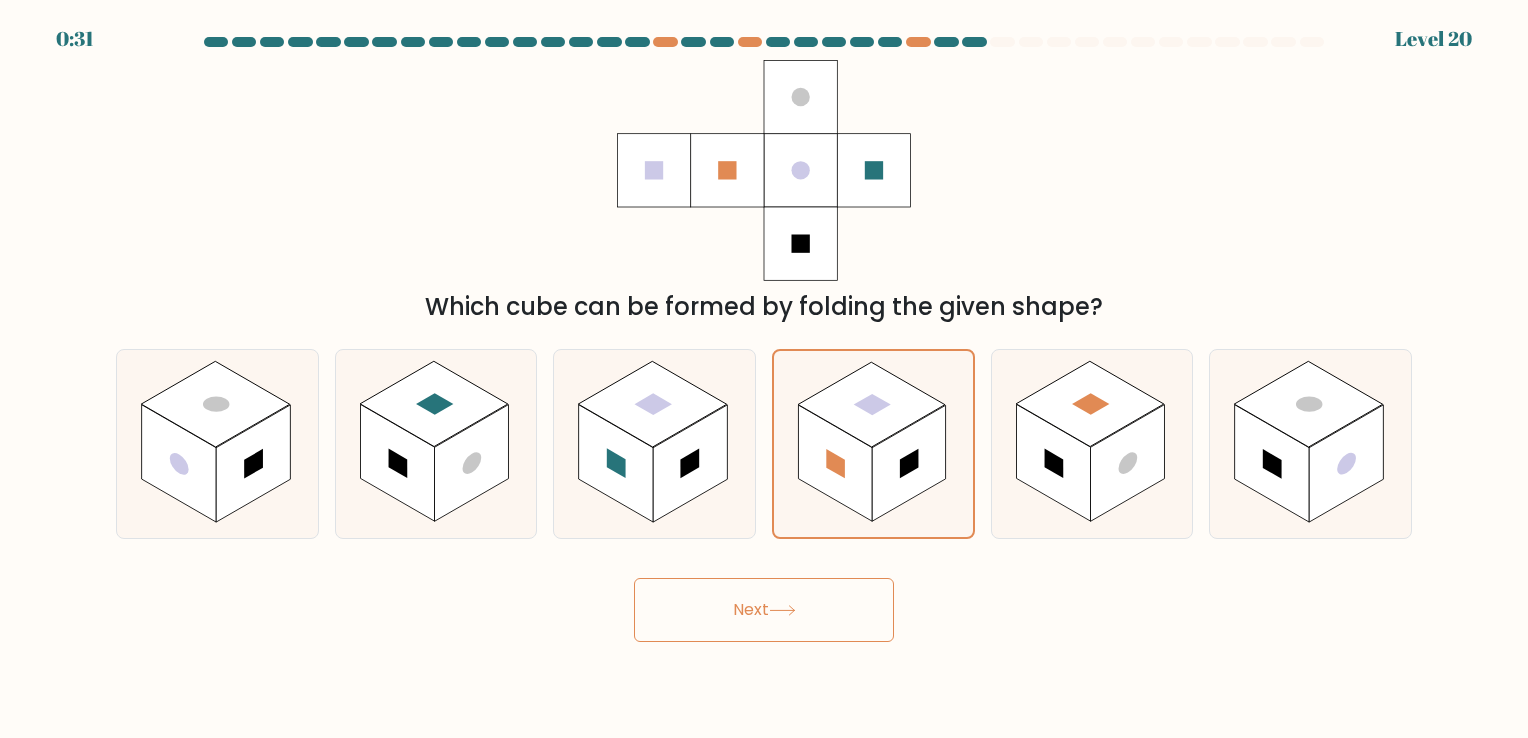click on "Next" at bounding box center (764, 610) 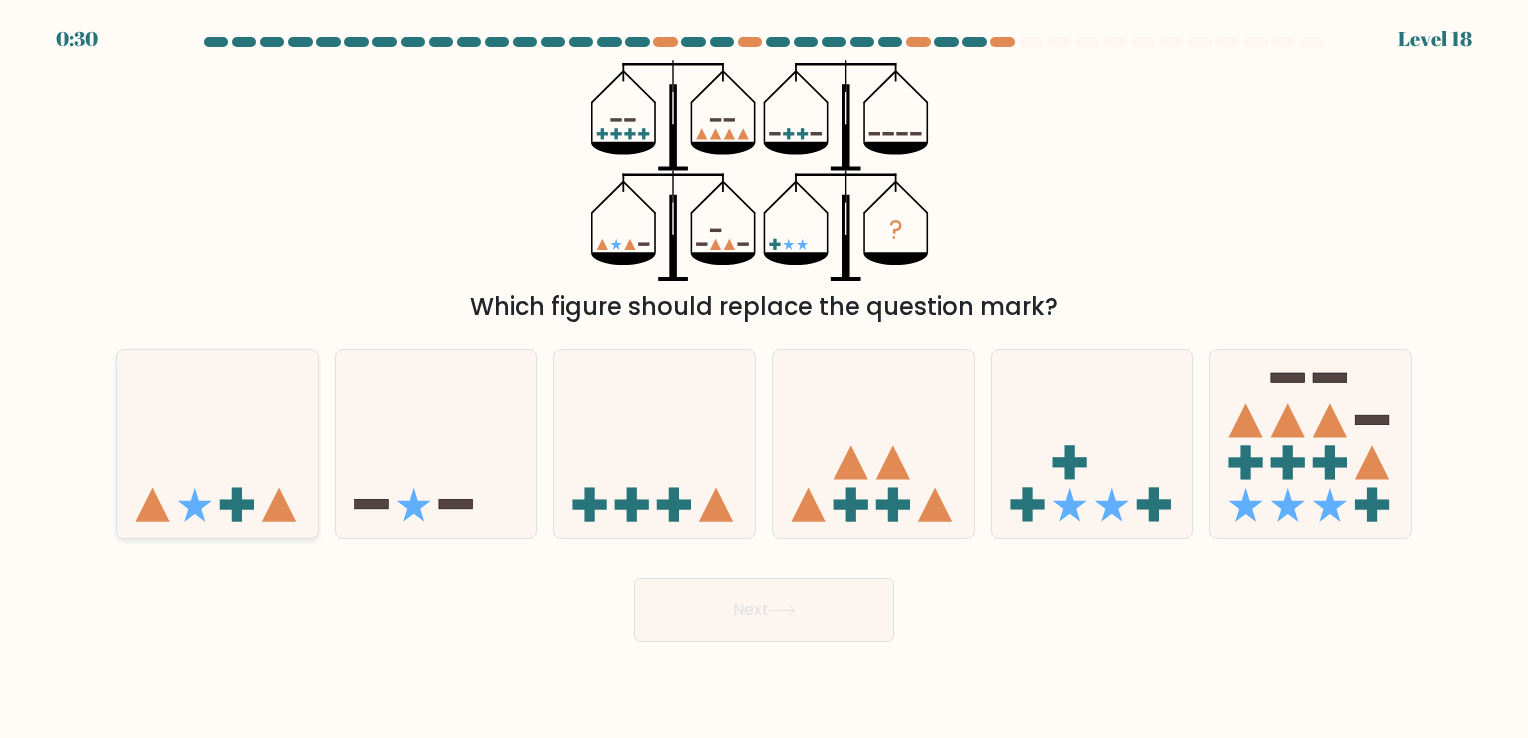 click 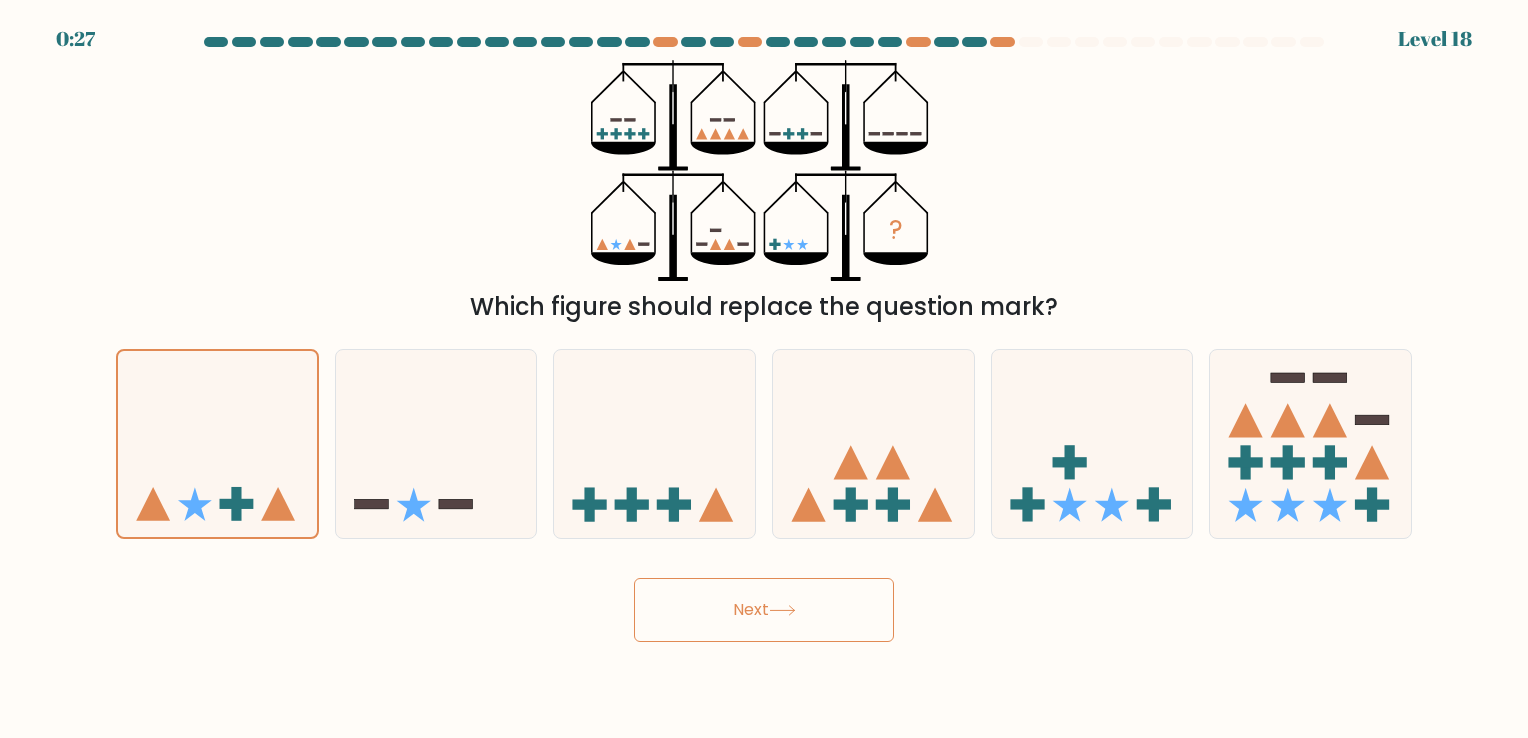 click on "Next" at bounding box center [764, 610] 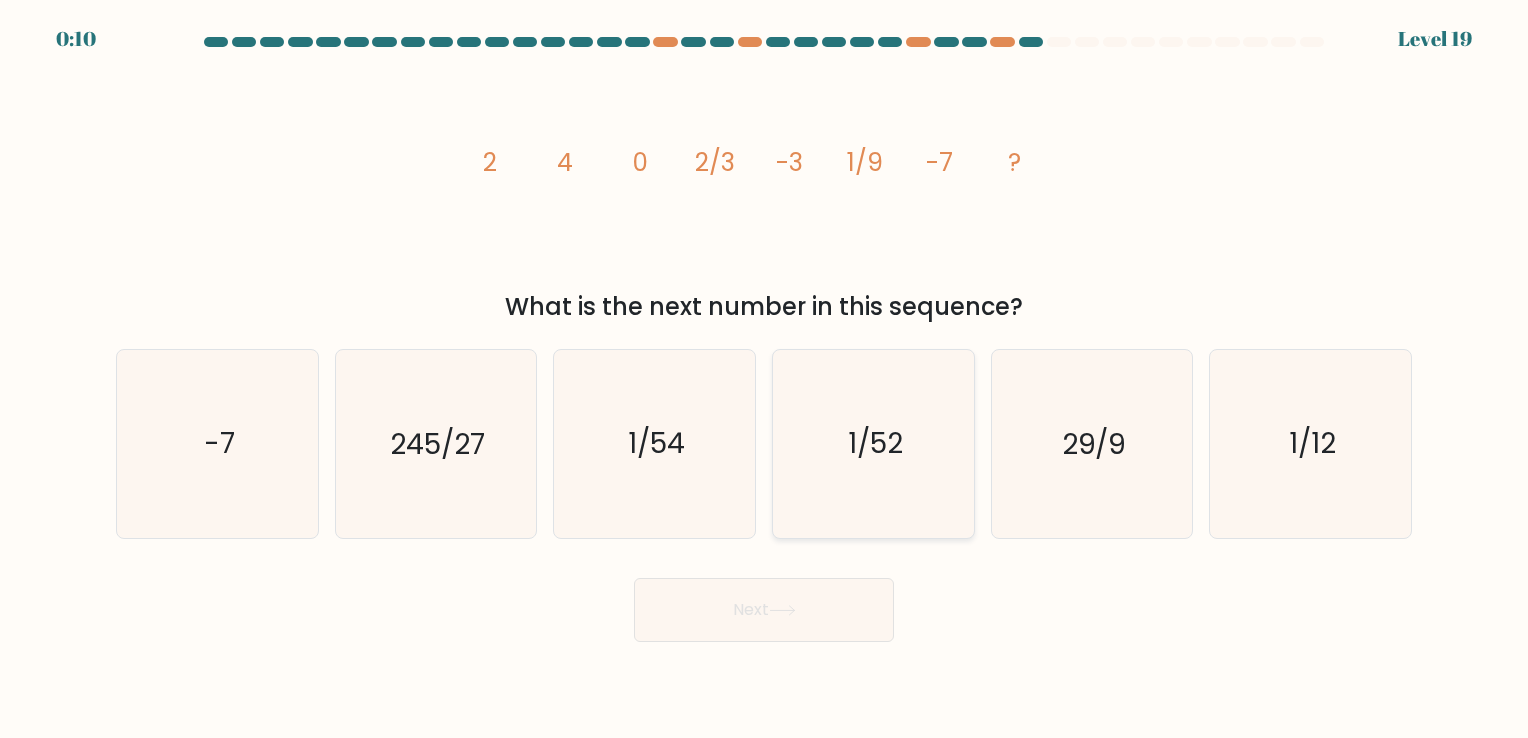 click on "1/52" 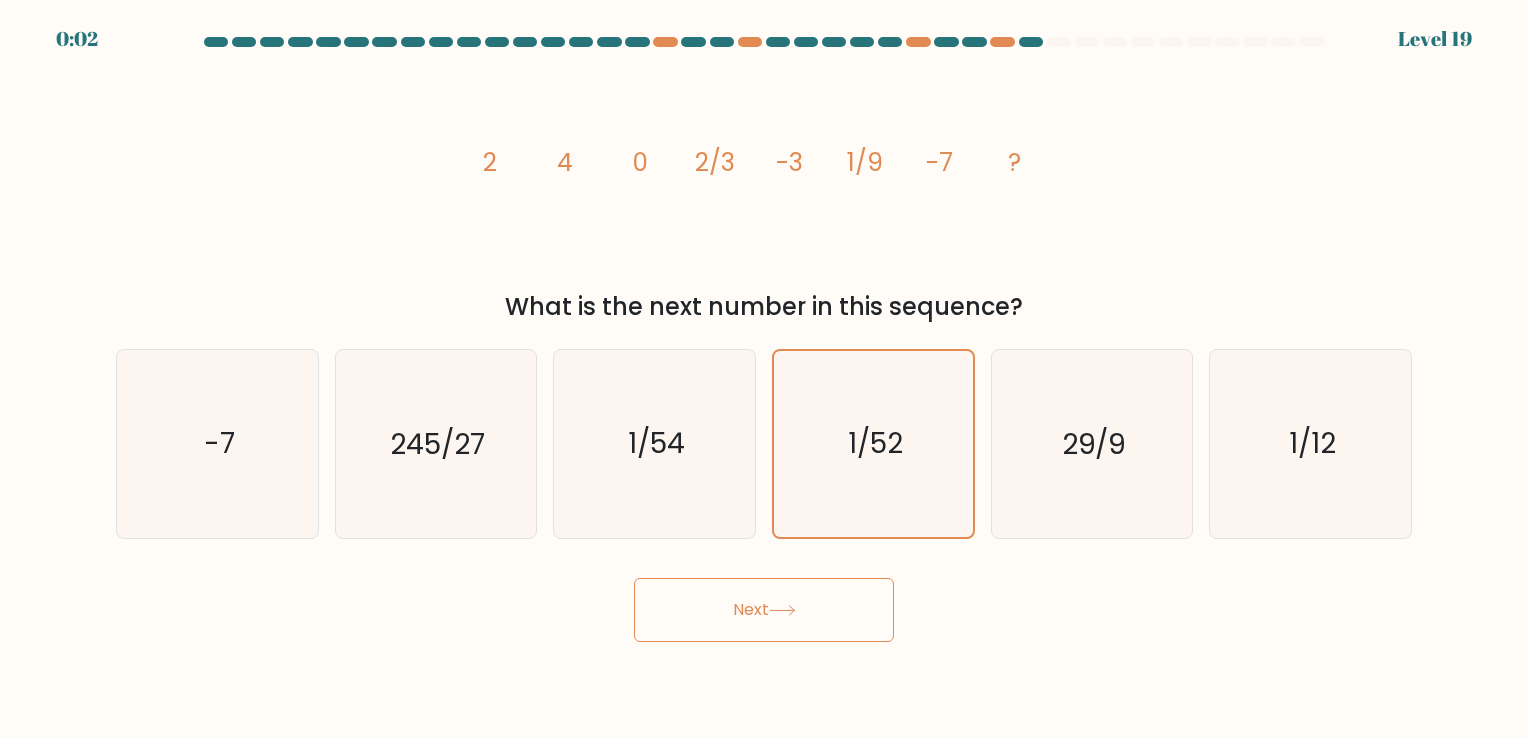 click on "Next" at bounding box center [764, 610] 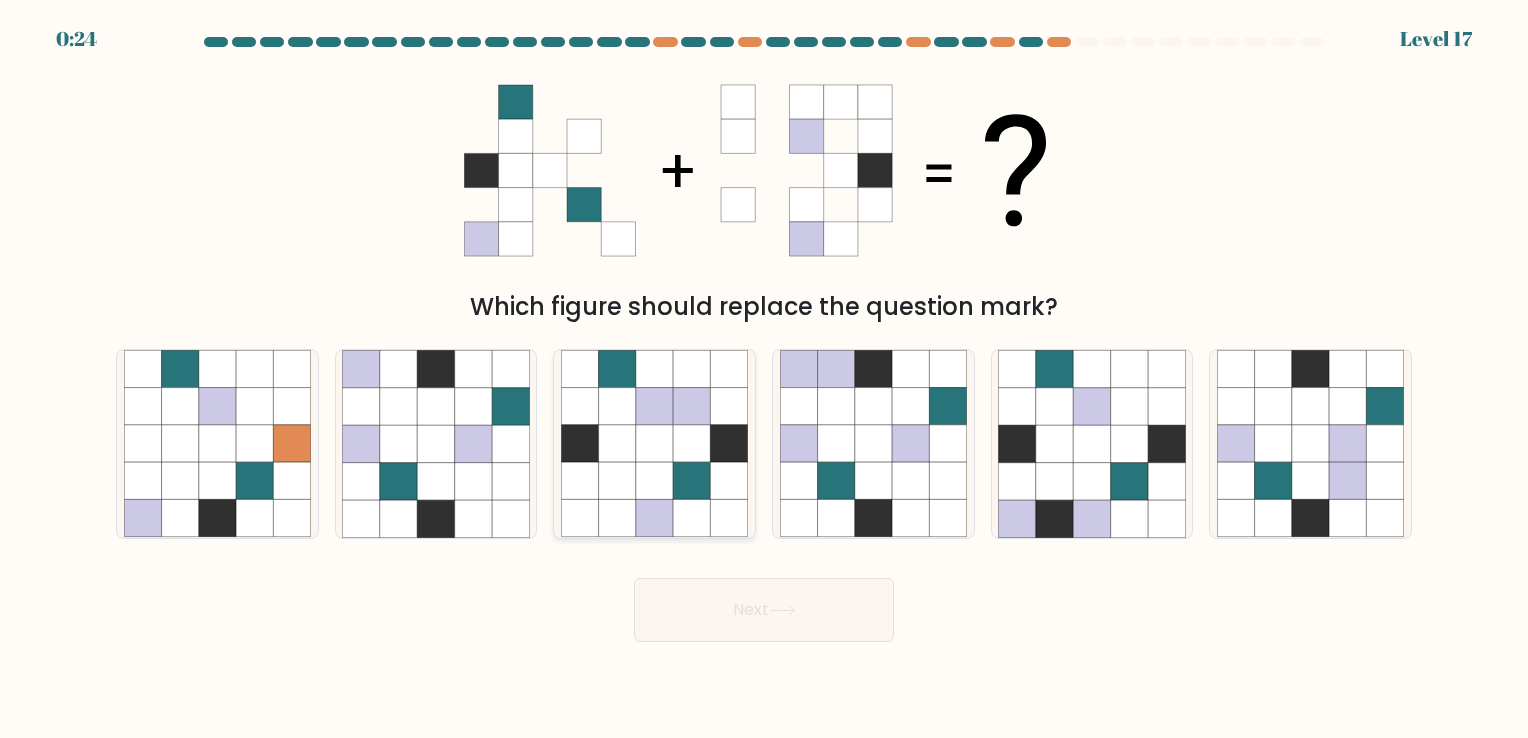 click 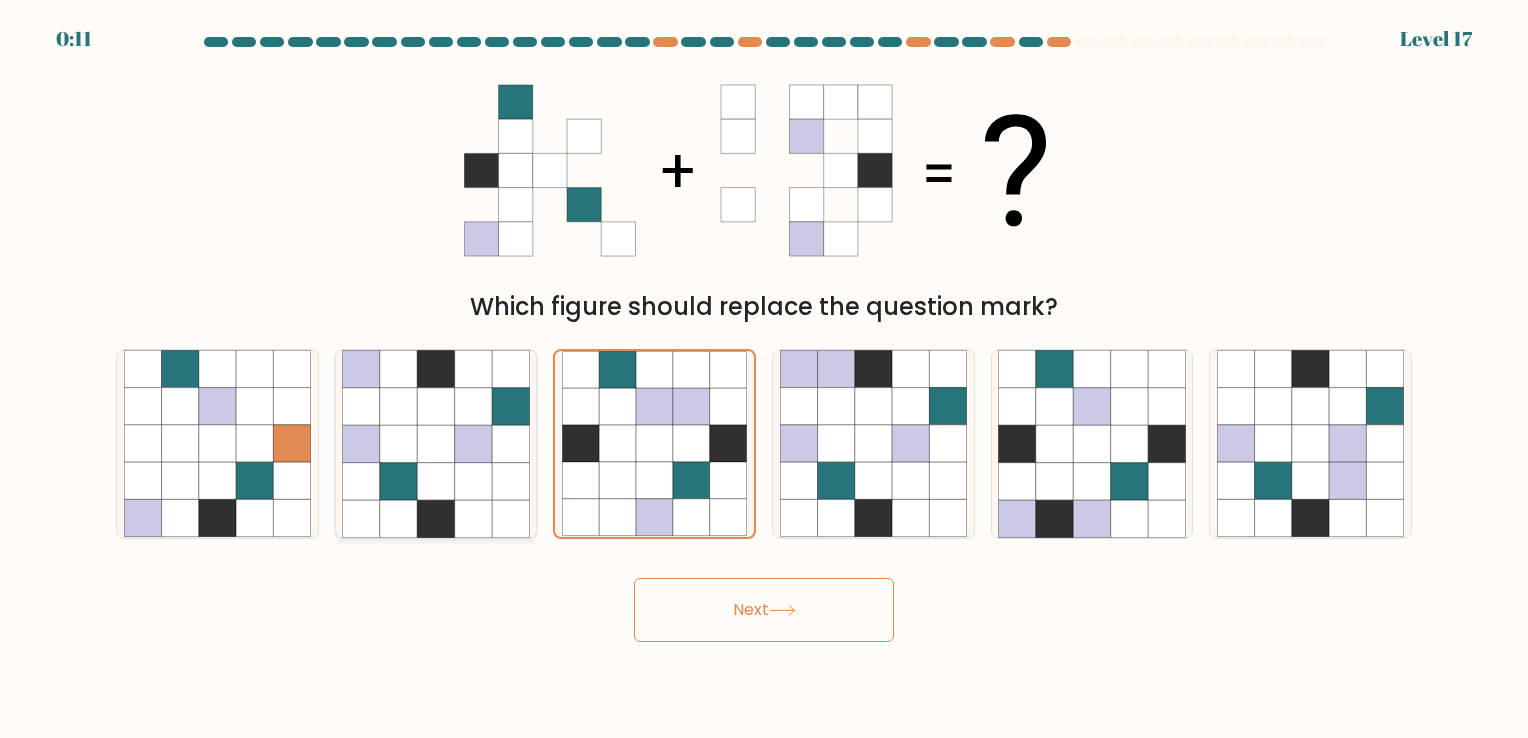 click 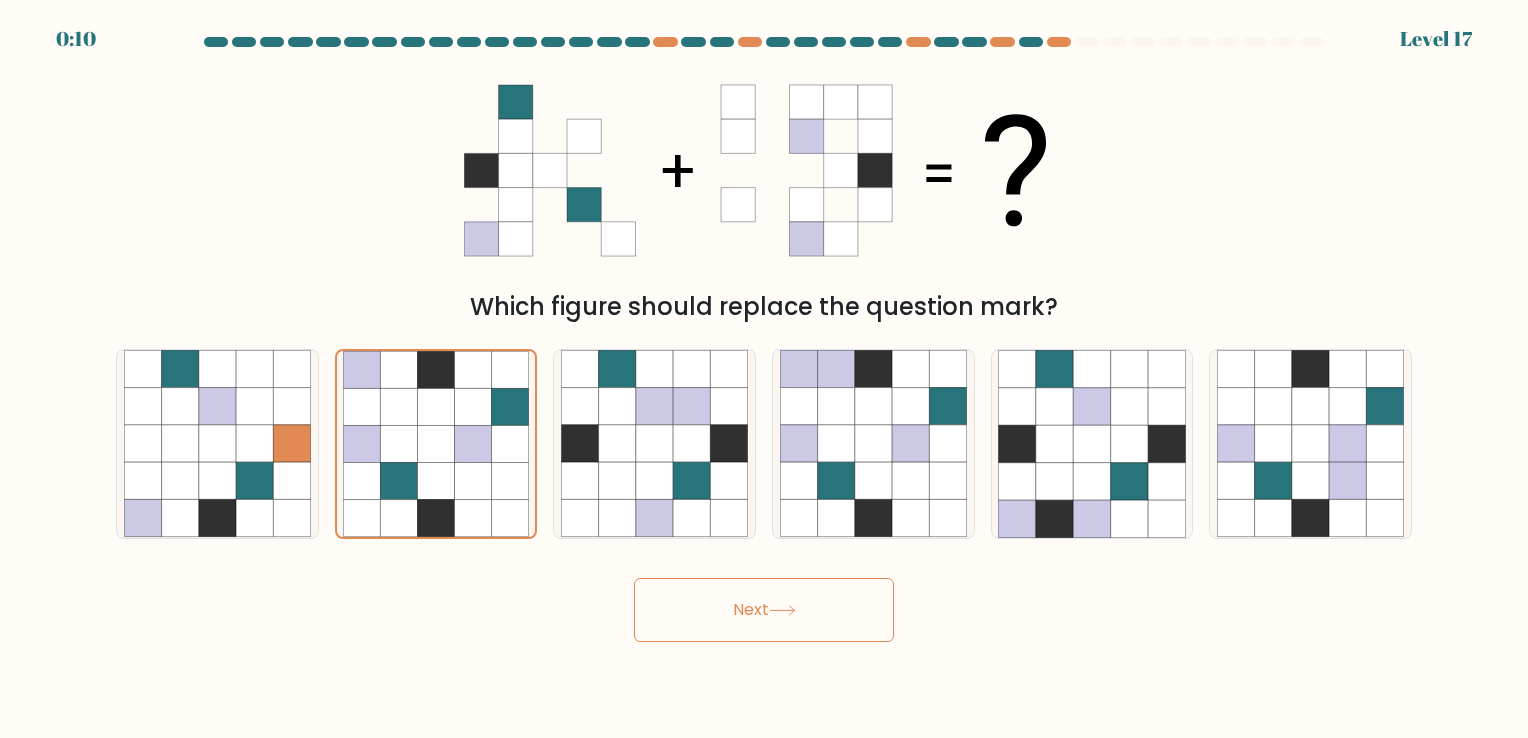 click on "Next" at bounding box center [764, 610] 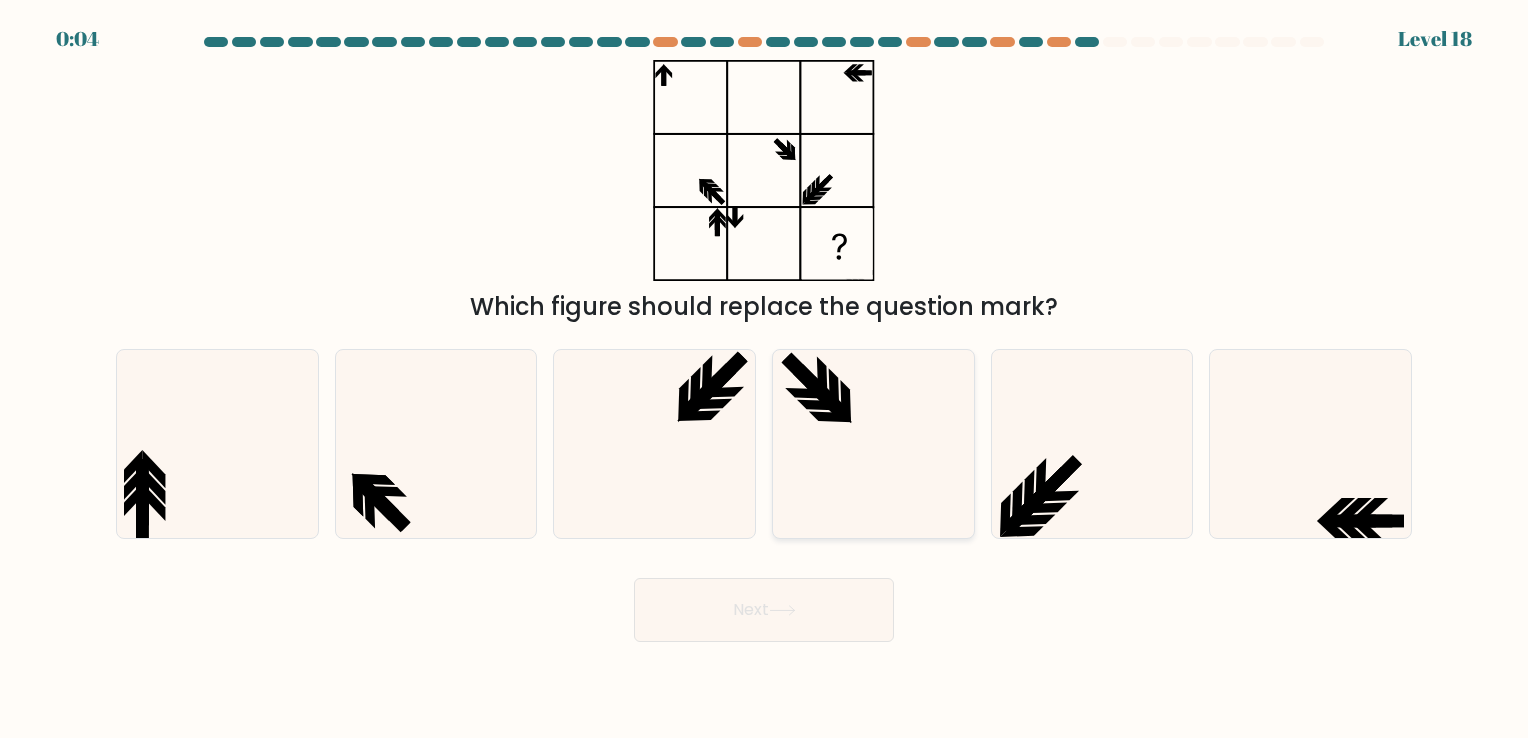 click 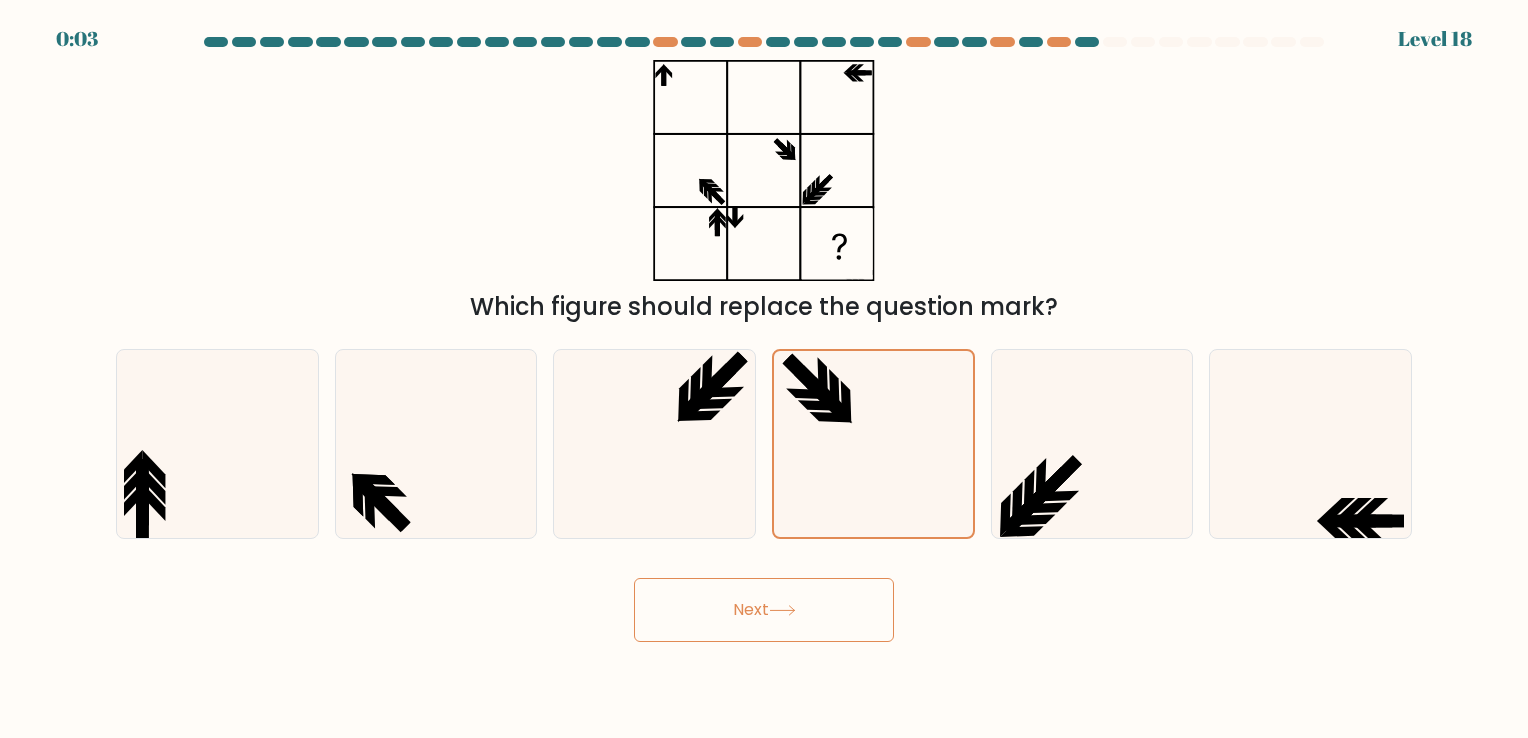 click 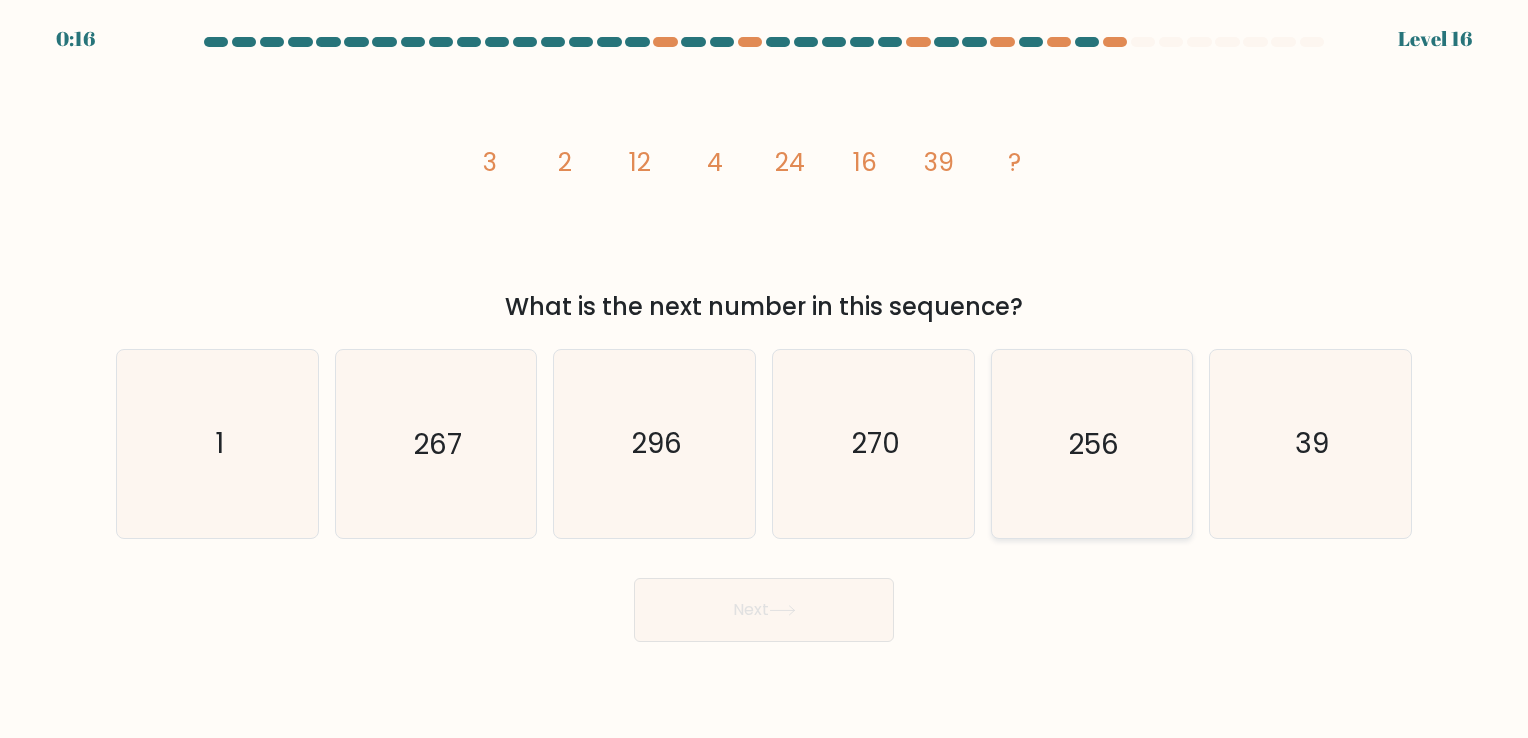 click on "256" 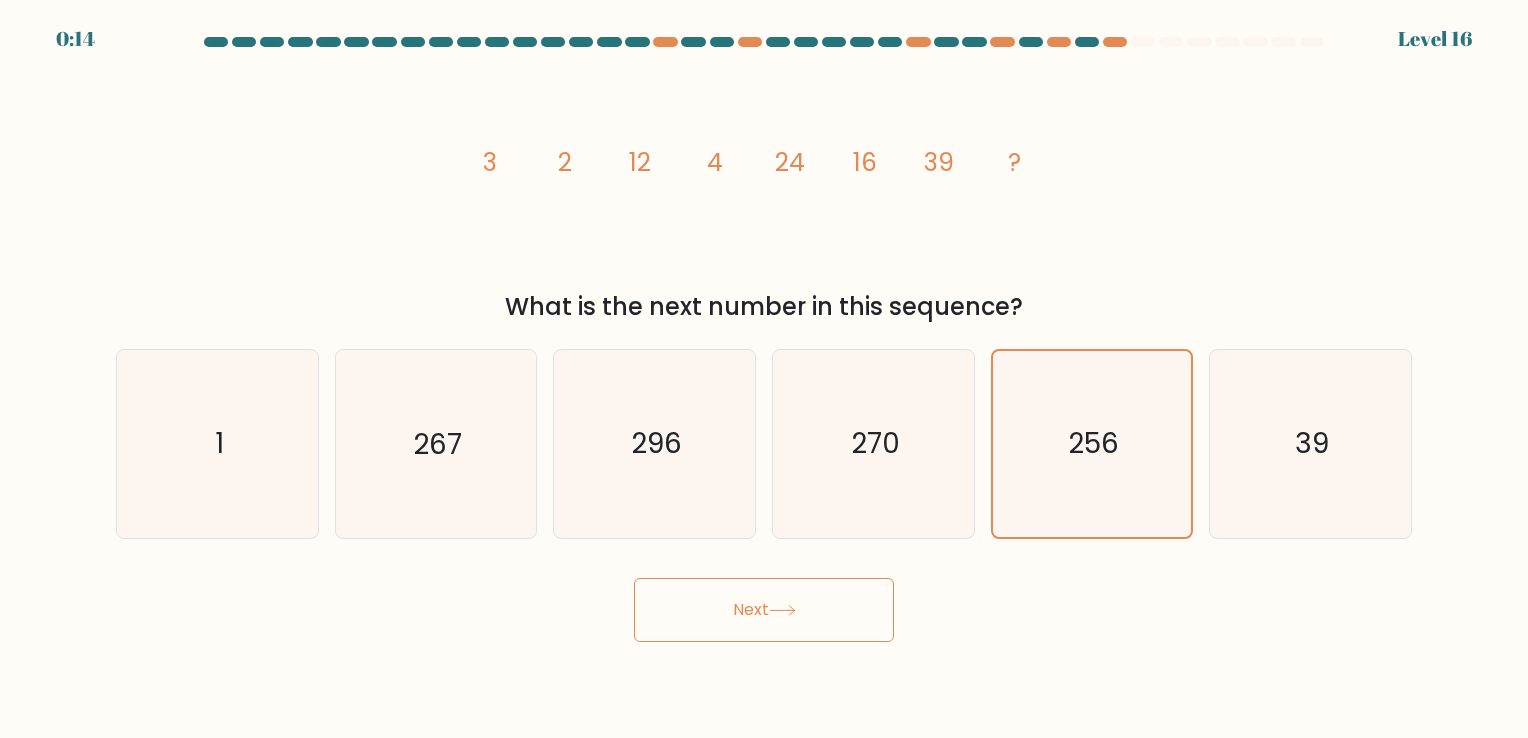 click 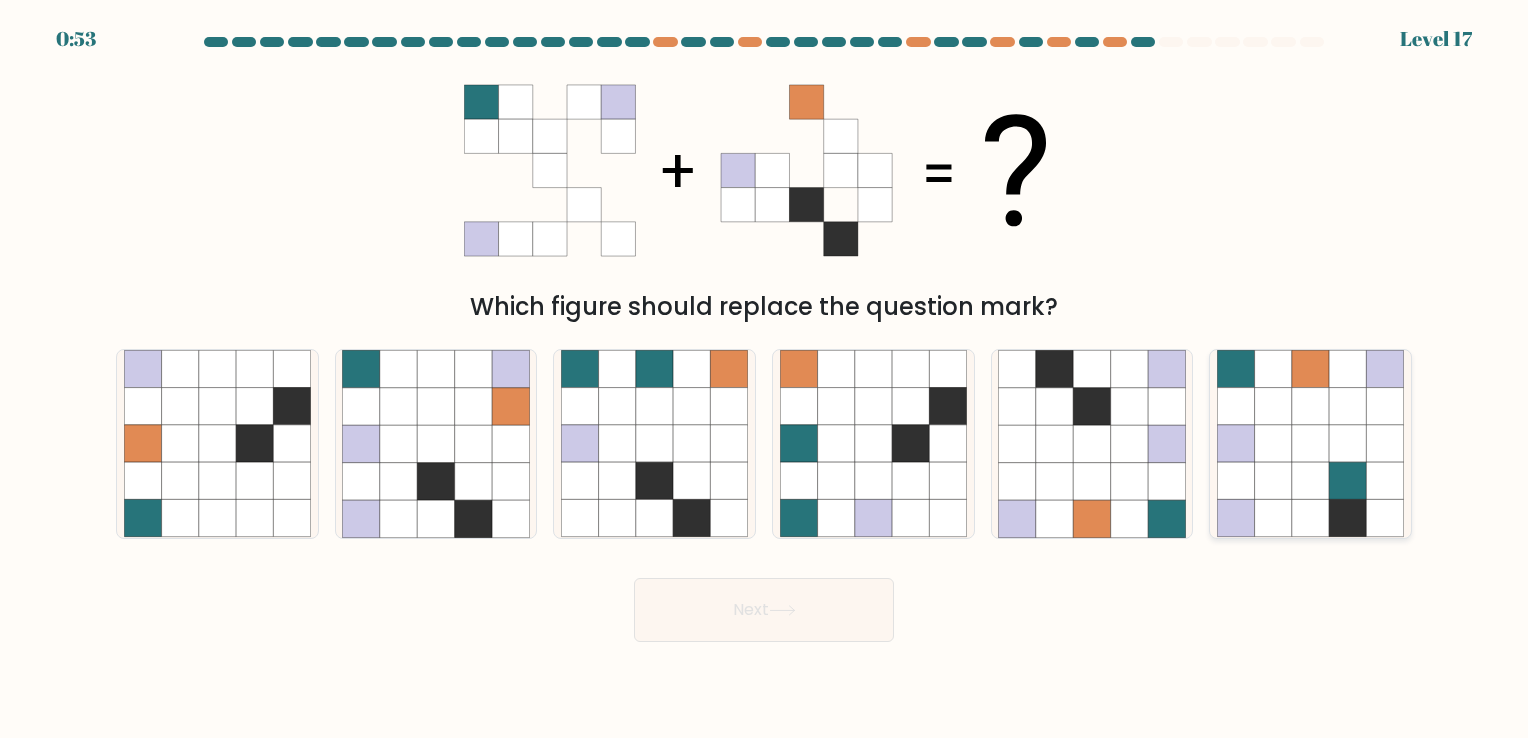 click 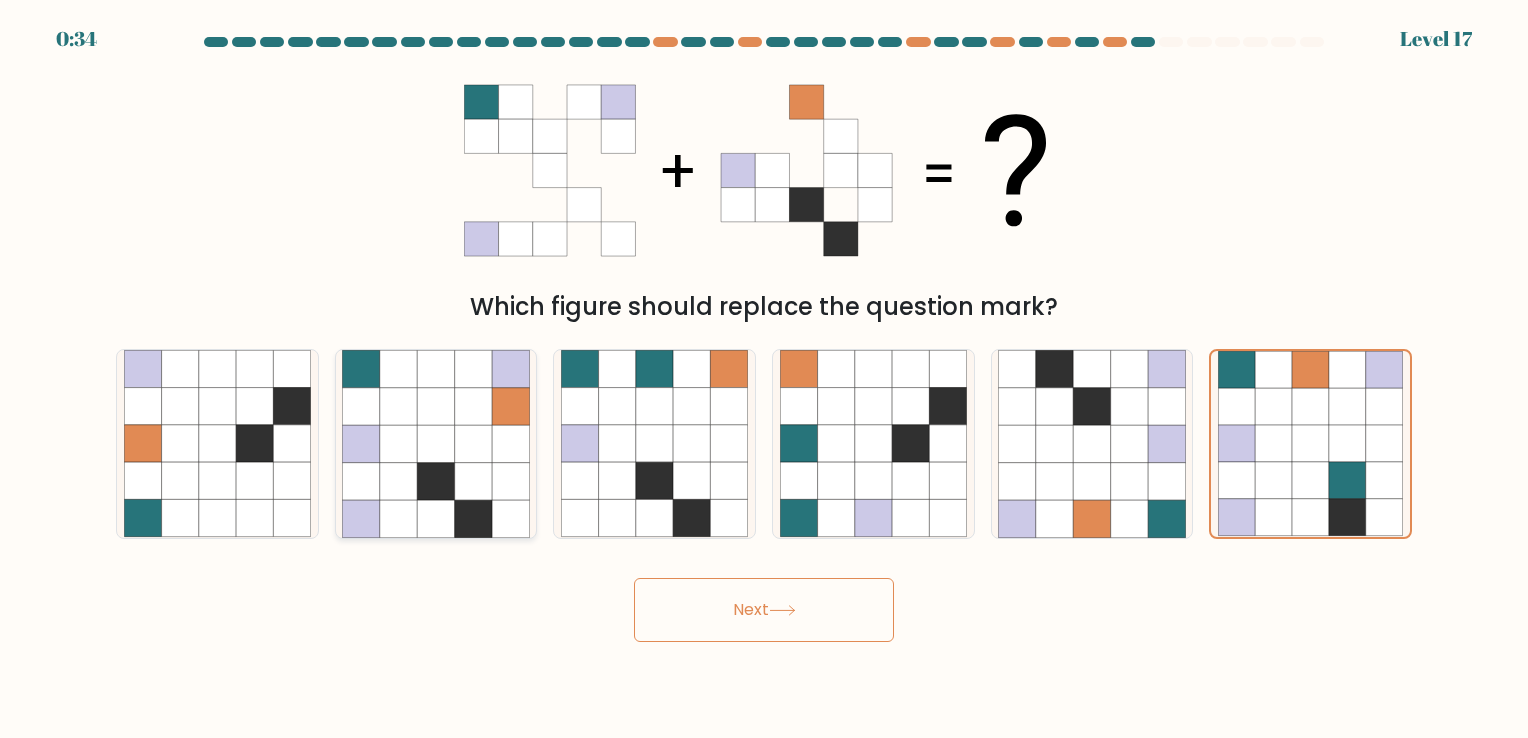 click 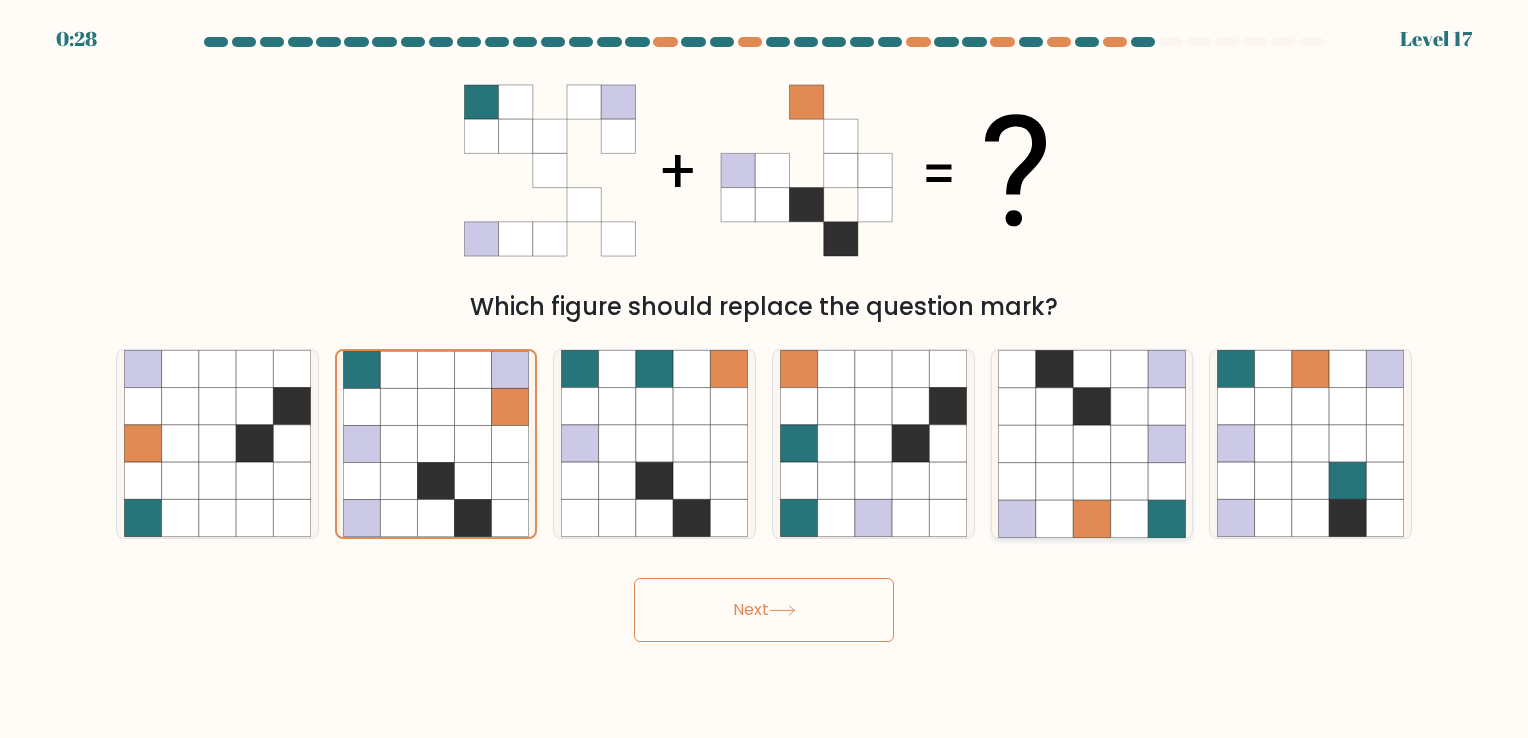 click 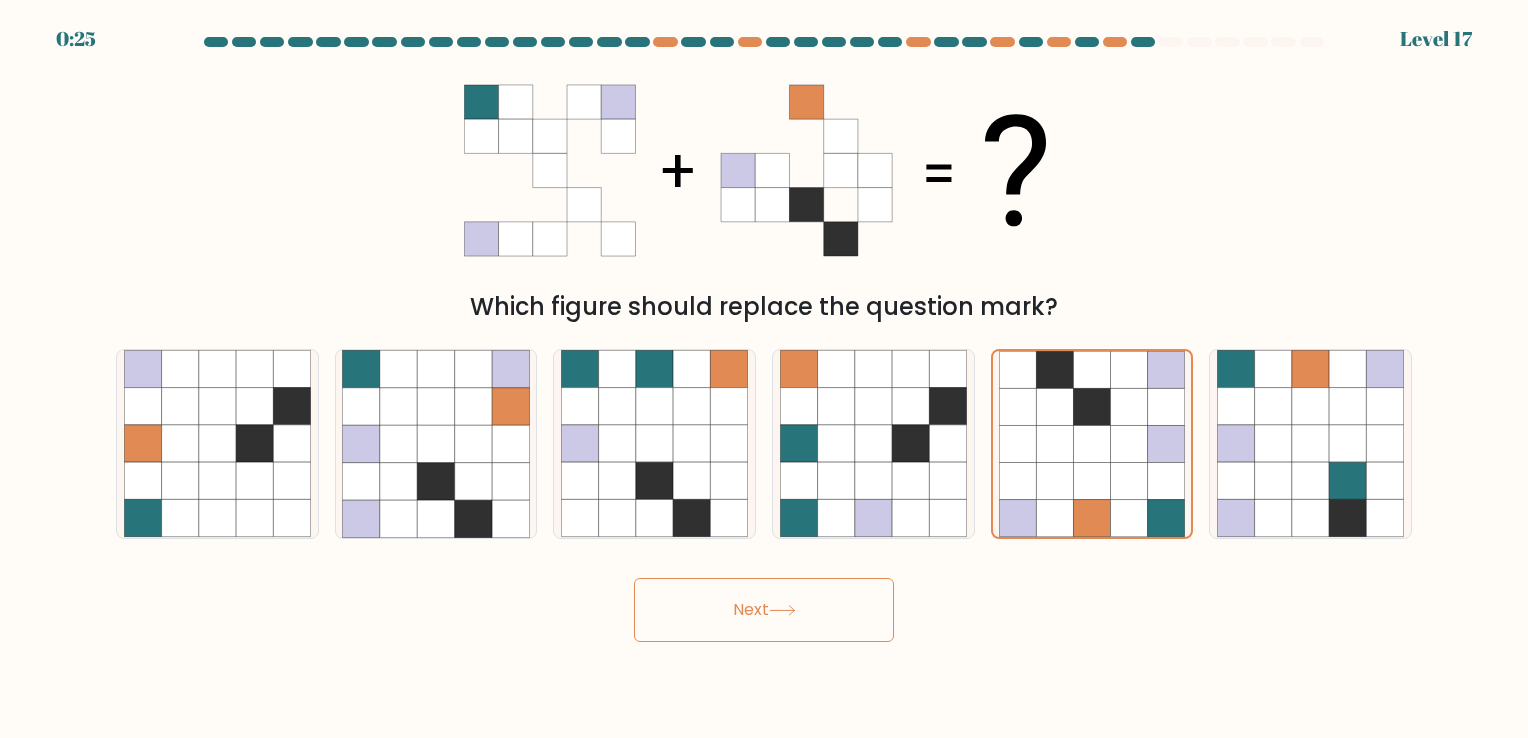 click on "Next" at bounding box center [764, 610] 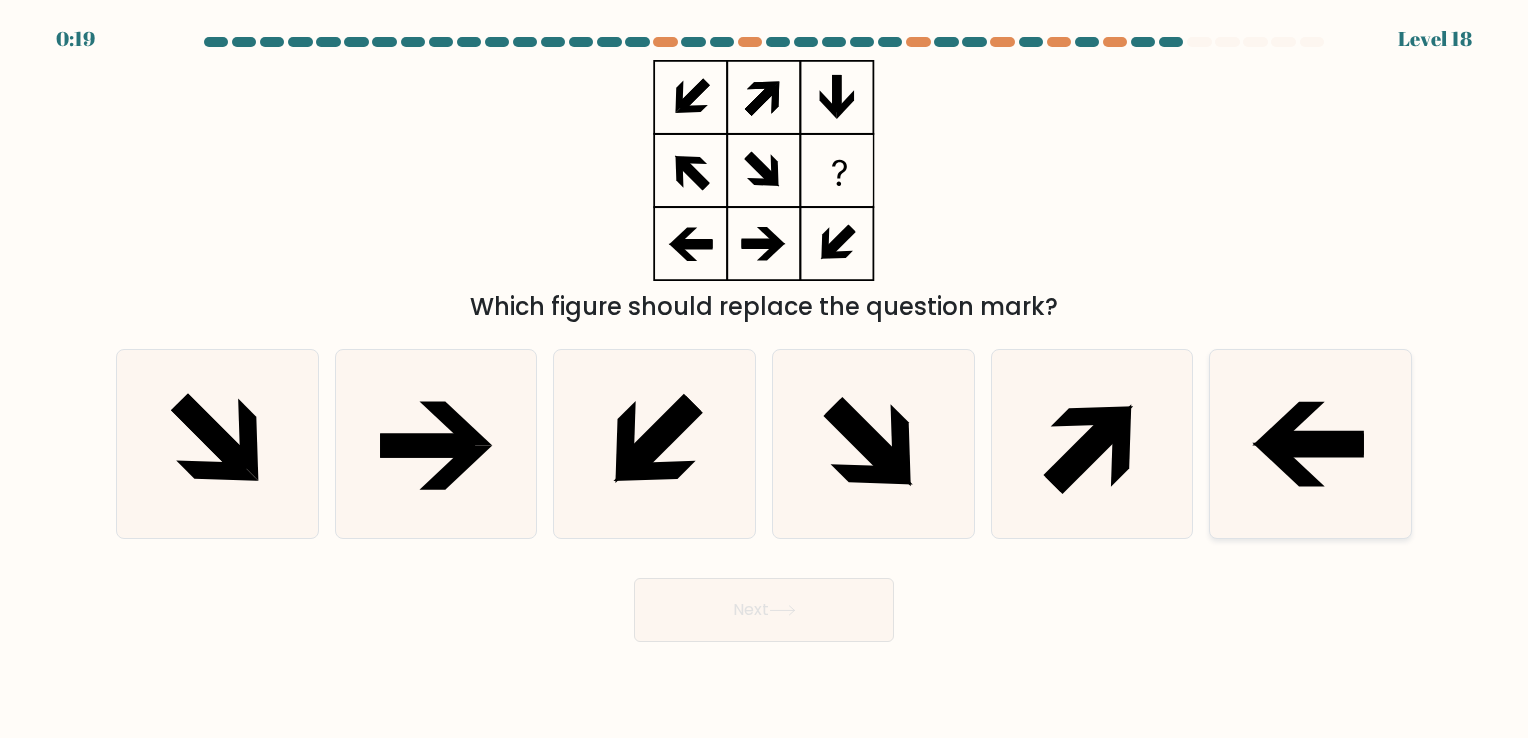 click 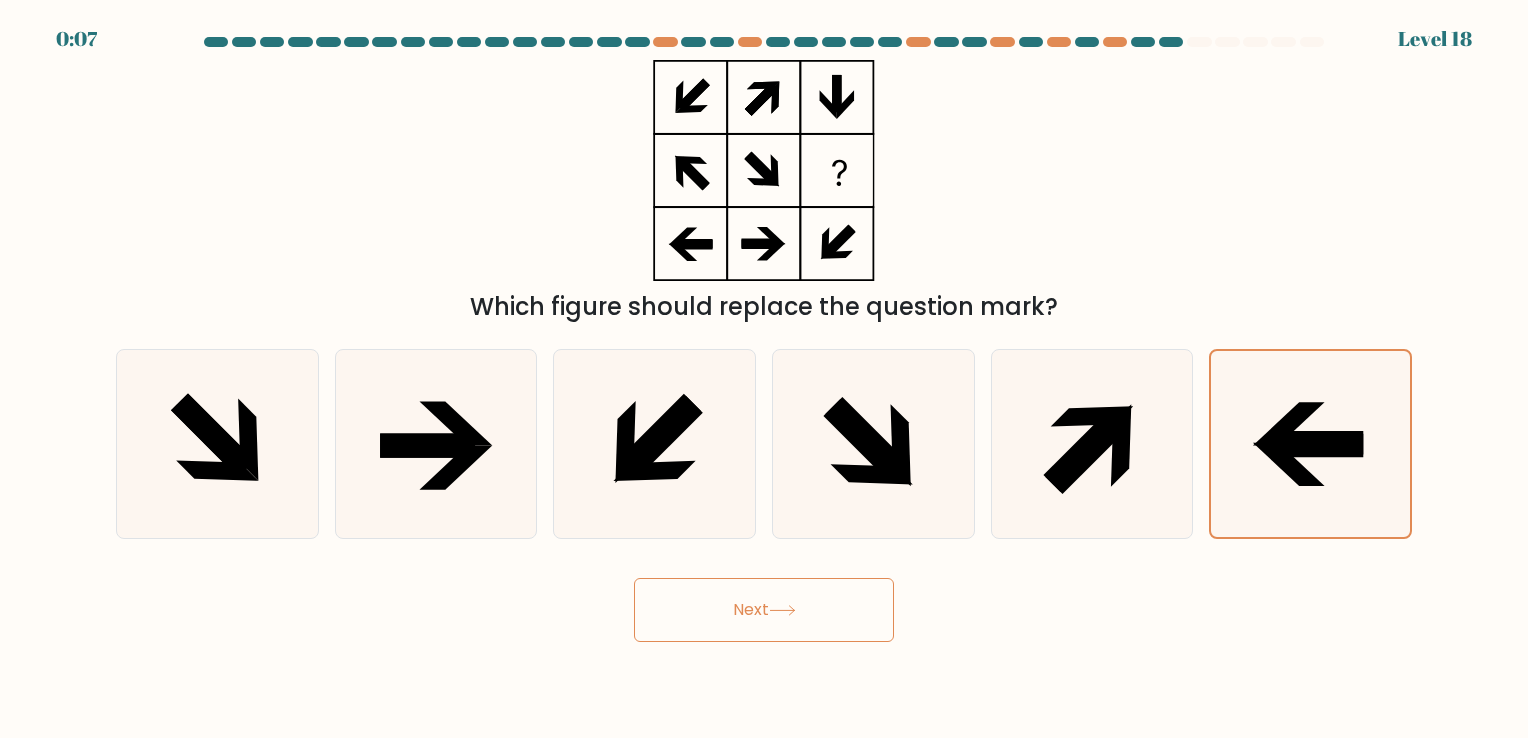 click 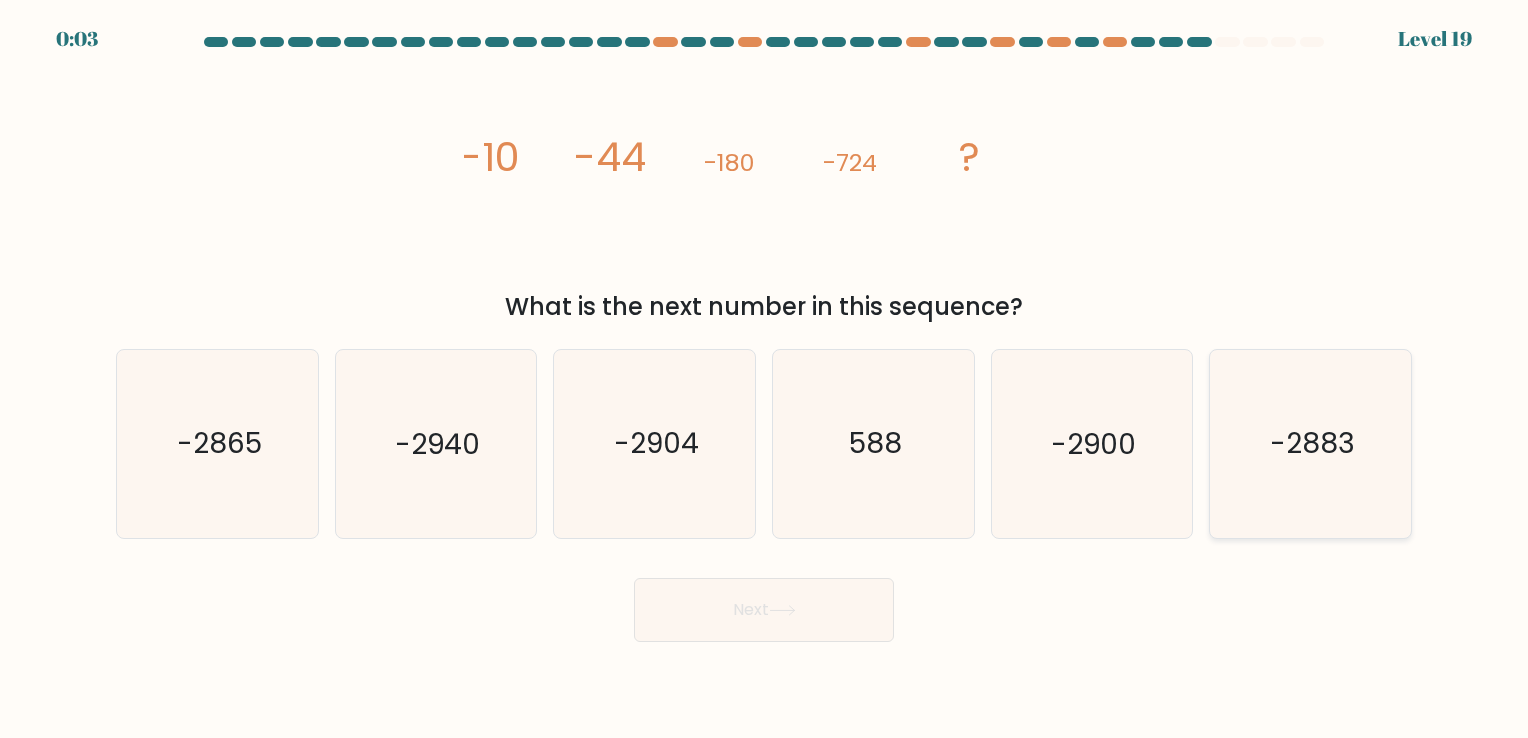 click on "-2883" 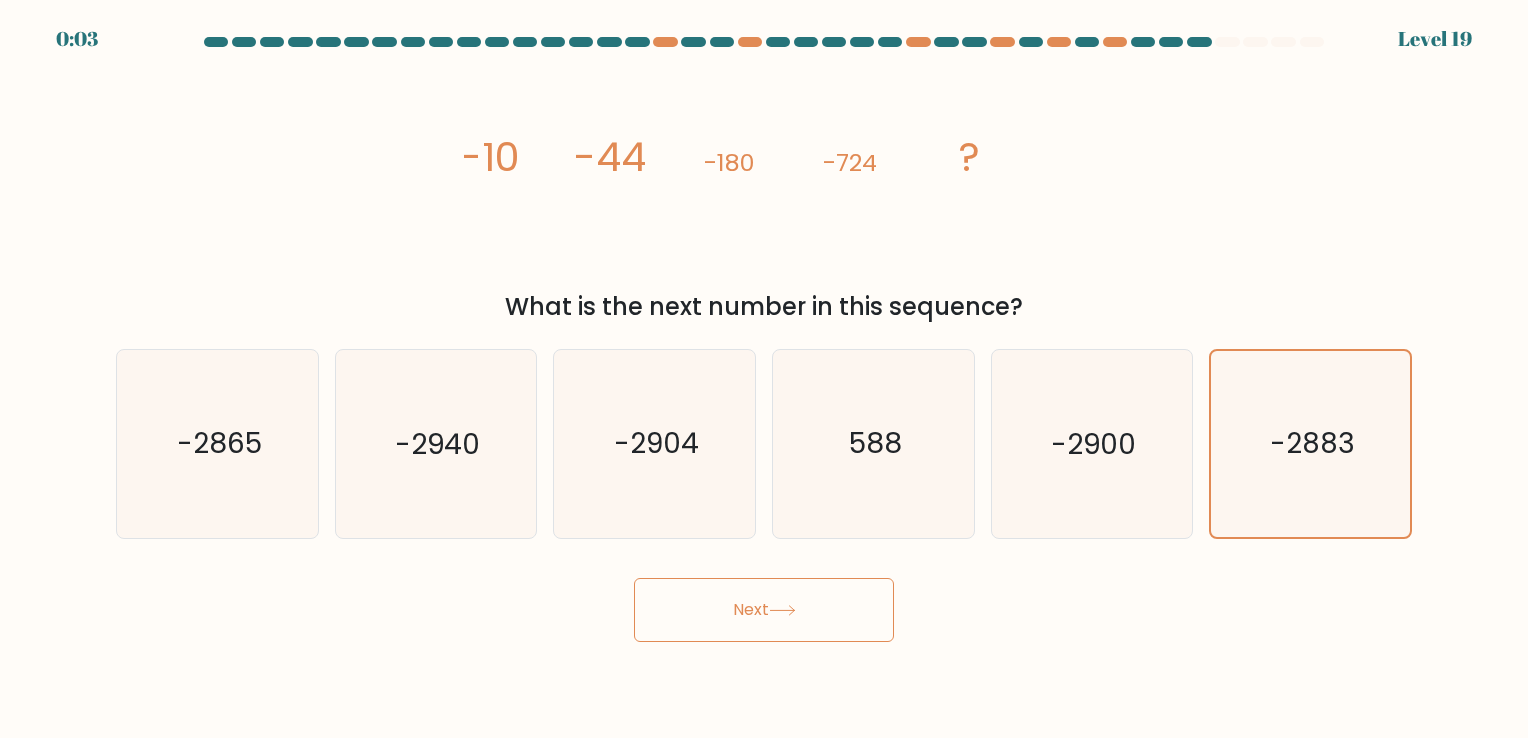 click 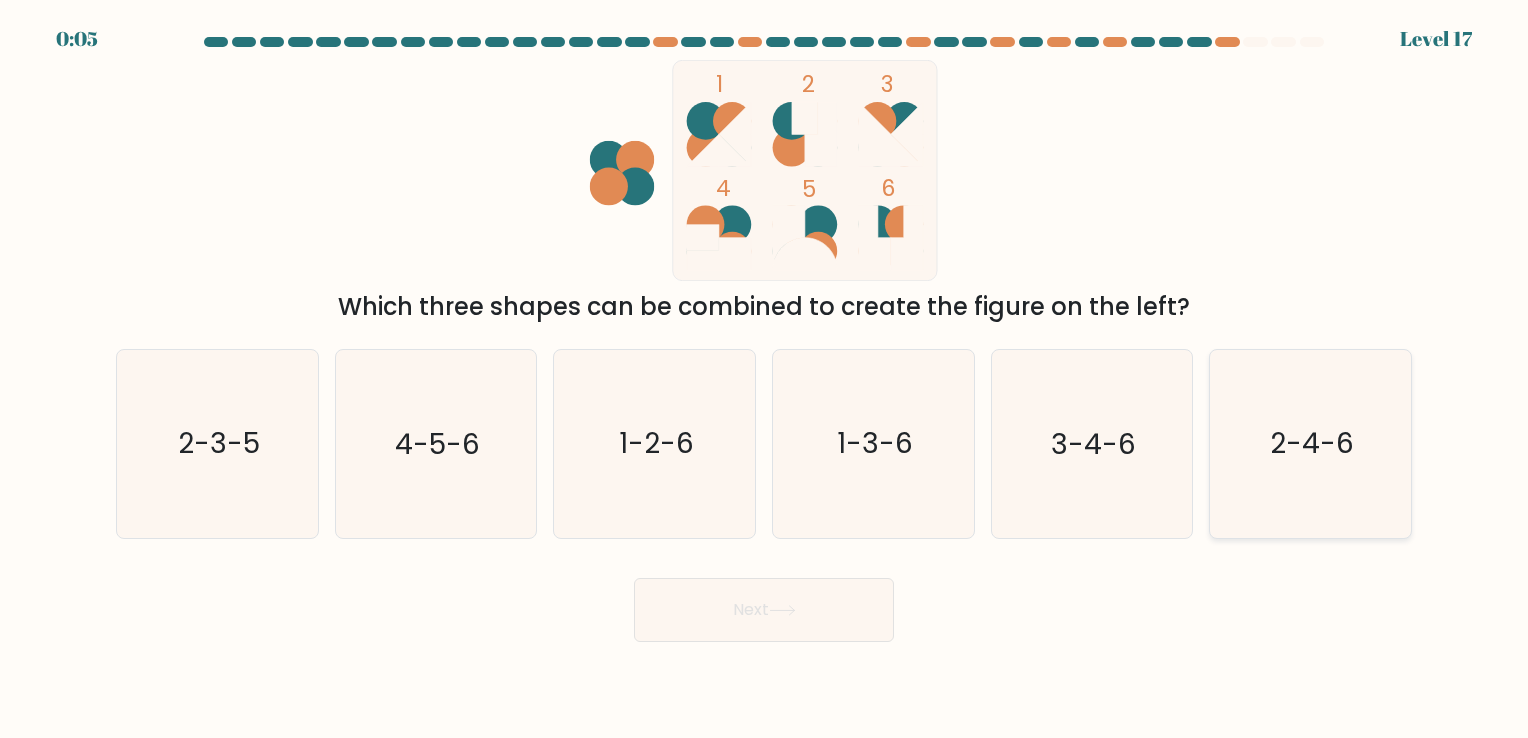 click on "2-4-6" 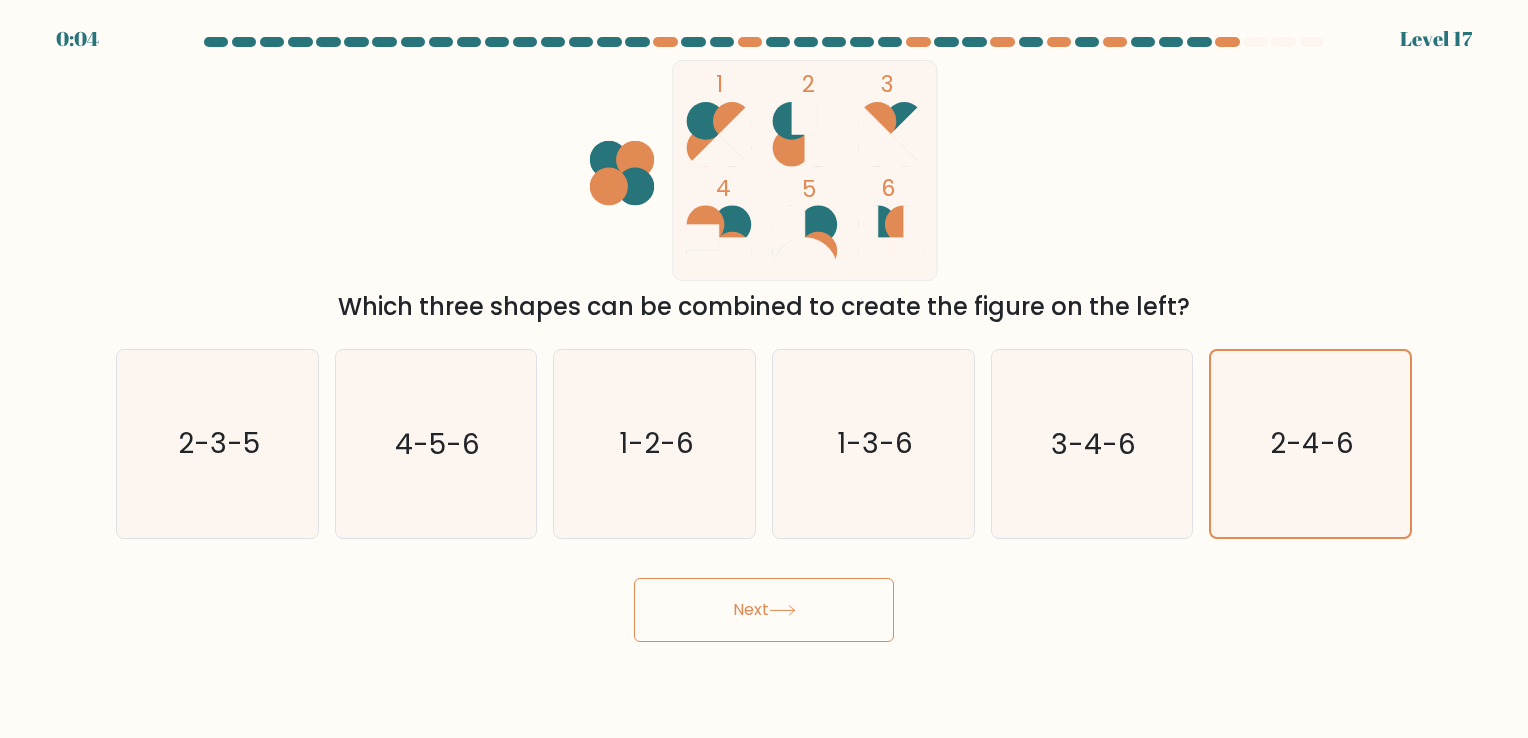 click on "Next" at bounding box center [764, 610] 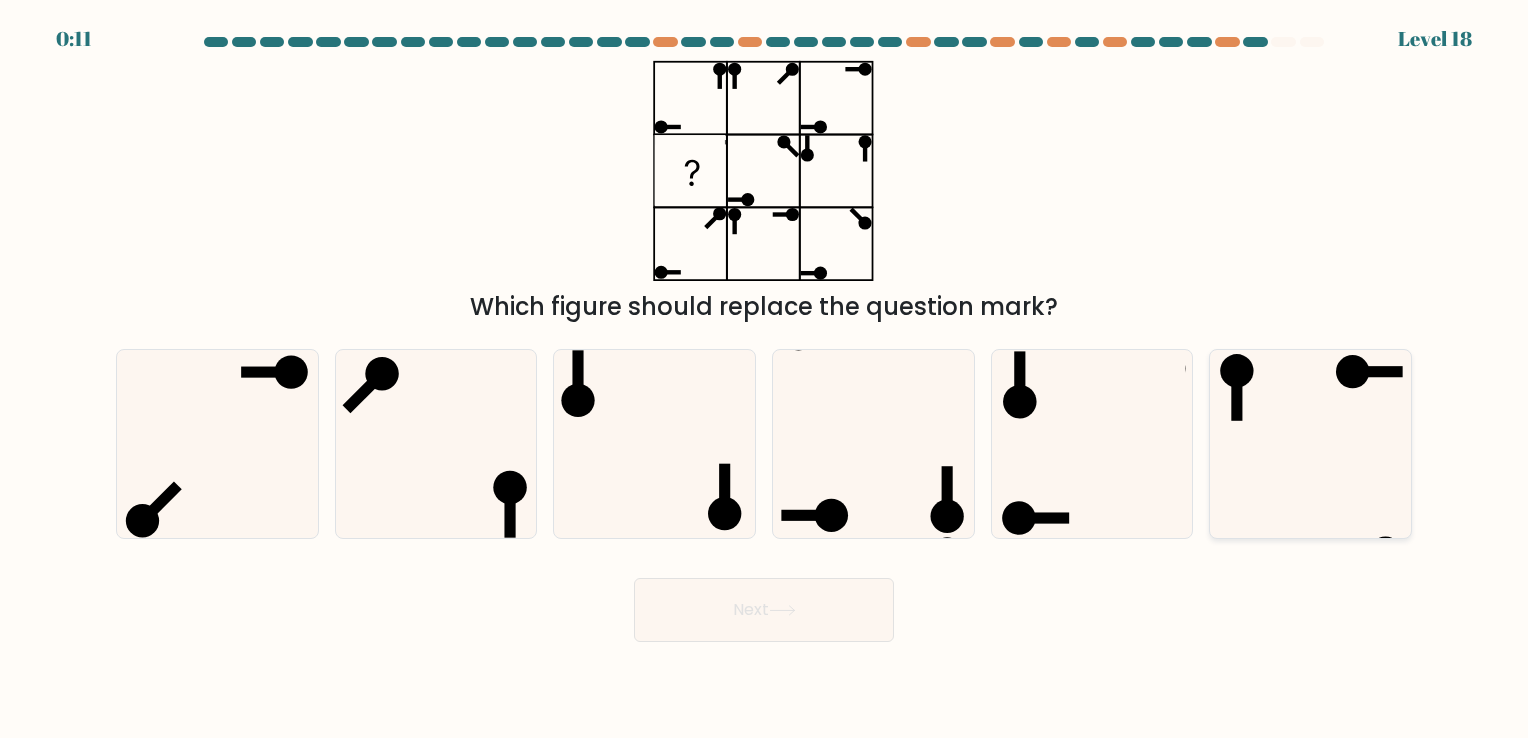 click 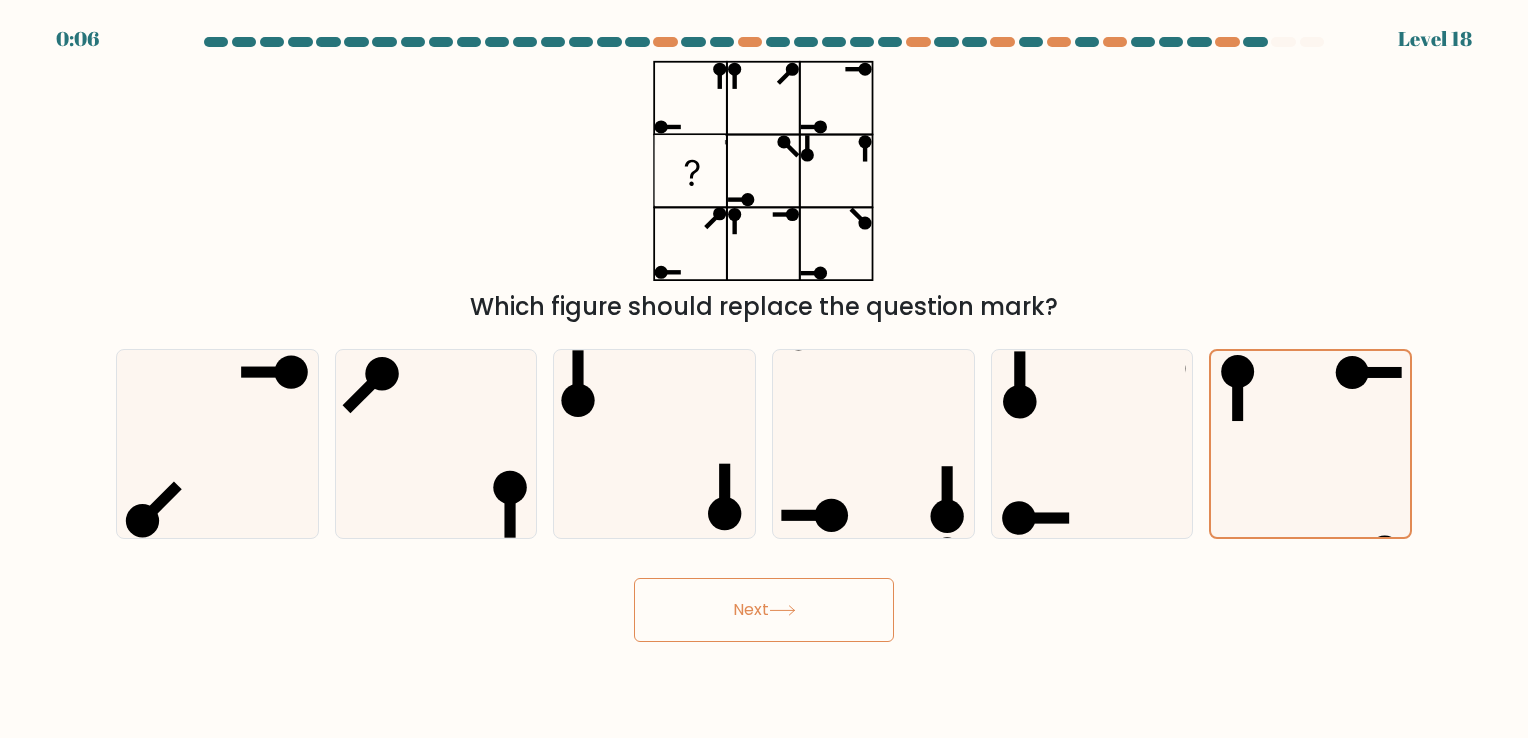 click 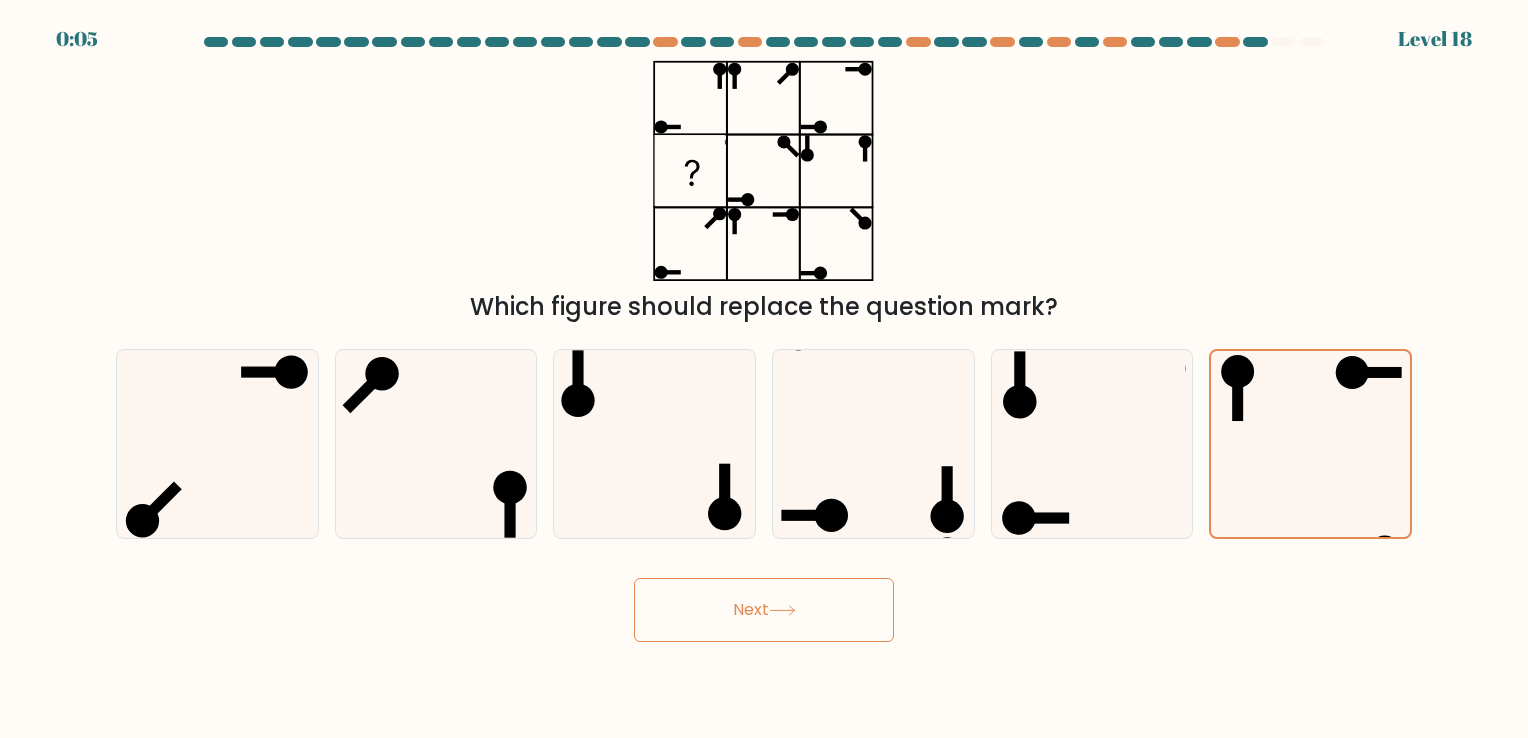 drag, startPoint x: 769, startPoint y: 618, endPoint x: 766, endPoint y: 606, distance: 12.369317 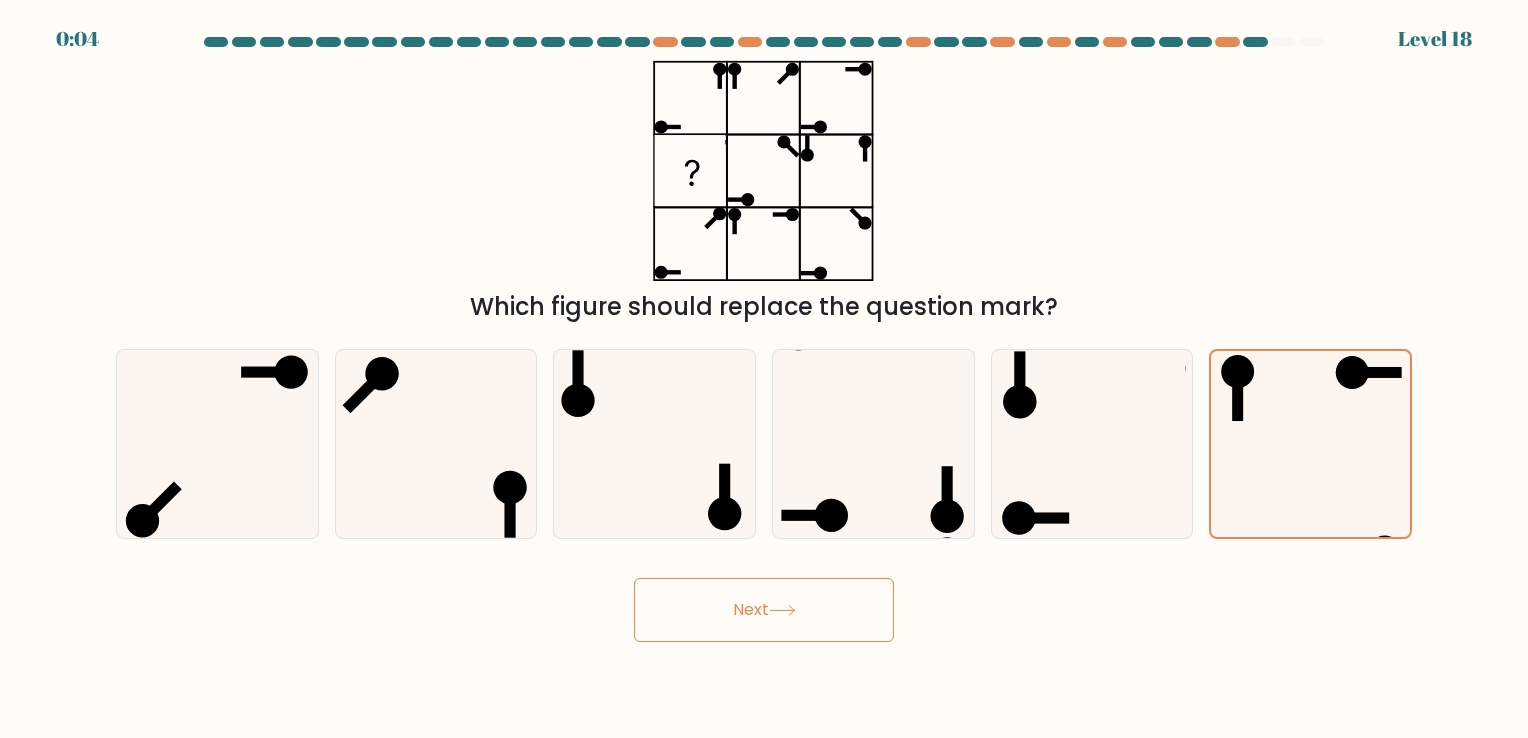 click on "Which figure should replace the question mark?" at bounding box center (764, 192) 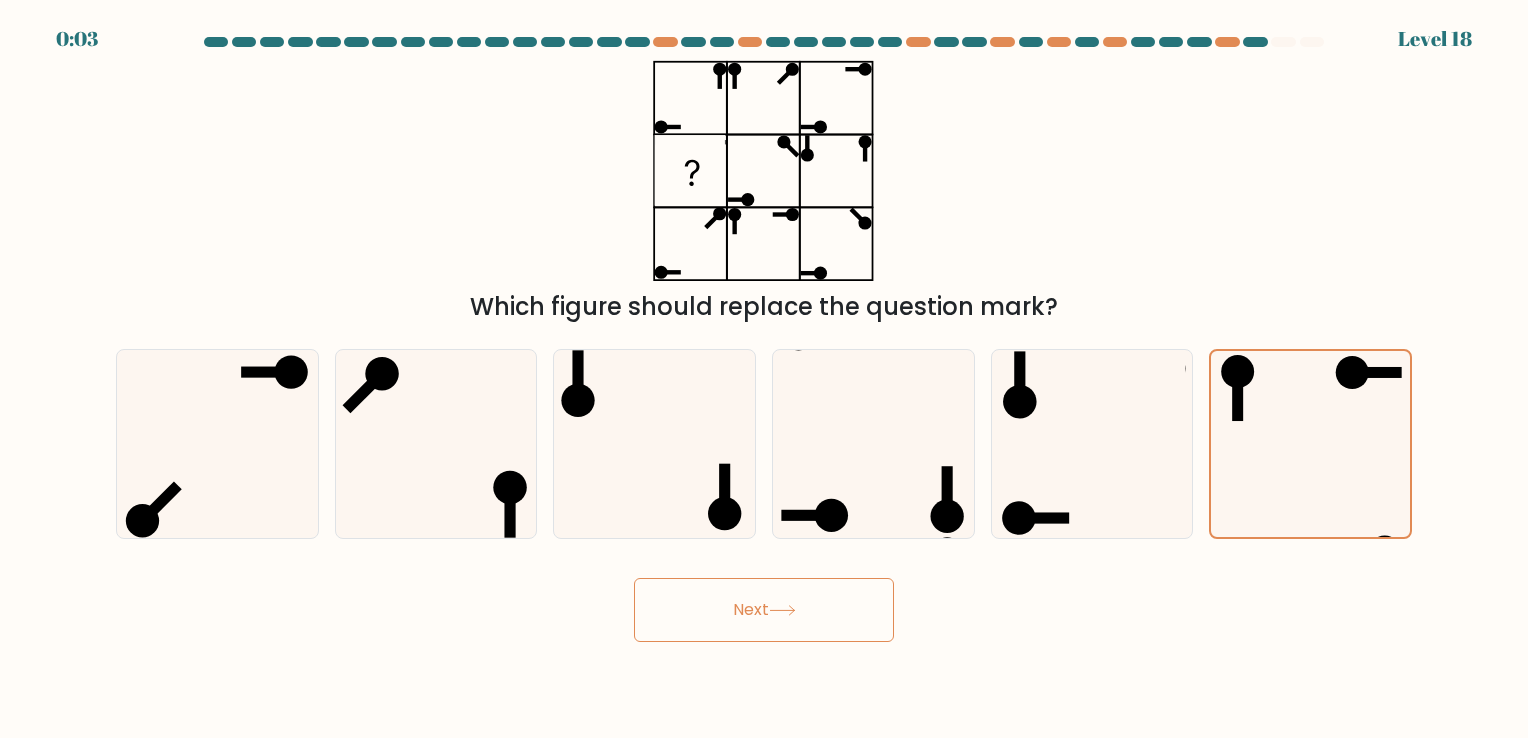 click on "Next" at bounding box center [764, 610] 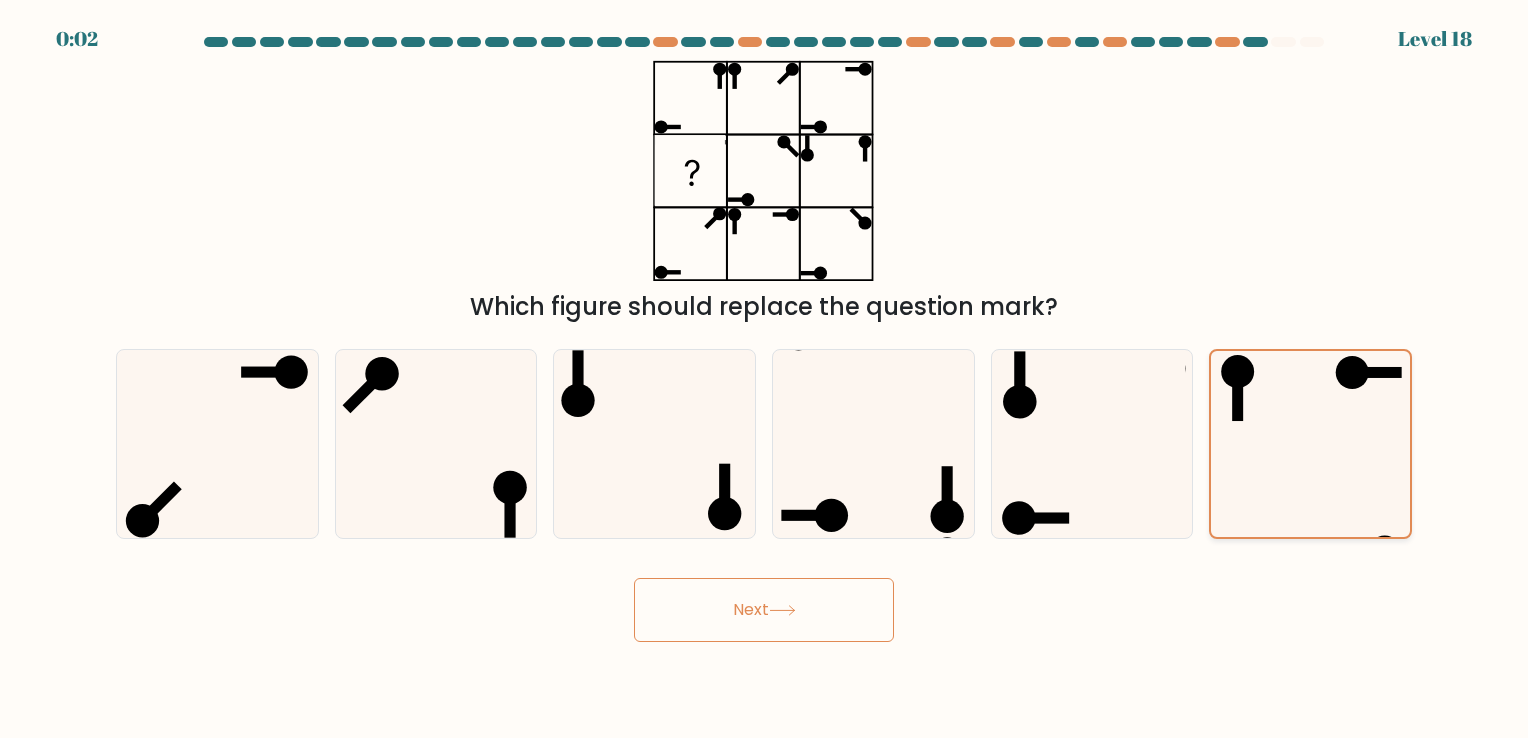 click 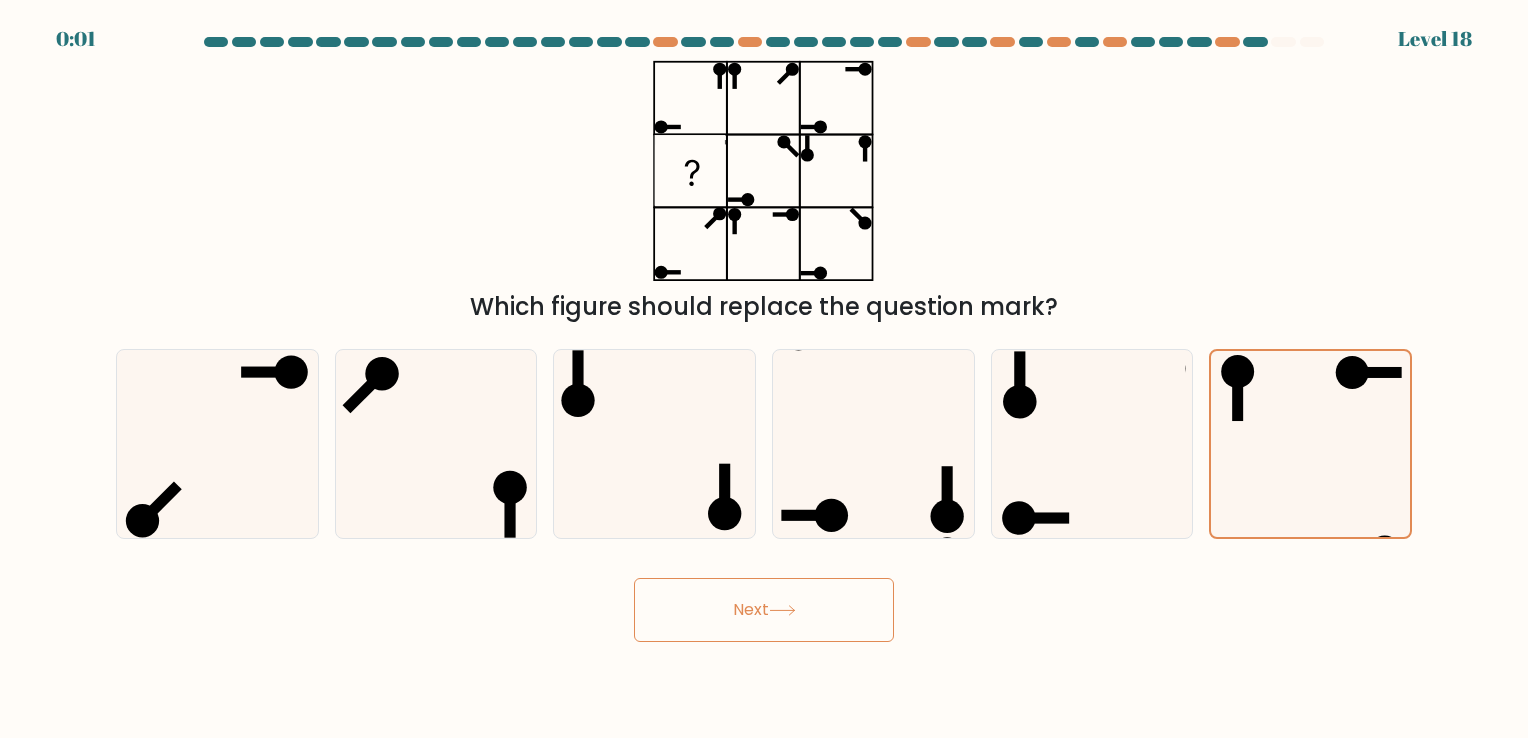 click on "Next" at bounding box center [764, 610] 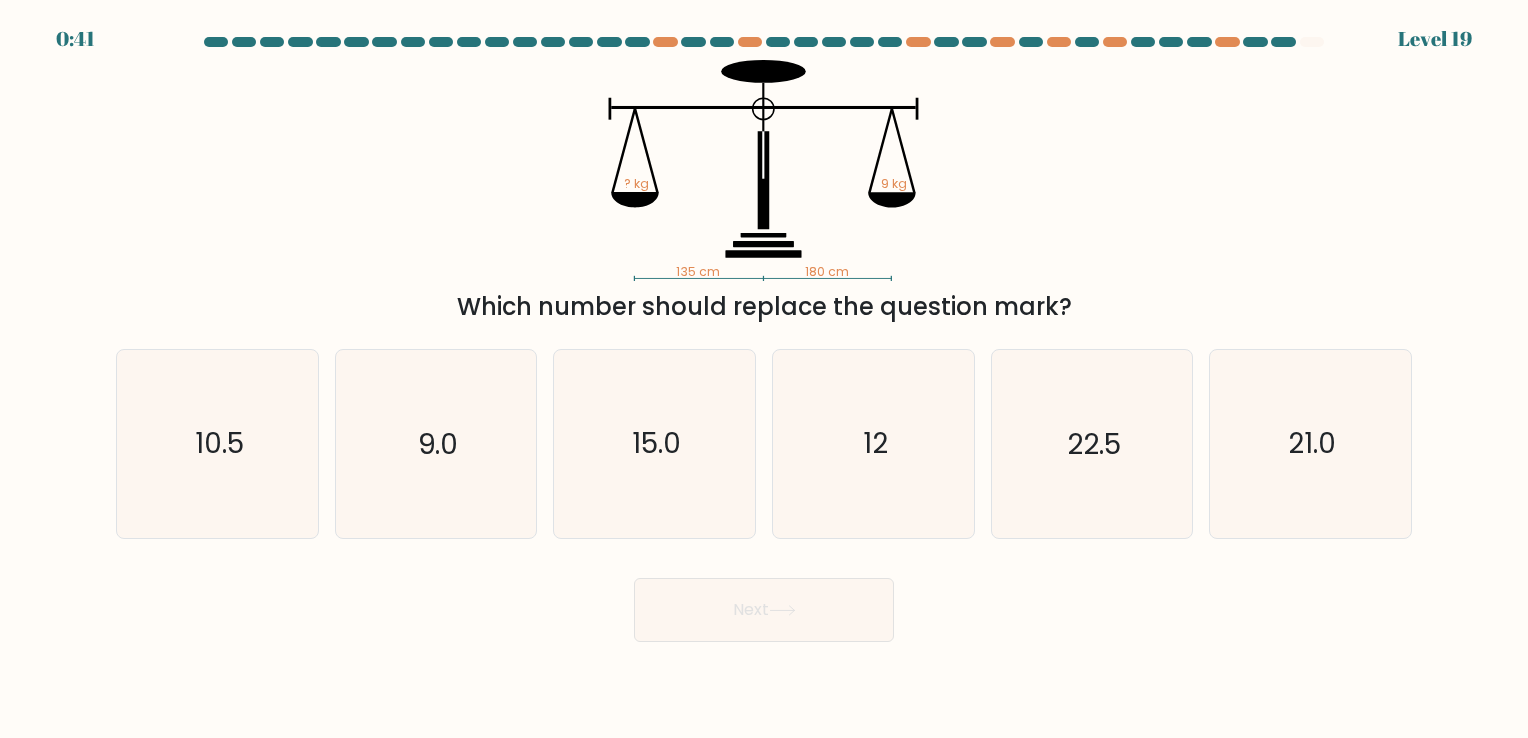 scroll, scrollTop: 0, scrollLeft: 0, axis: both 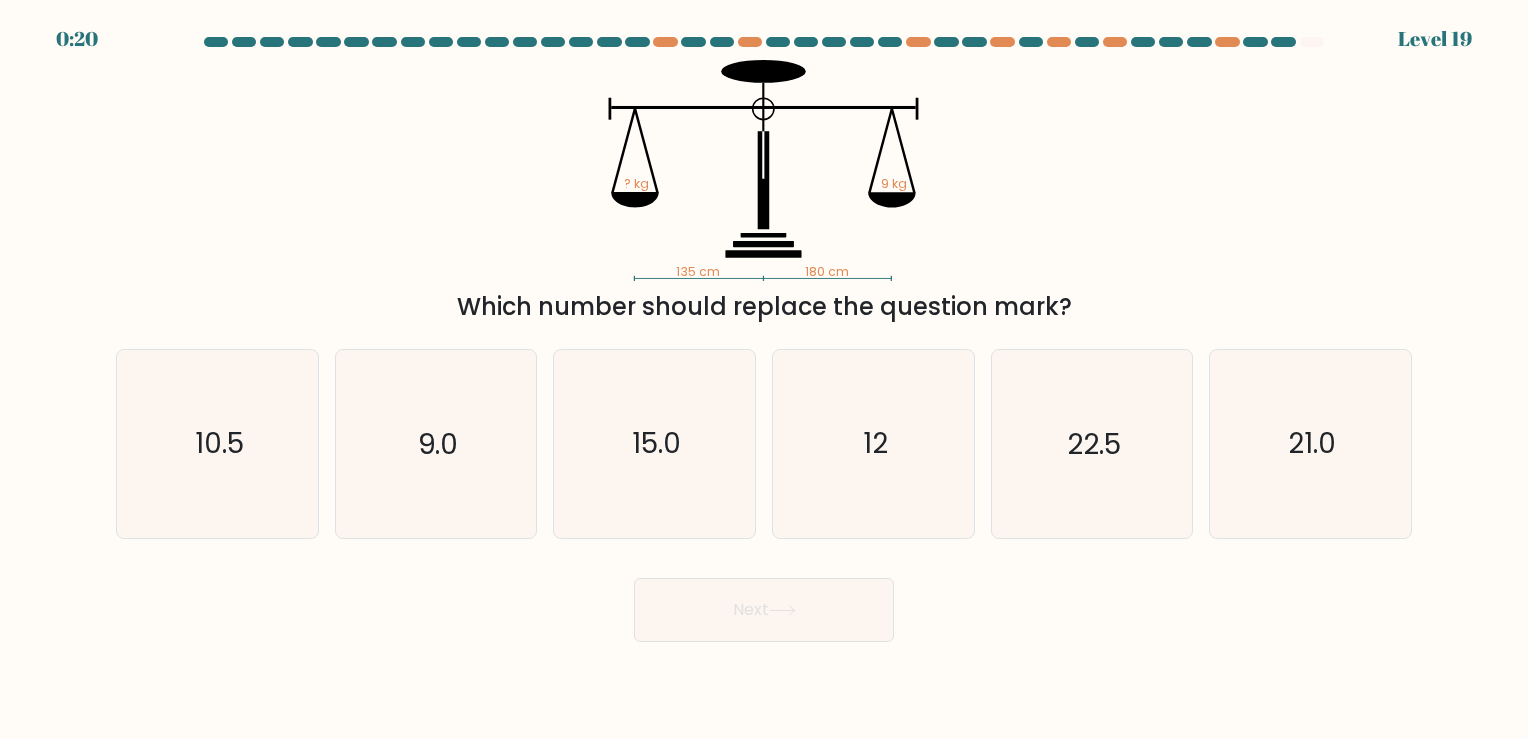 click at bounding box center (764, 339) 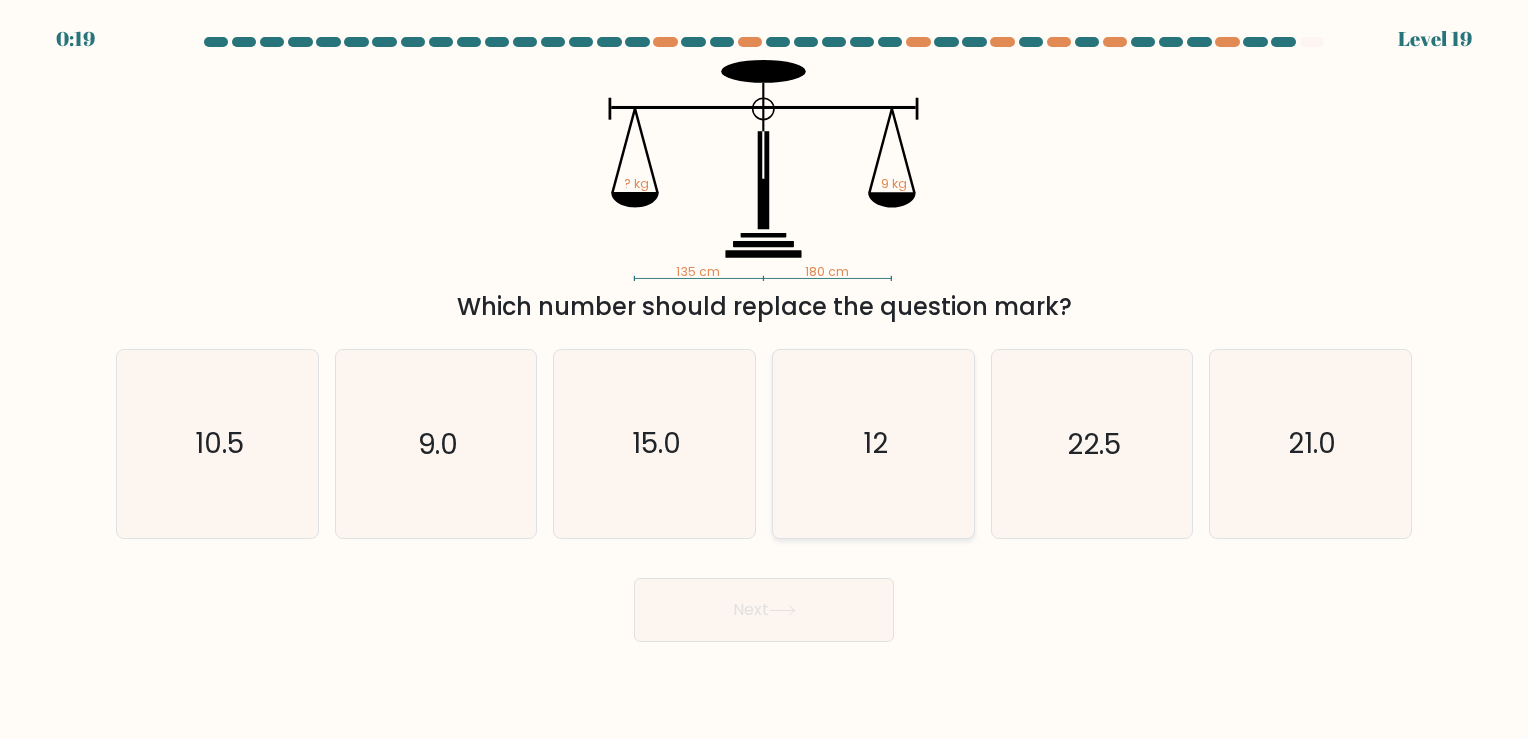 click on "12" 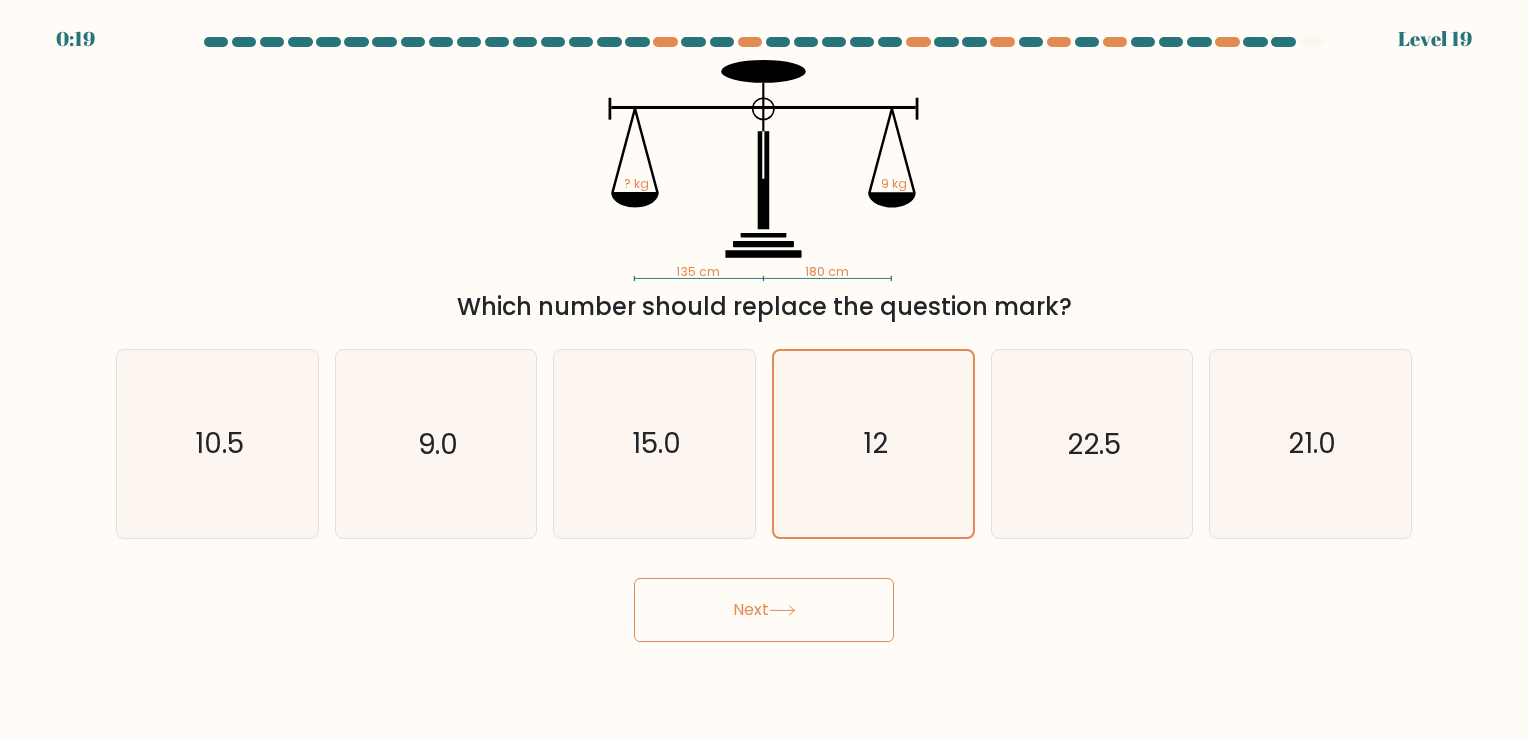 drag, startPoint x: 794, startPoint y: 608, endPoint x: 911, endPoint y: 624, distance: 118.08895 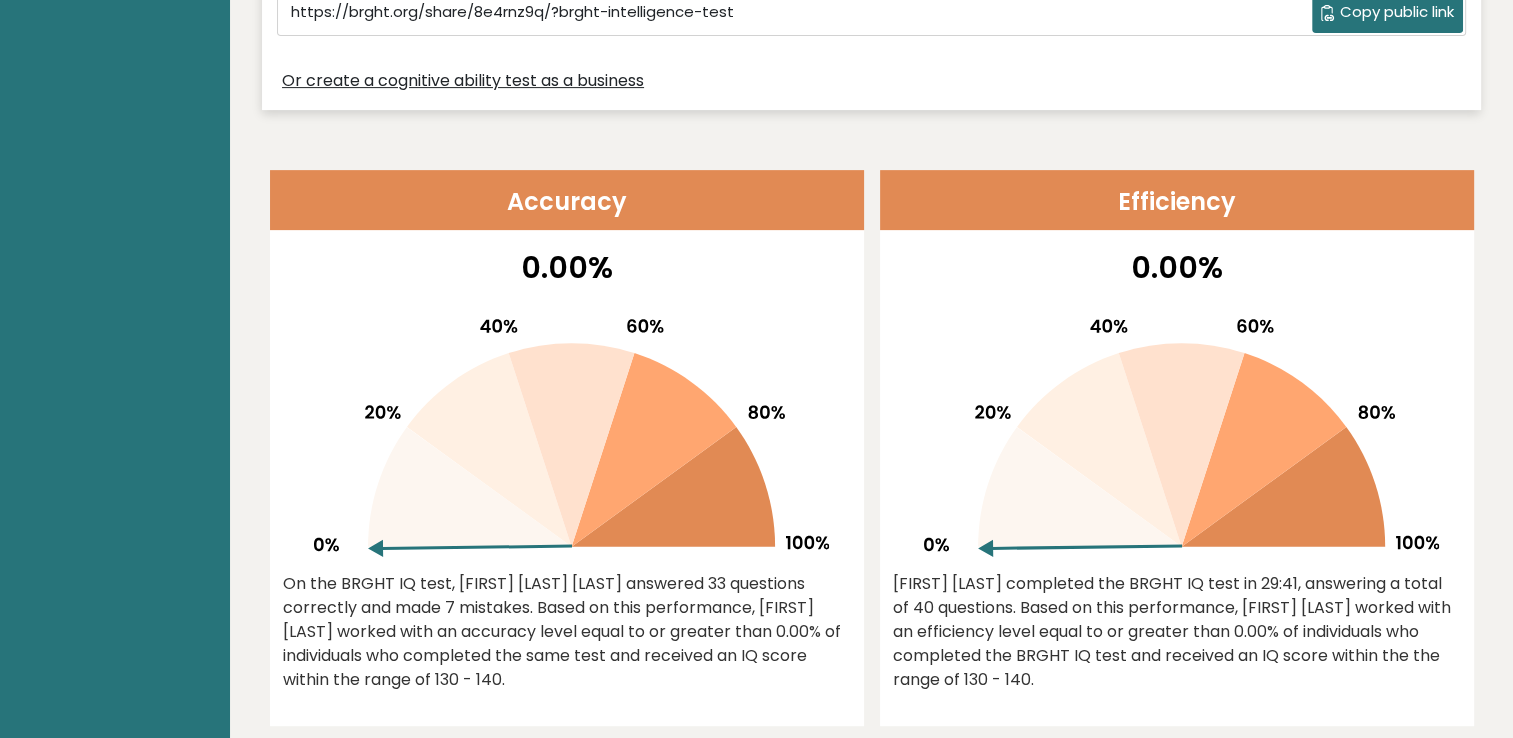 scroll, scrollTop: 0, scrollLeft: 0, axis: both 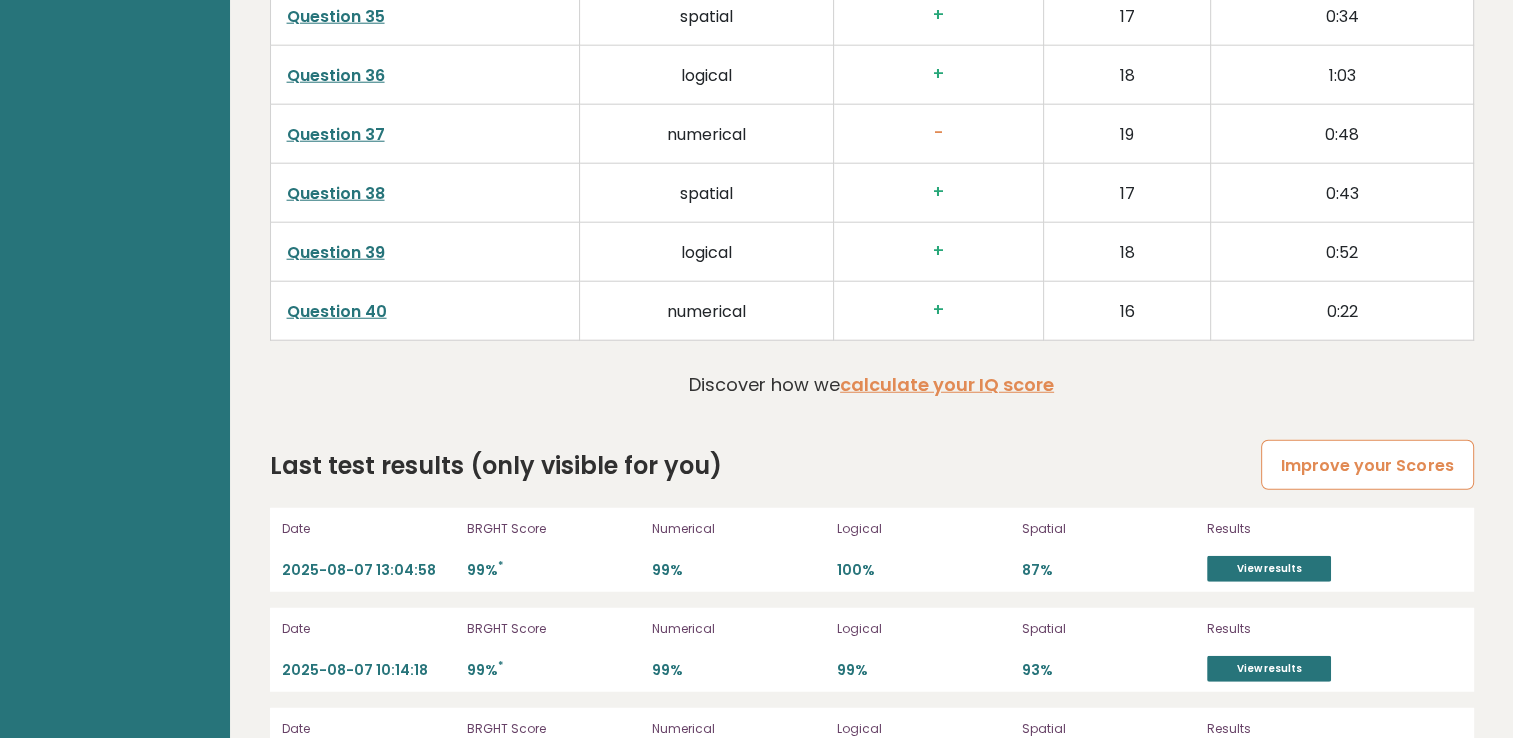click on "Improve your Scores" at bounding box center (1367, 465) 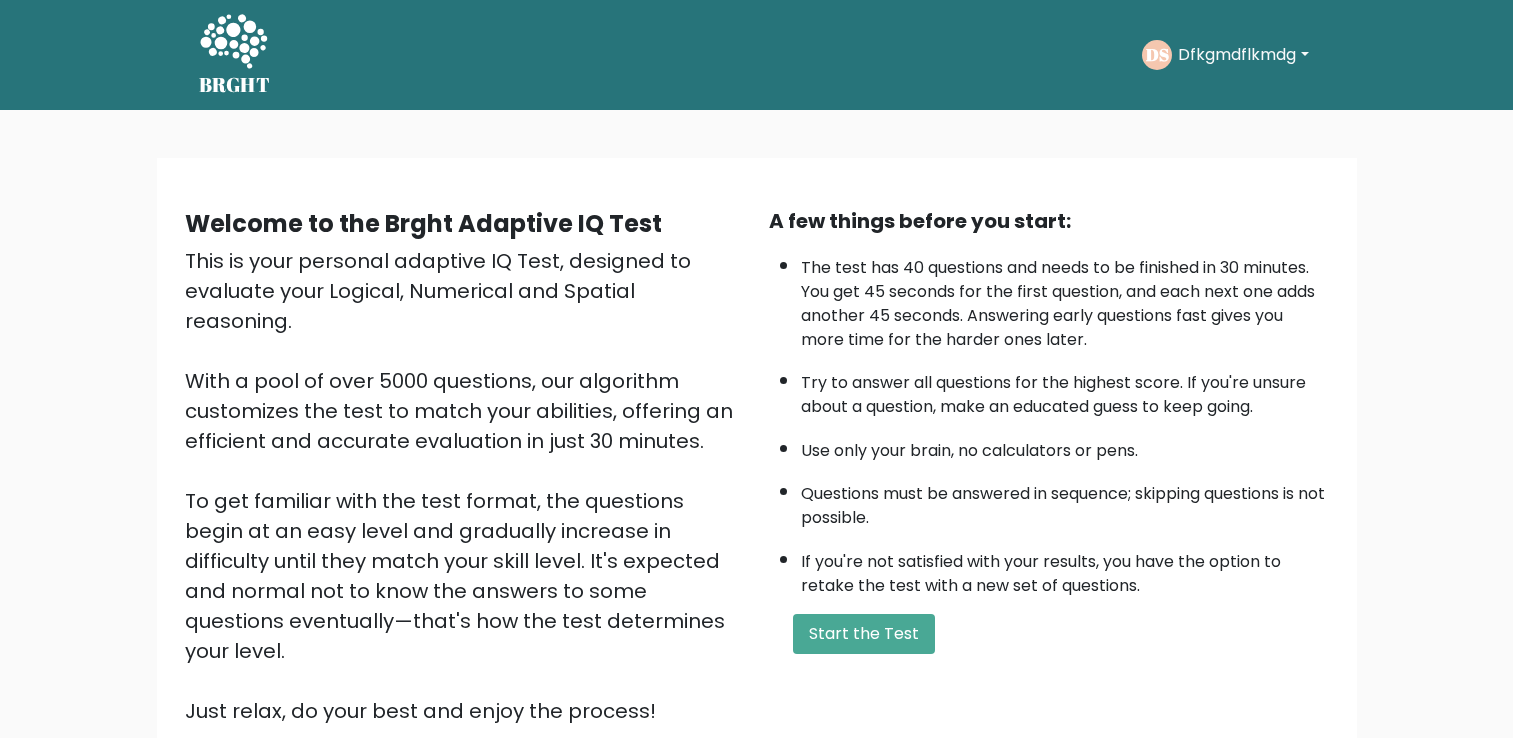 scroll, scrollTop: 0, scrollLeft: 0, axis: both 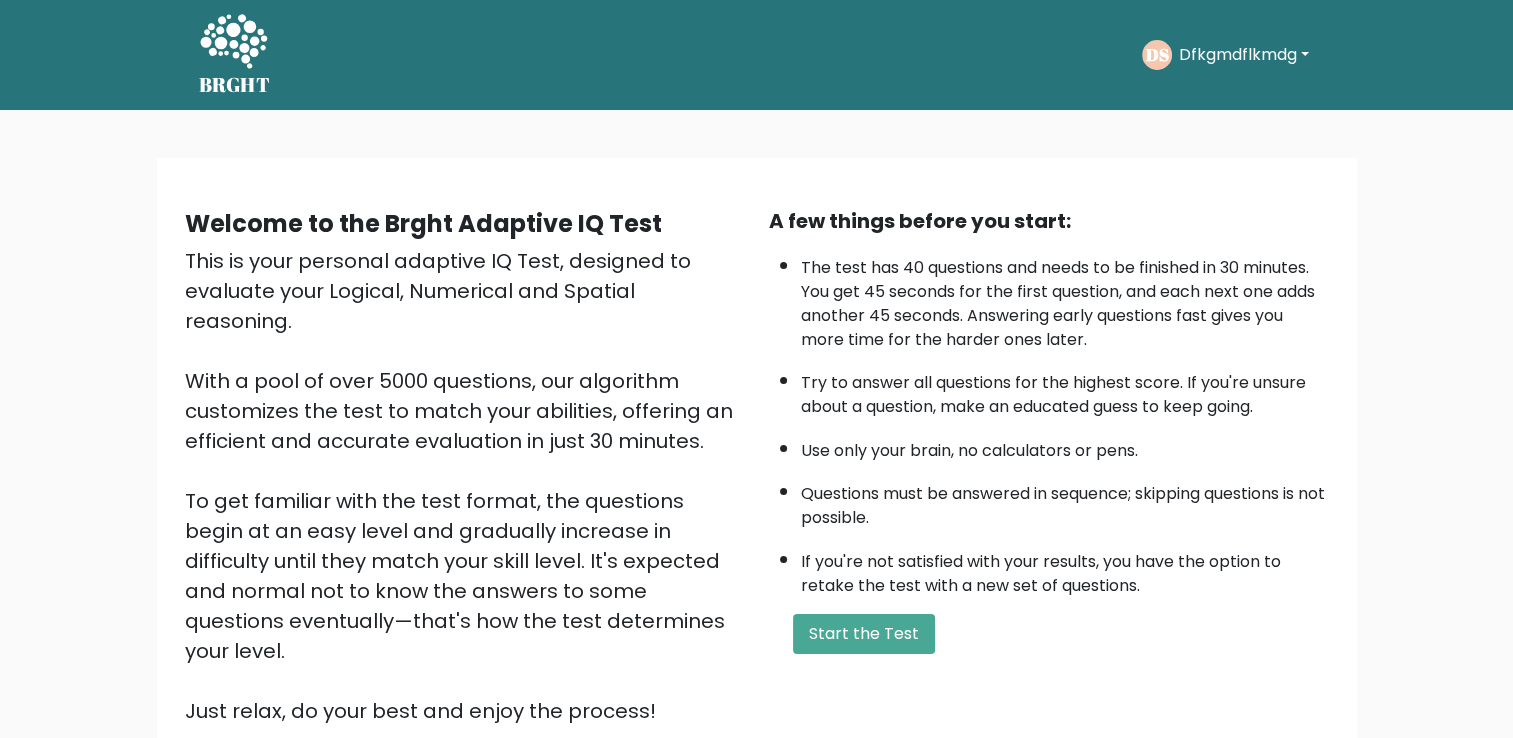 drag, startPoint x: 1409, startPoint y: 457, endPoint x: 1017, endPoint y: 304, distance: 420.8004 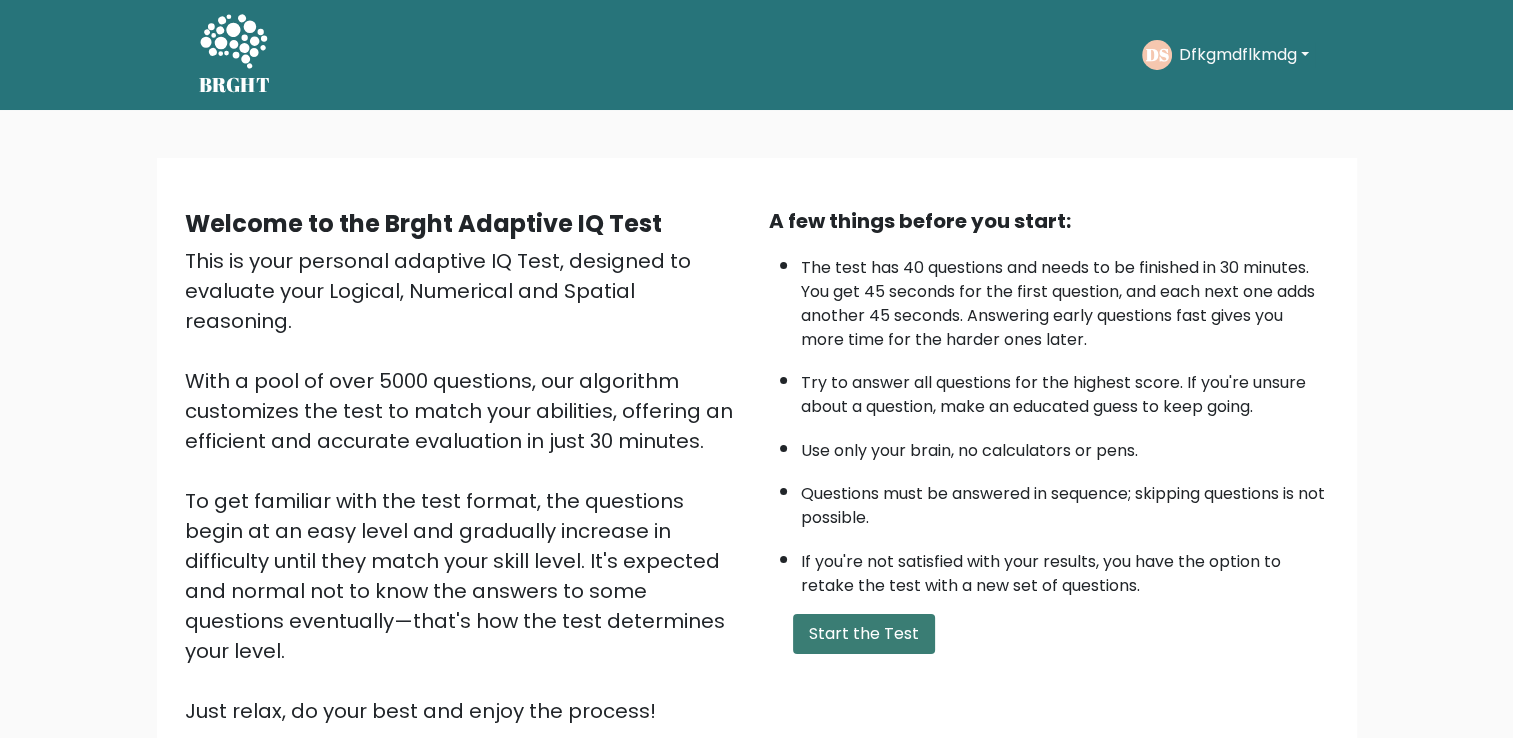 click on "Start the Test" at bounding box center (864, 634) 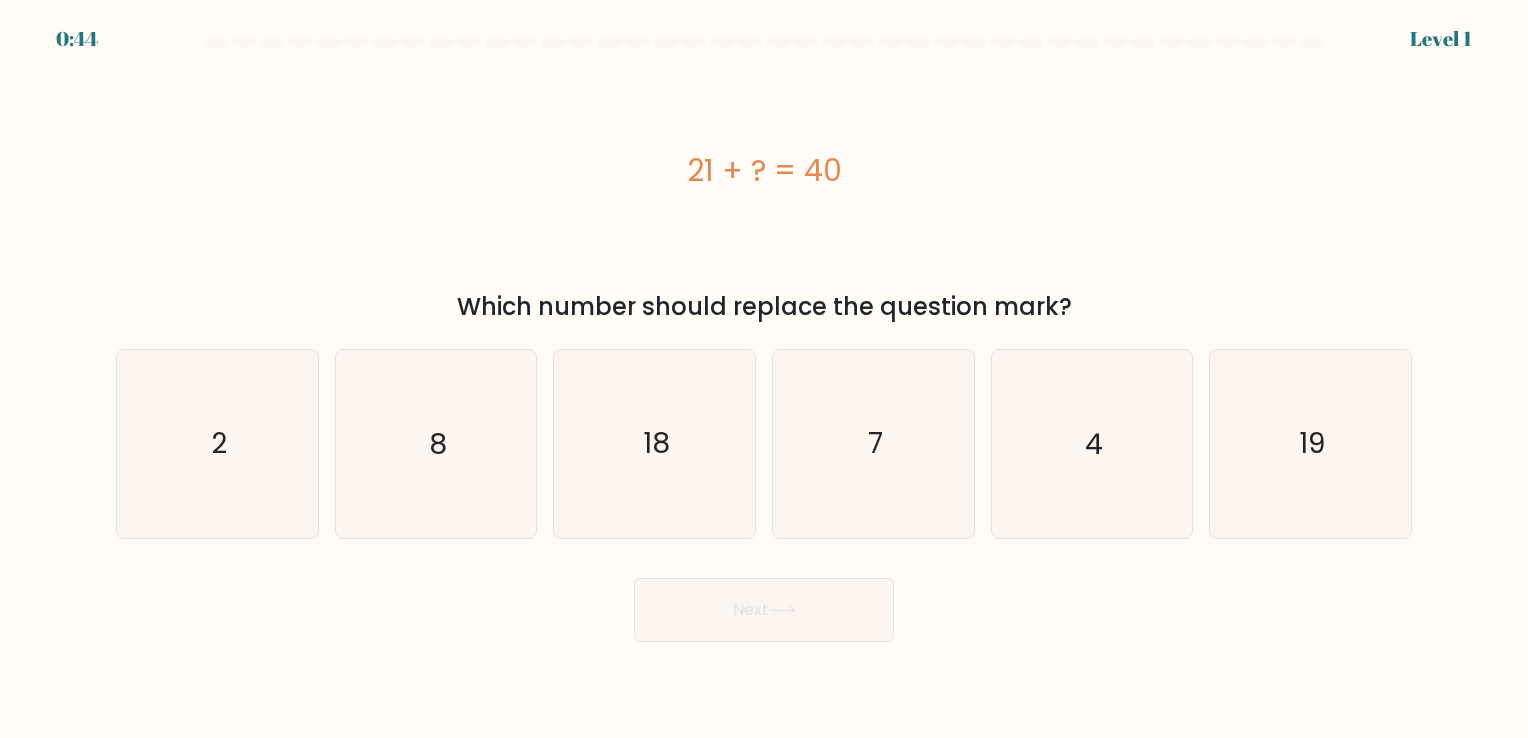 scroll, scrollTop: 0, scrollLeft: 0, axis: both 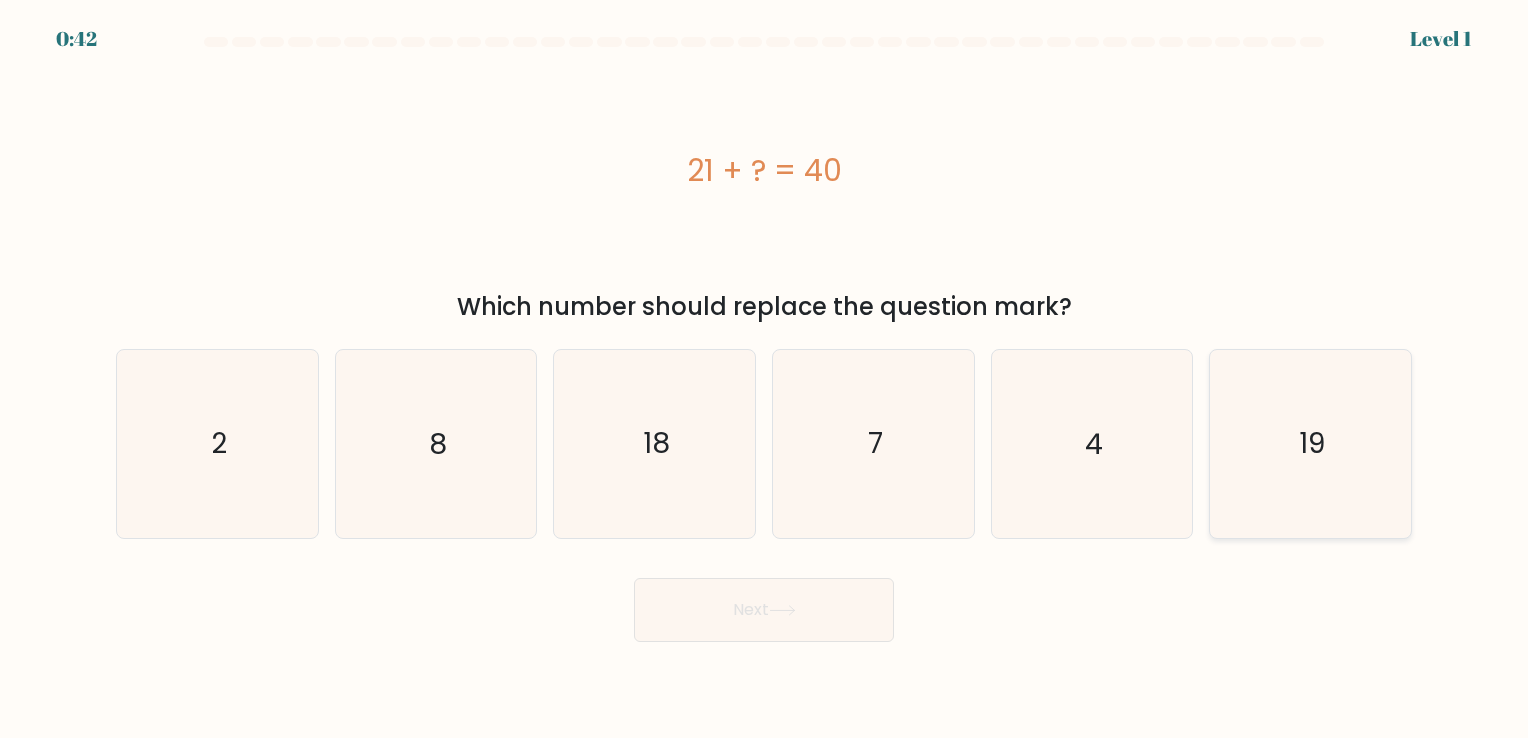 click on "19" 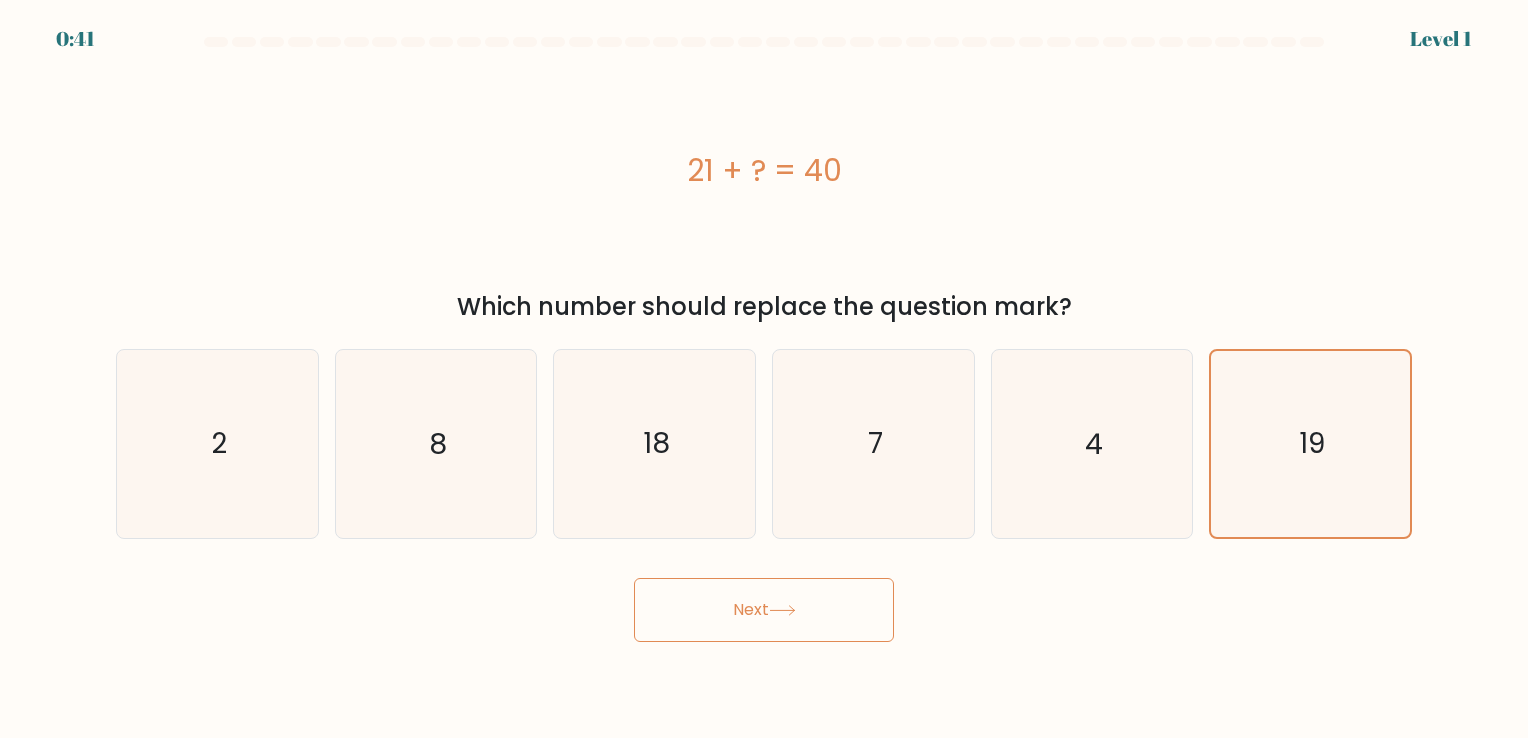 click on "Next" at bounding box center [764, 610] 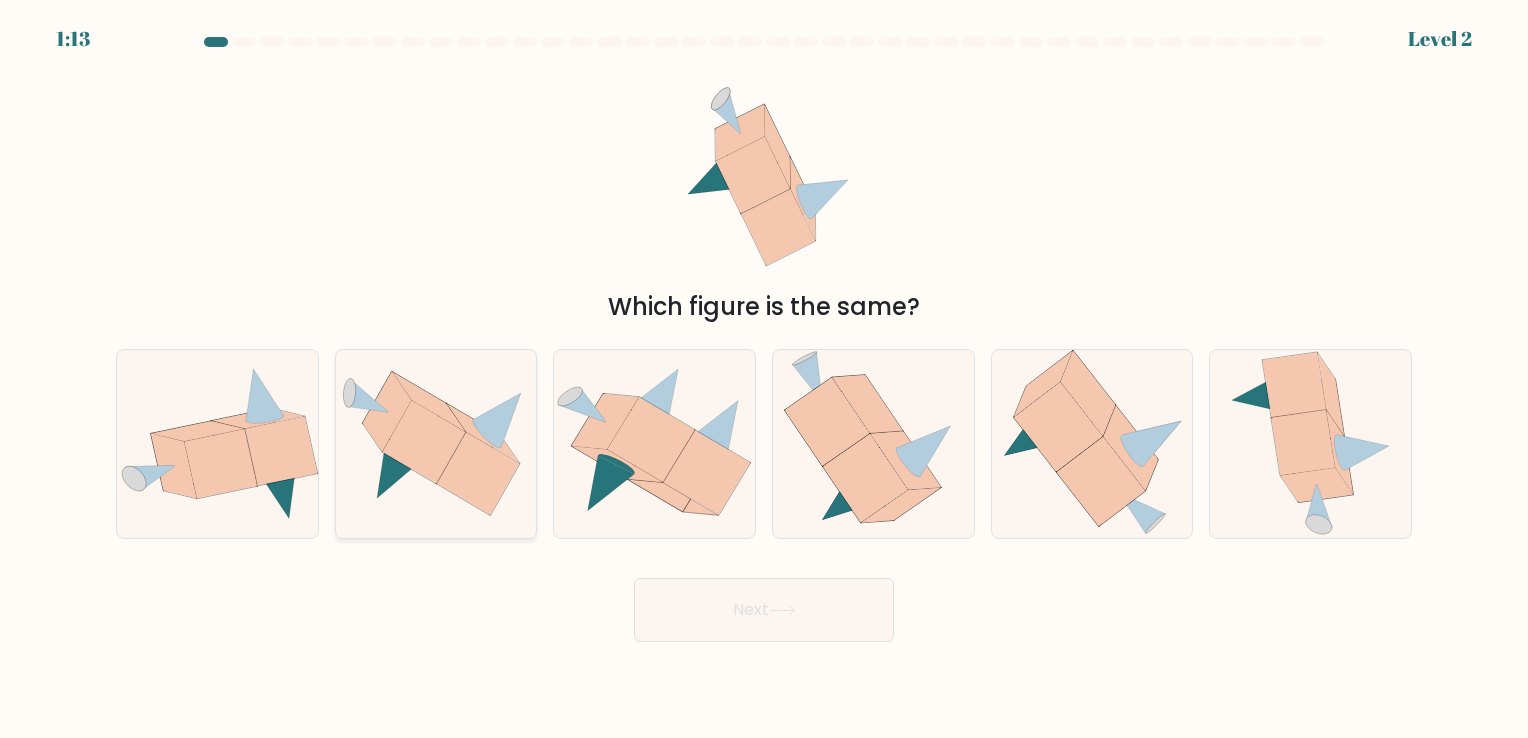 click 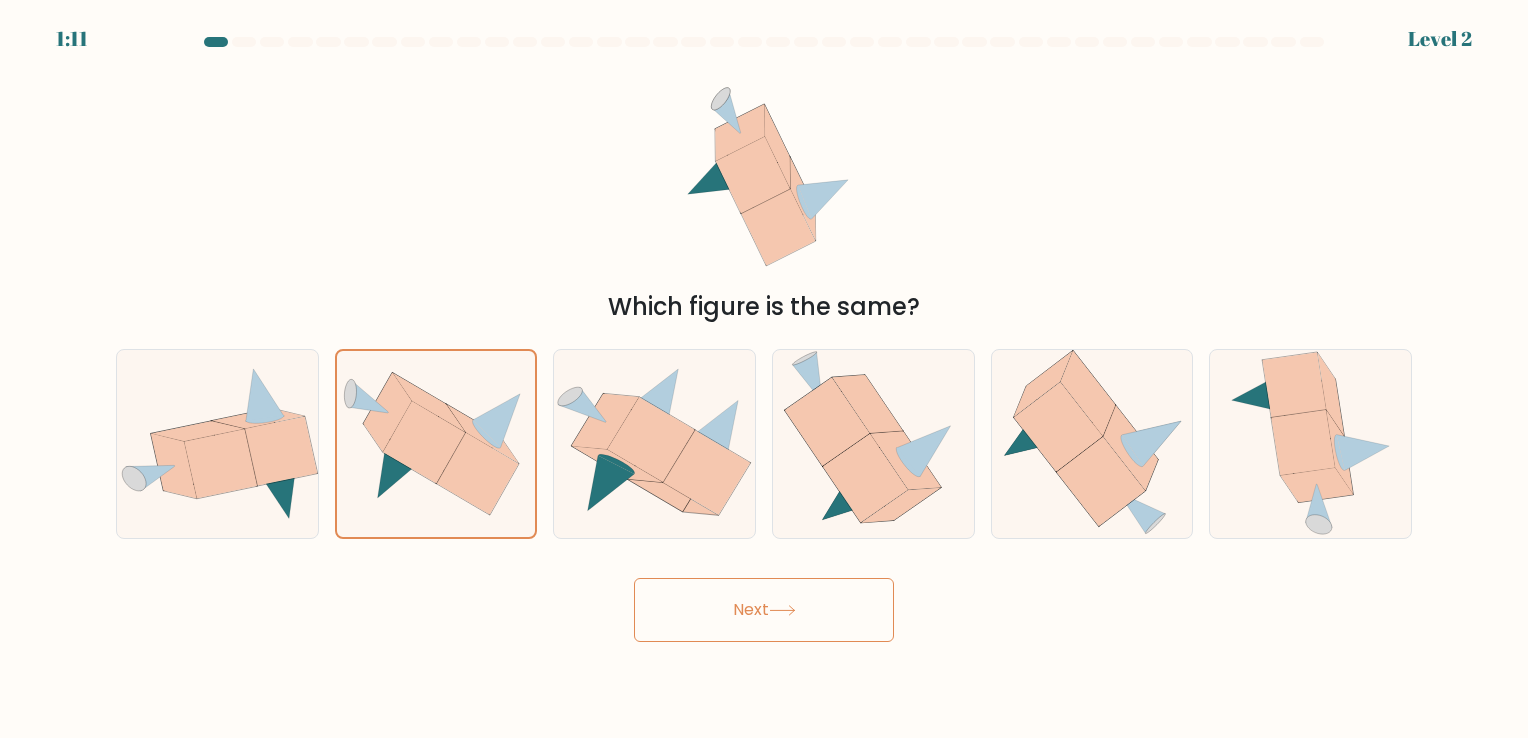 click on "Next" at bounding box center (764, 610) 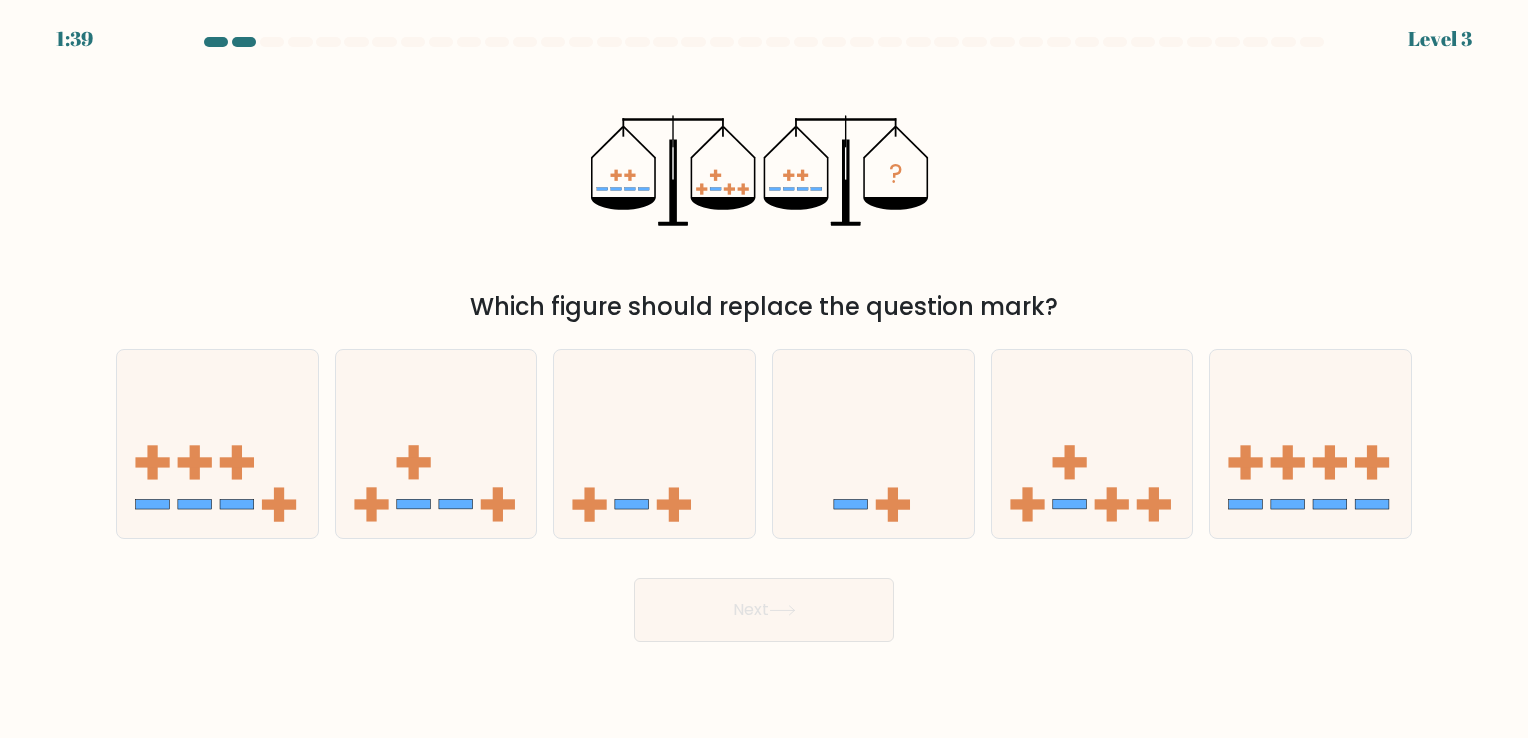 drag, startPoint x: 832, startPoint y: 590, endPoint x: 851, endPoint y: 627, distance: 41.59327 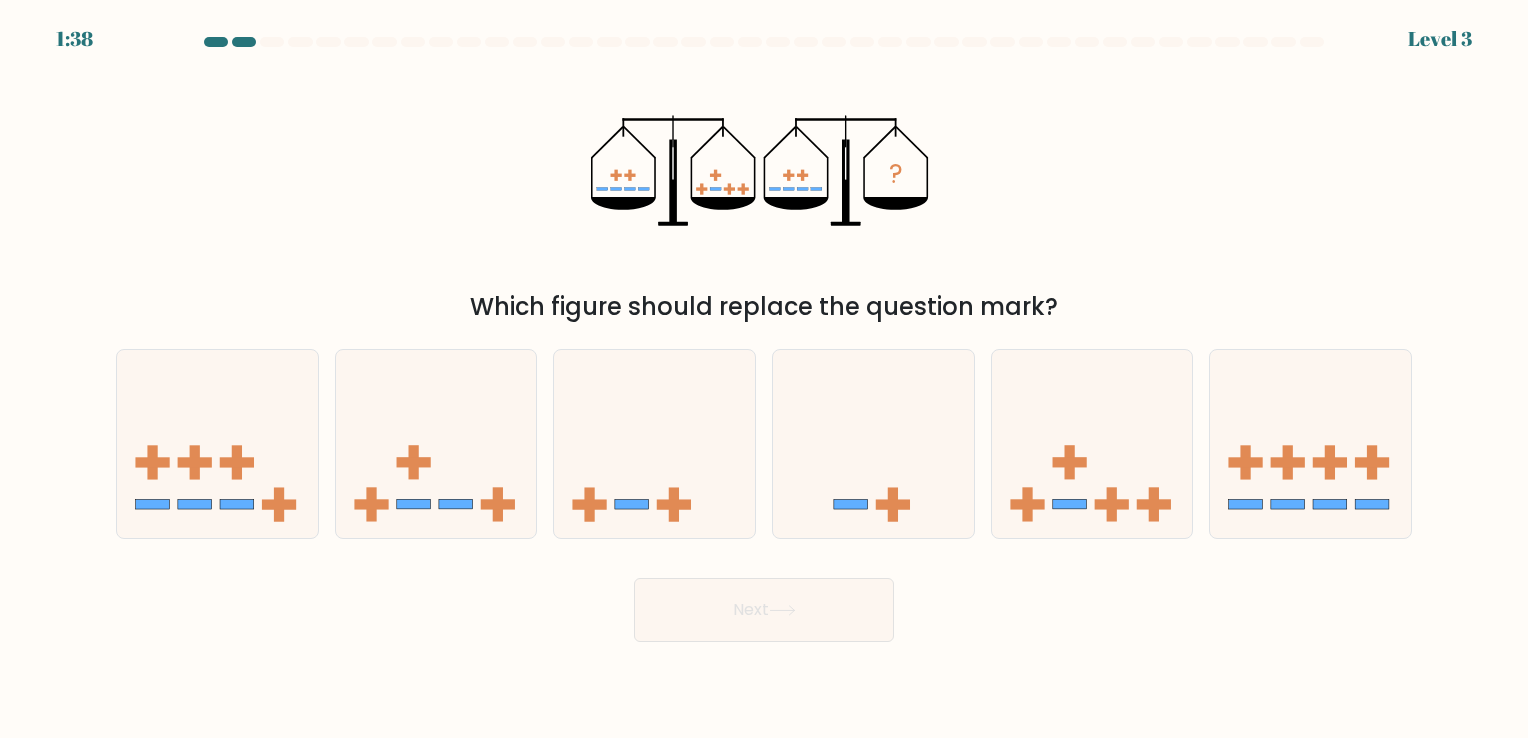 drag, startPoint x: 851, startPoint y: 627, endPoint x: 1304, endPoint y: 138, distance: 666.5808 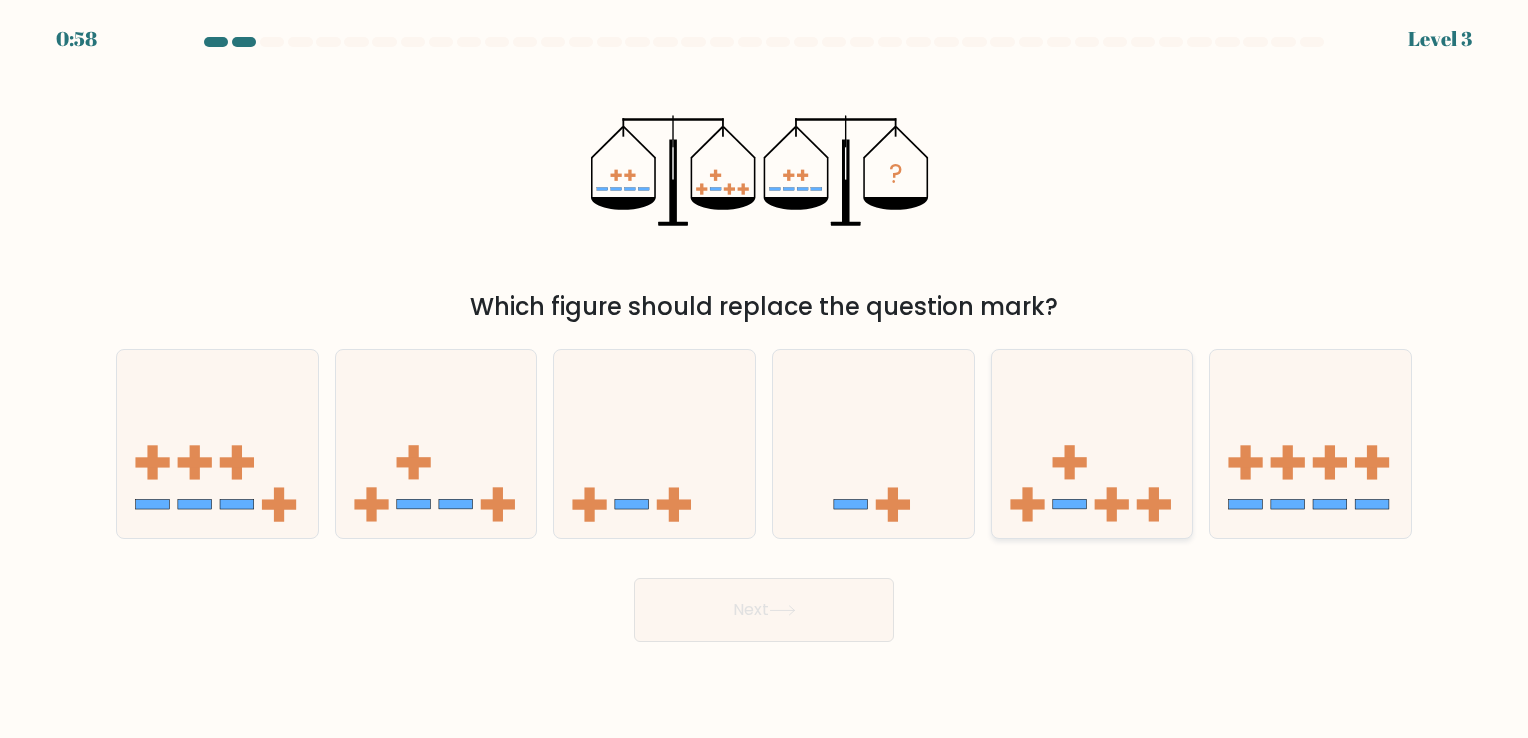 click 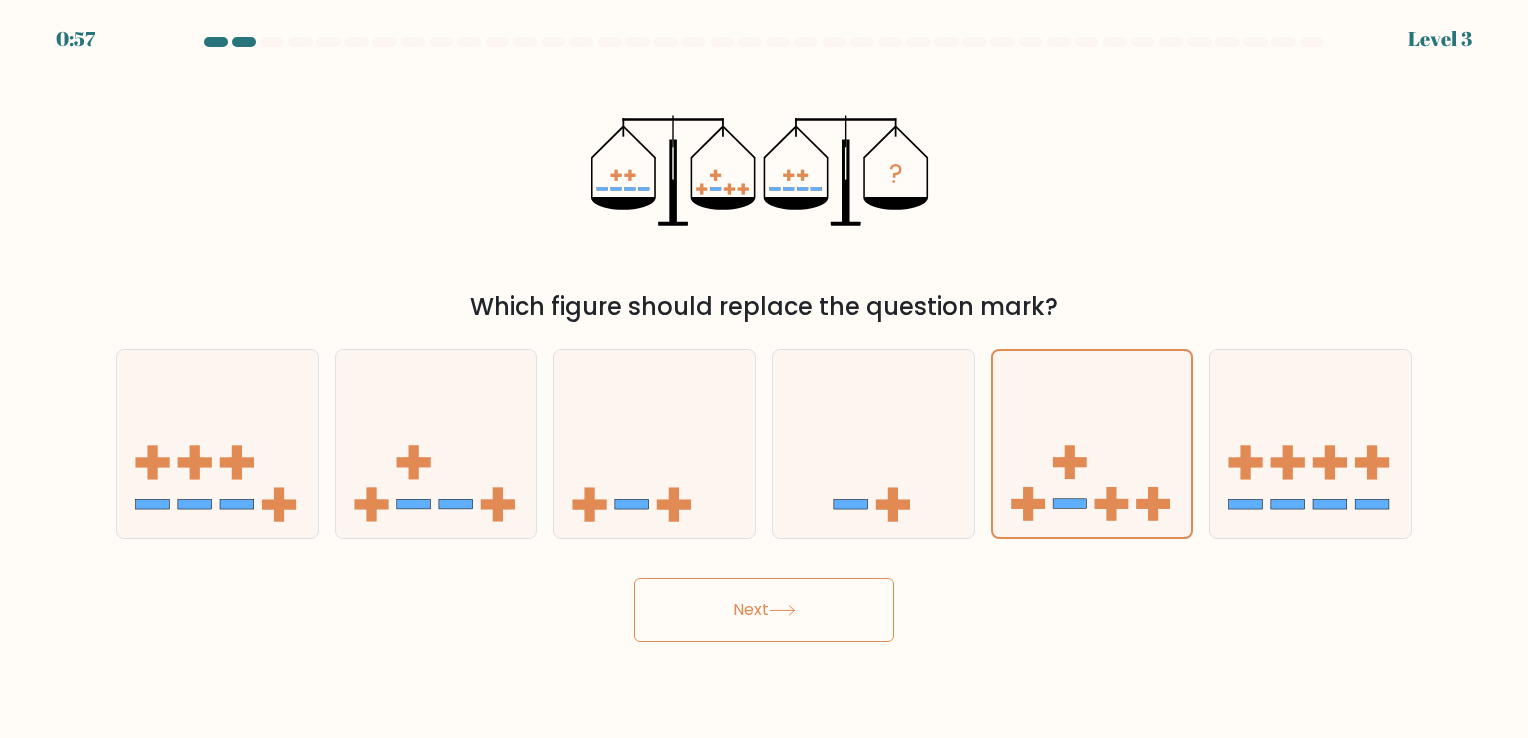 click 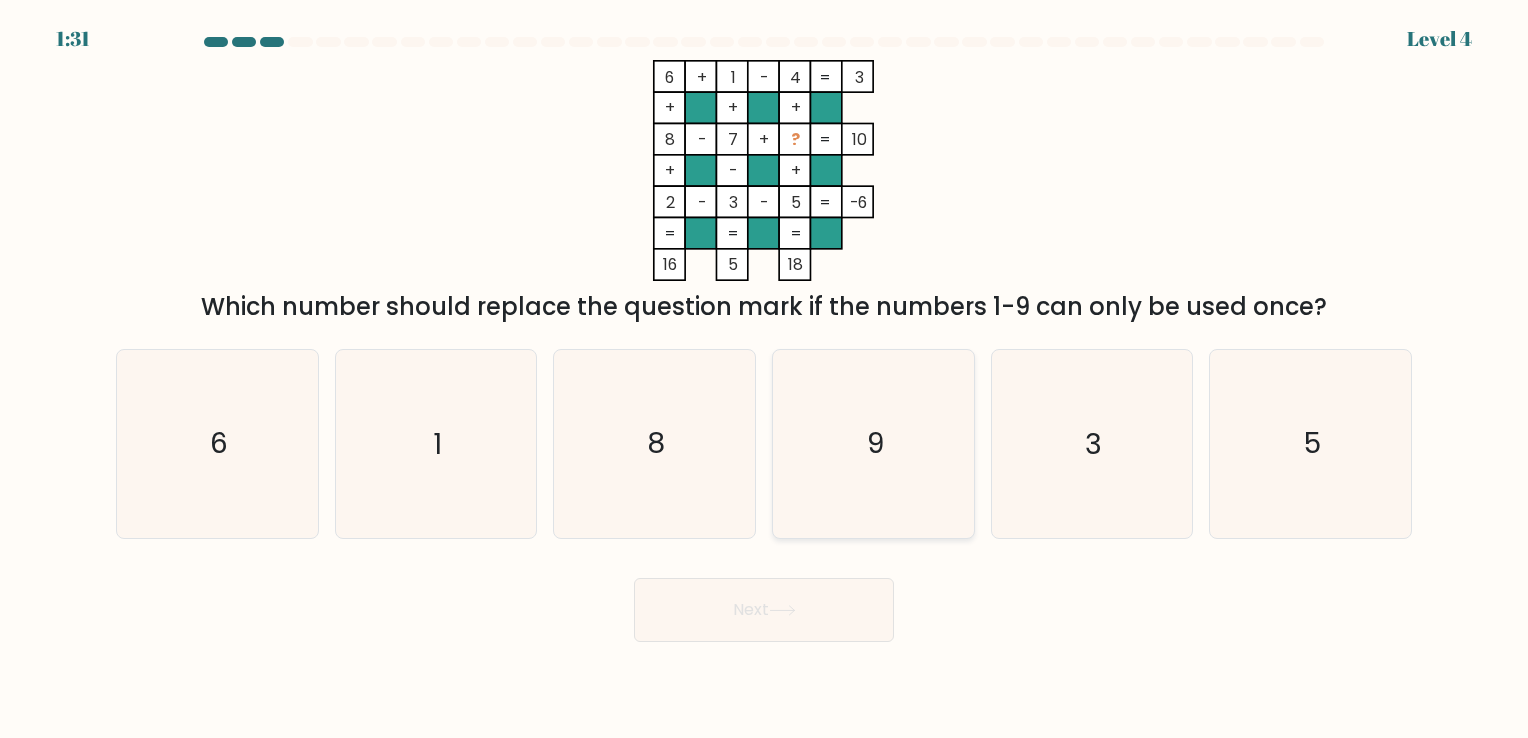 click on "9" 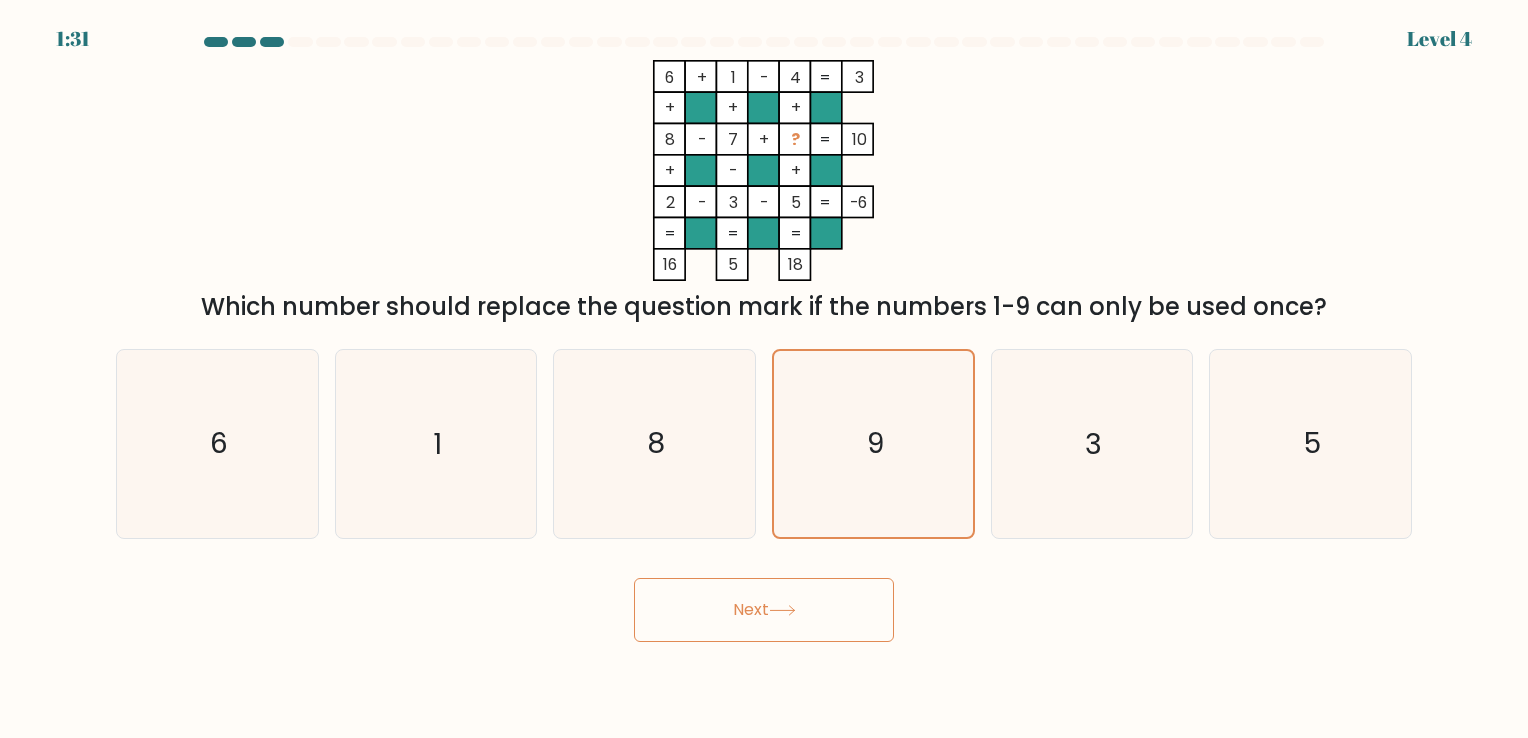 click on "Next" at bounding box center [764, 610] 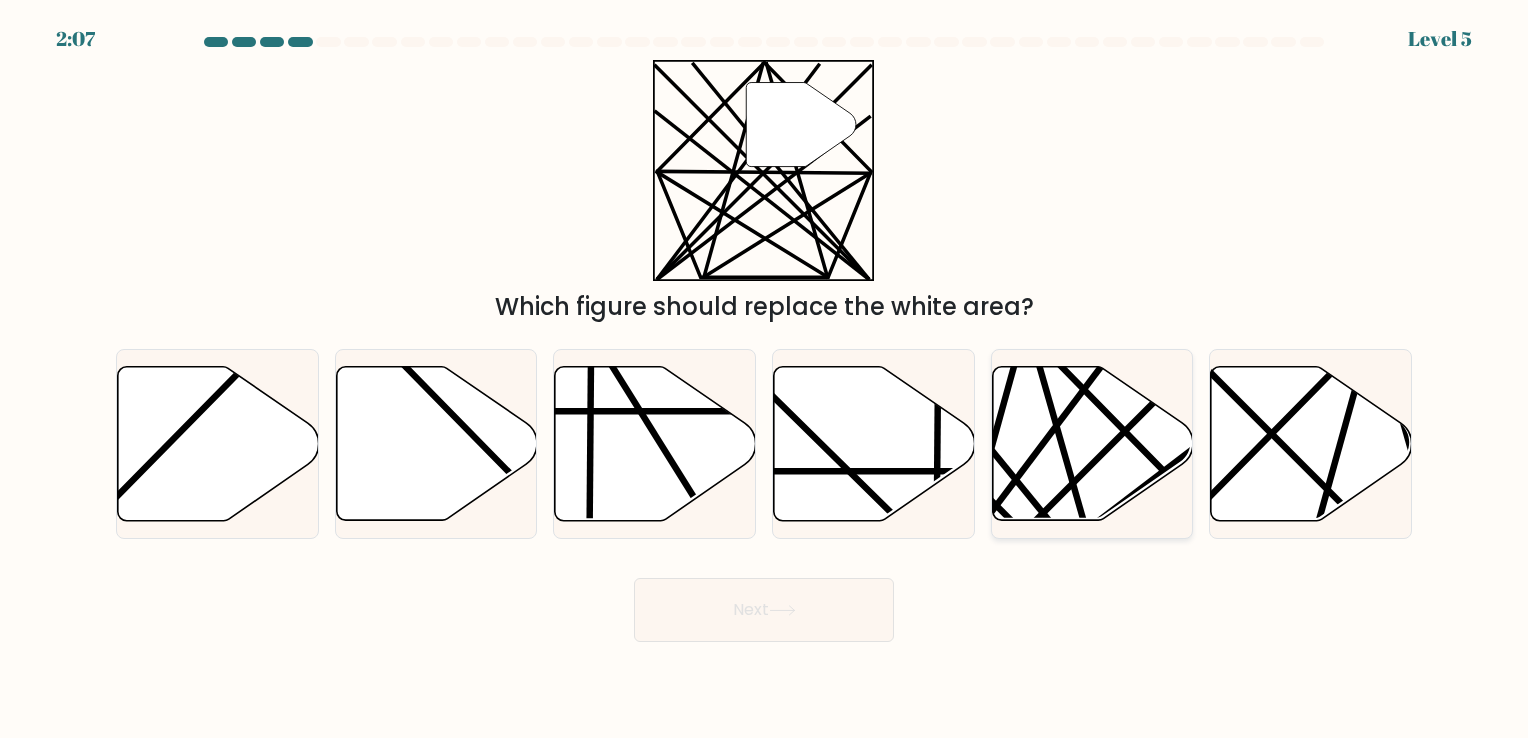 click 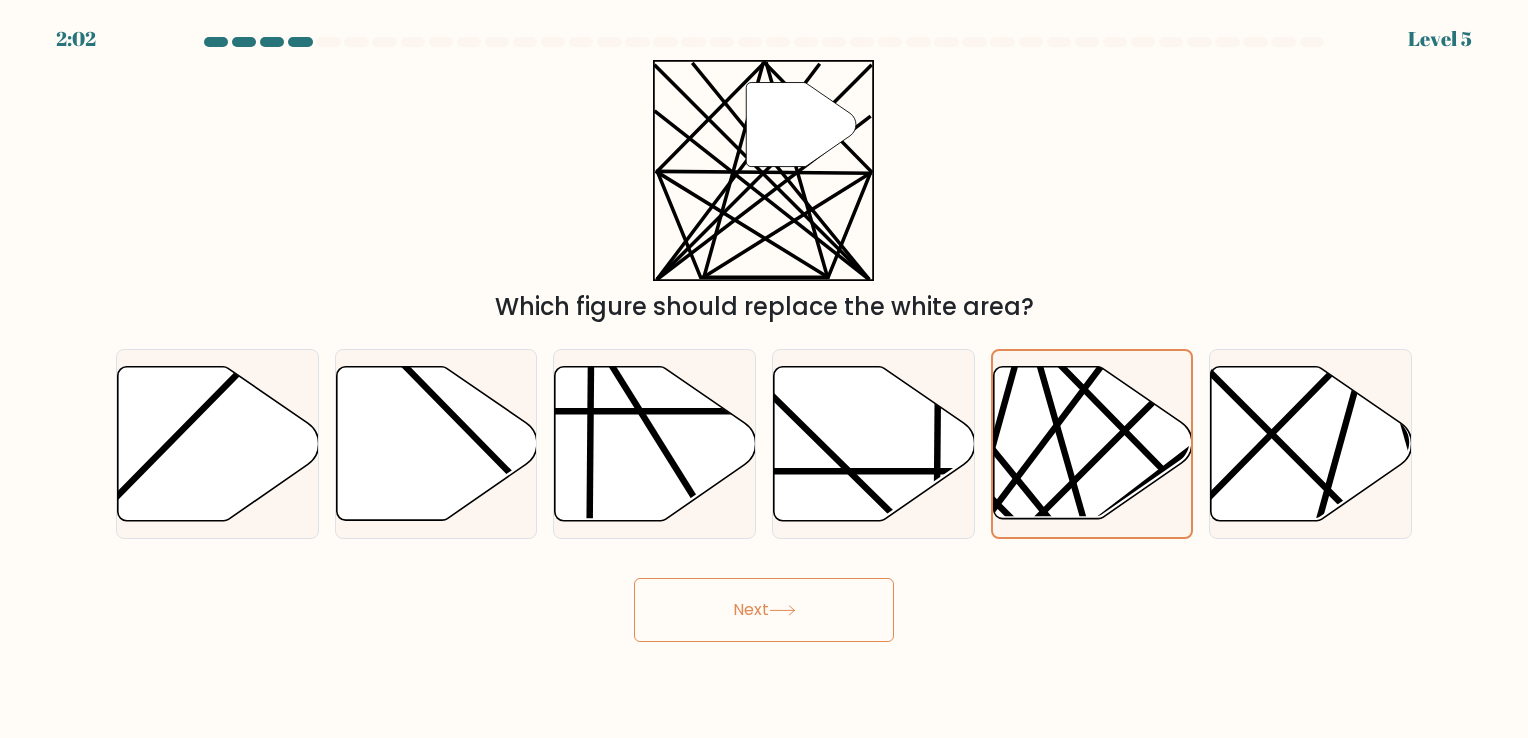 click on "Next" at bounding box center [764, 610] 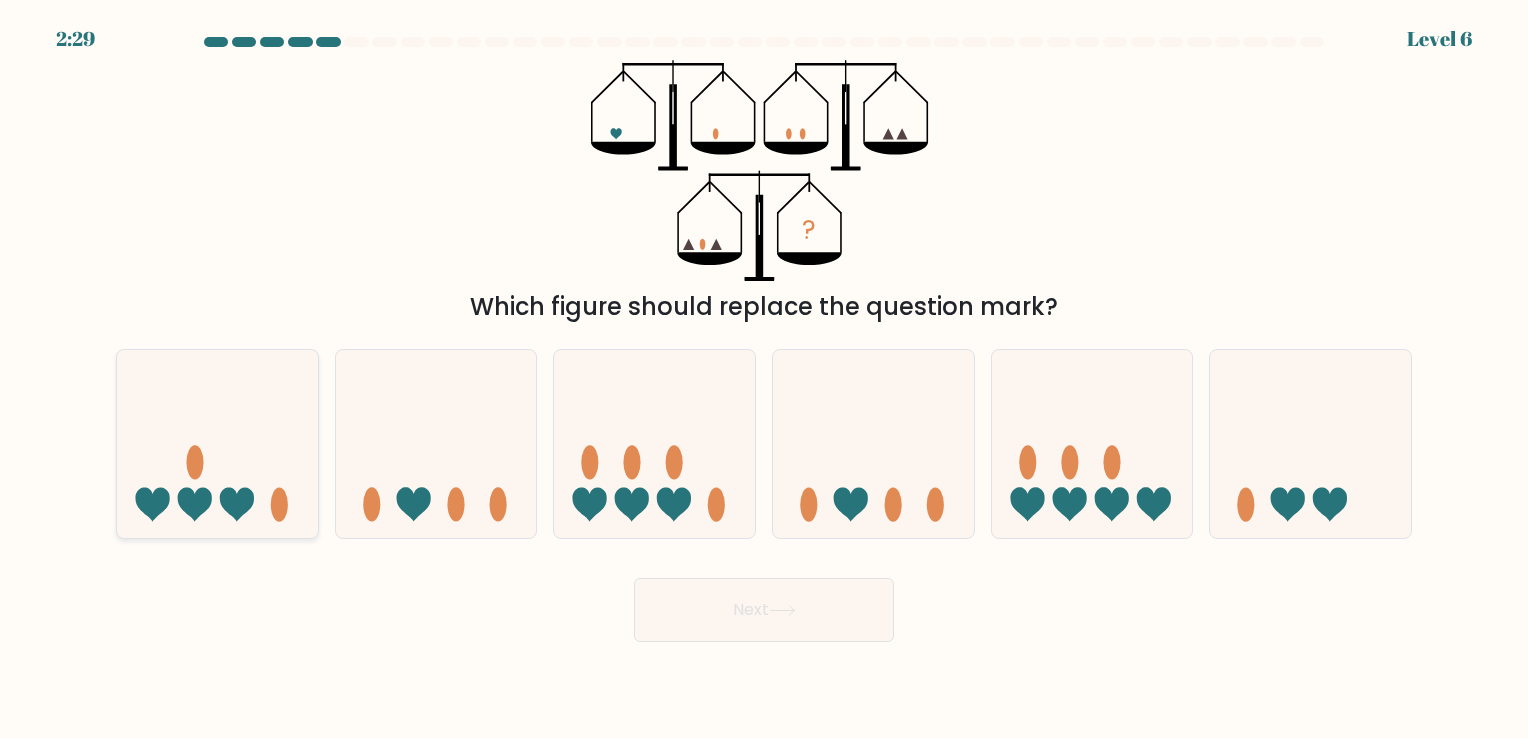 click 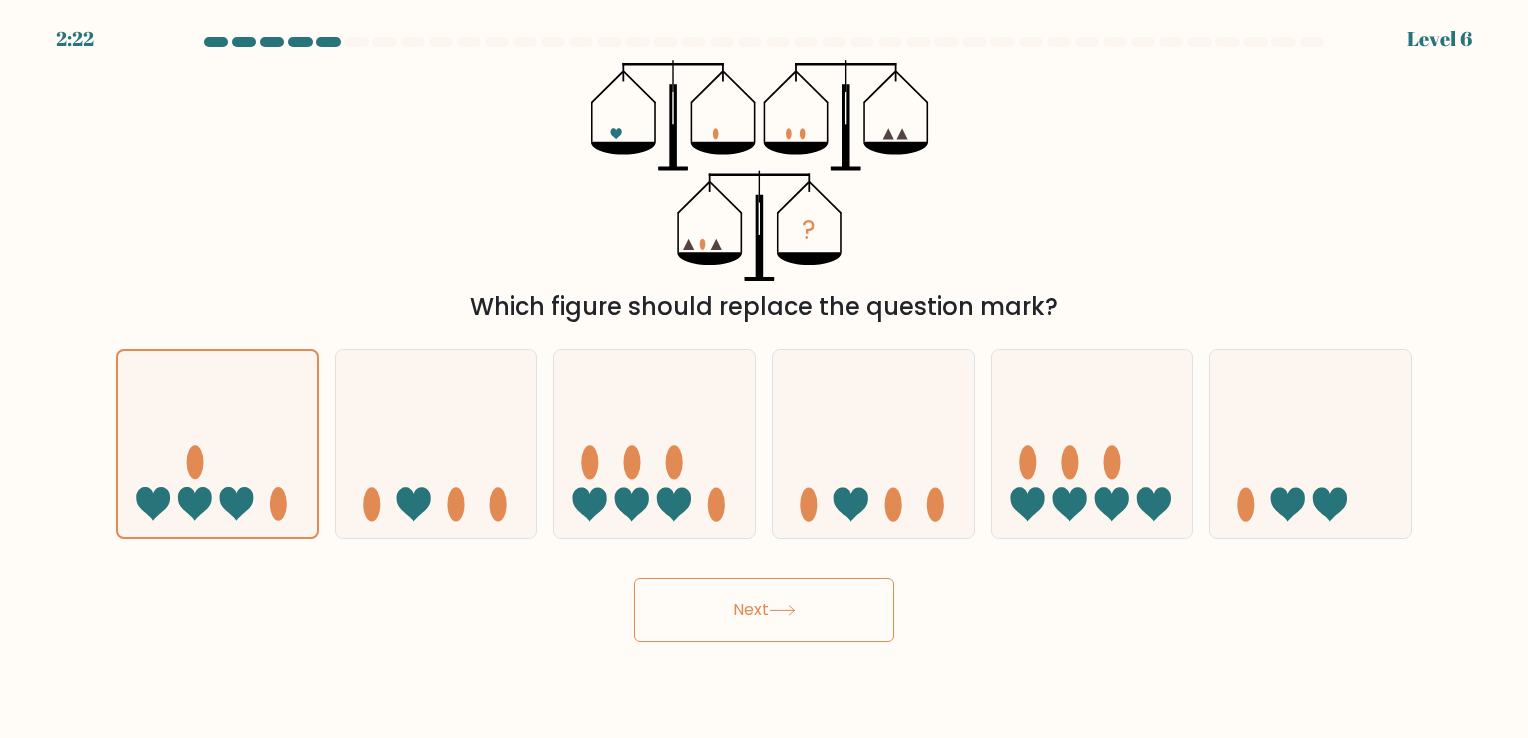 click on "Next" at bounding box center (764, 610) 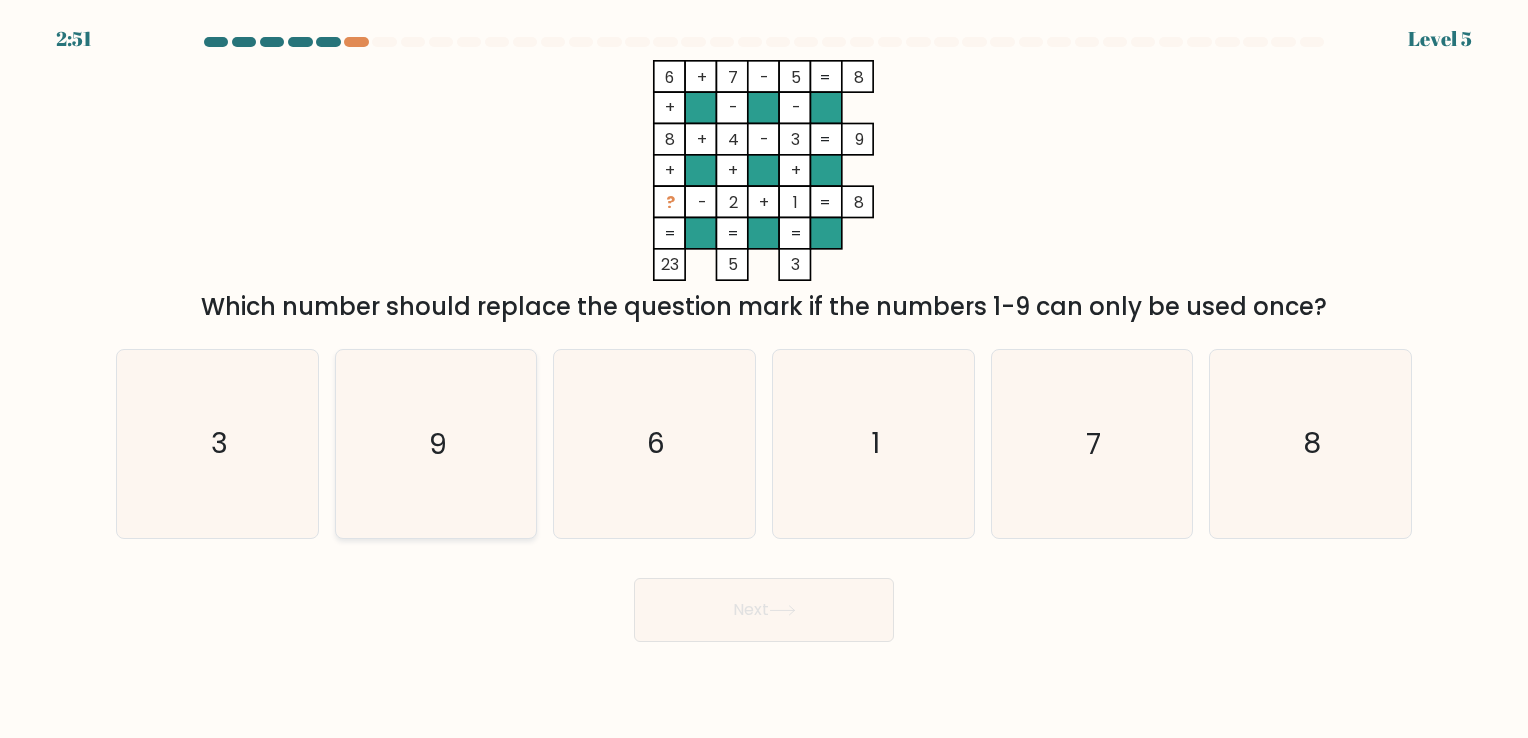 click on "9" 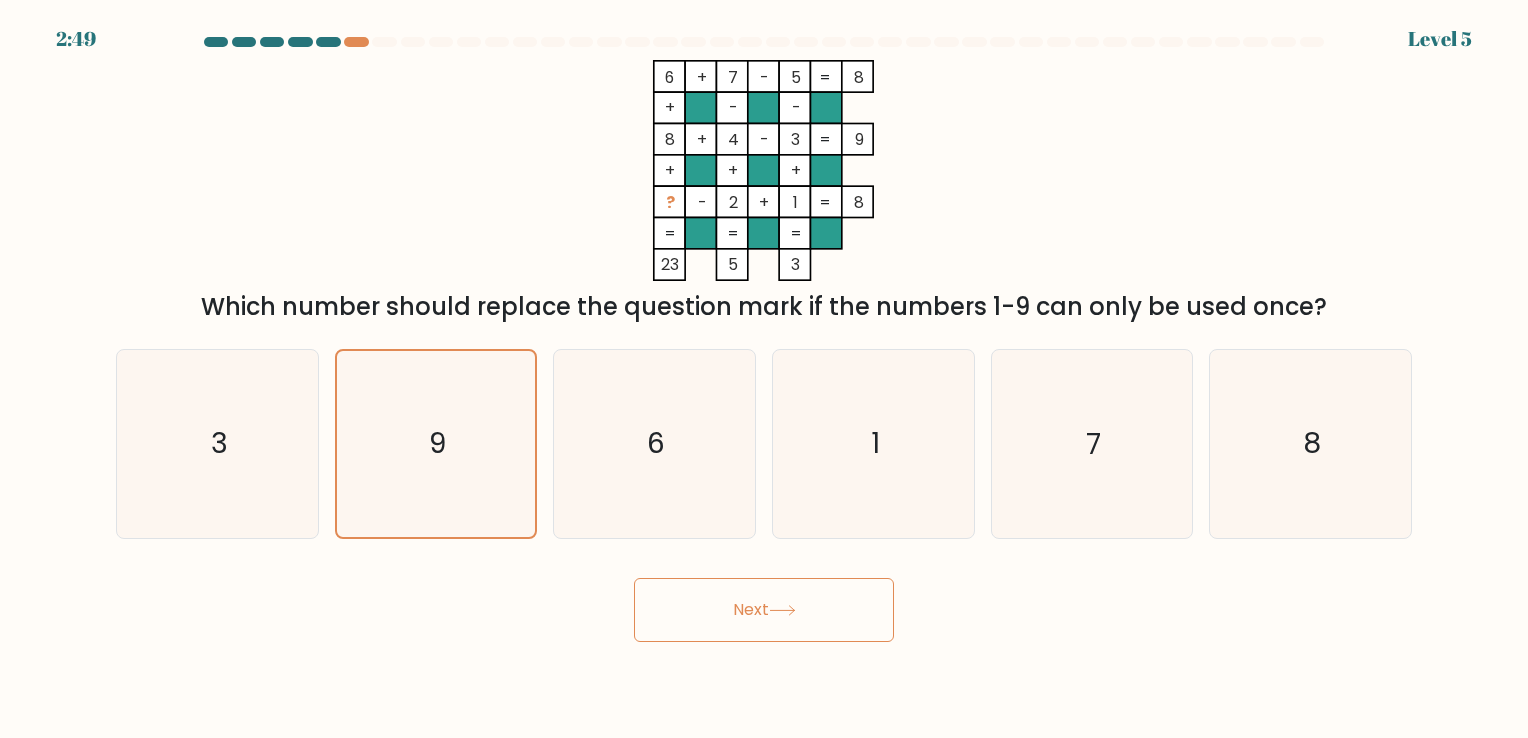 click on "Next" at bounding box center (764, 610) 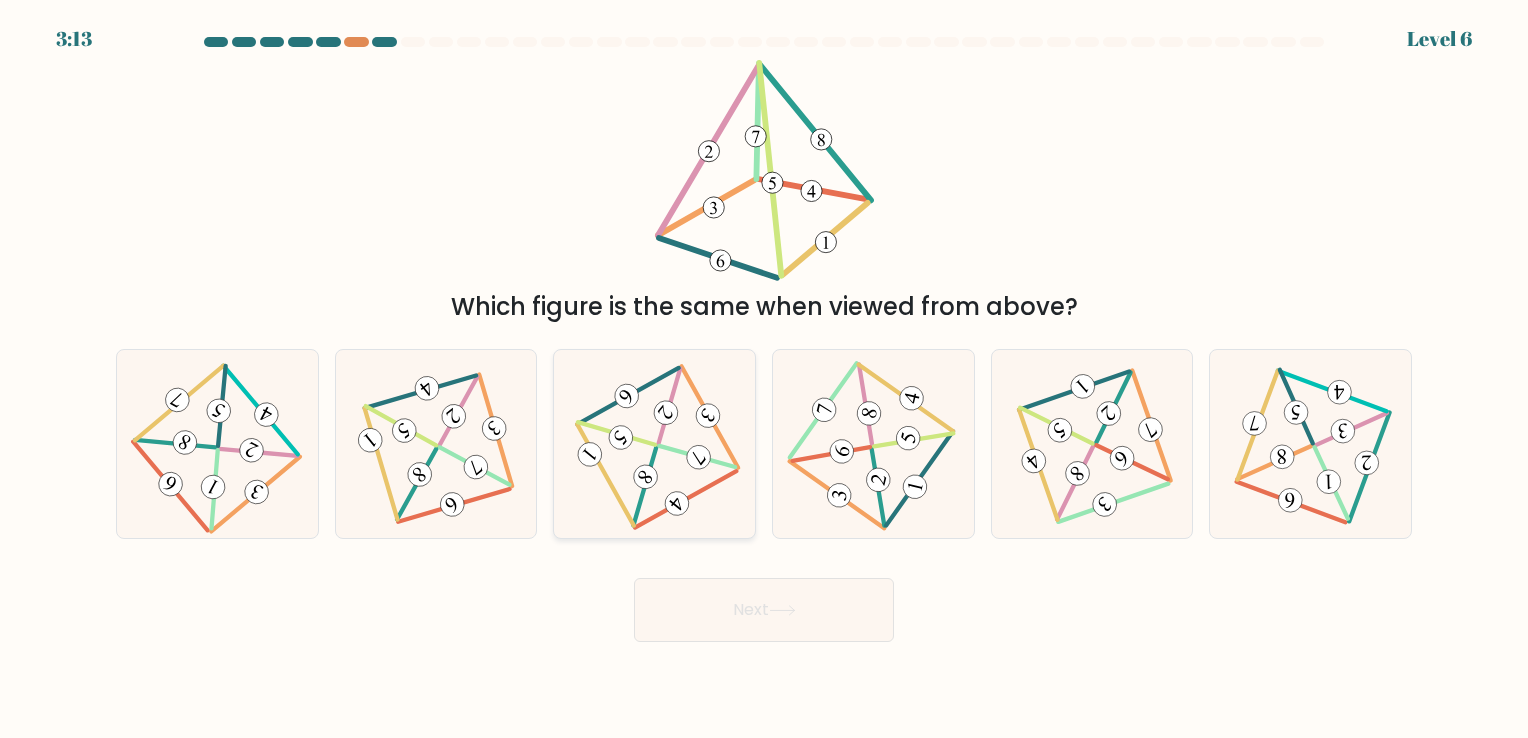 click 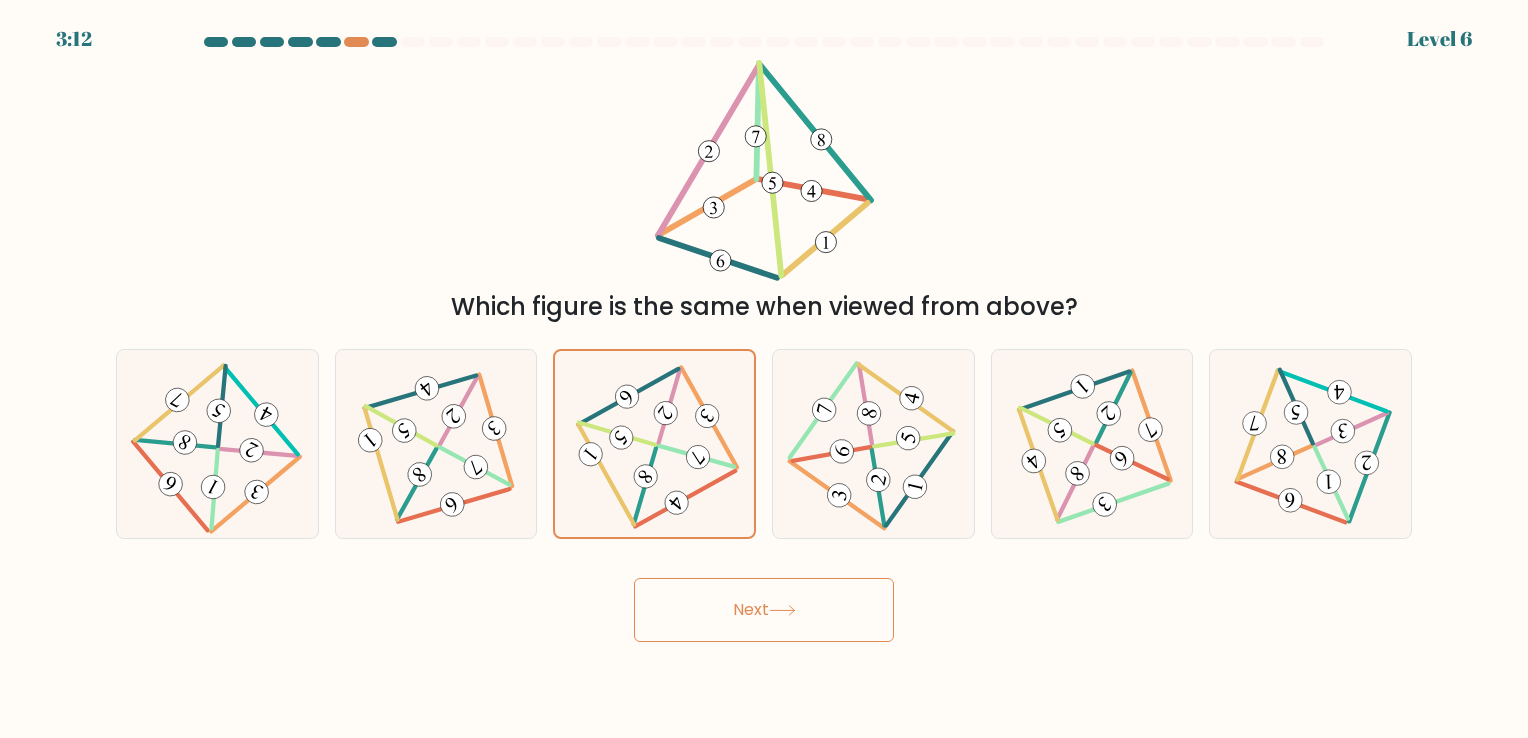 click on "Next" at bounding box center (764, 610) 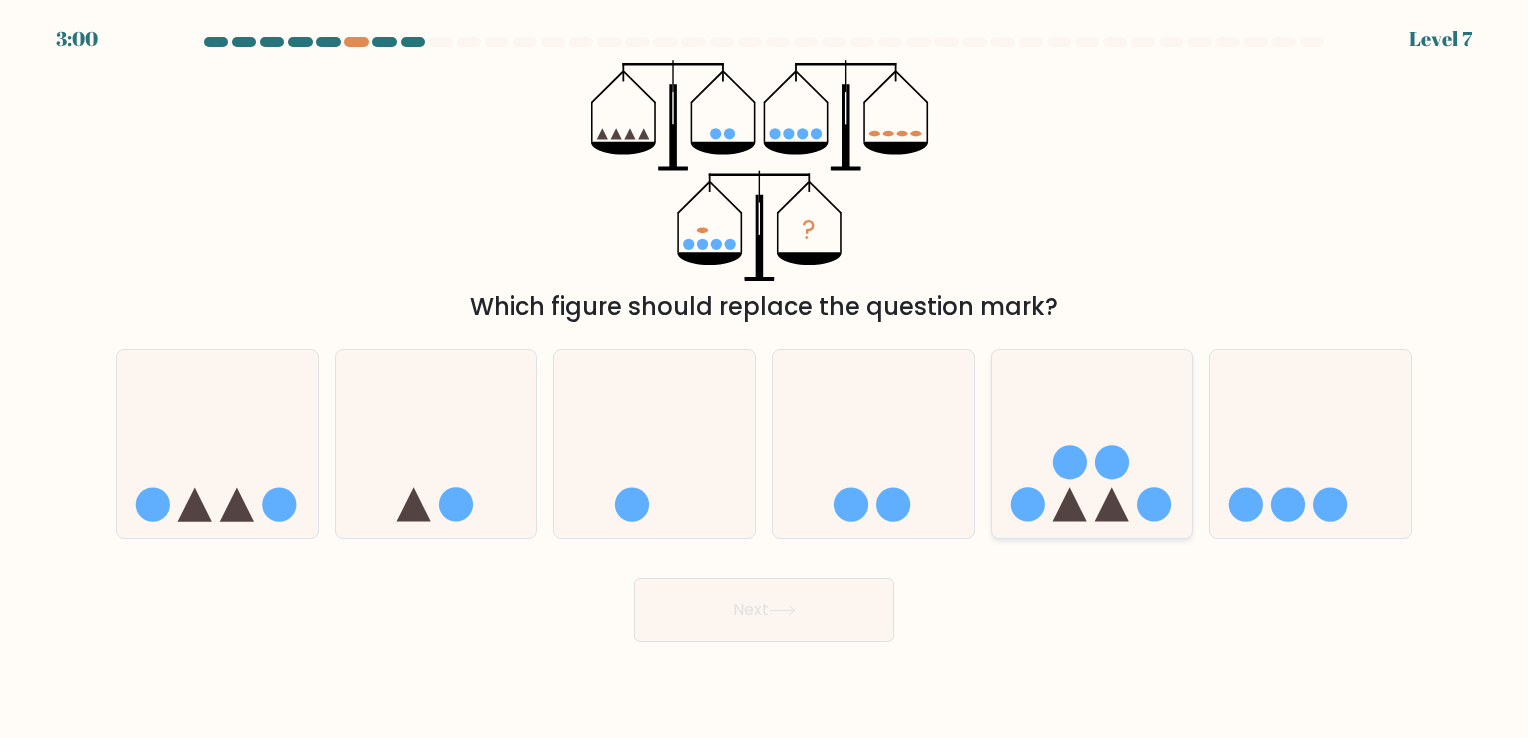 click 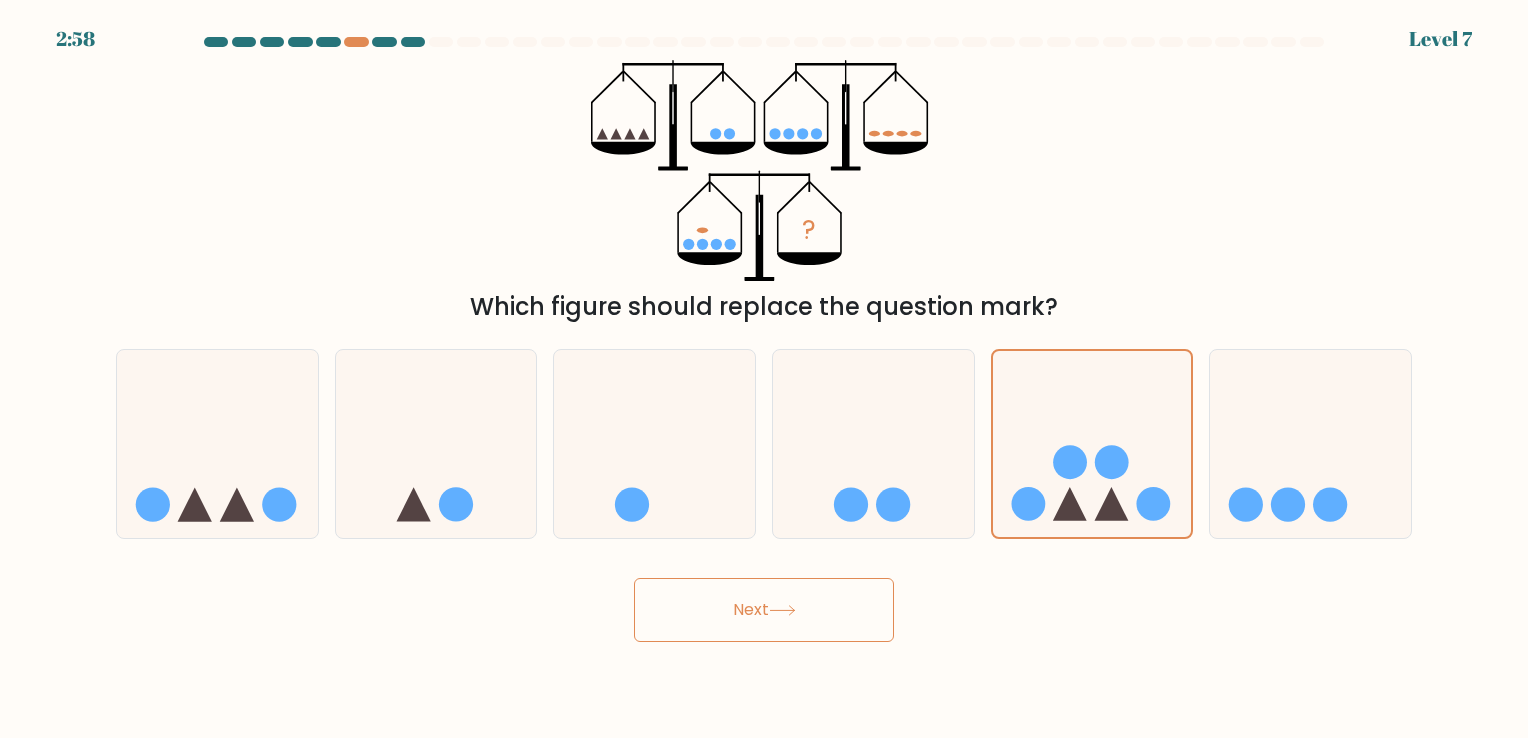 click on "Next" at bounding box center (764, 610) 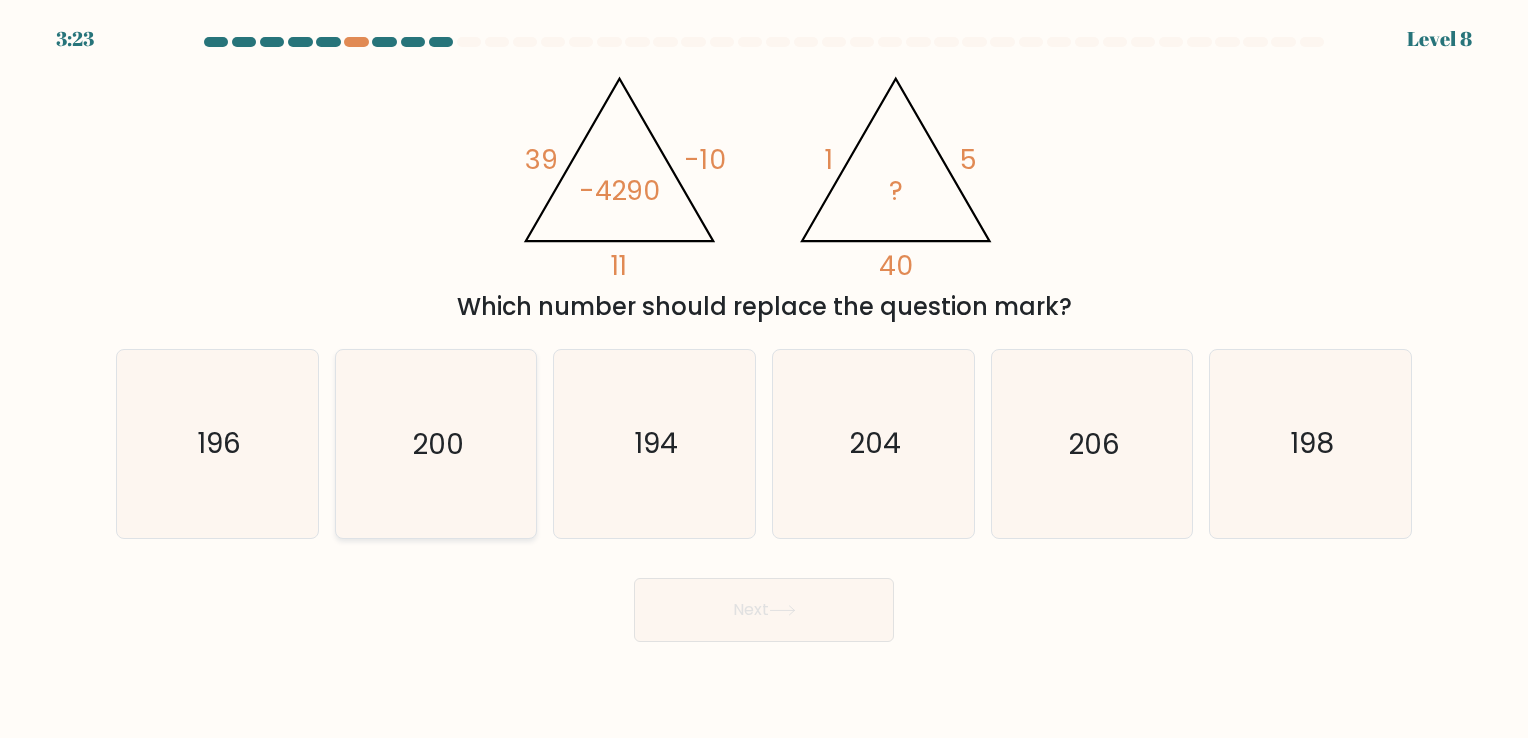 click on "200" 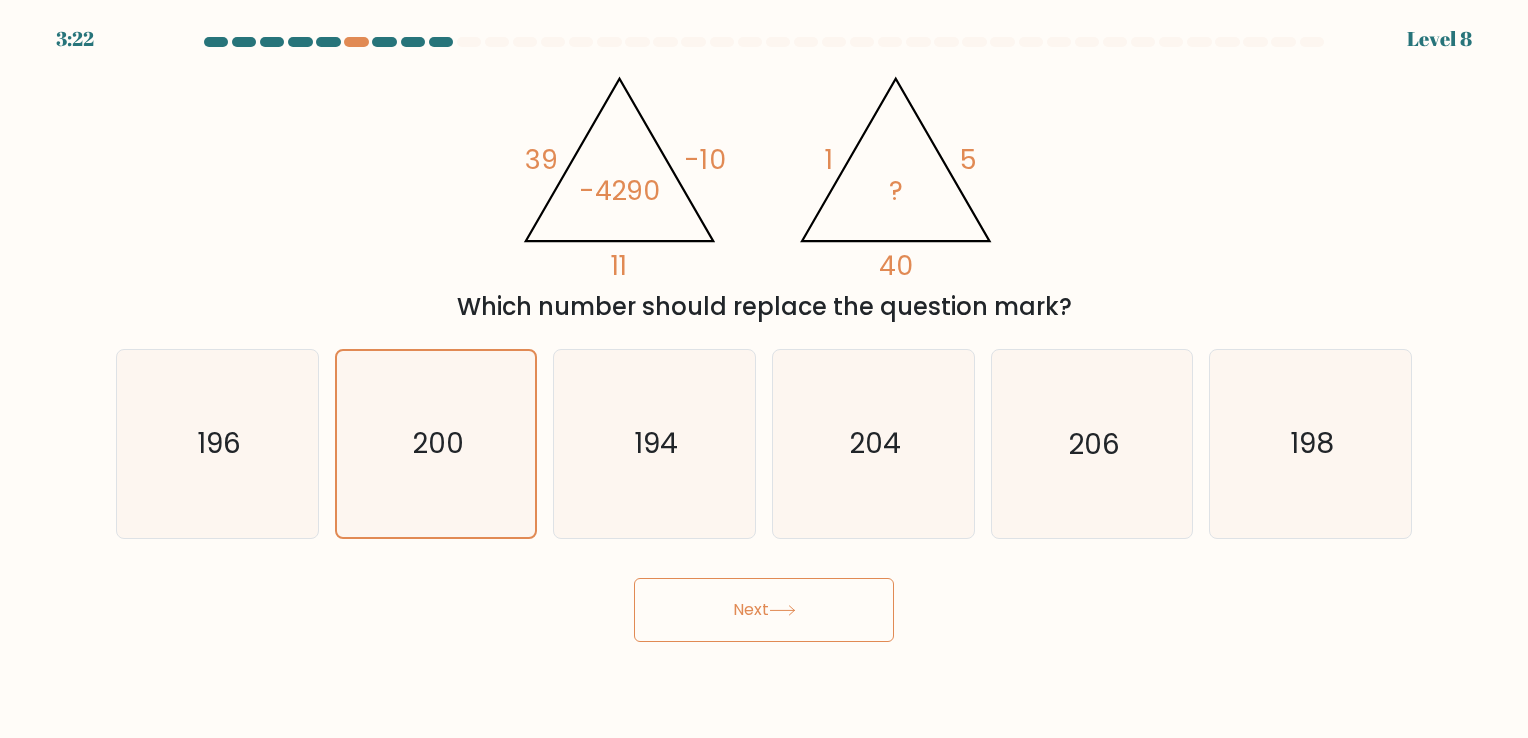 click on "Next" at bounding box center (764, 610) 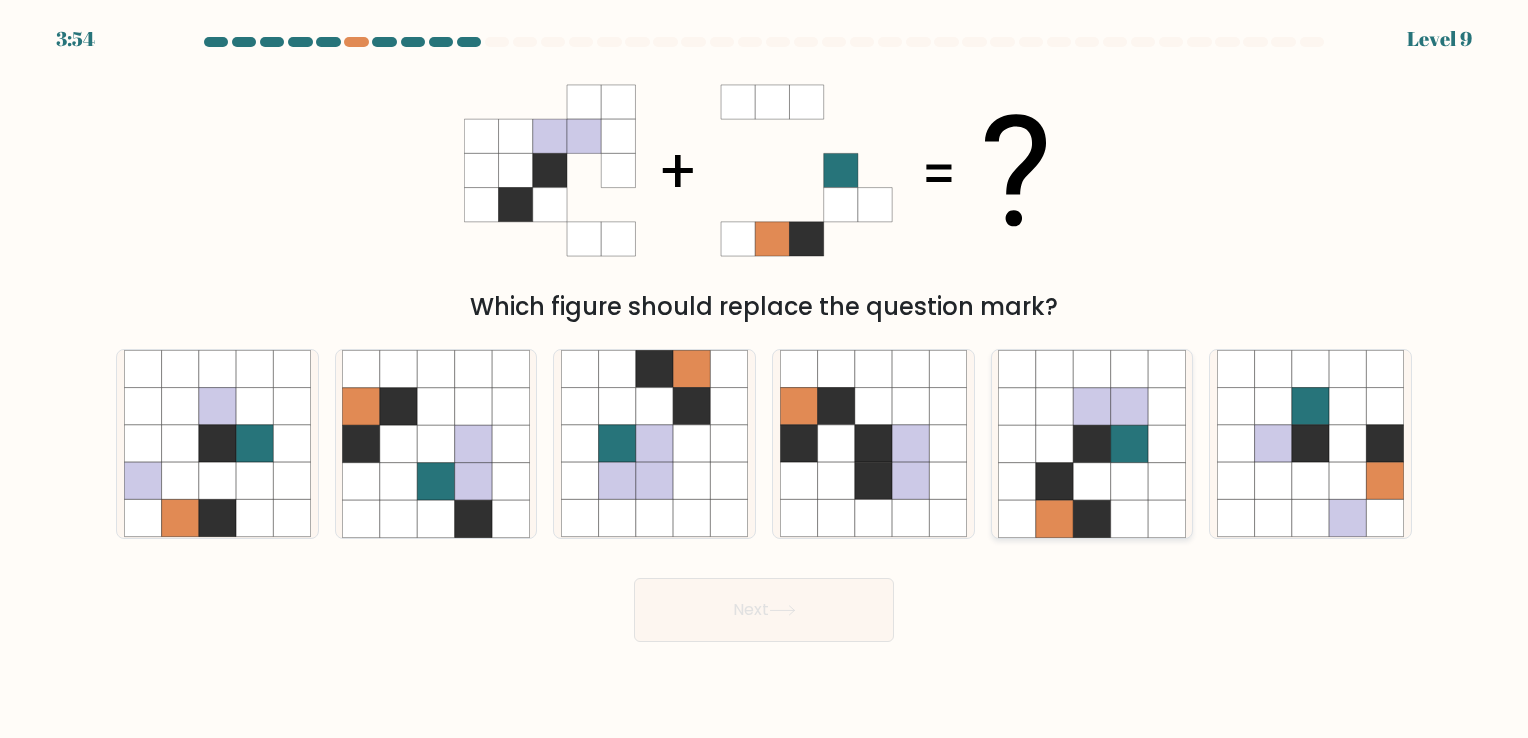 click 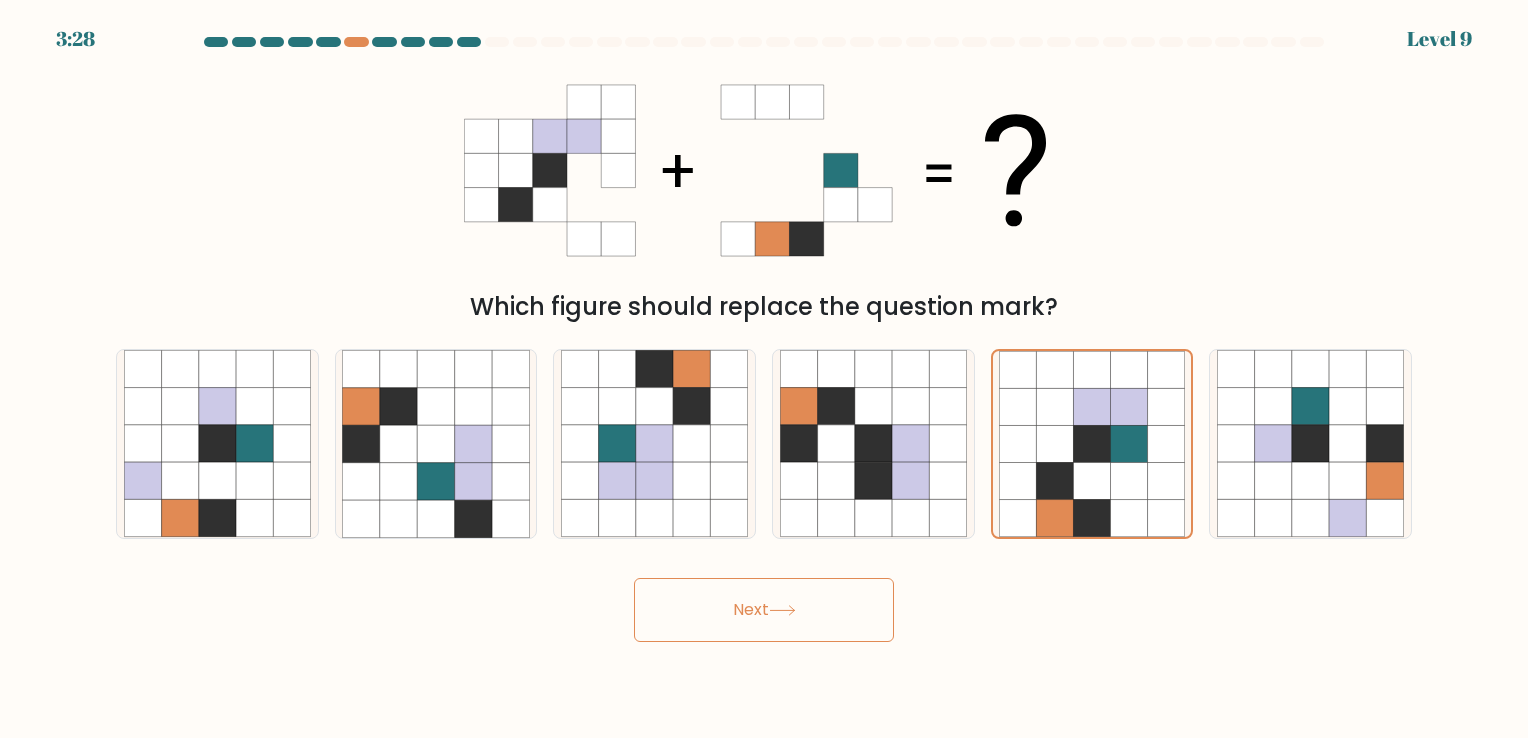 click on "Next" at bounding box center (764, 610) 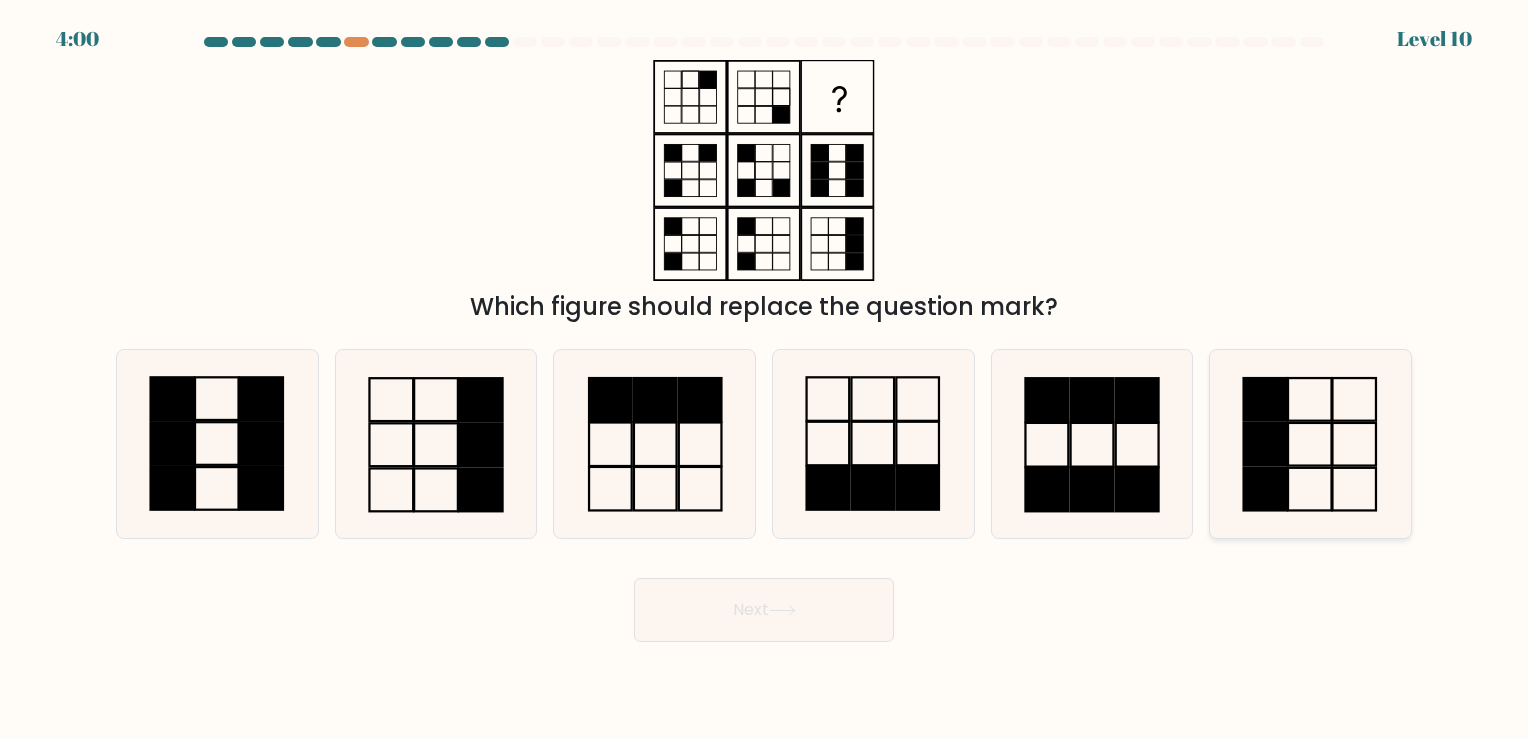 click 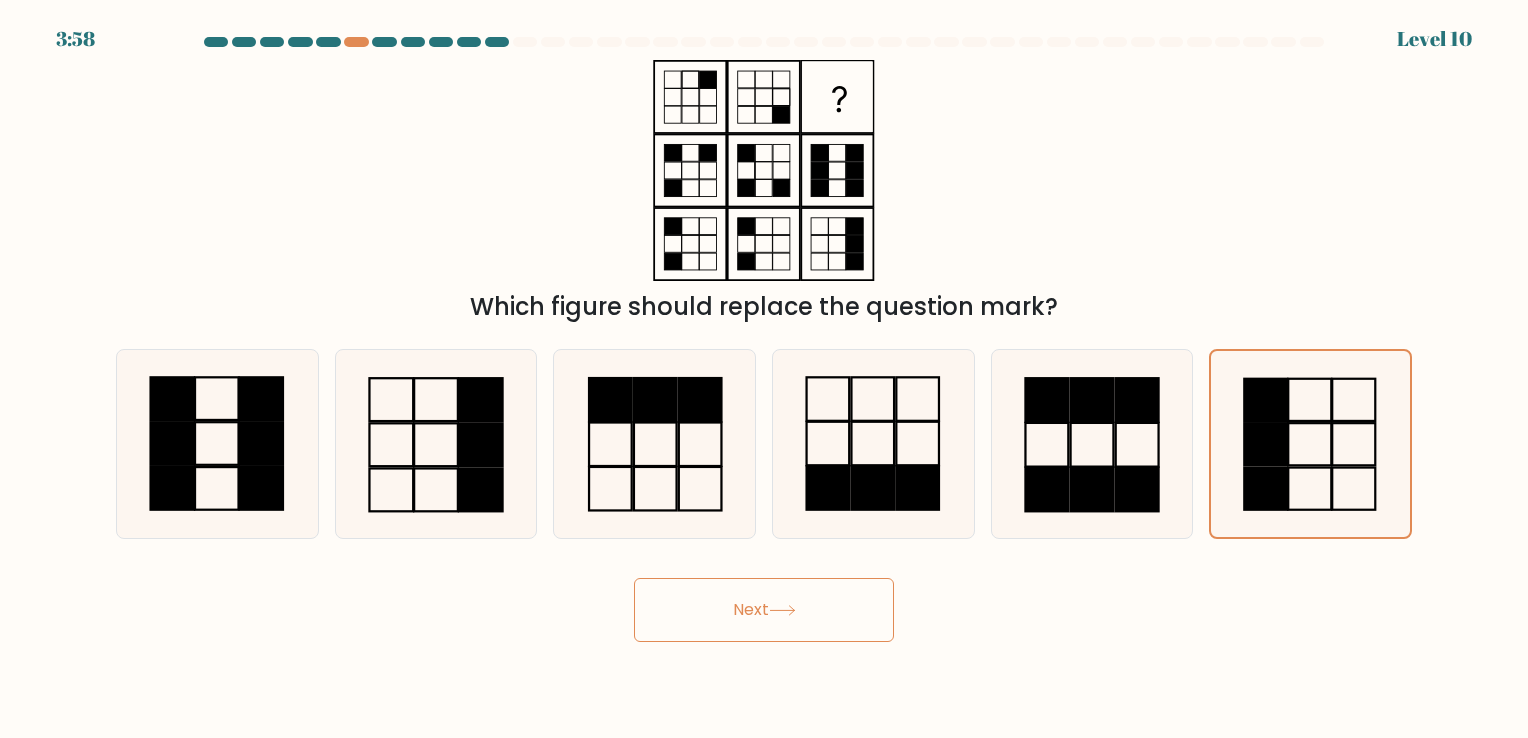 click on "Next" at bounding box center (764, 610) 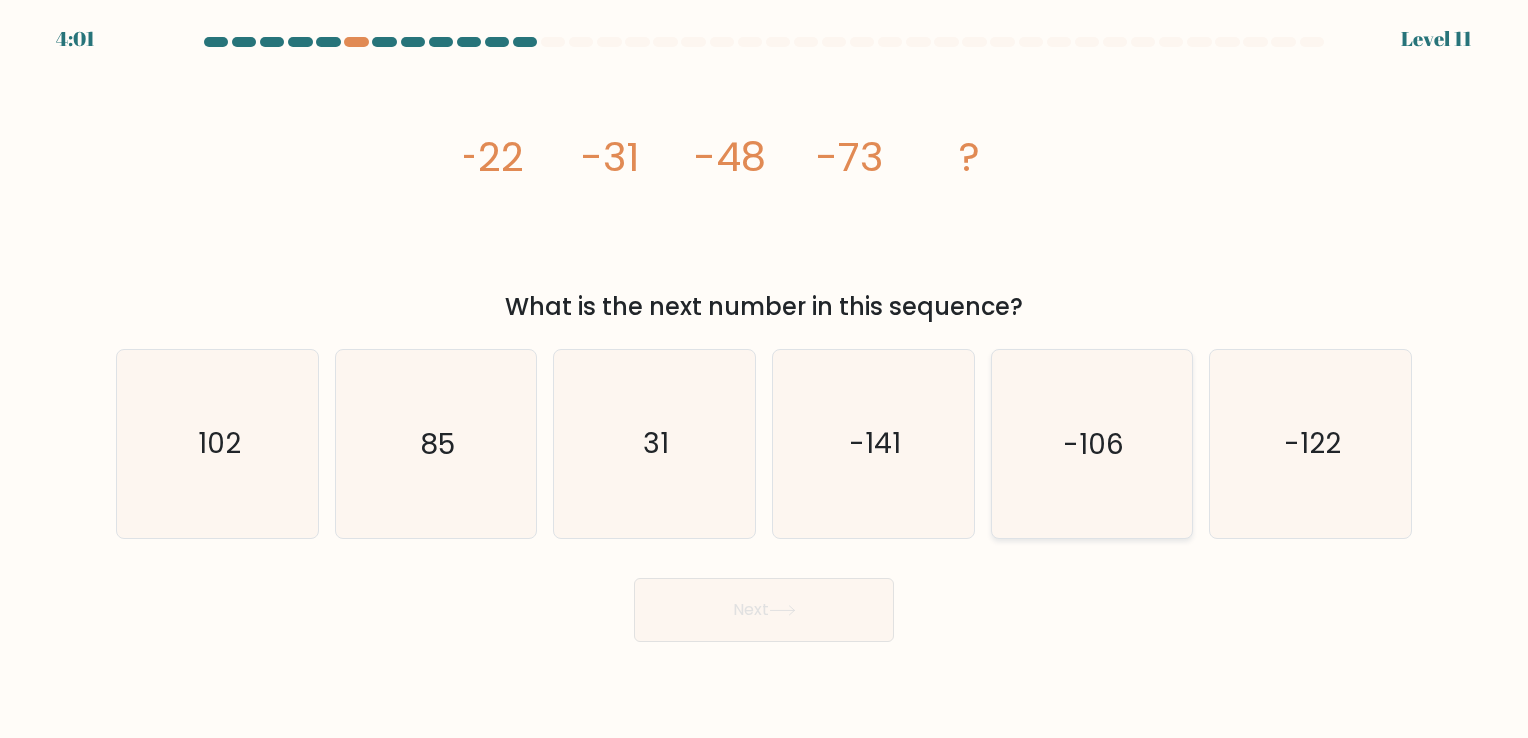 click on "-106" 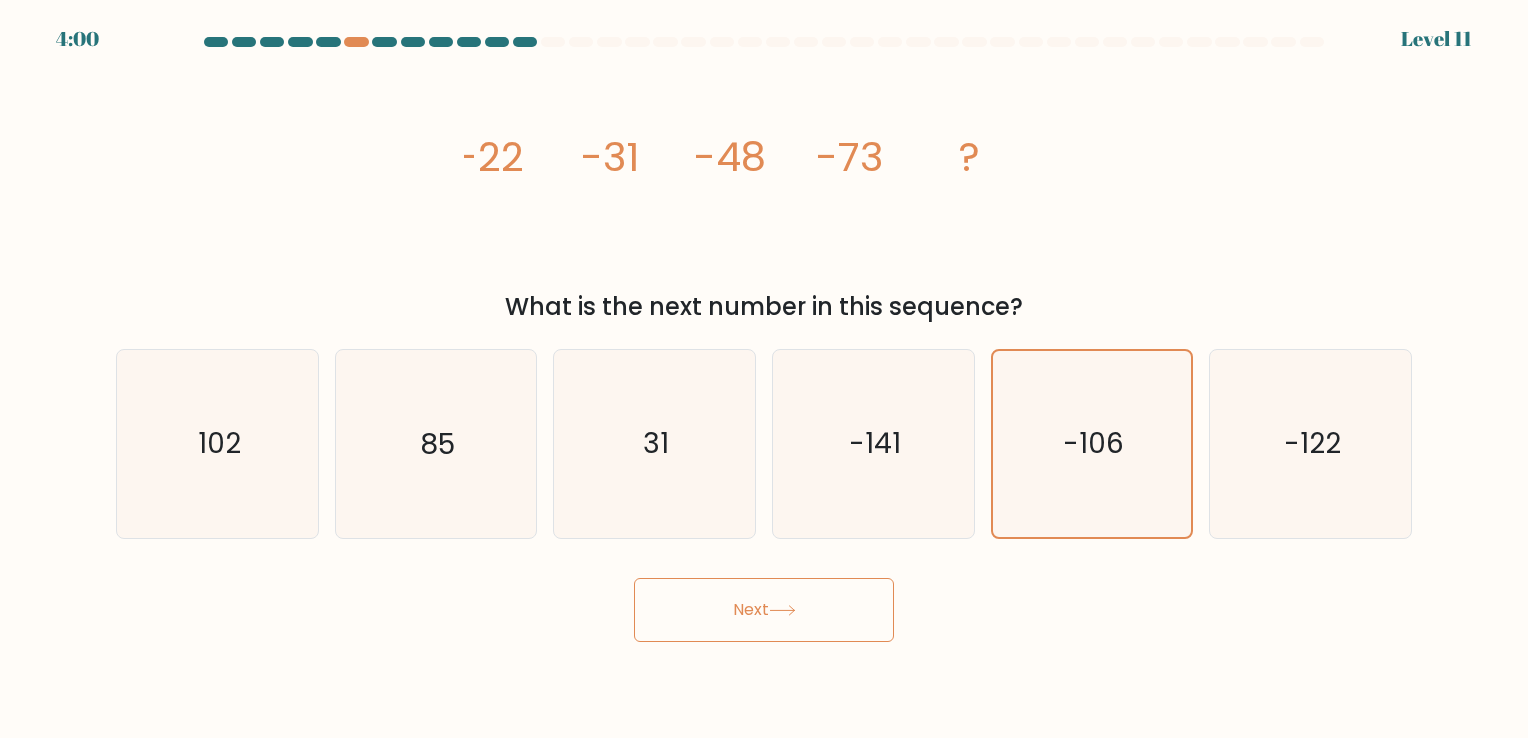 click 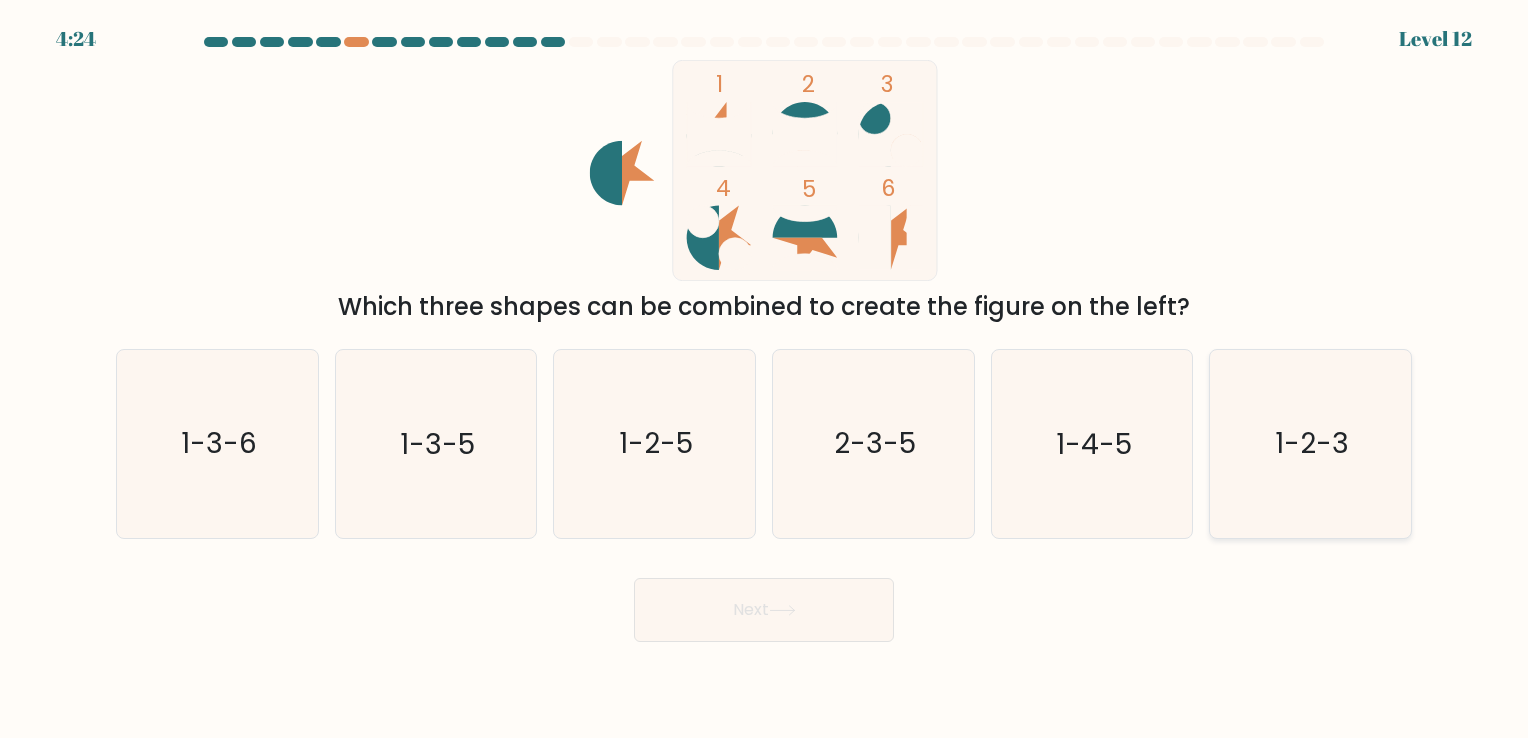 click on "1-2-3" 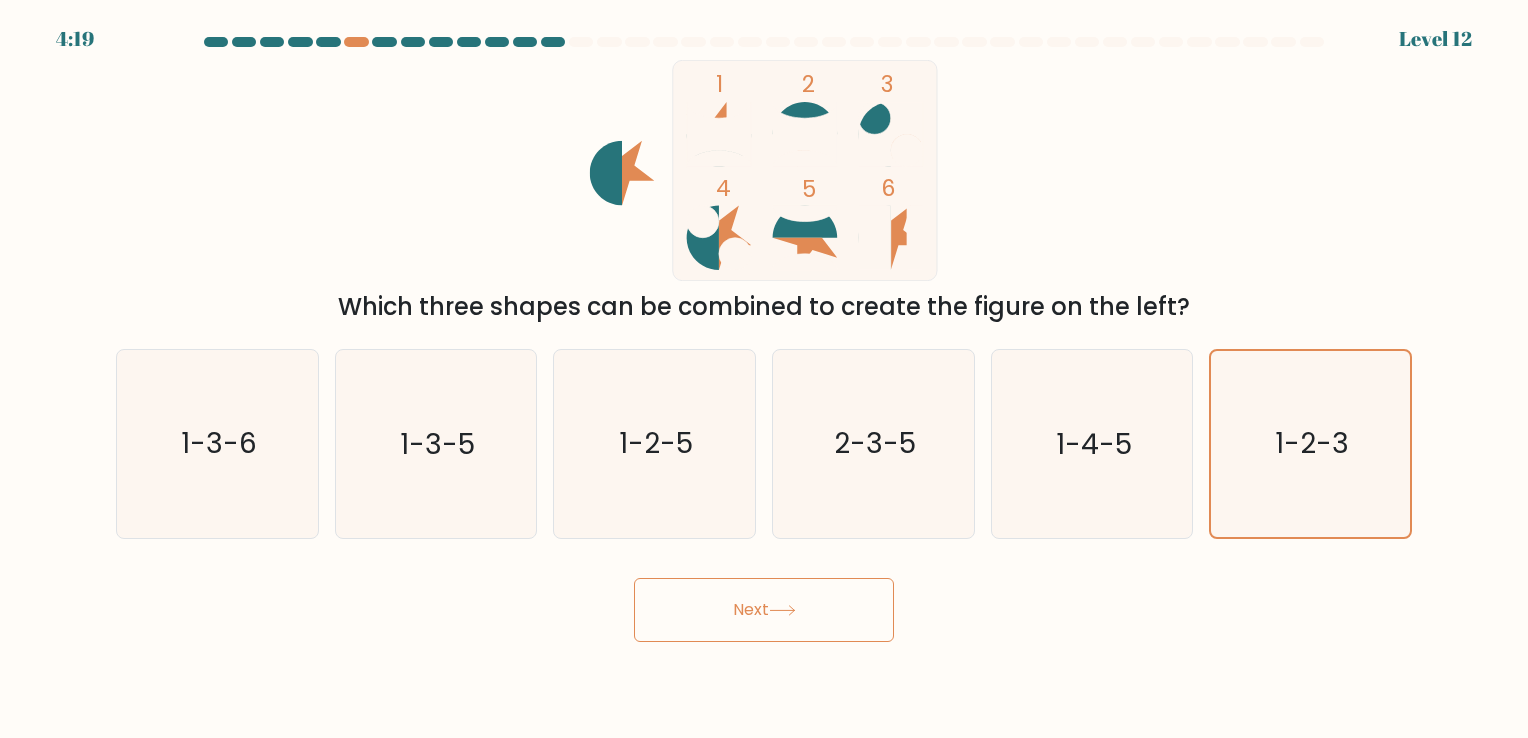 click 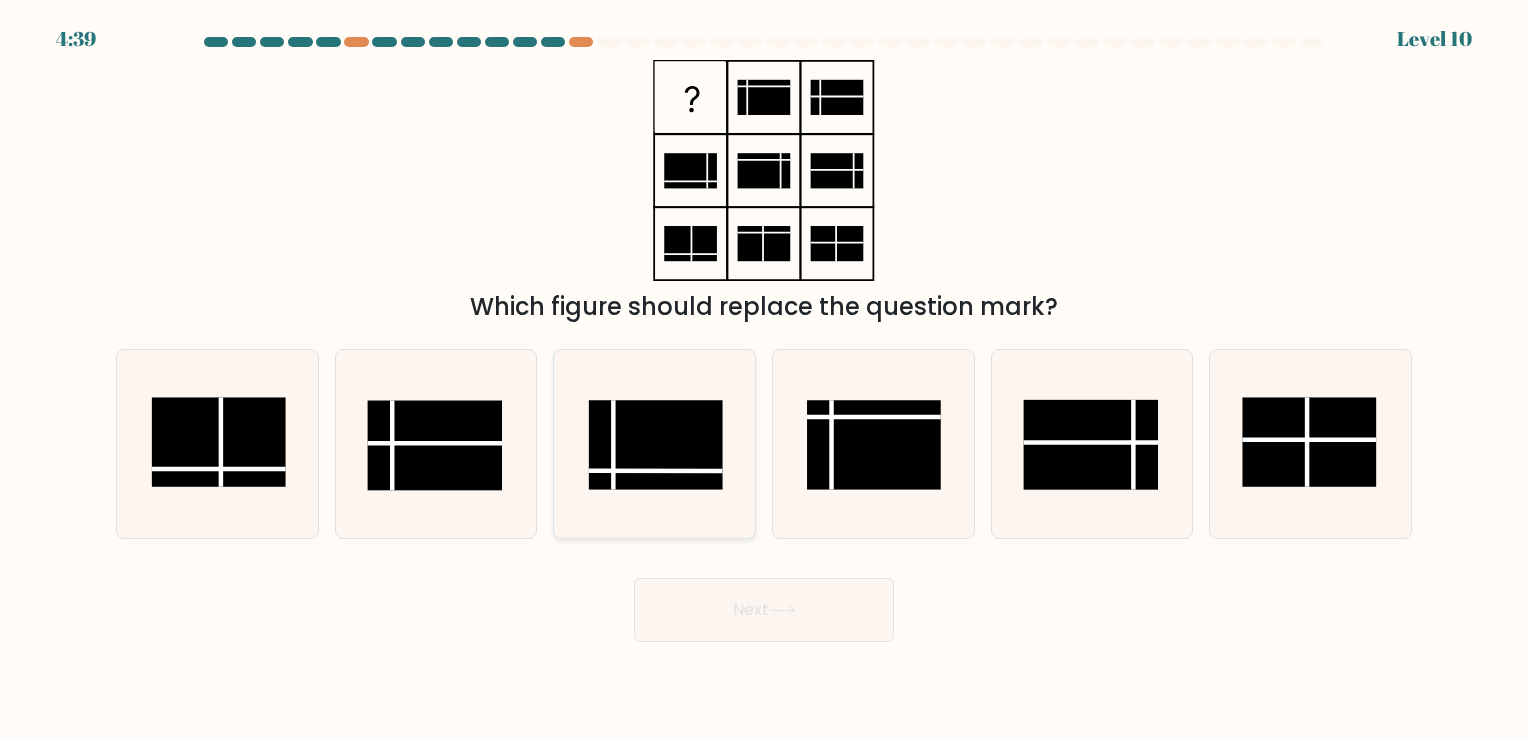click 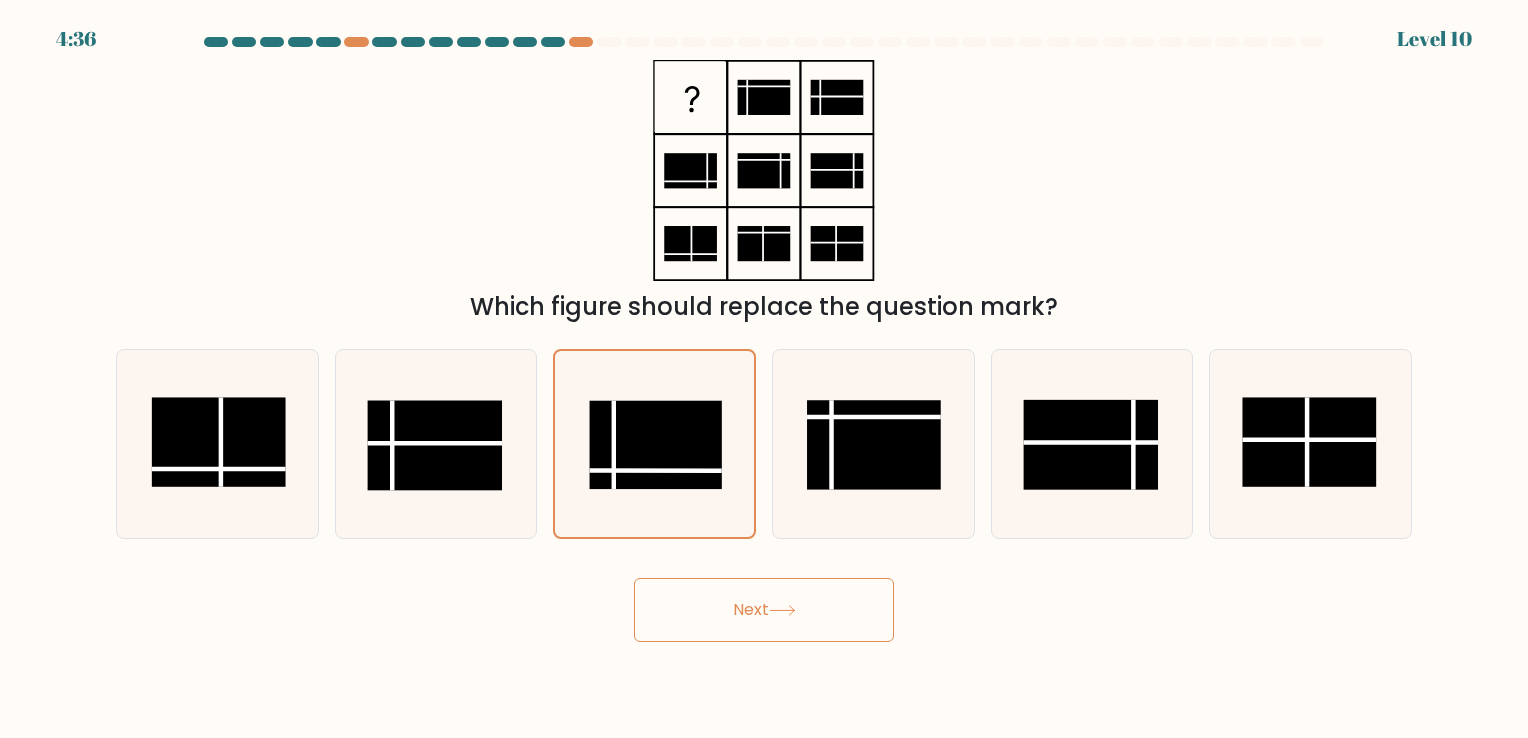 click on "Next" at bounding box center (764, 610) 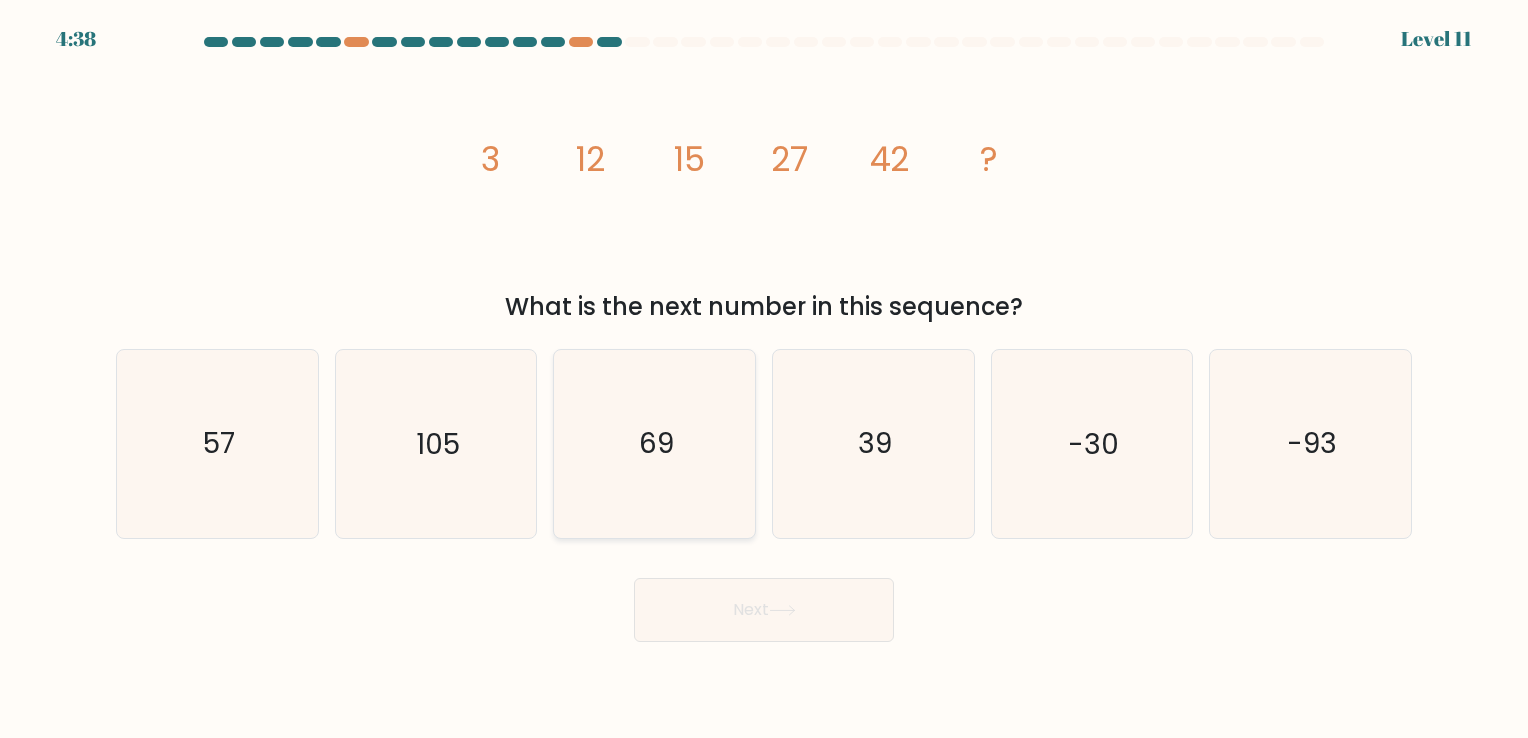 click on "69" 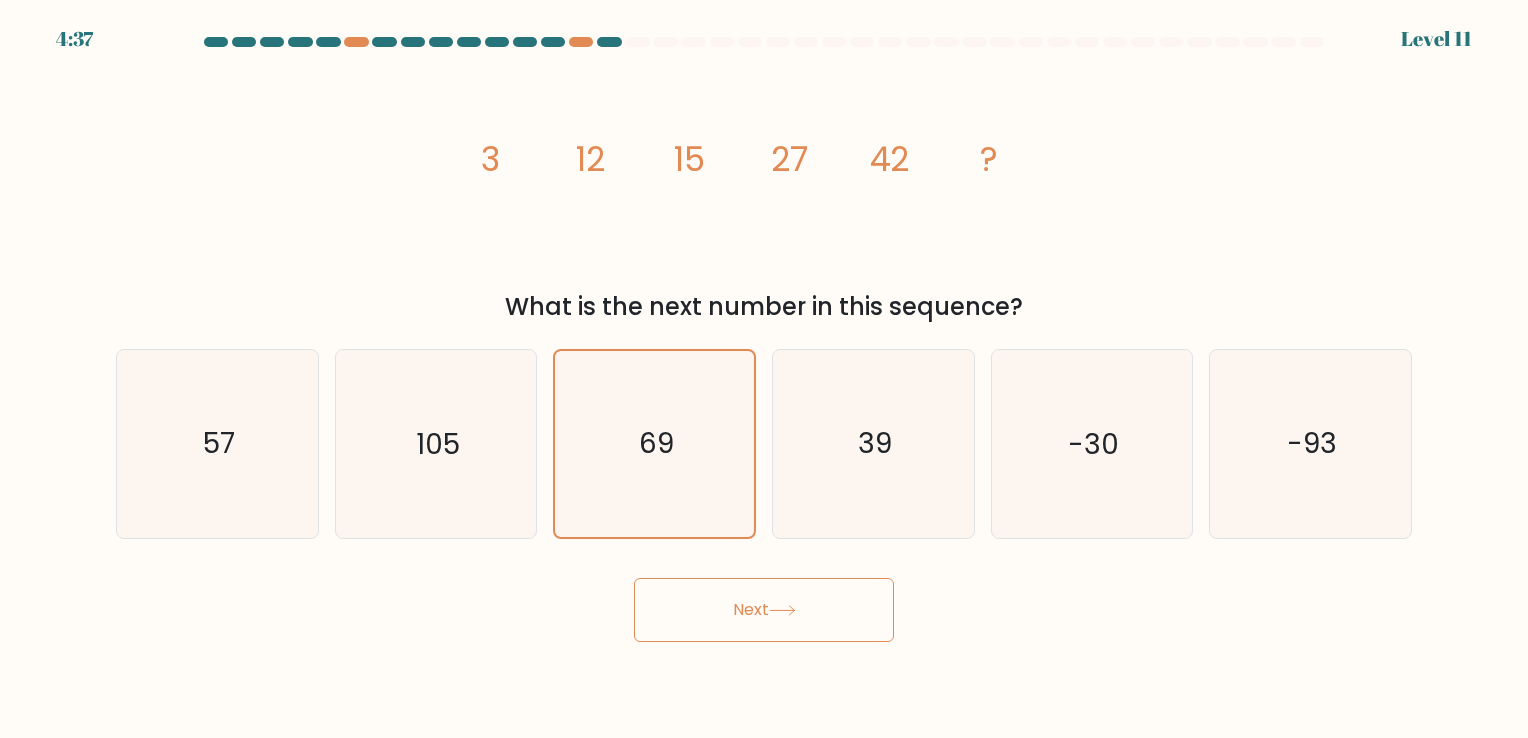 click 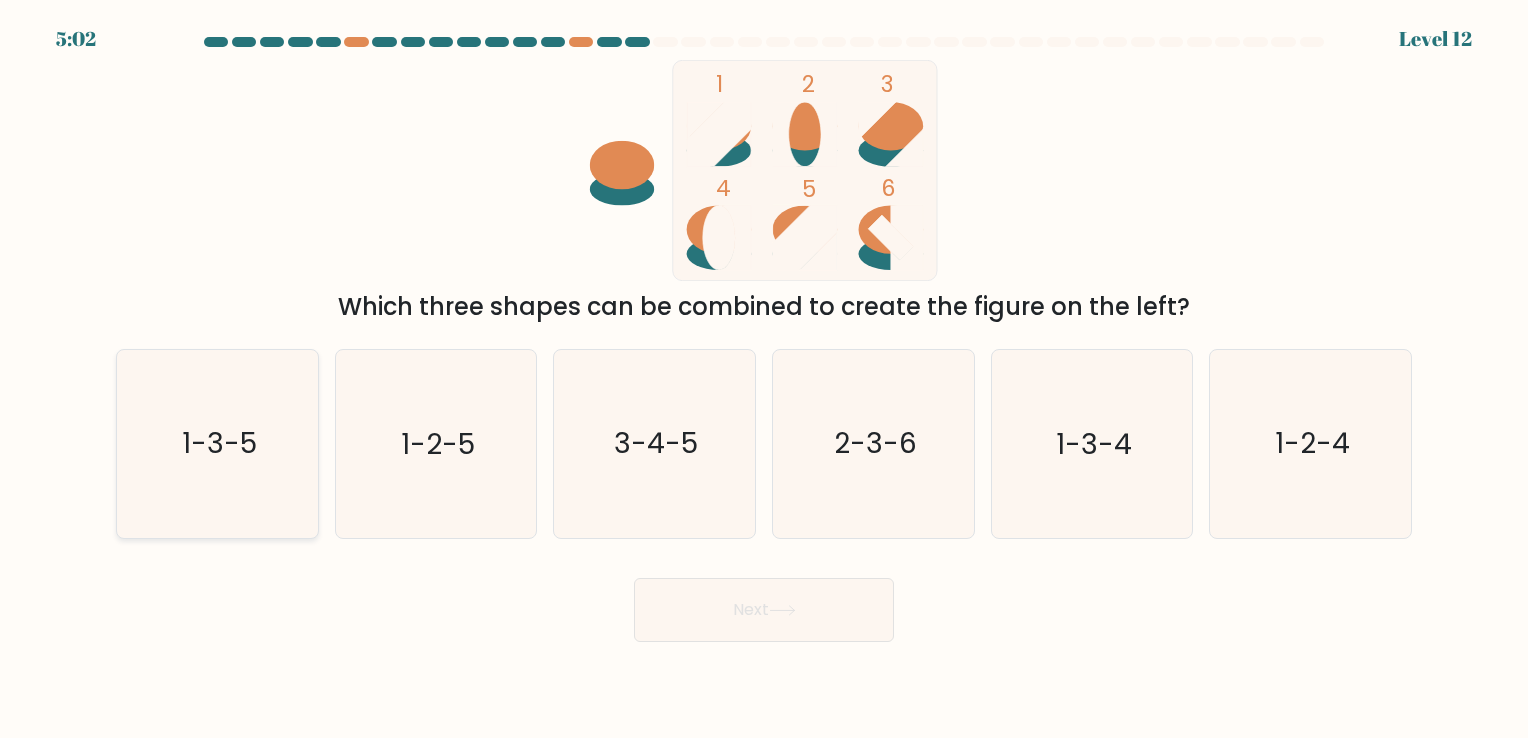 click on "1-3-5" 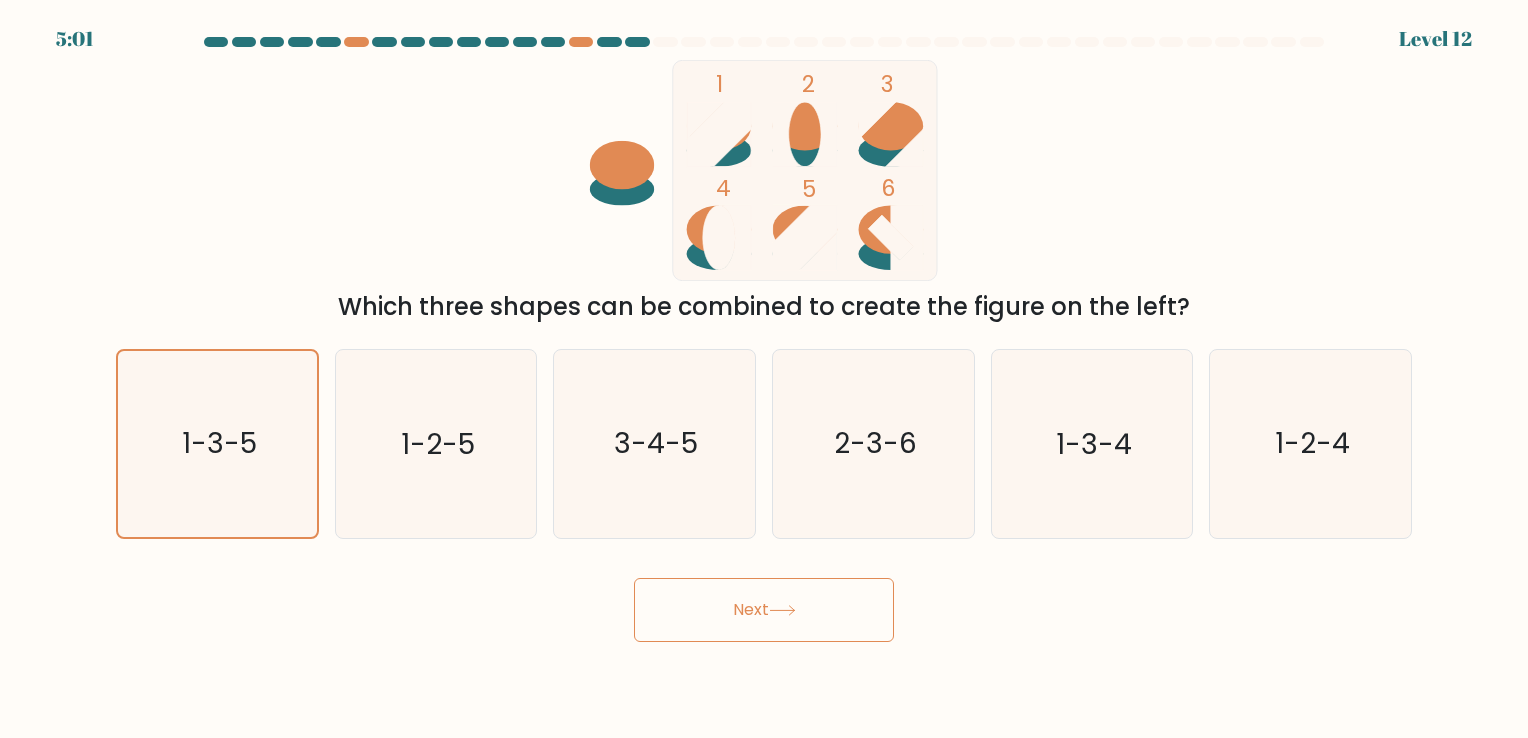 click on "Next" at bounding box center (764, 610) 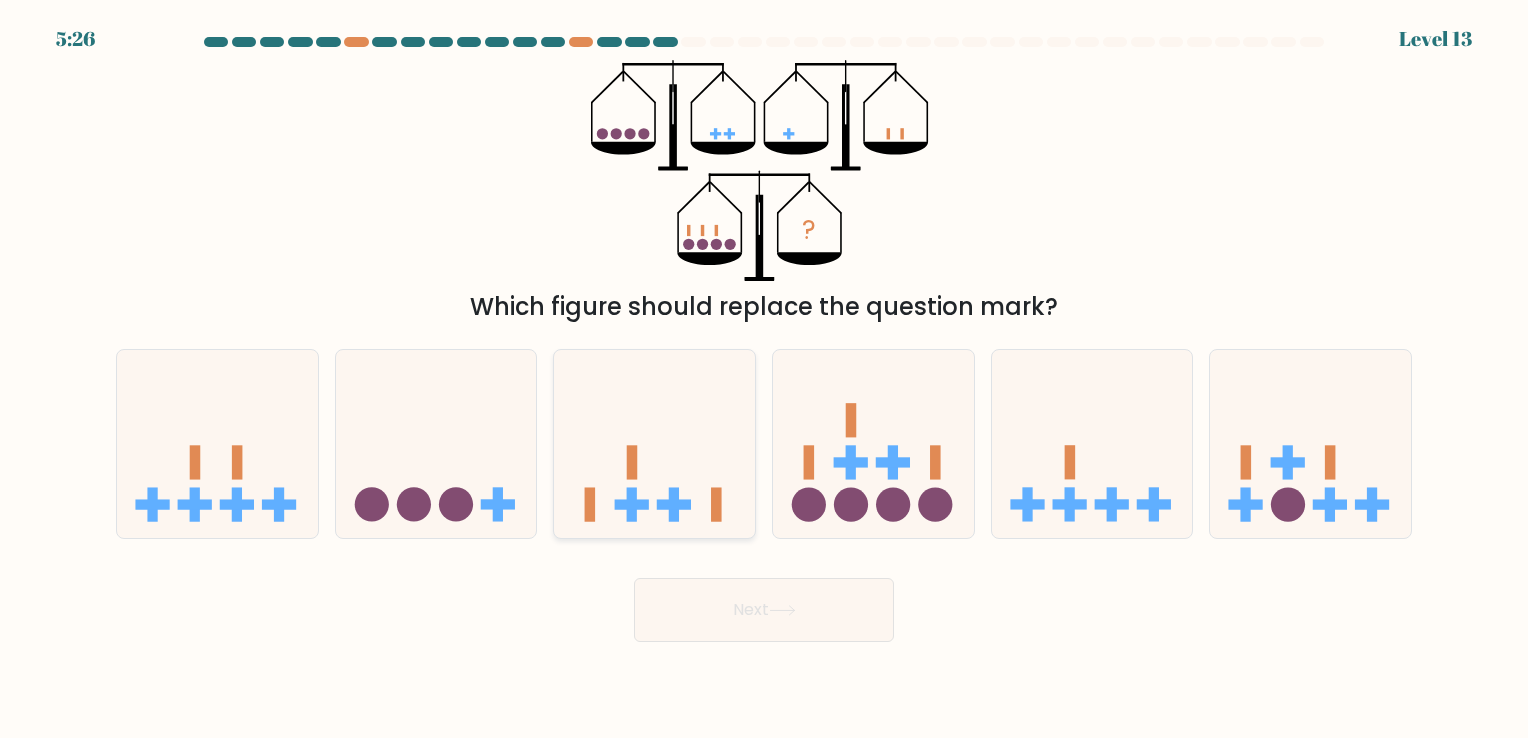 click 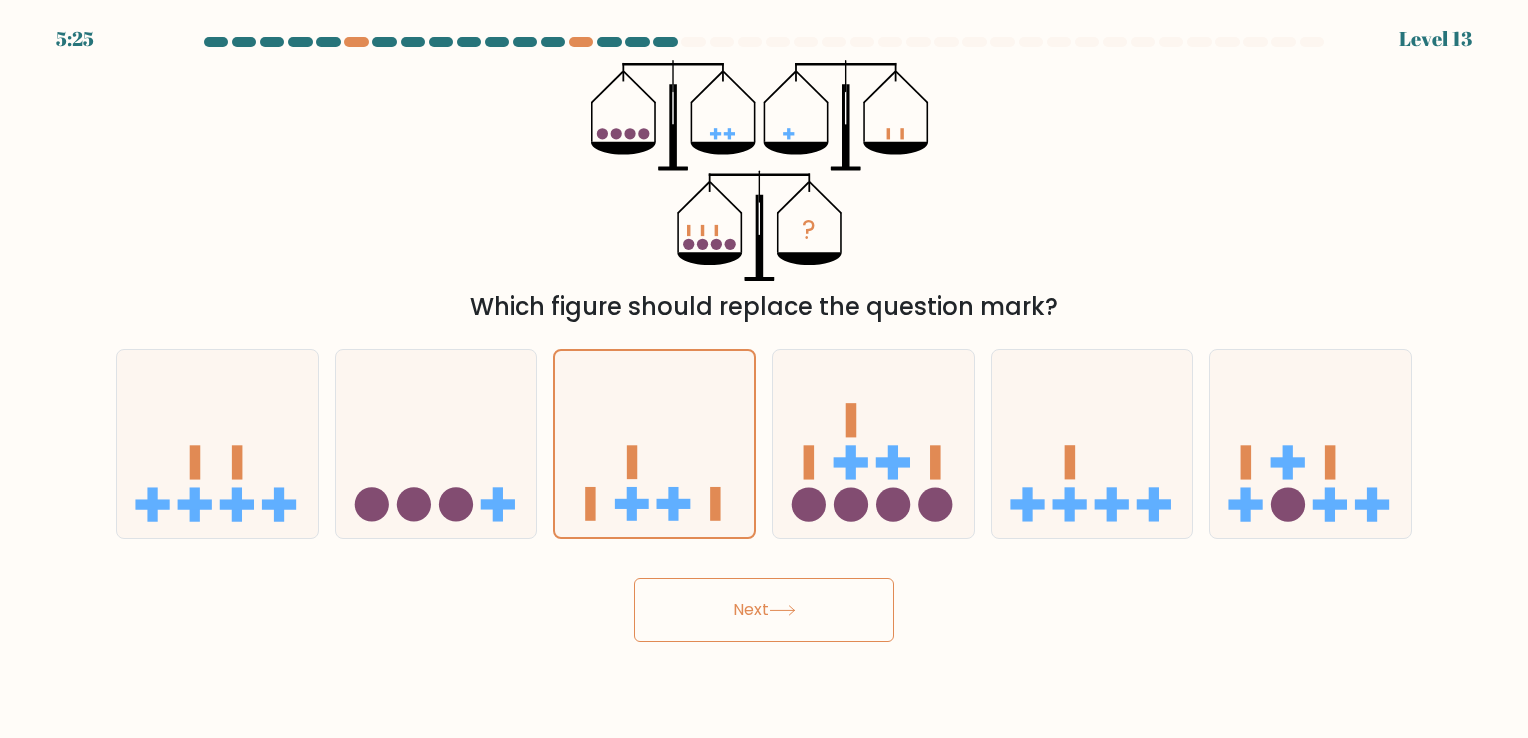 click on "Next" at bounding box center (764, 610) 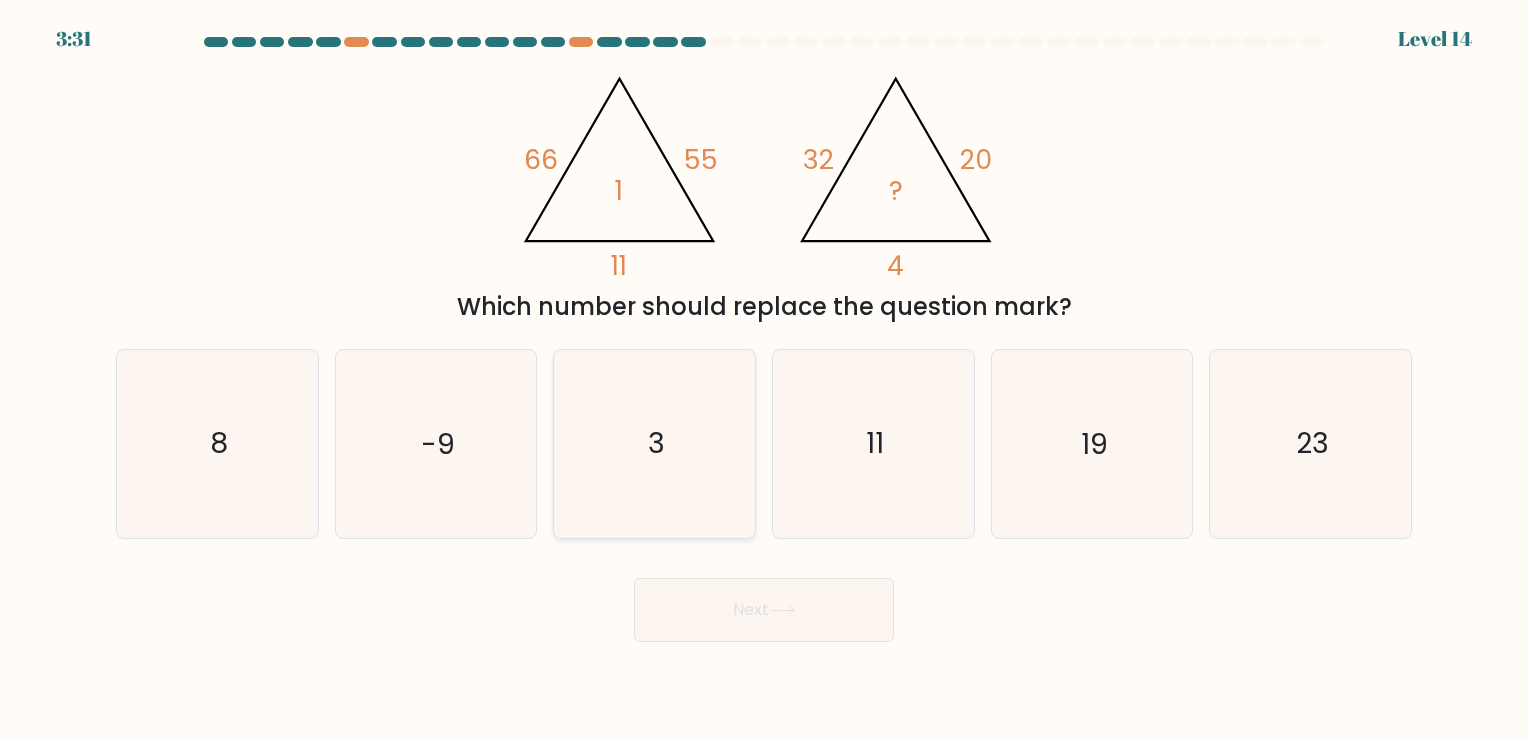 click on "3" 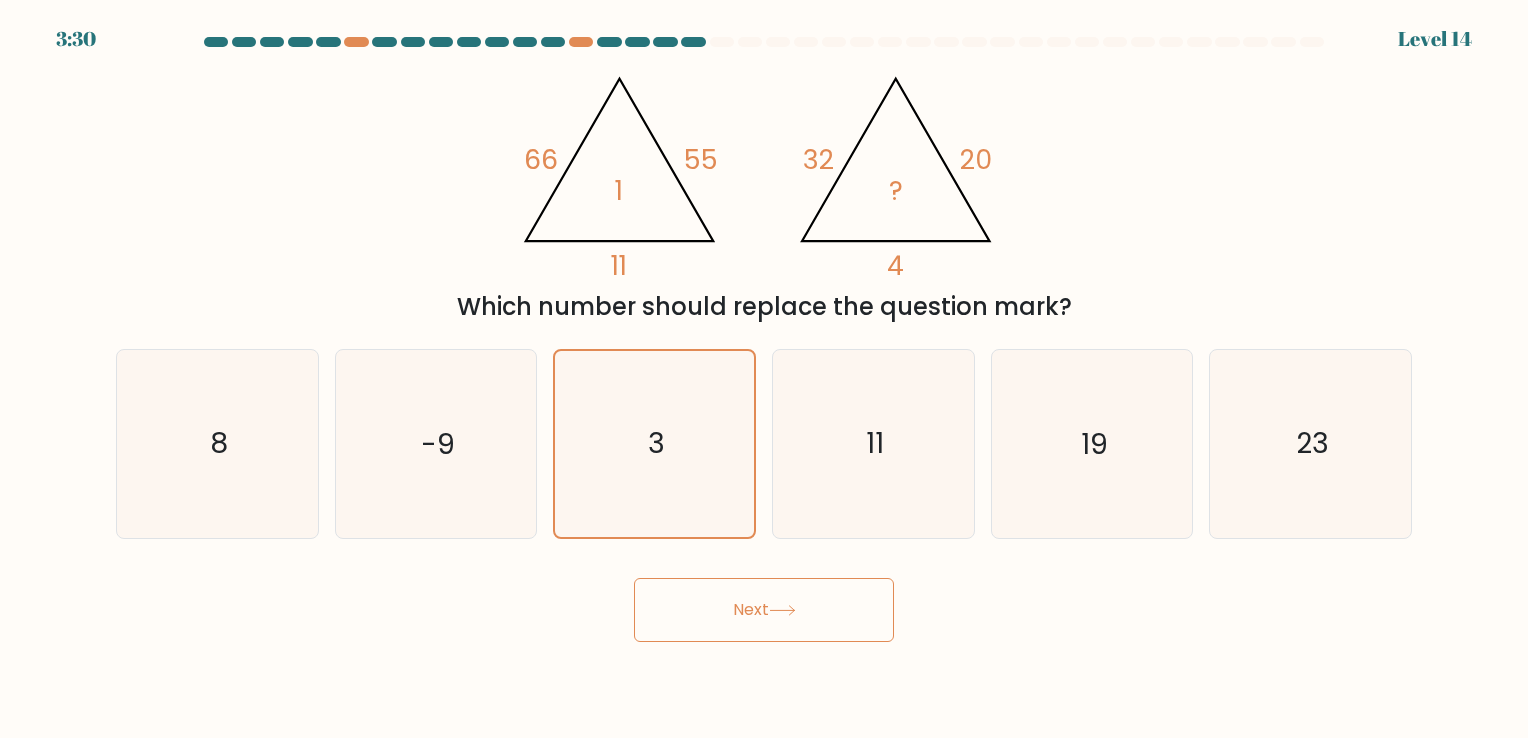 click 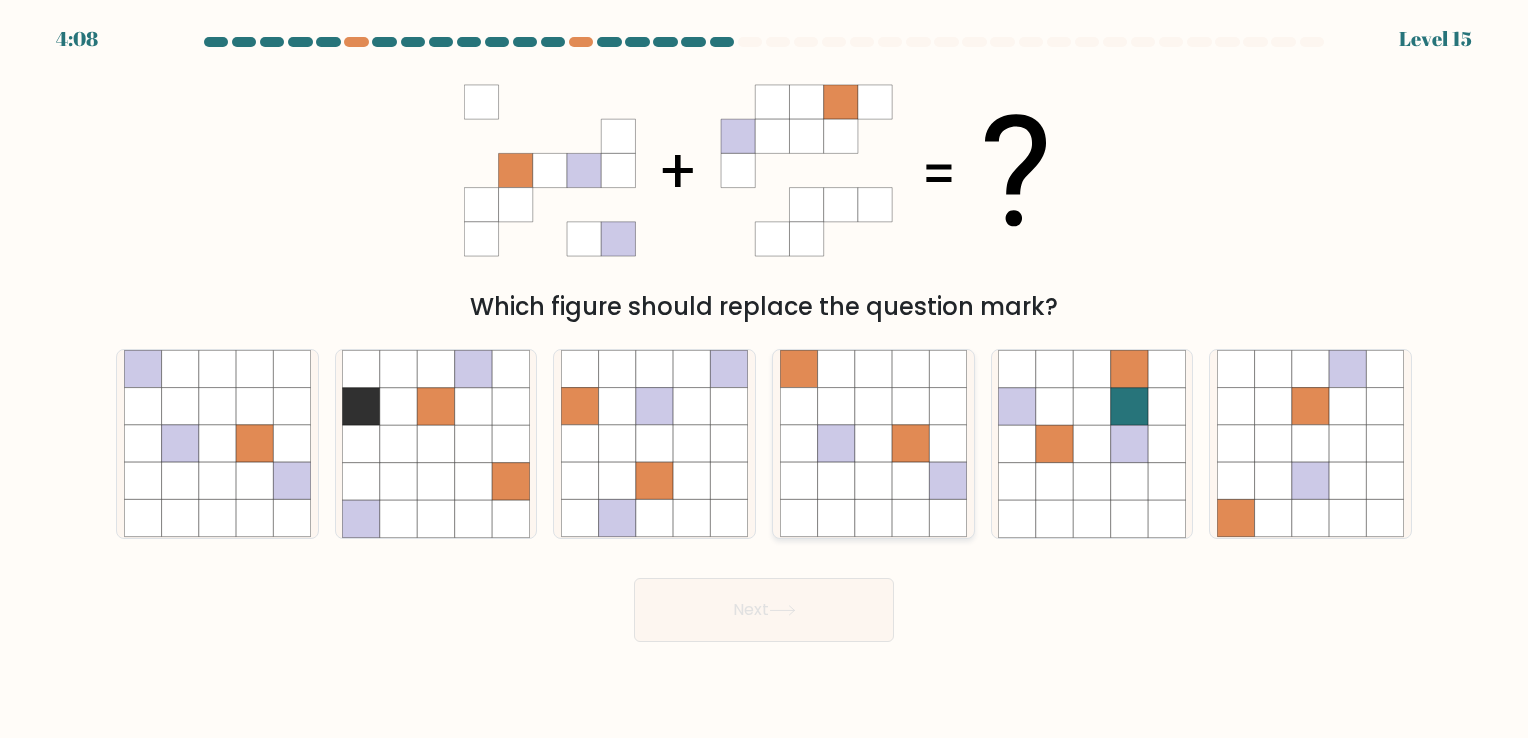 click 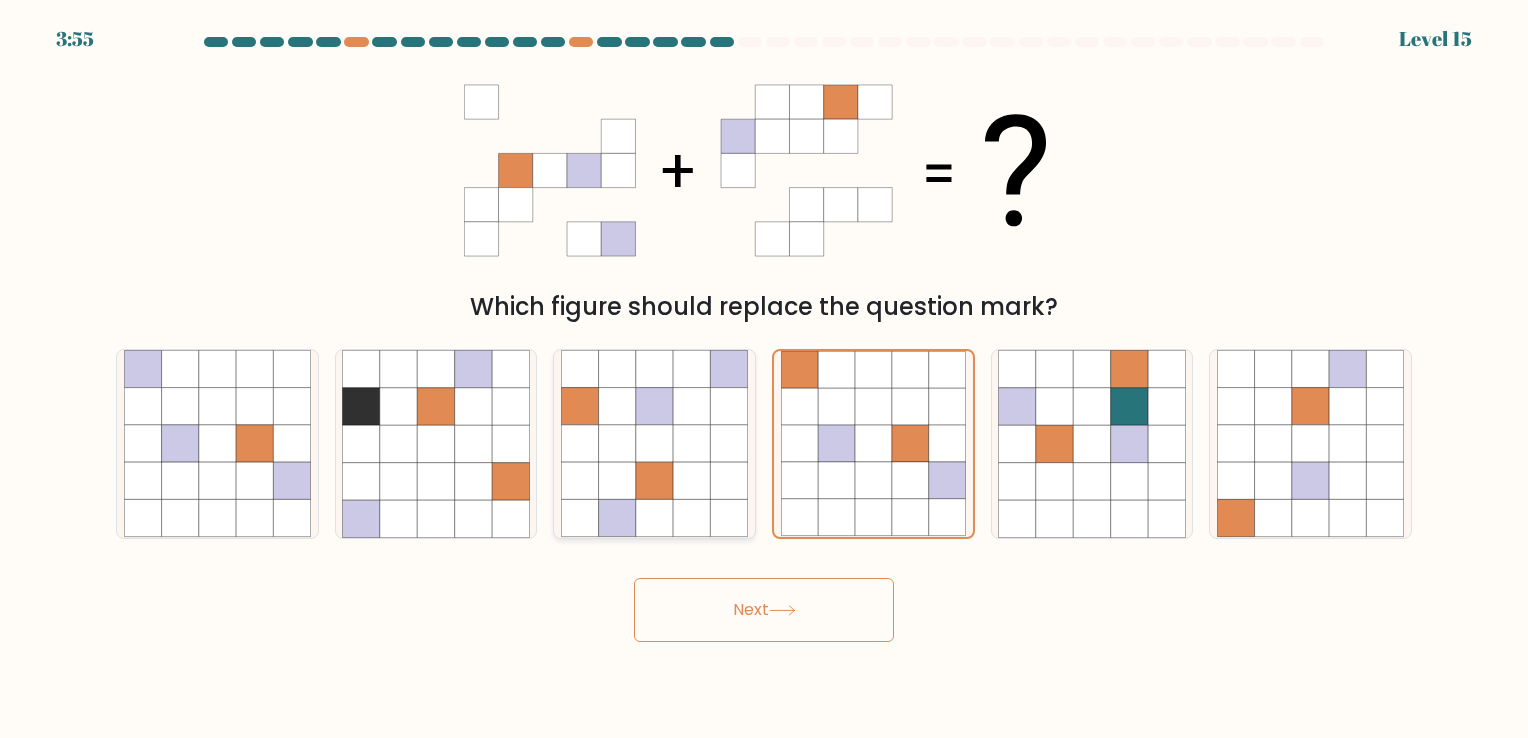 click 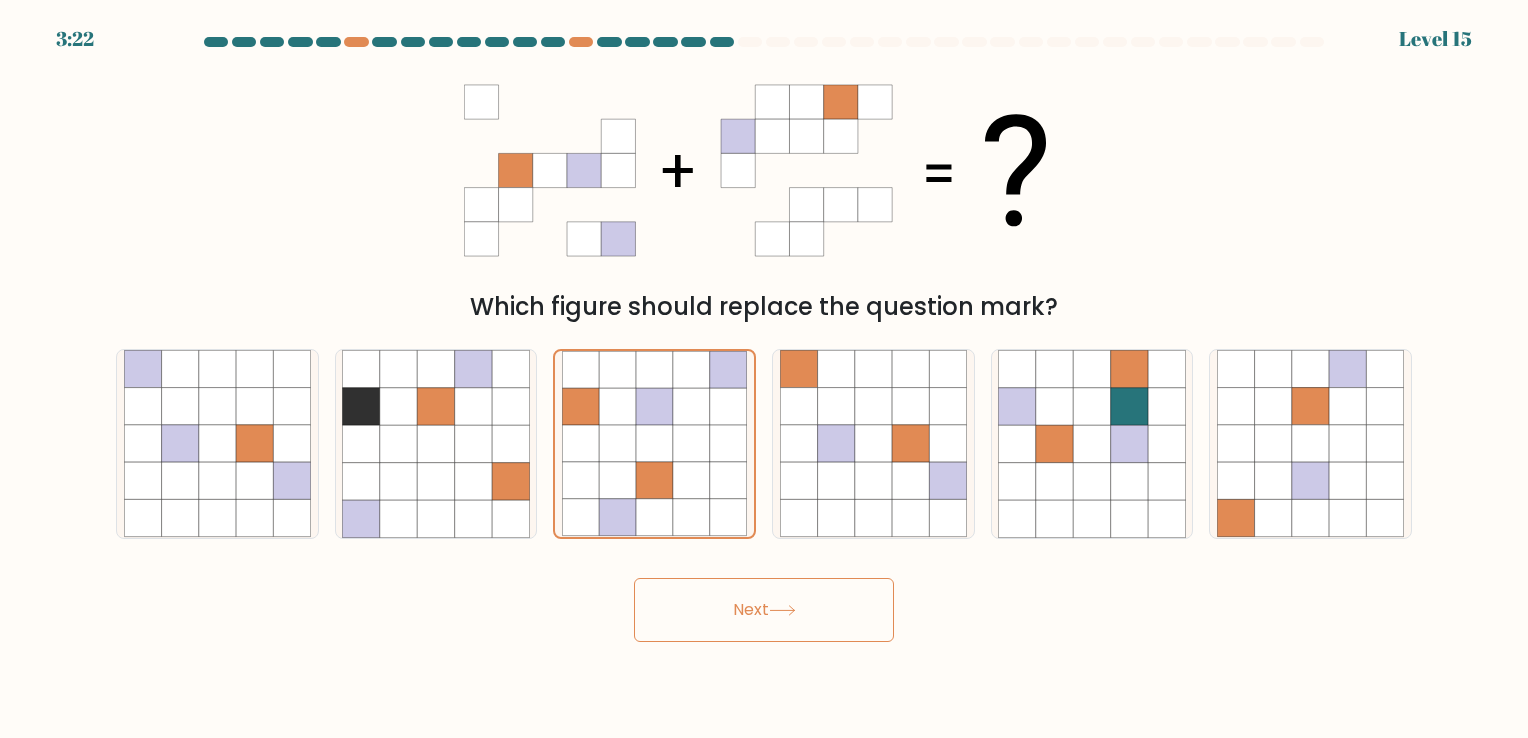 click on "Next" at bounding box center [764, 610] 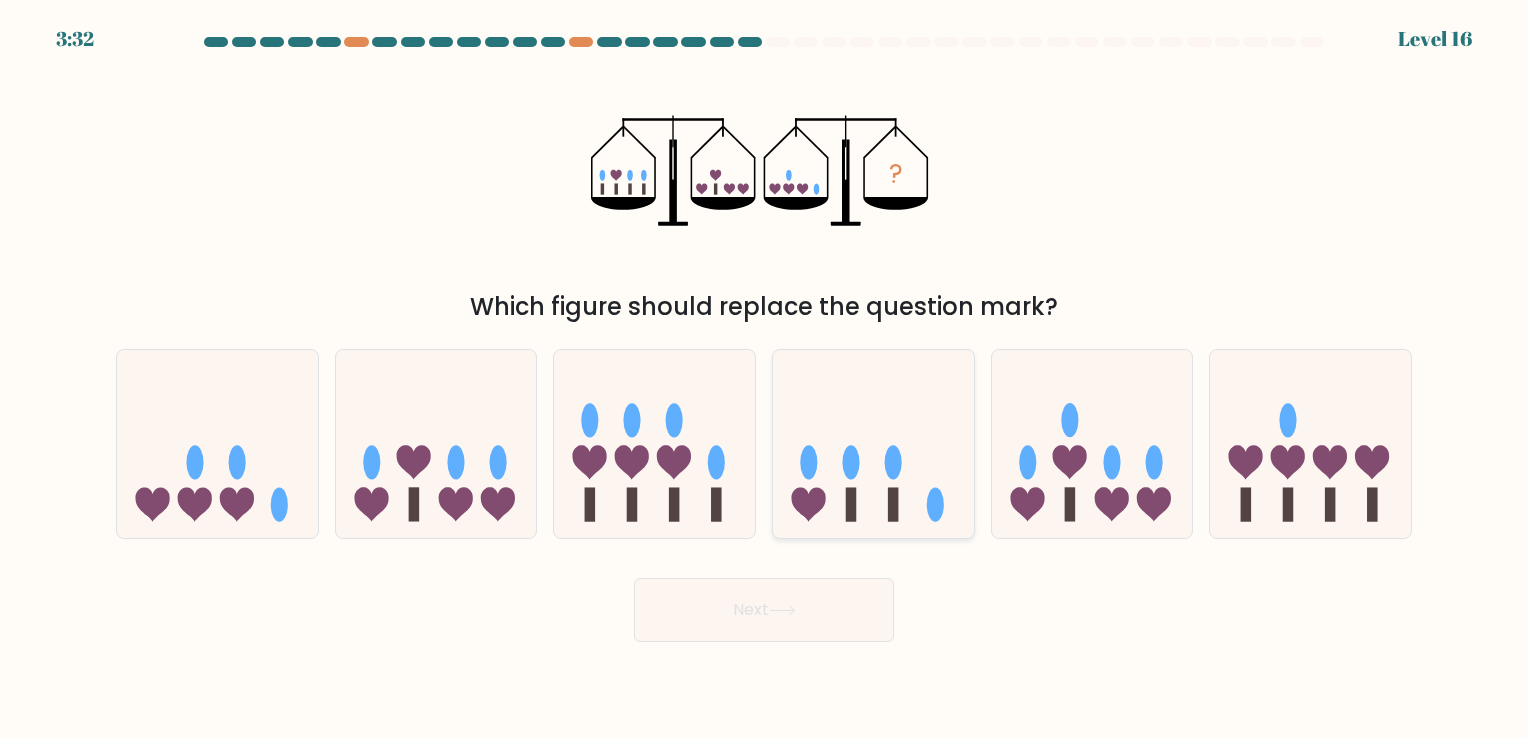 click 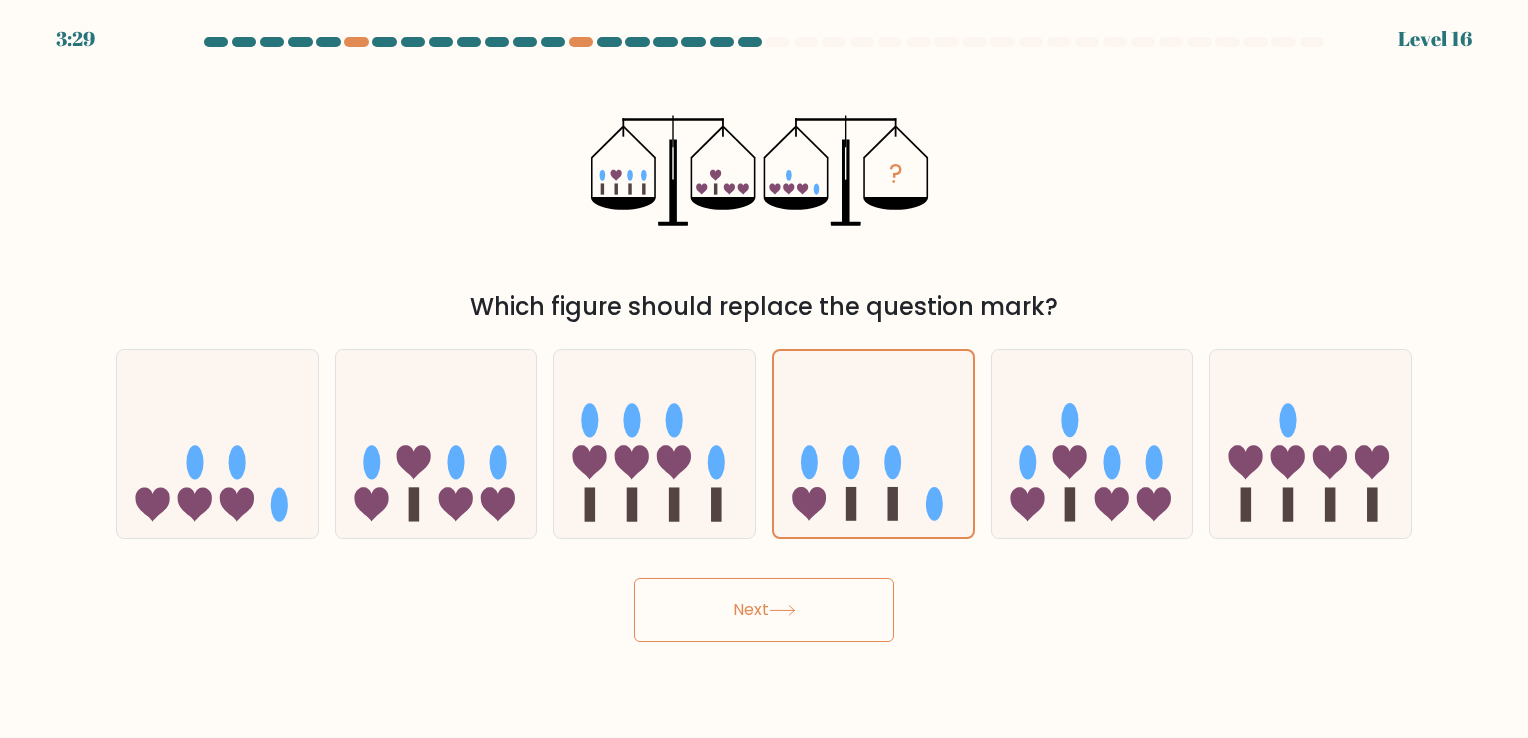 click on "Next" at bounding box center (764, 610) 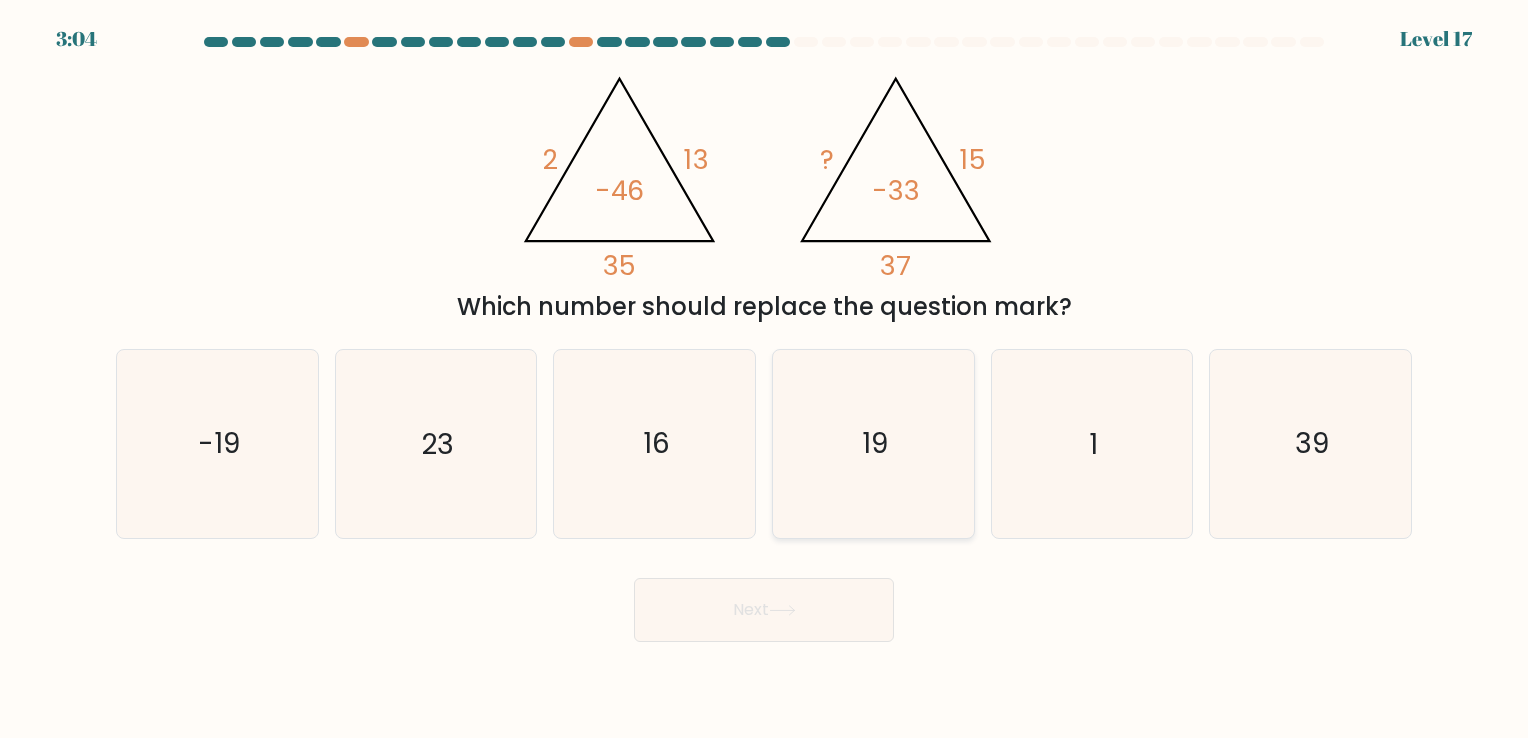 click on "19" 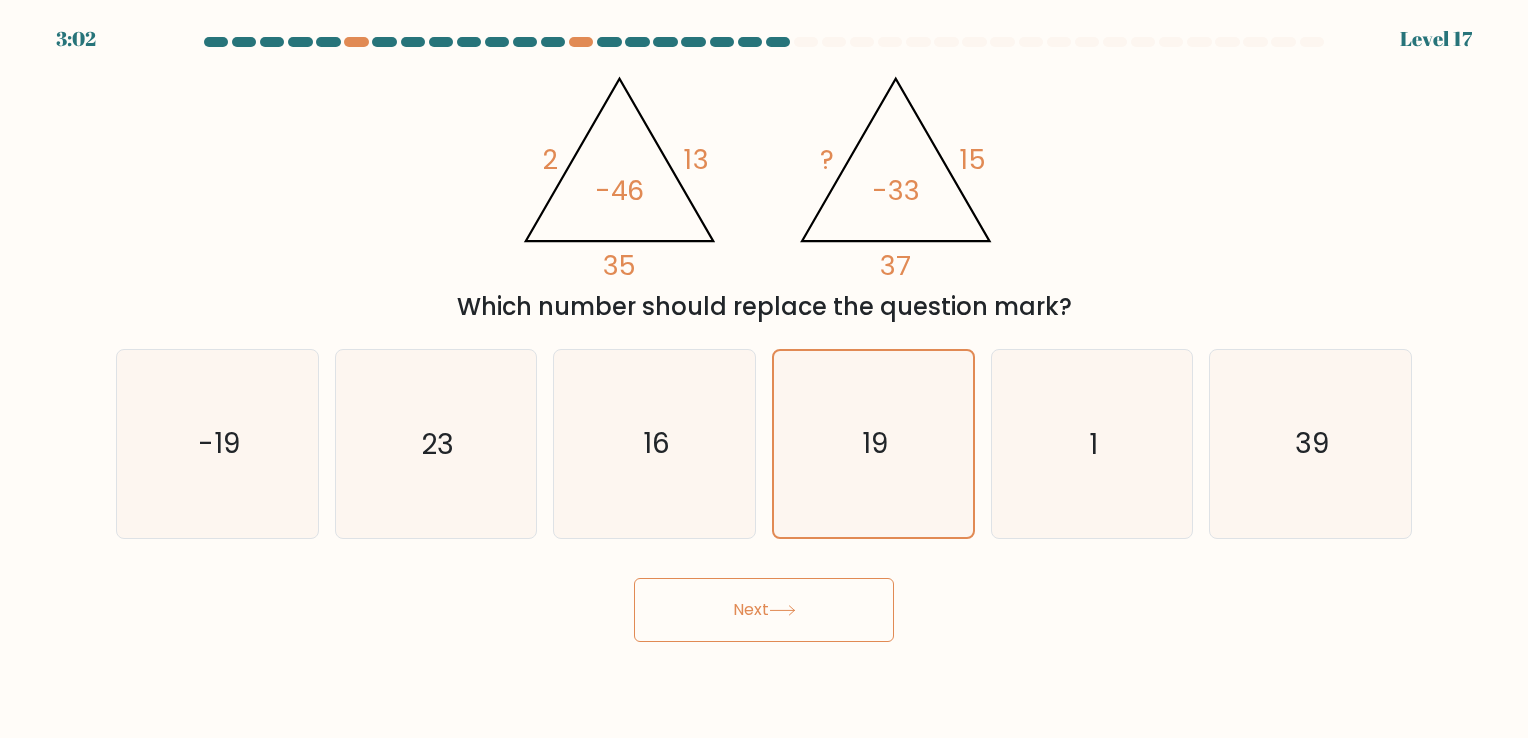 click on "Next" at bounding box center [764, 610] 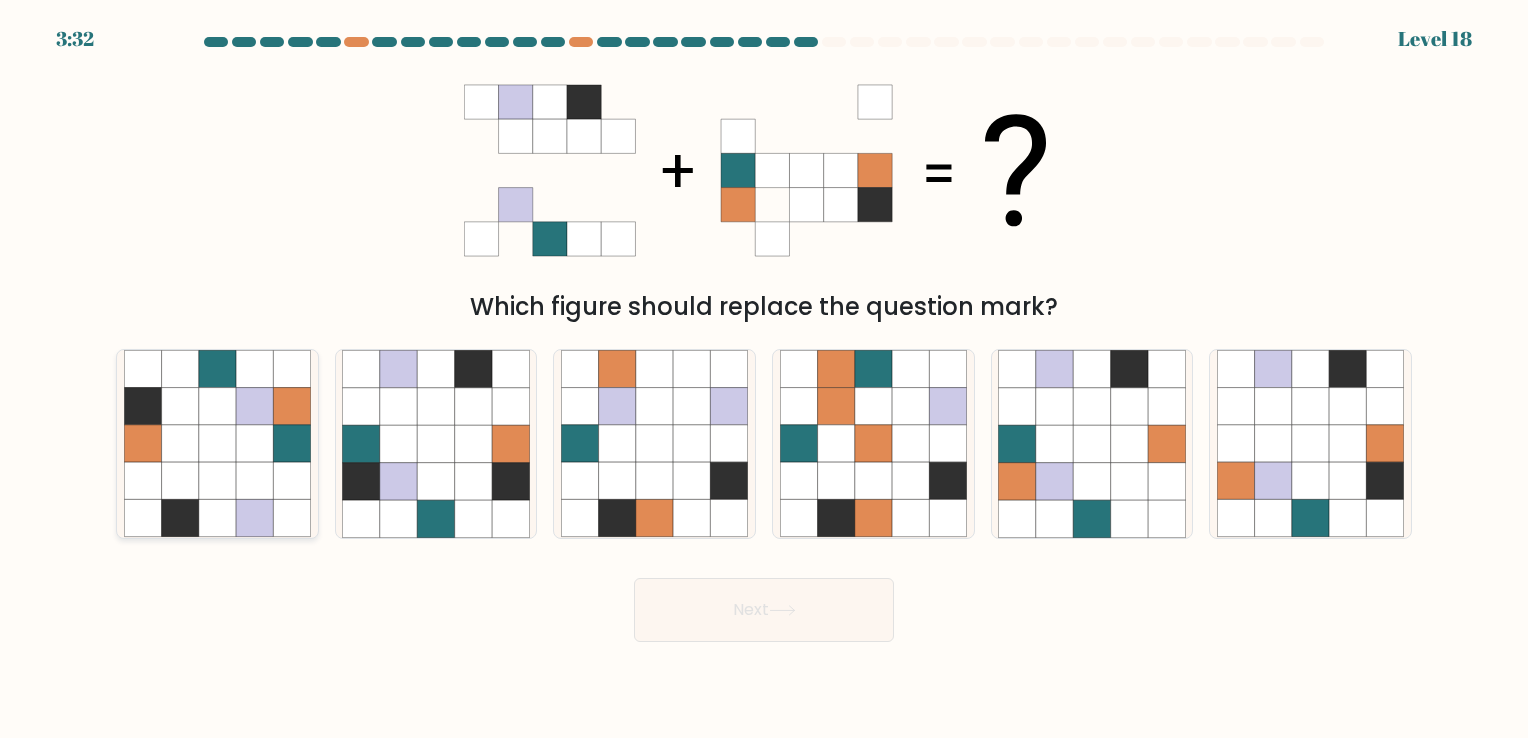 click 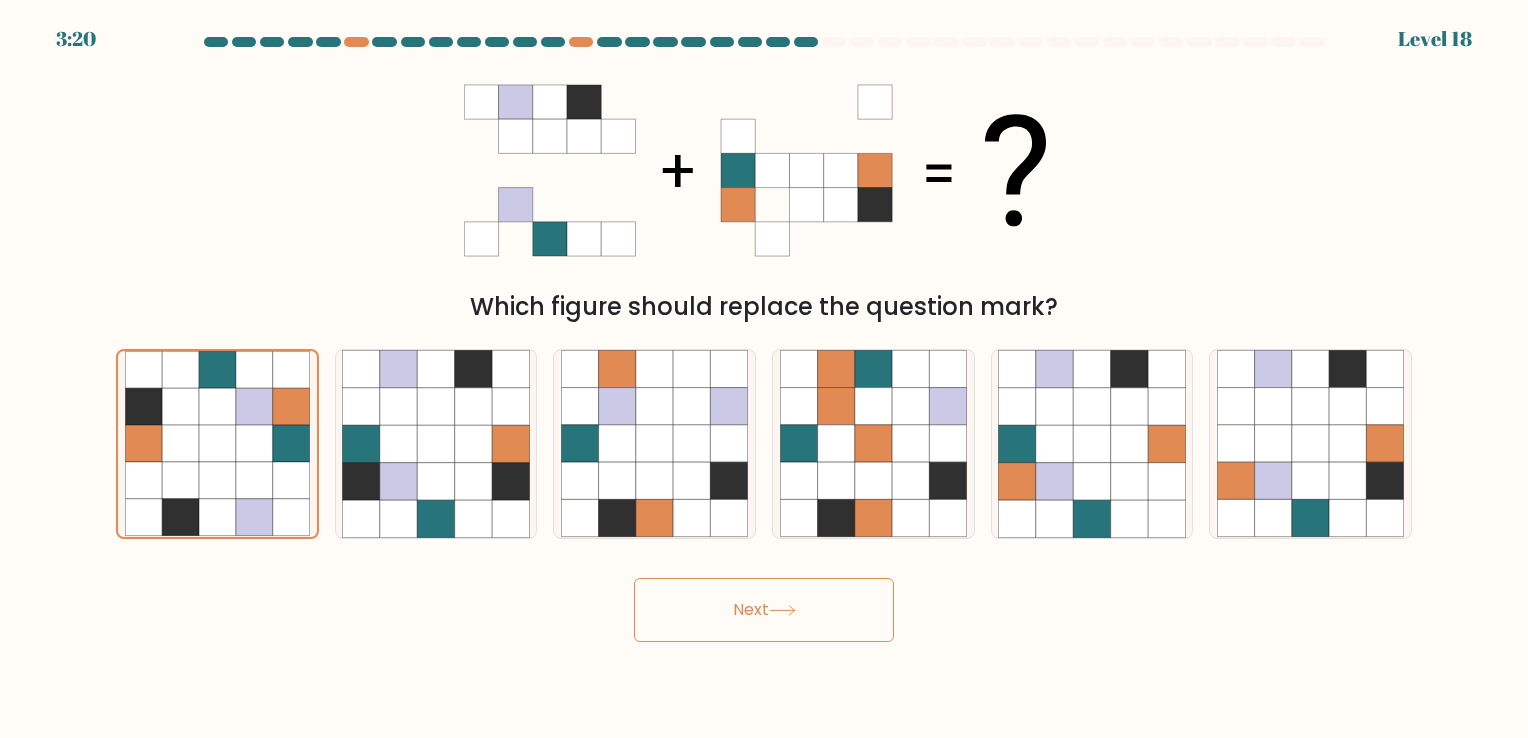 click on "Next" at bounding box center (764, 610) 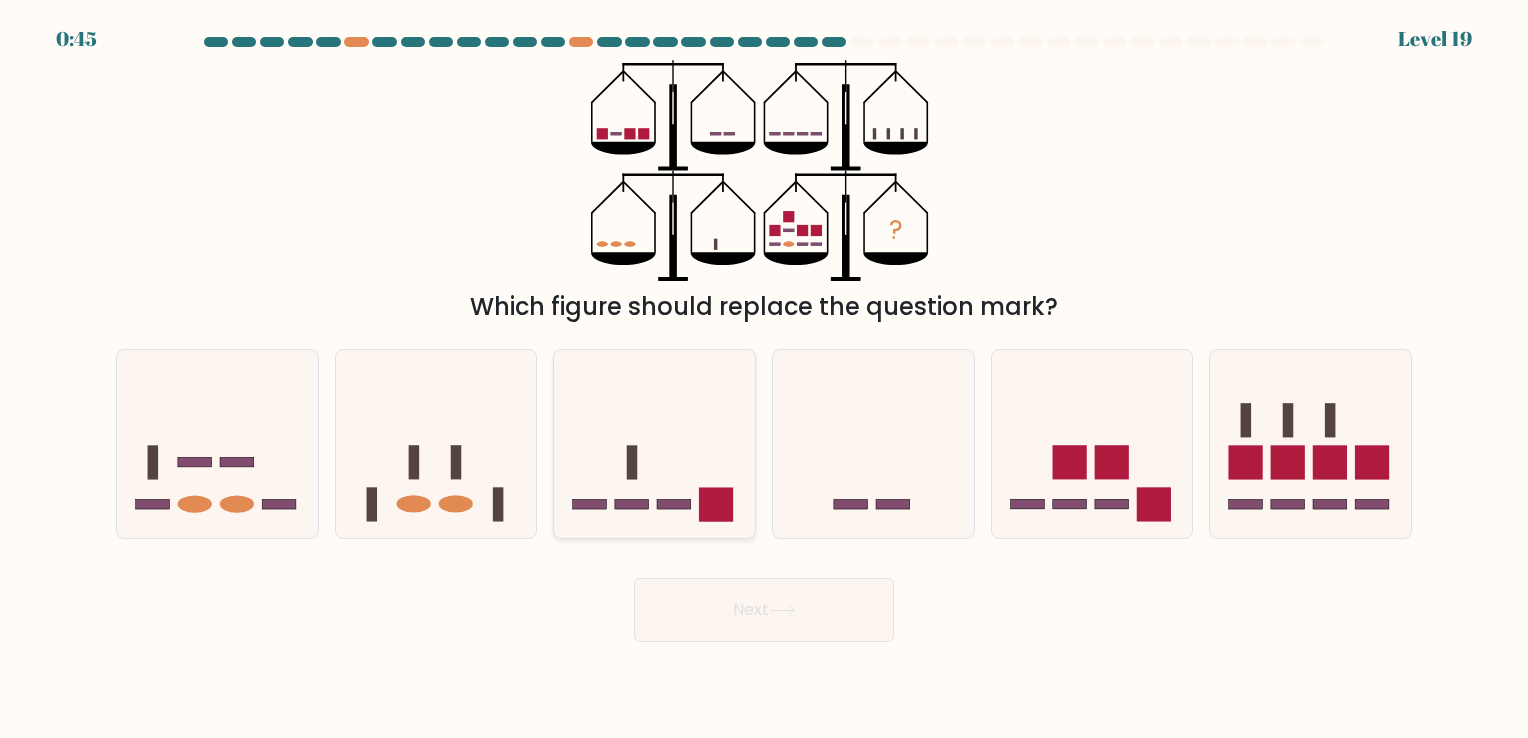 click 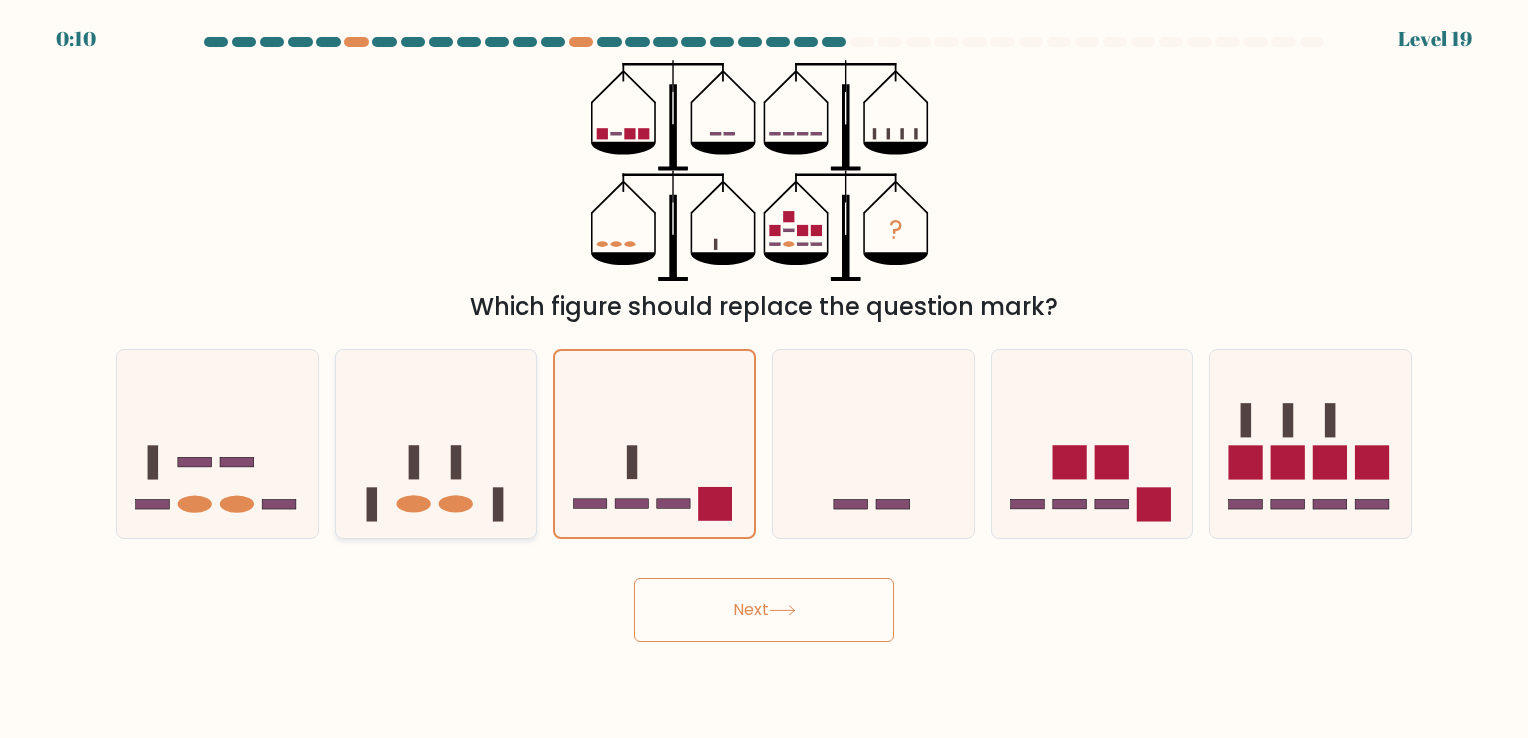 click 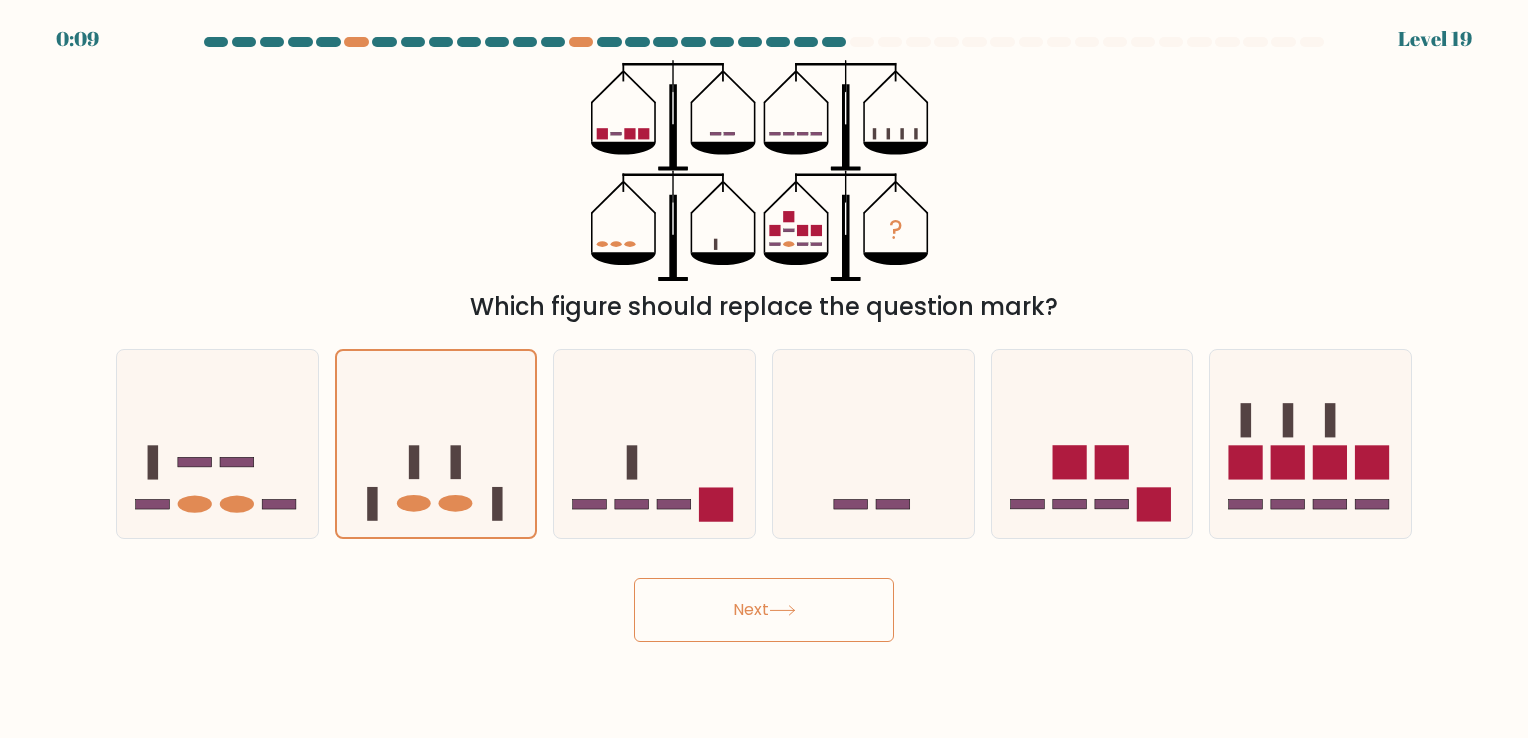 click on "Next" at bounding box center (764, 610) 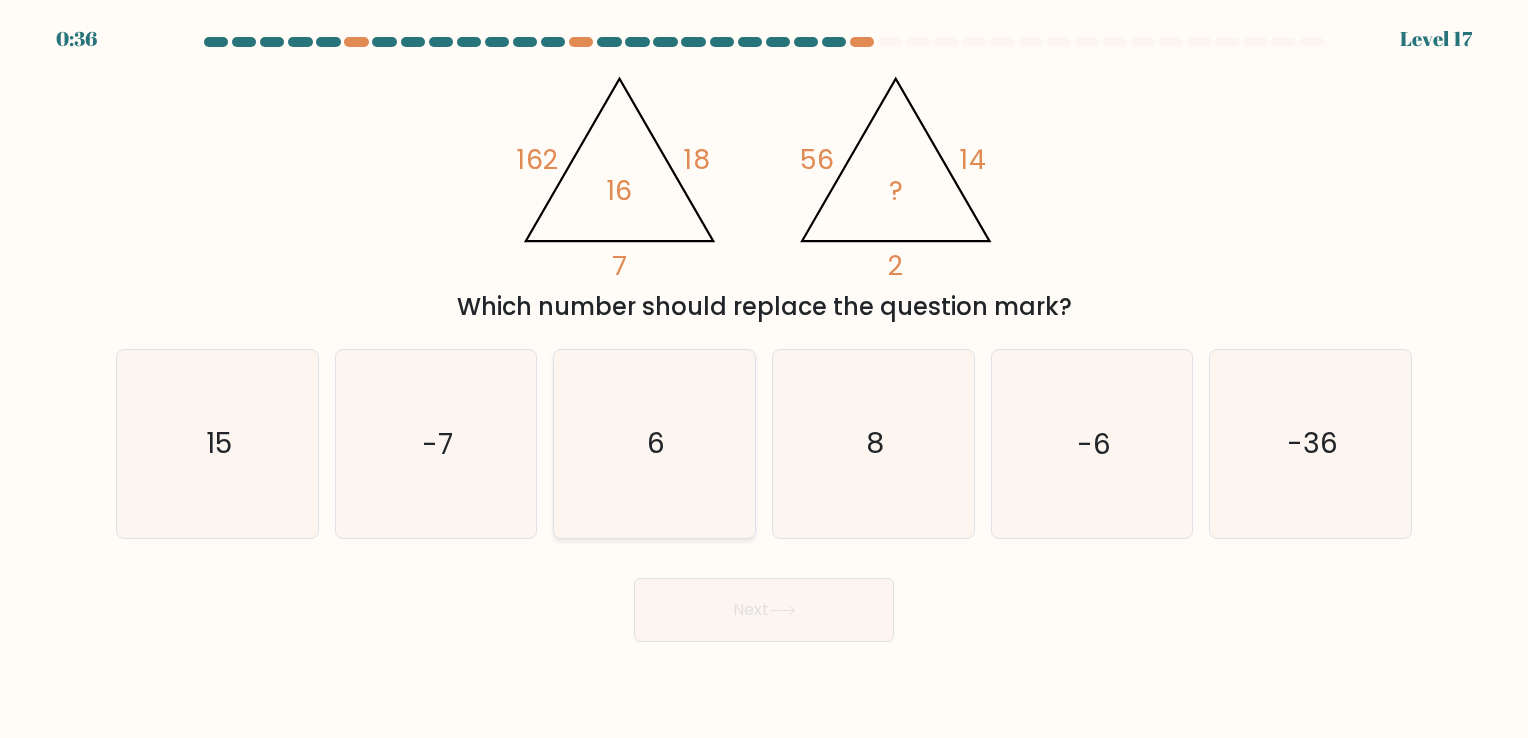 click on "6" 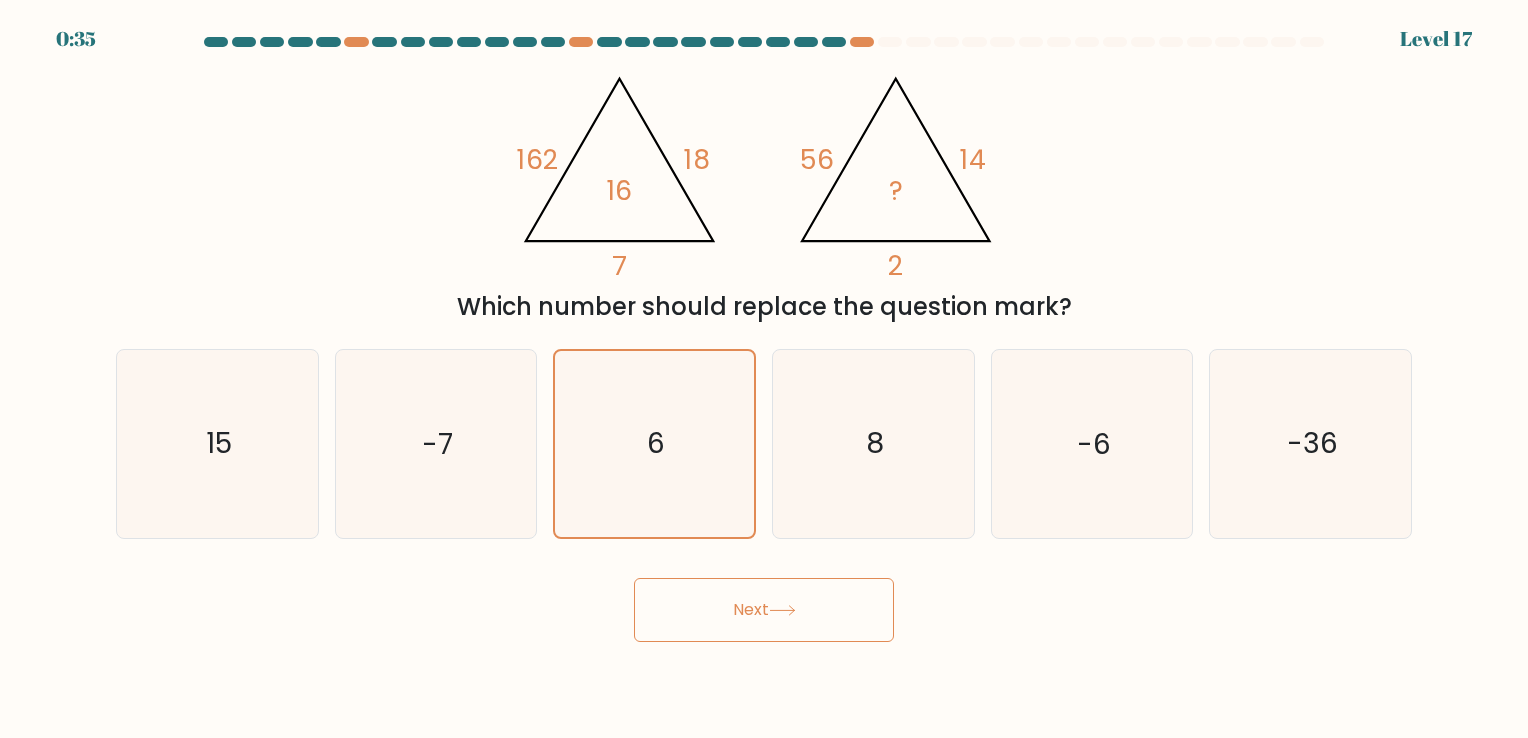 click 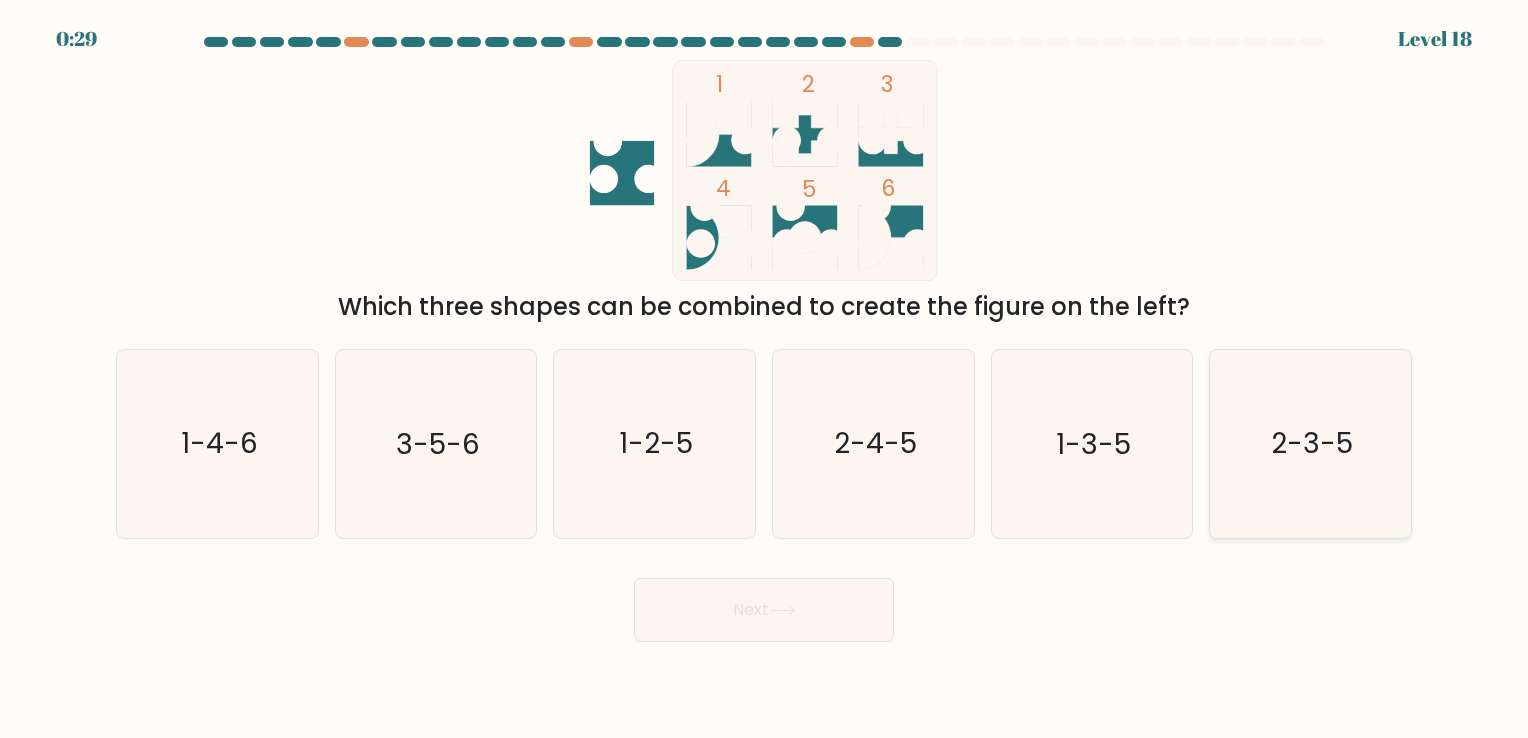 click on "2-3-5" 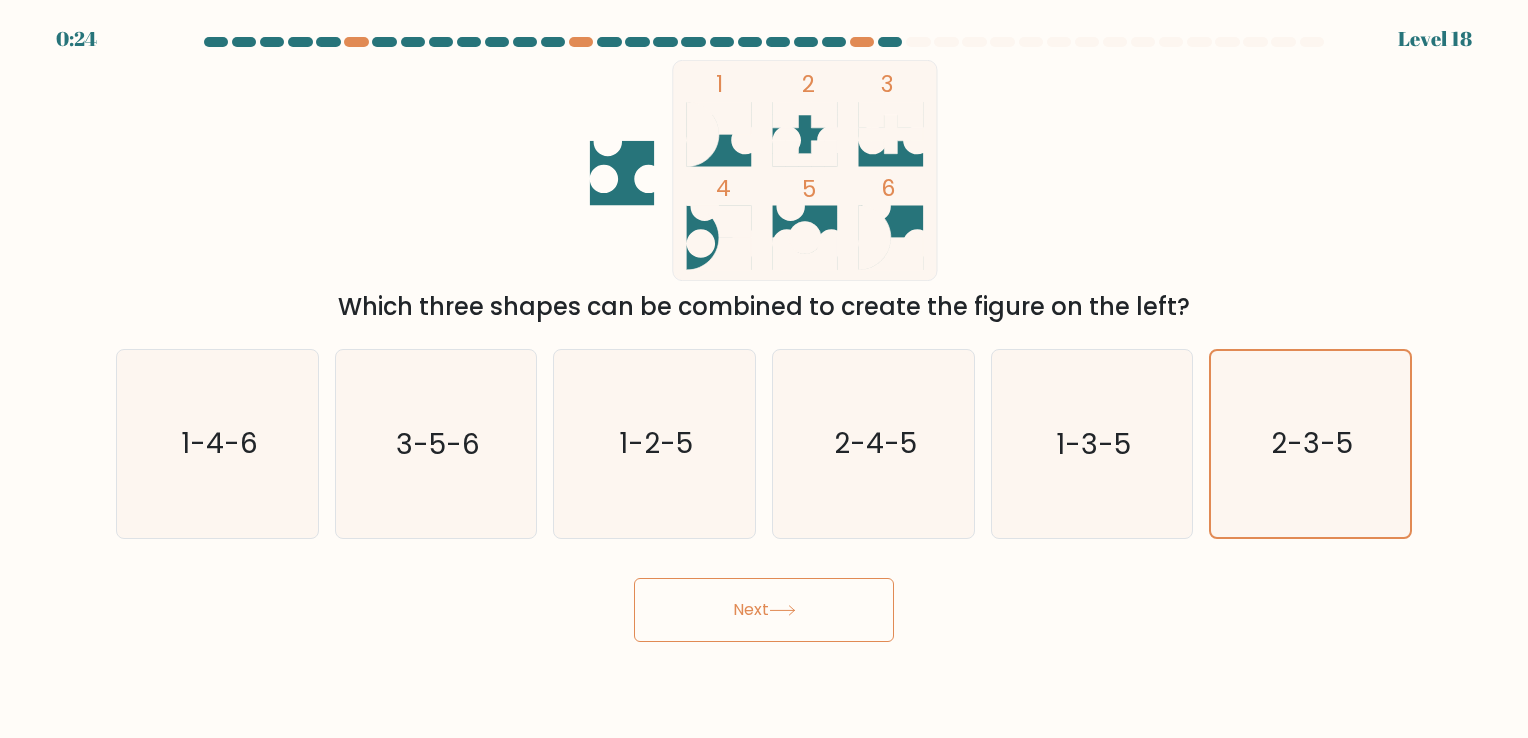 click on "Next" at bounding box center [764, 610] 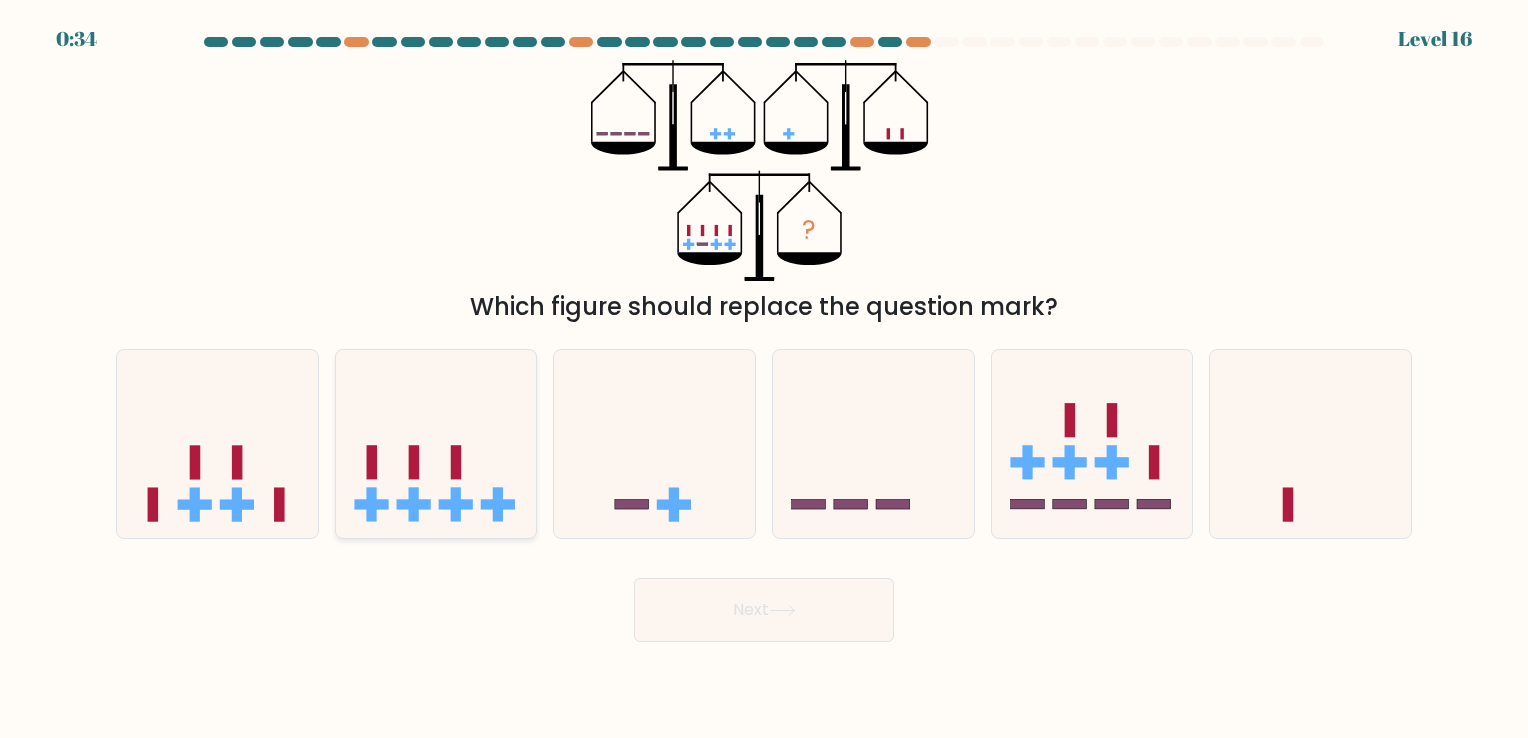 click 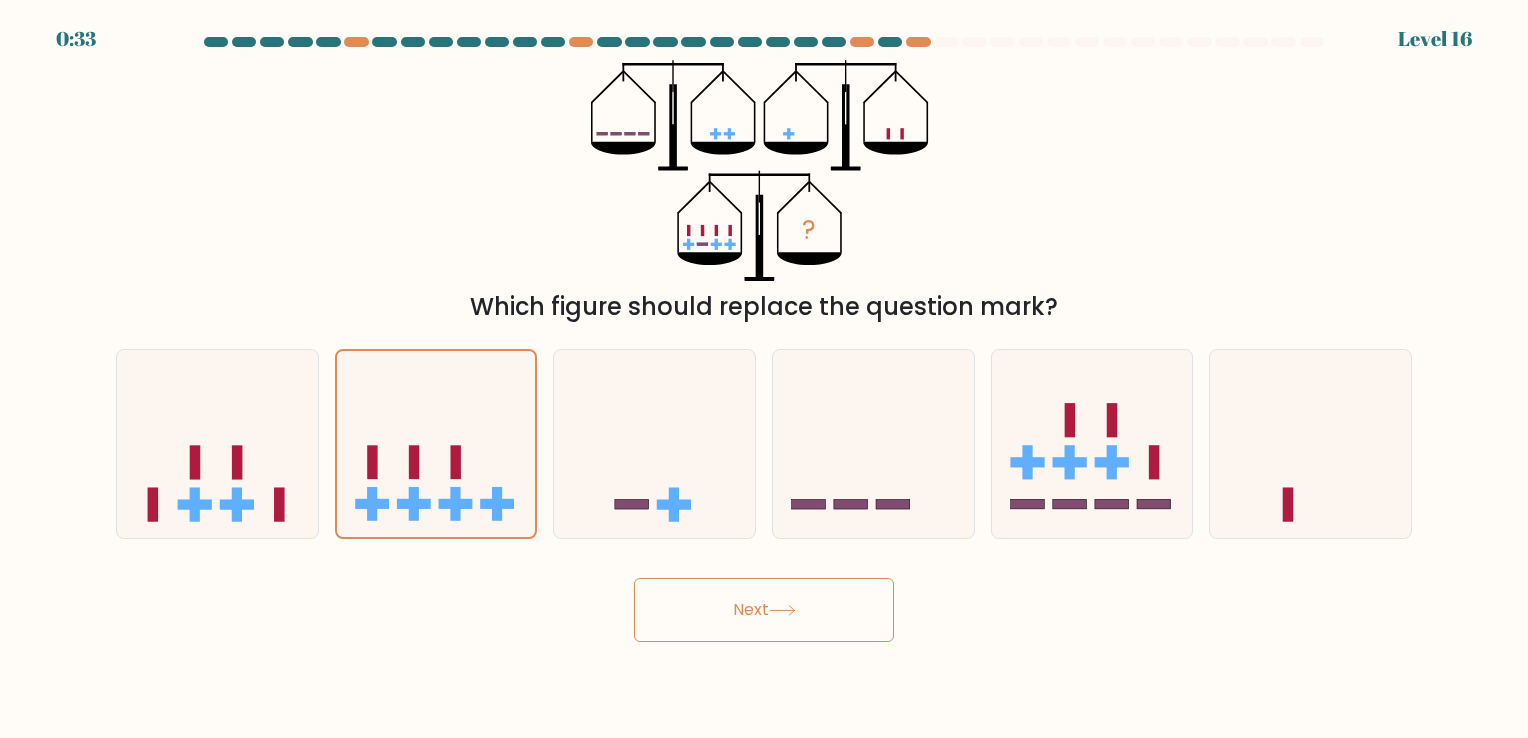 click on "Next" at bounding box center [764, 610] 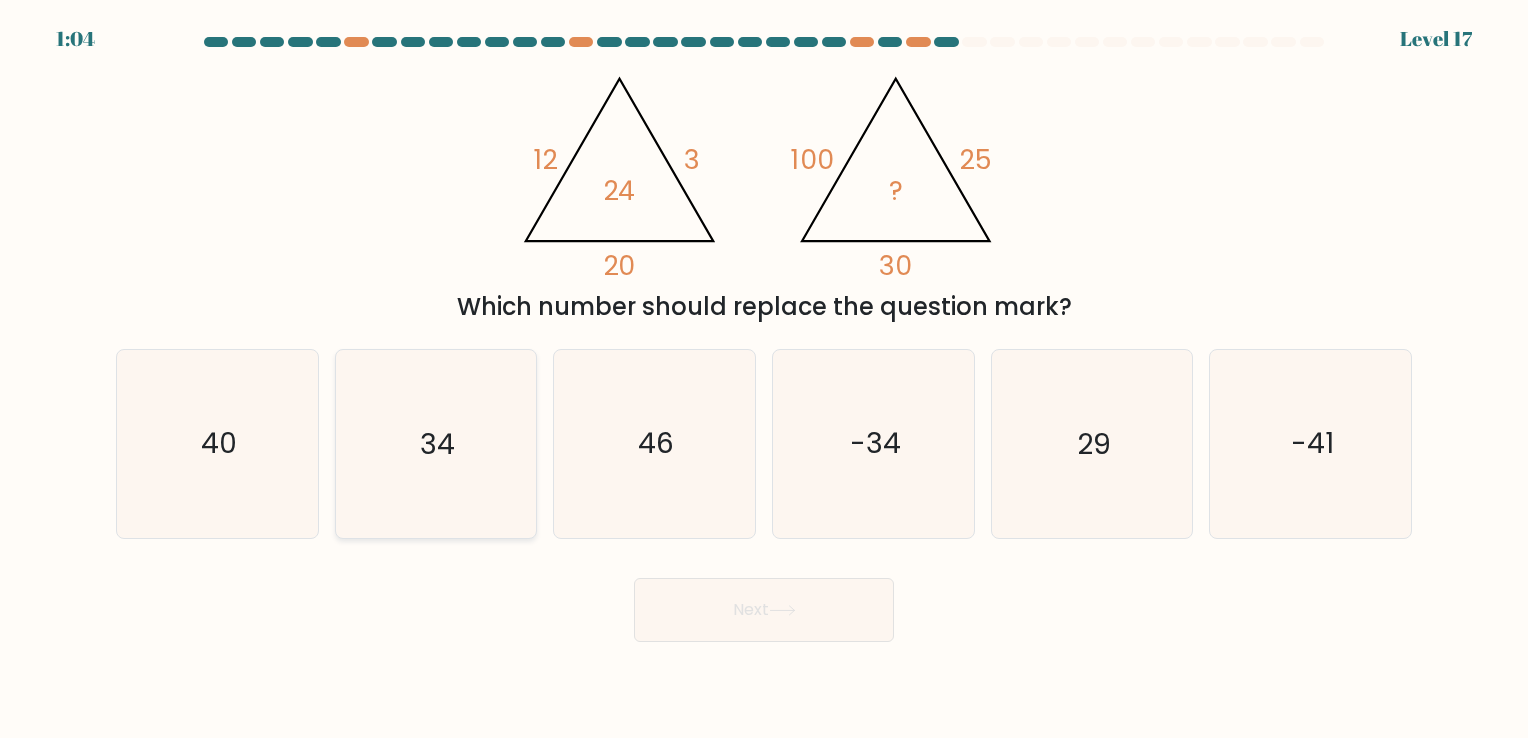 click on "34" 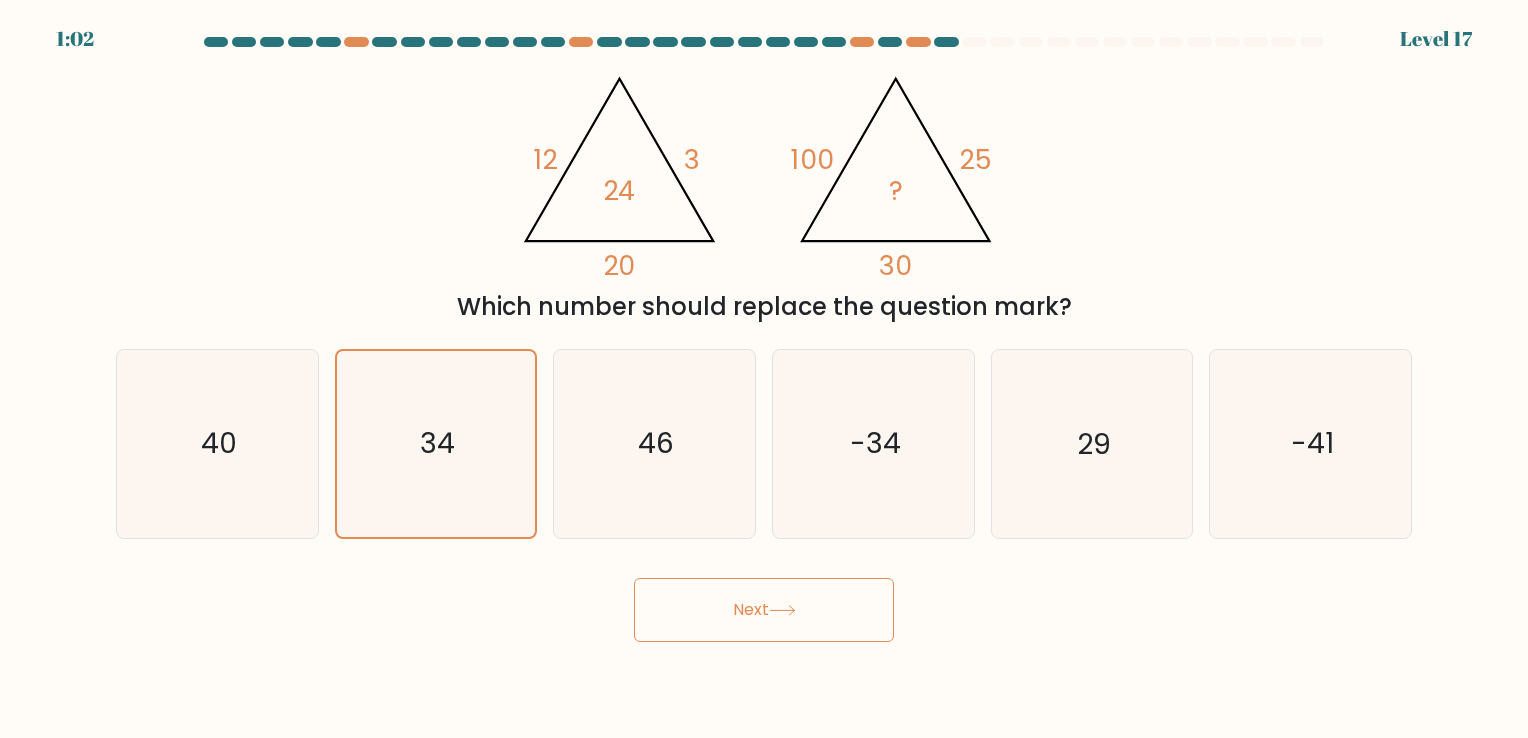 click on "Next" at bounding box center [764, 610] 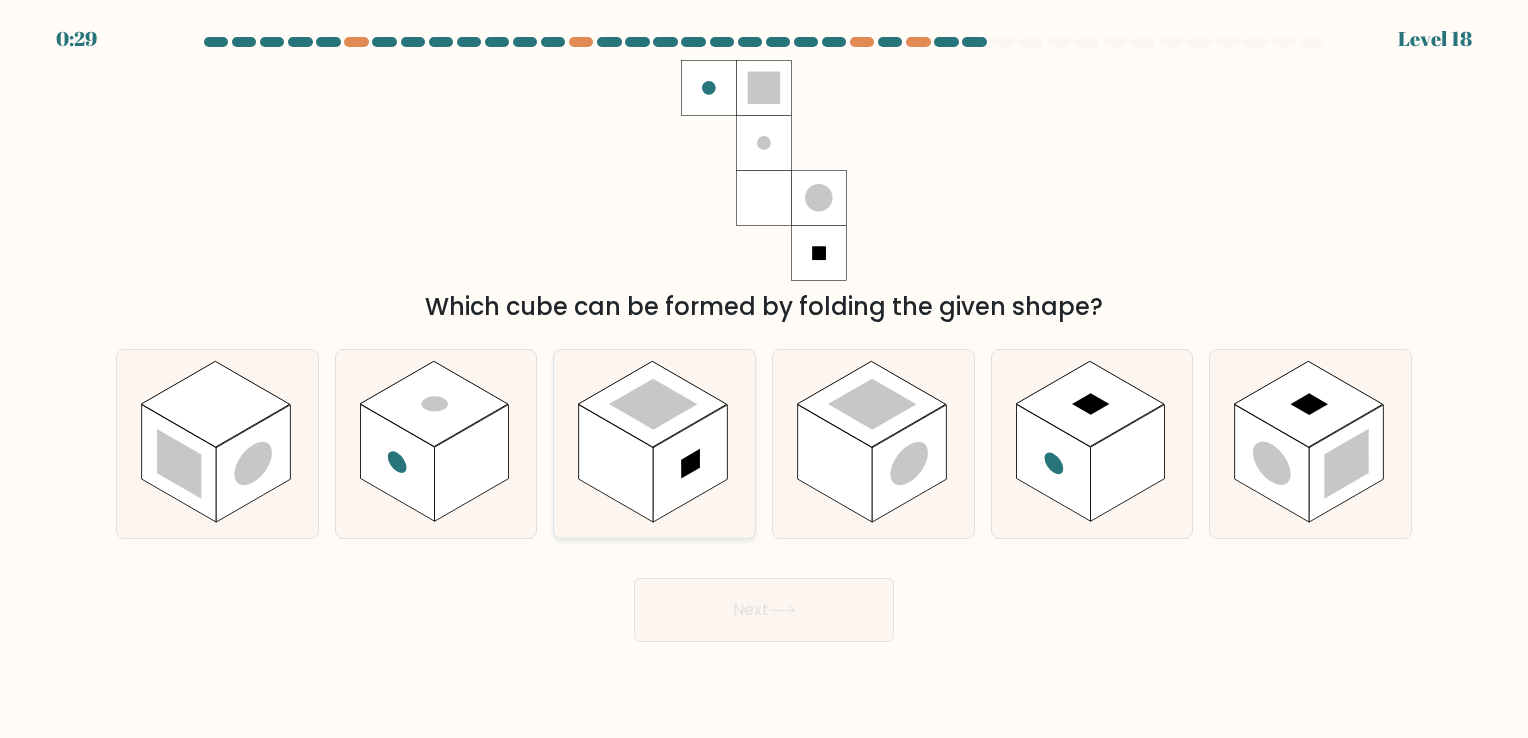 click 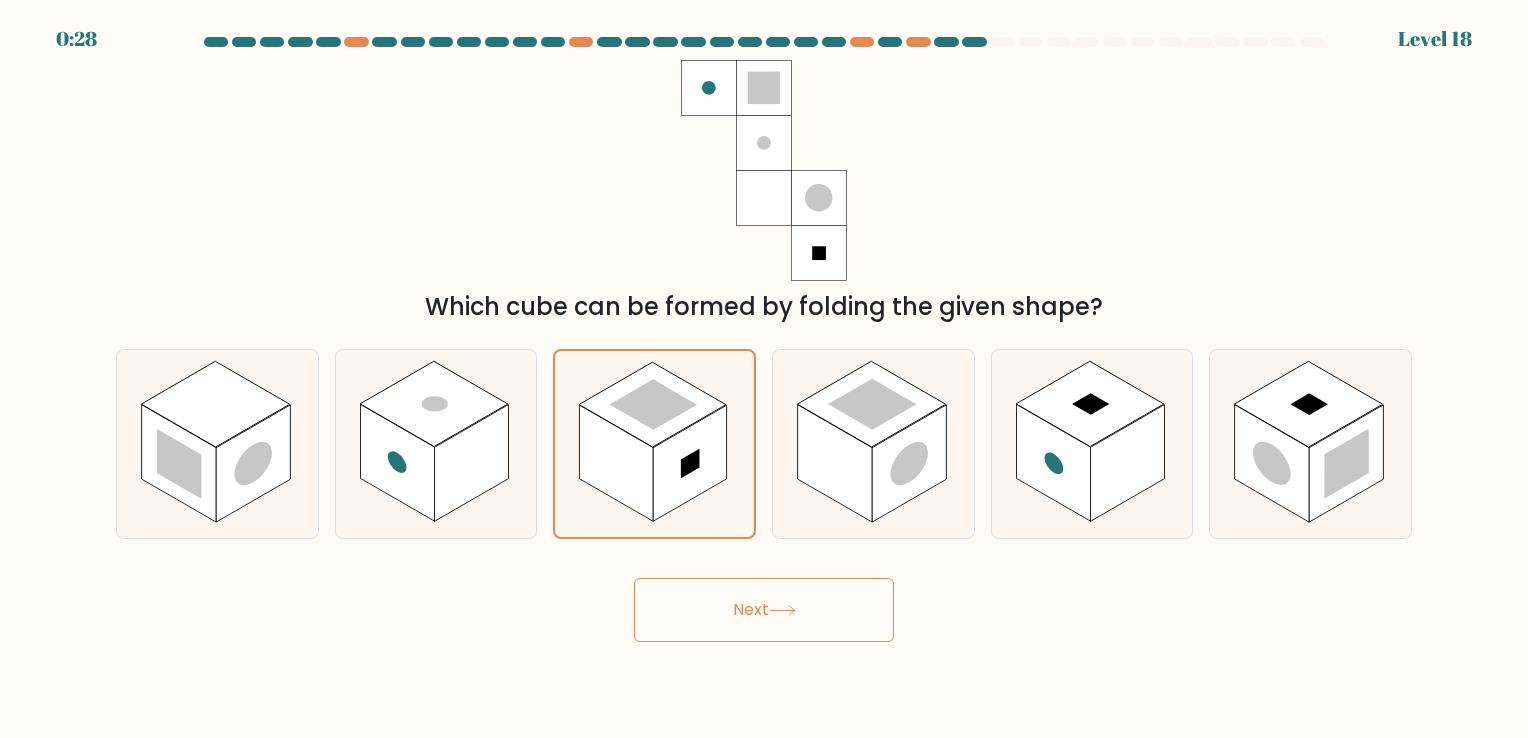 click on "Next" at bounding box center [764, 610] 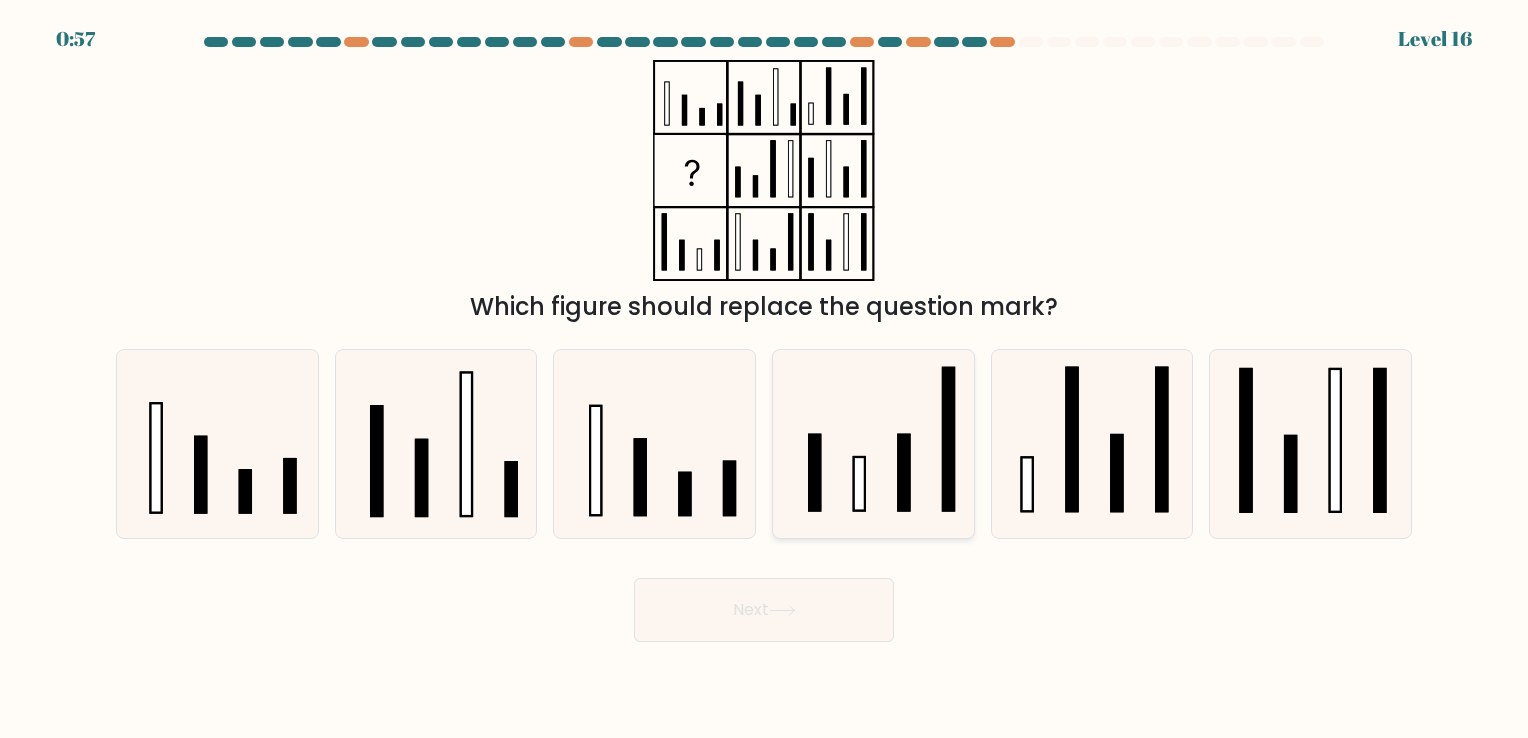 click 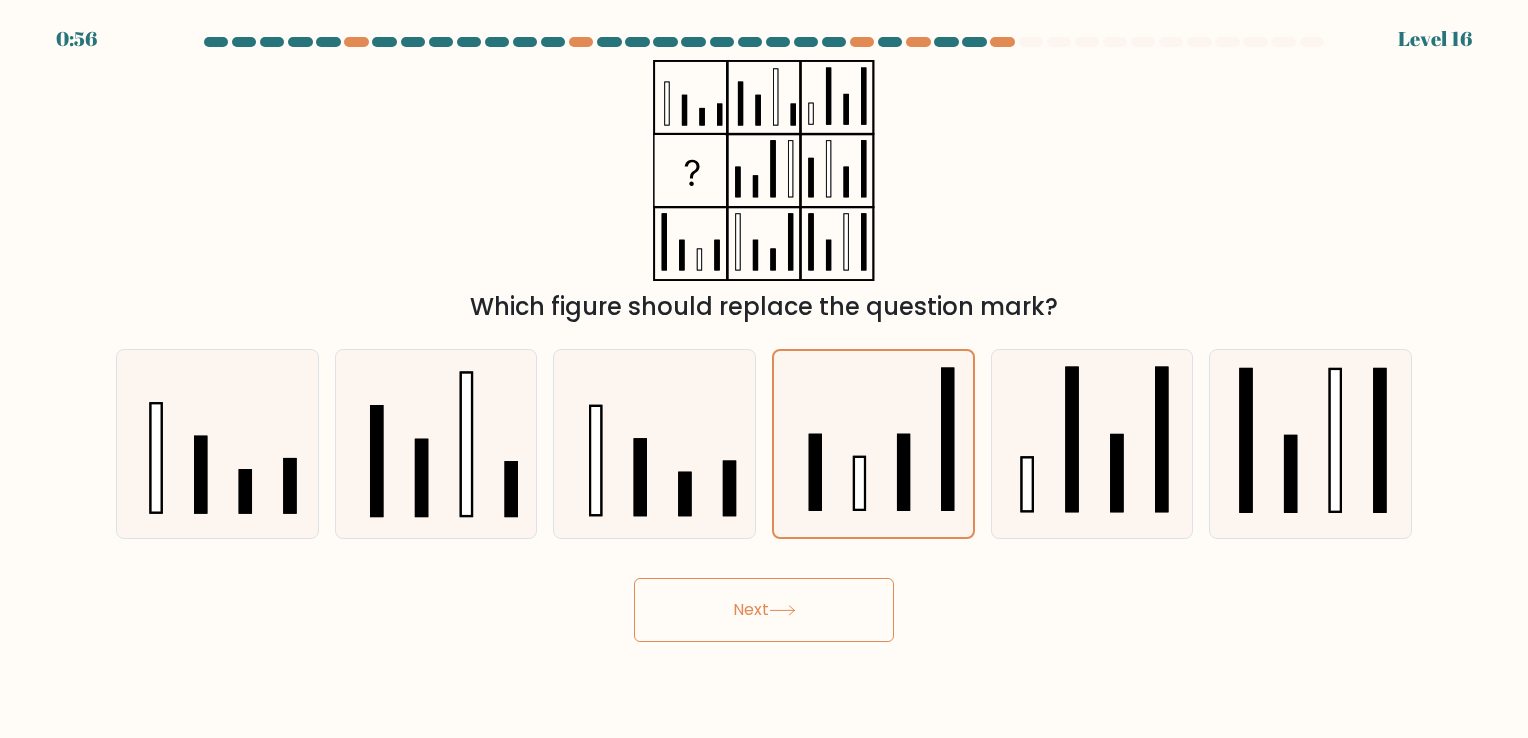 click on "Next" at bounding box center (764, 610) 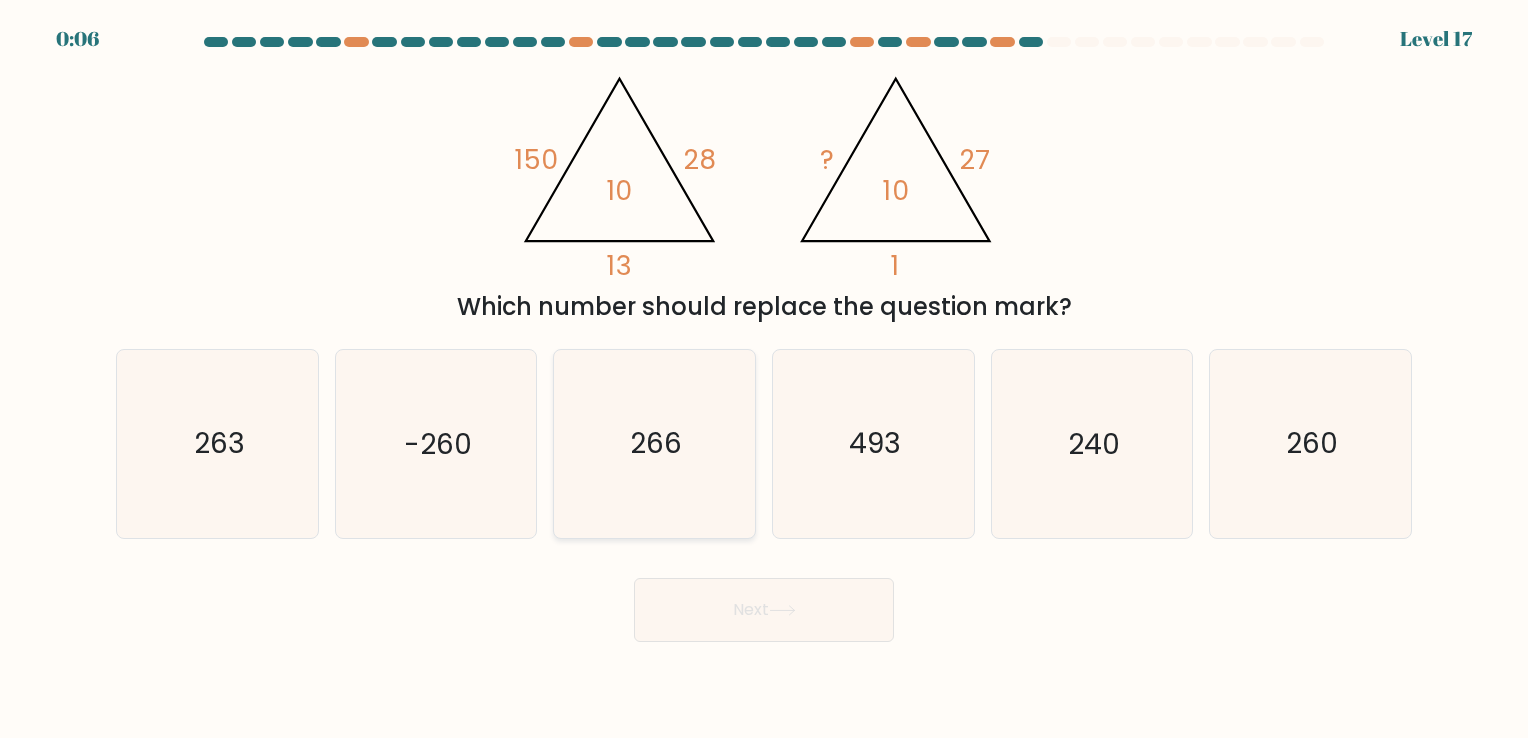 click on "266" 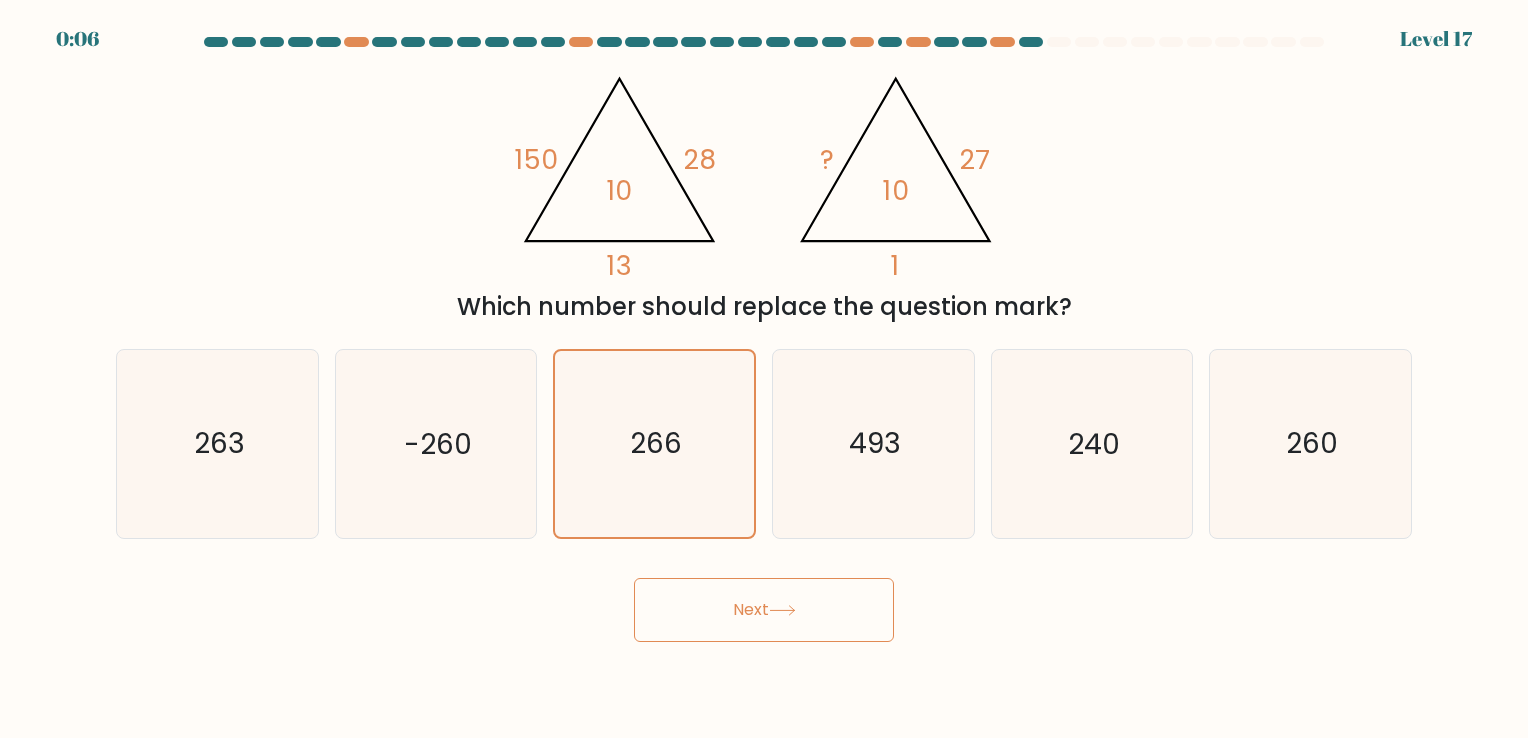 click on "Next" at bounding box center (764, 610) 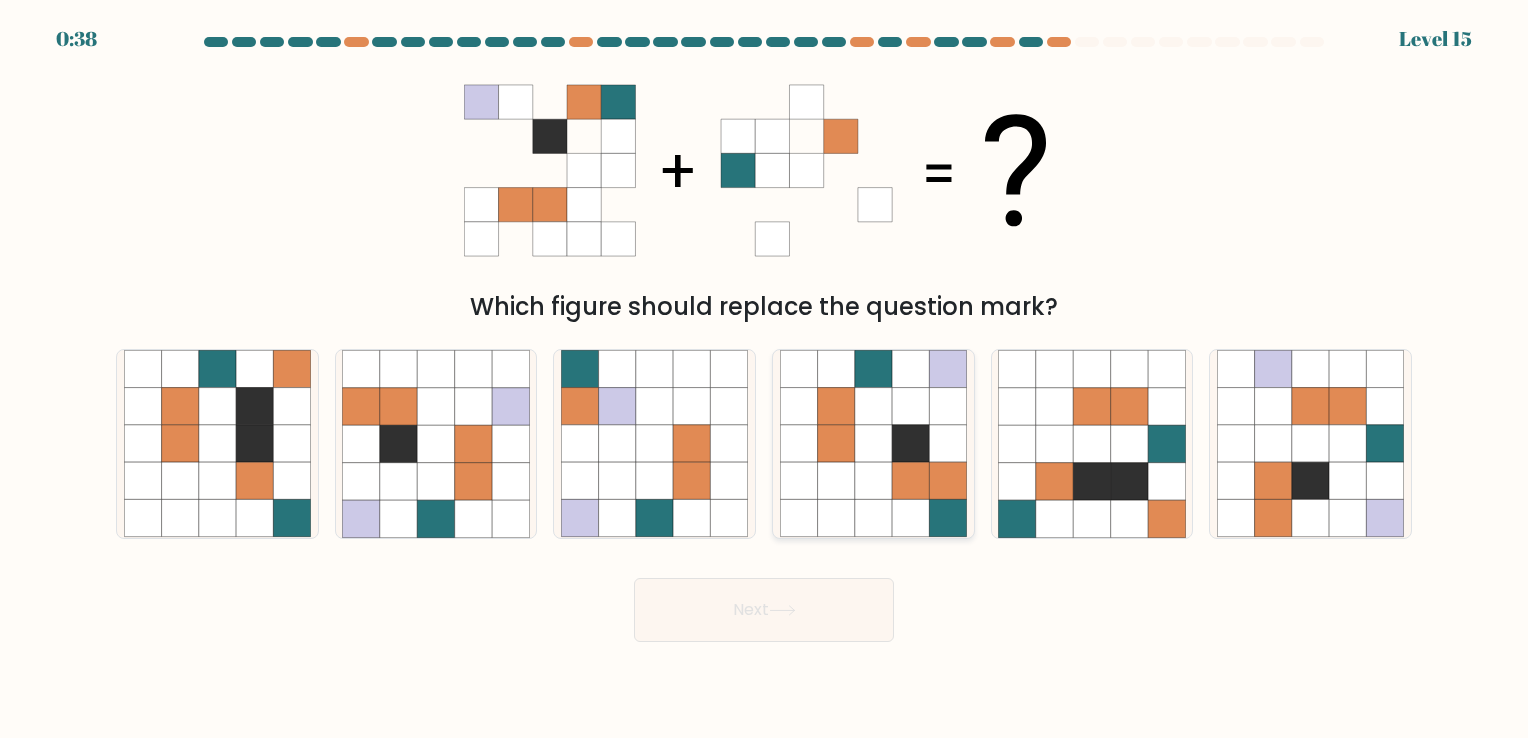 click 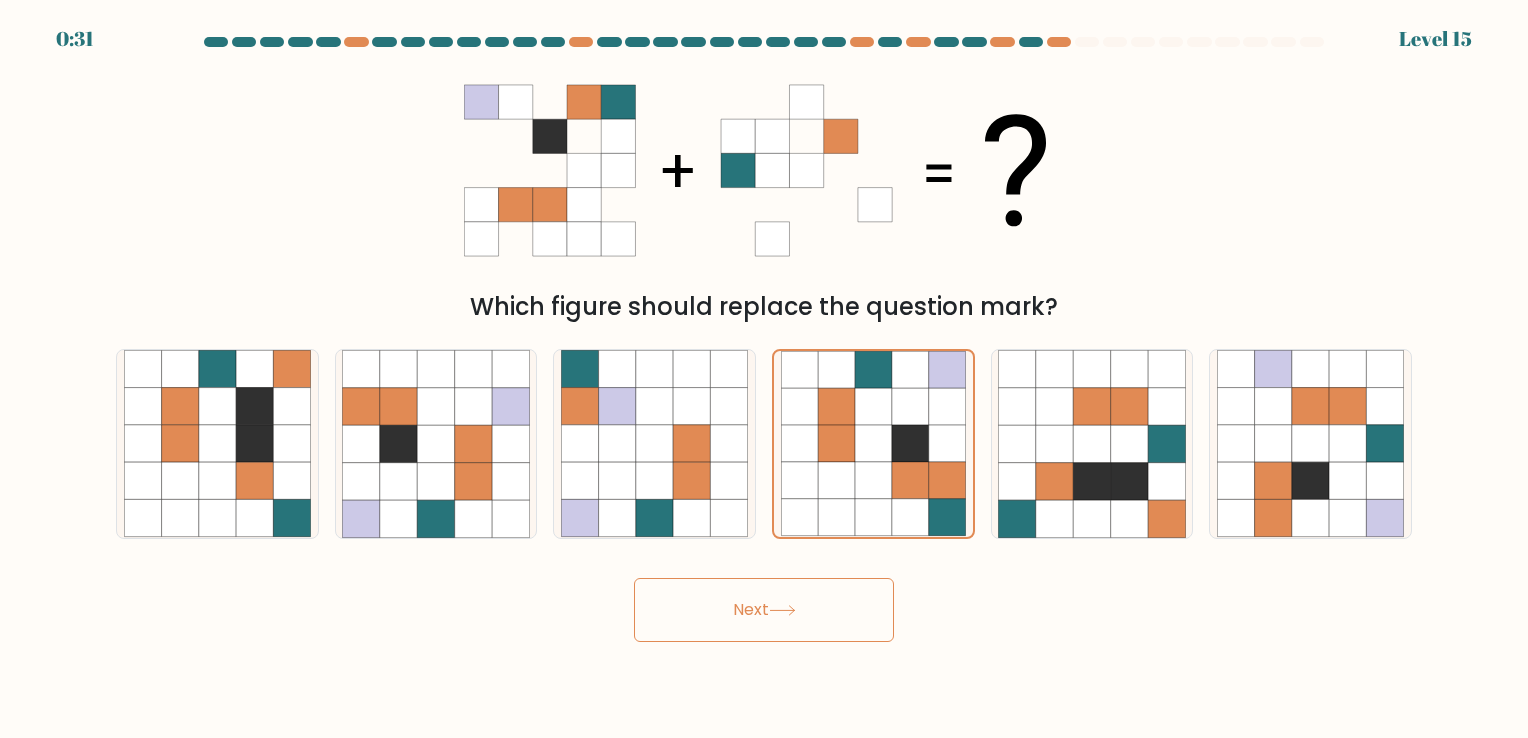 click on "Next" at bounding box center (764, 610) 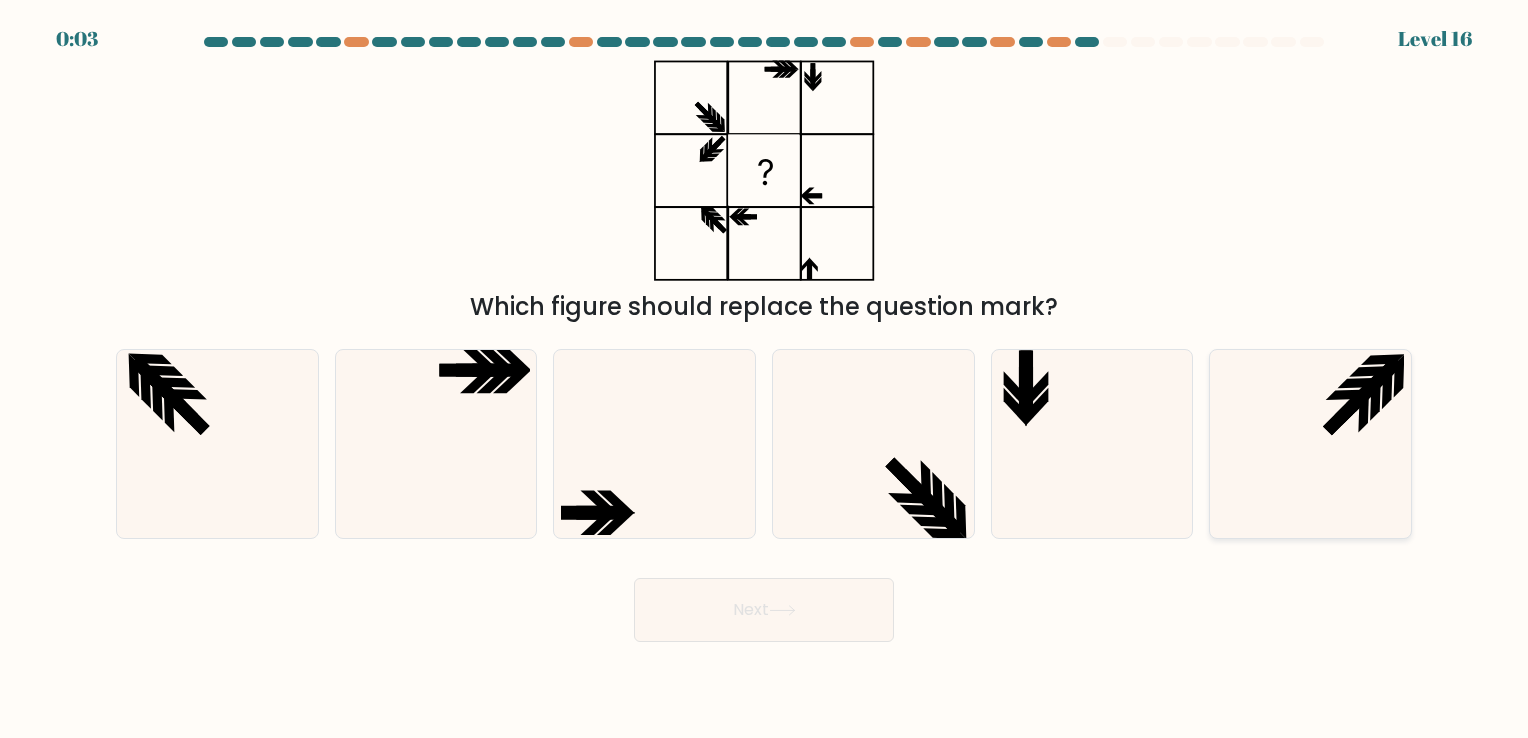 click 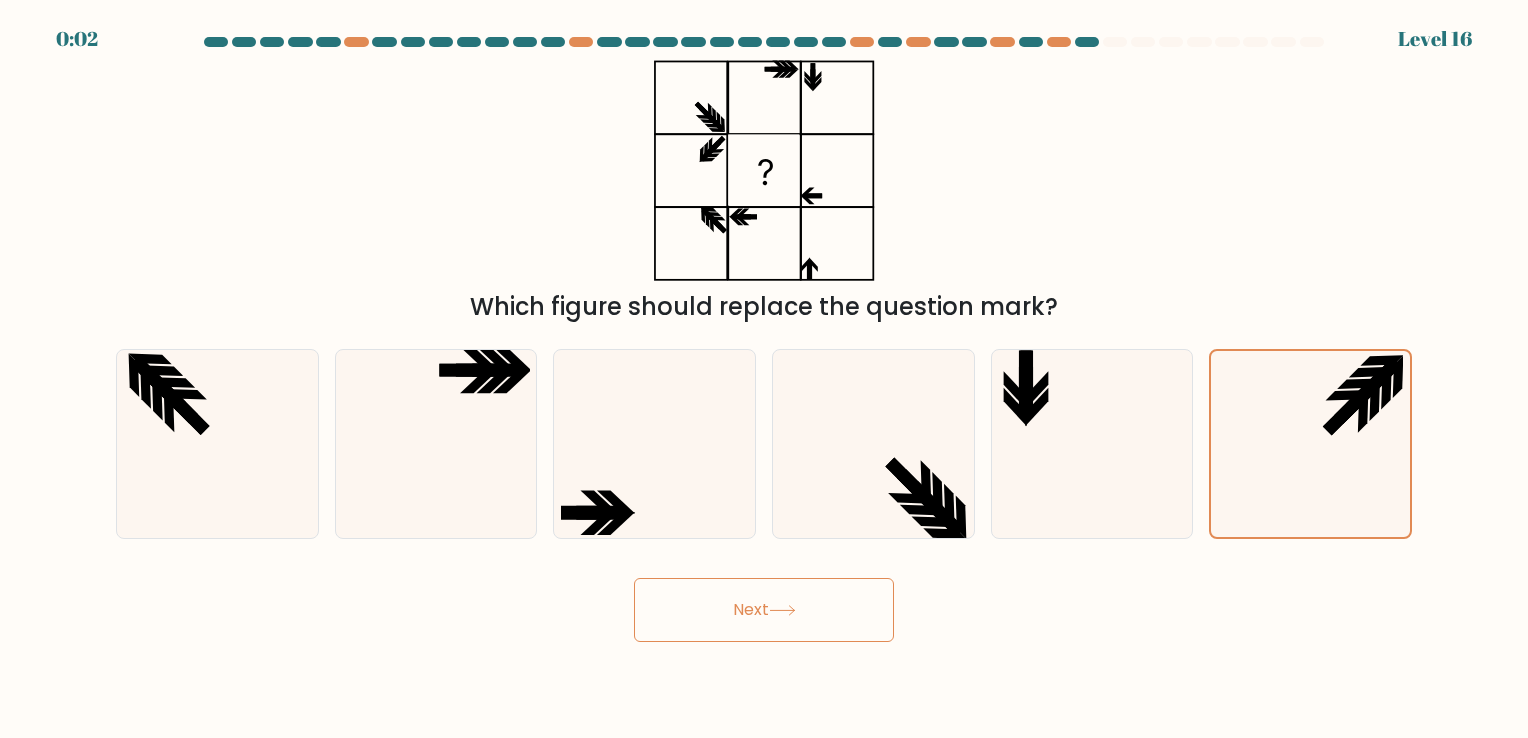 click on "Next" at bounding box center (764, 610) 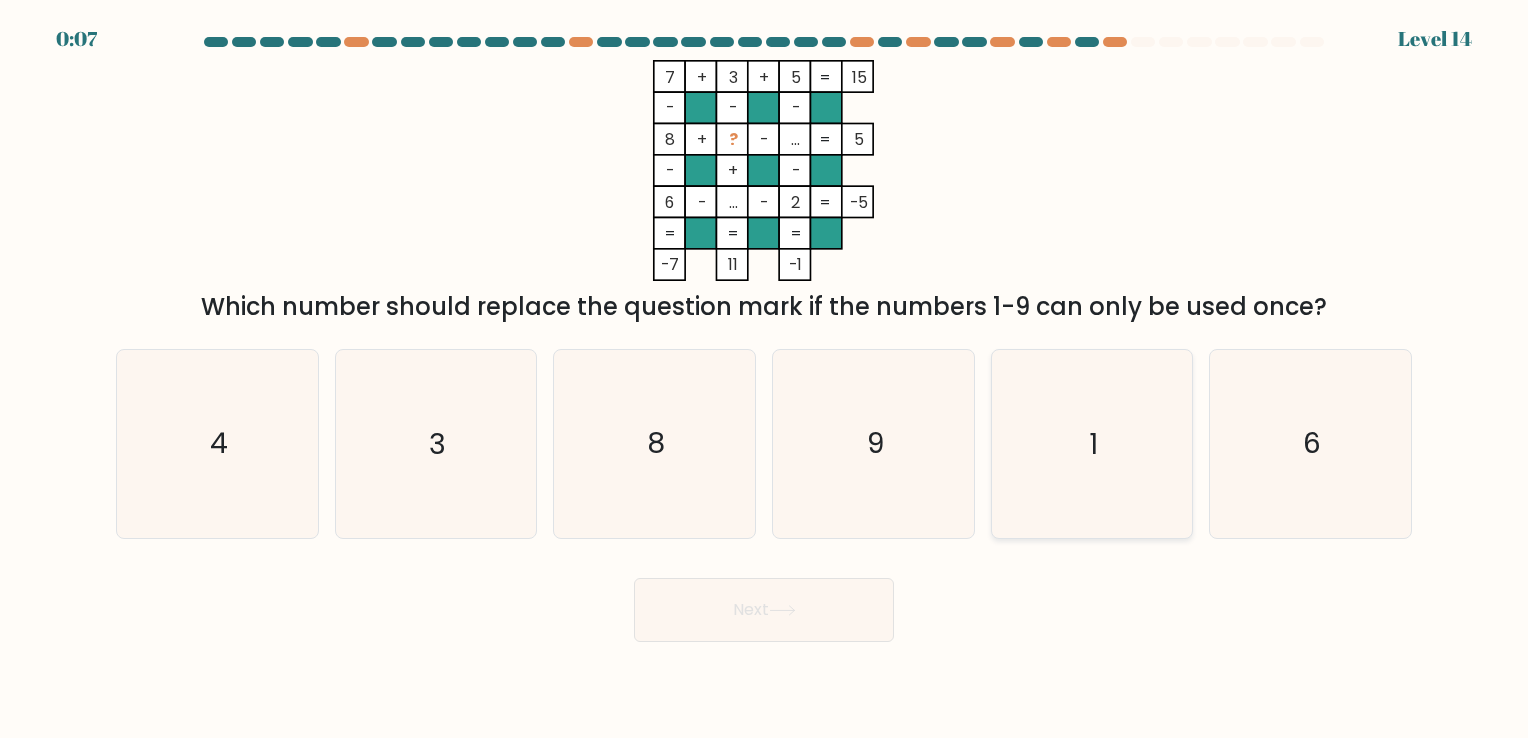 click on "1" 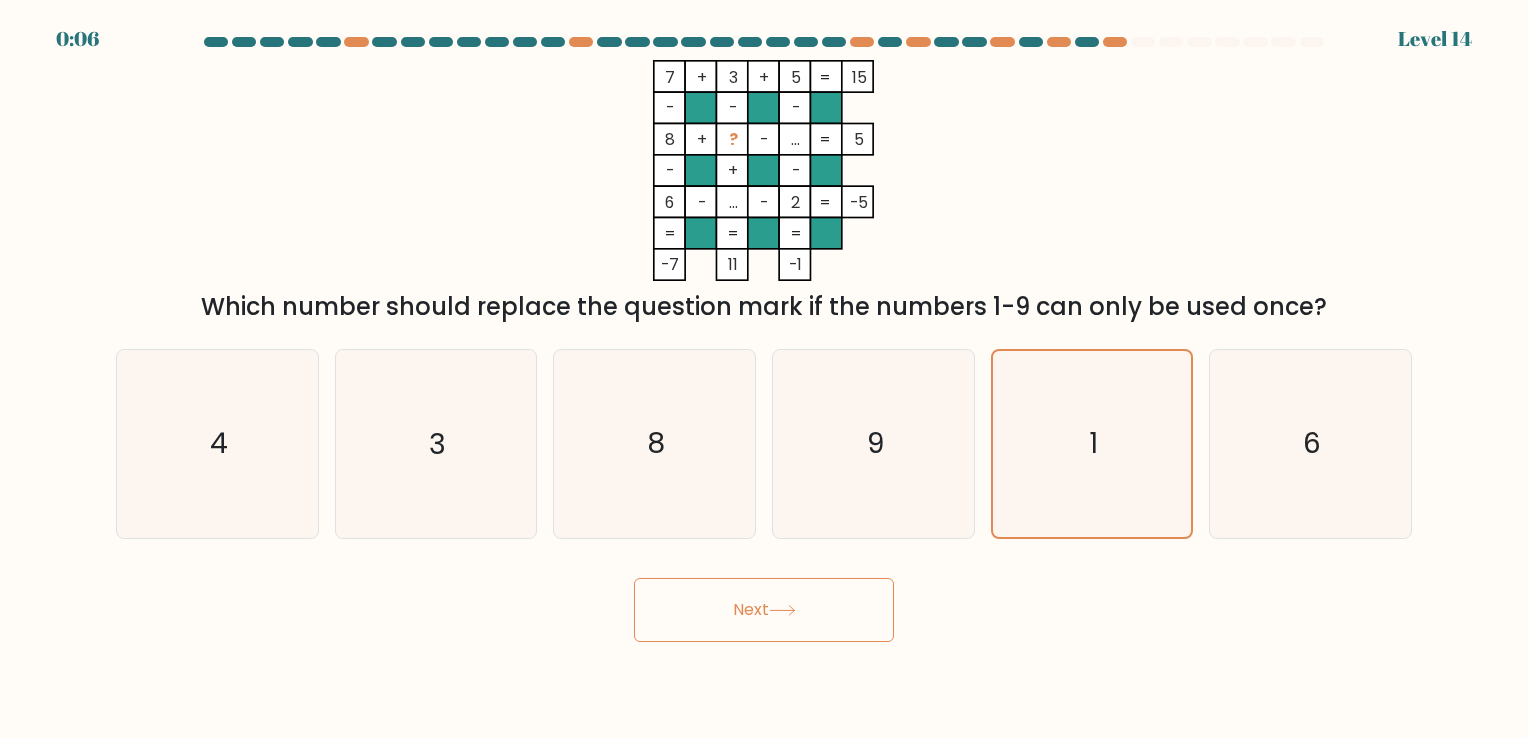 click on "Next" at bounding box center [764, 610] 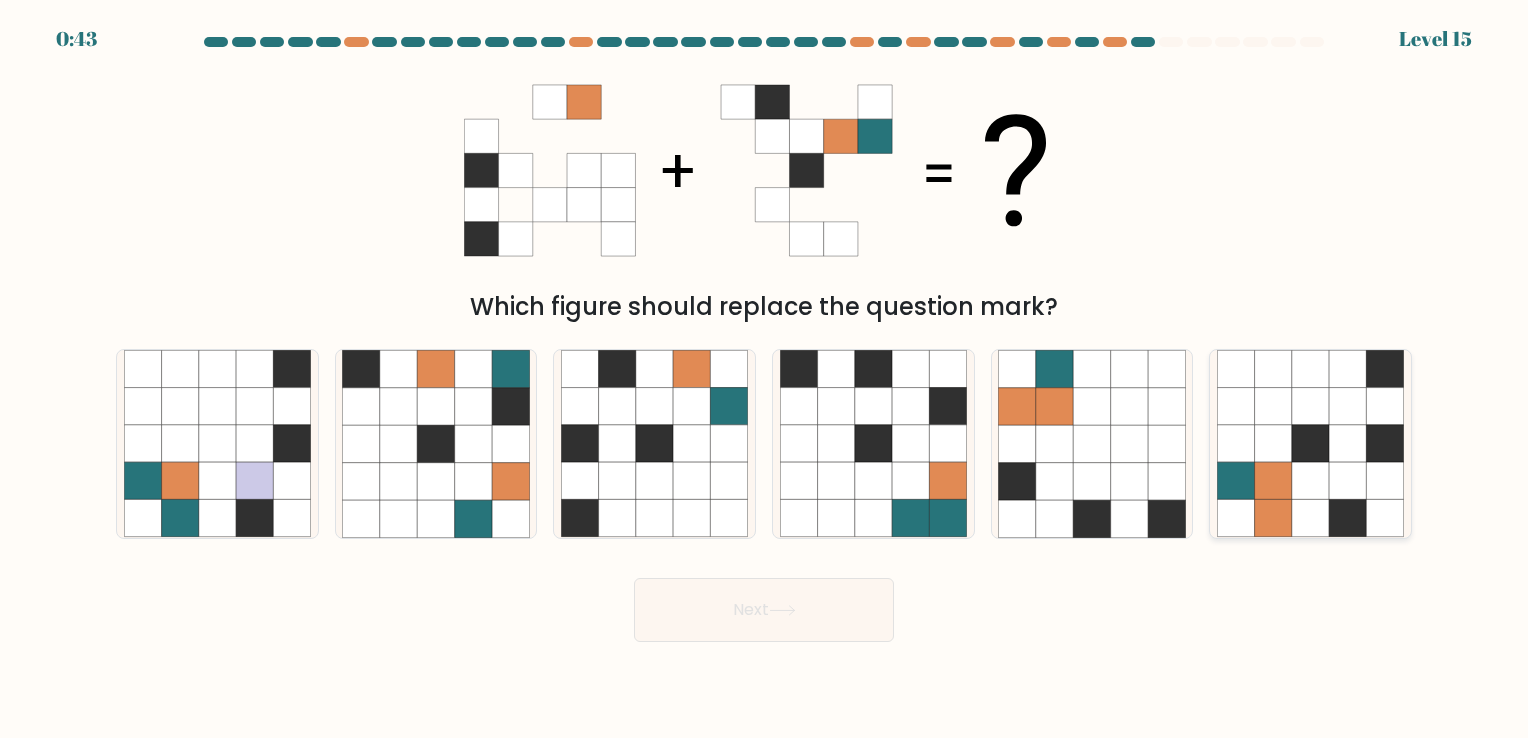 click 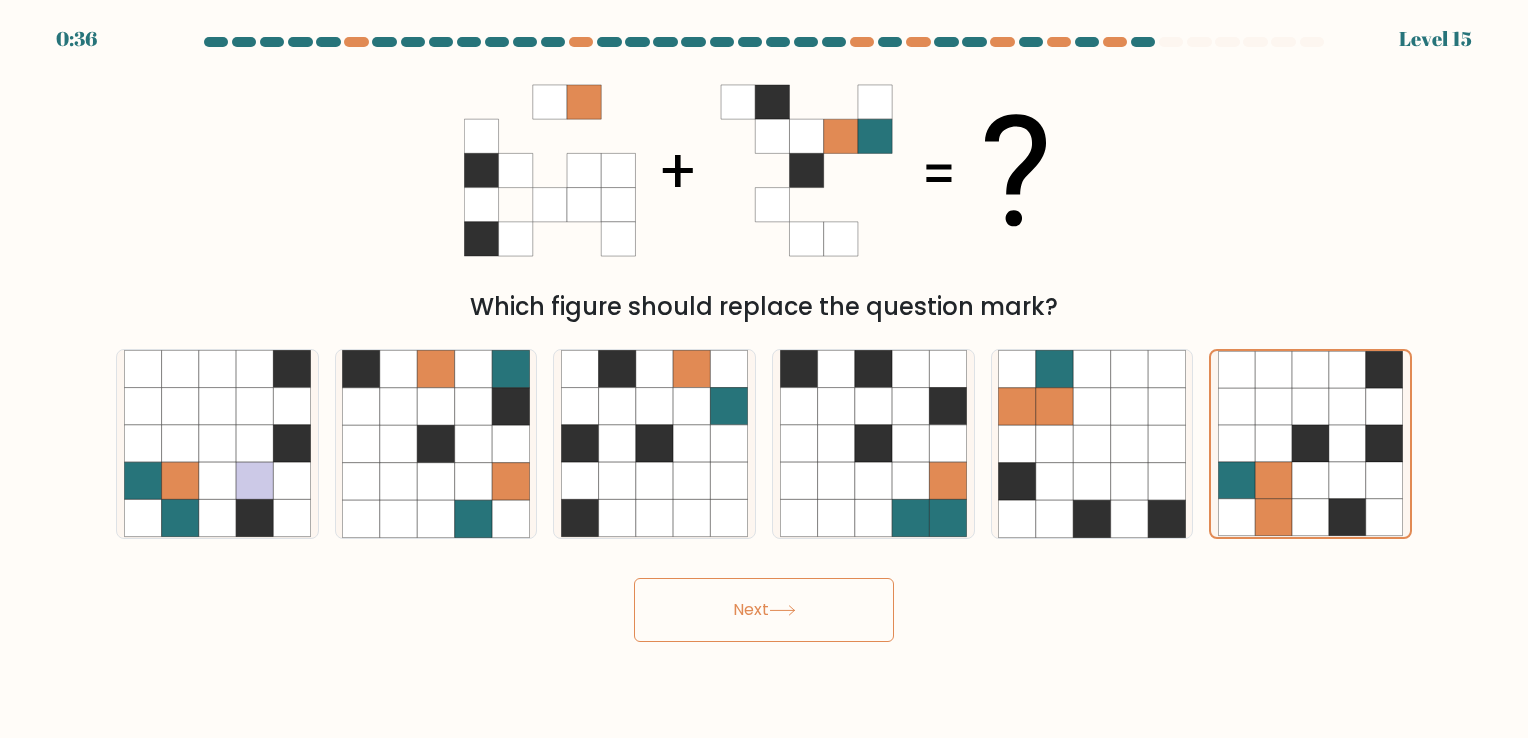 click on "Next" at bounding box center [764, 610] 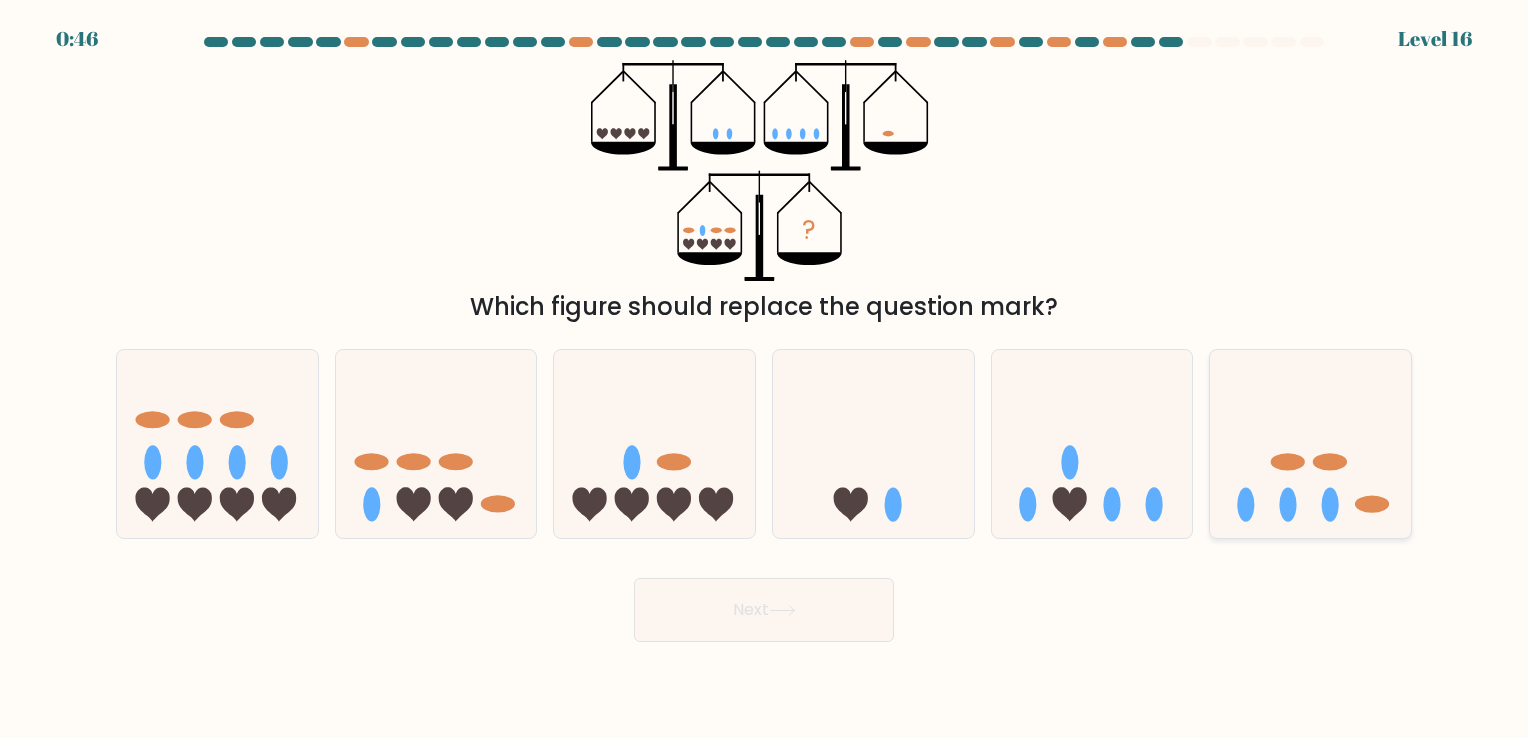 click 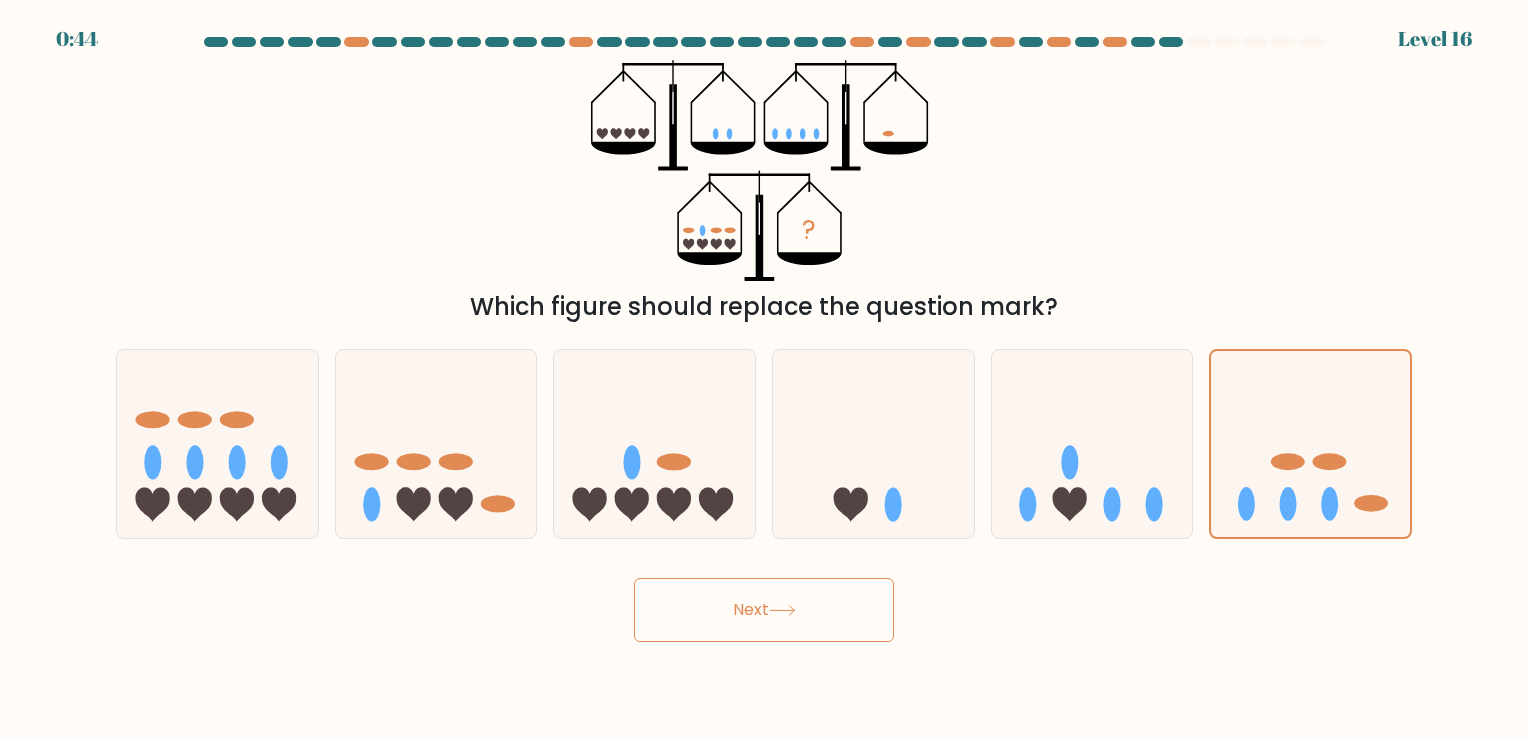 click on "Next" at bounding box center (764, 610) 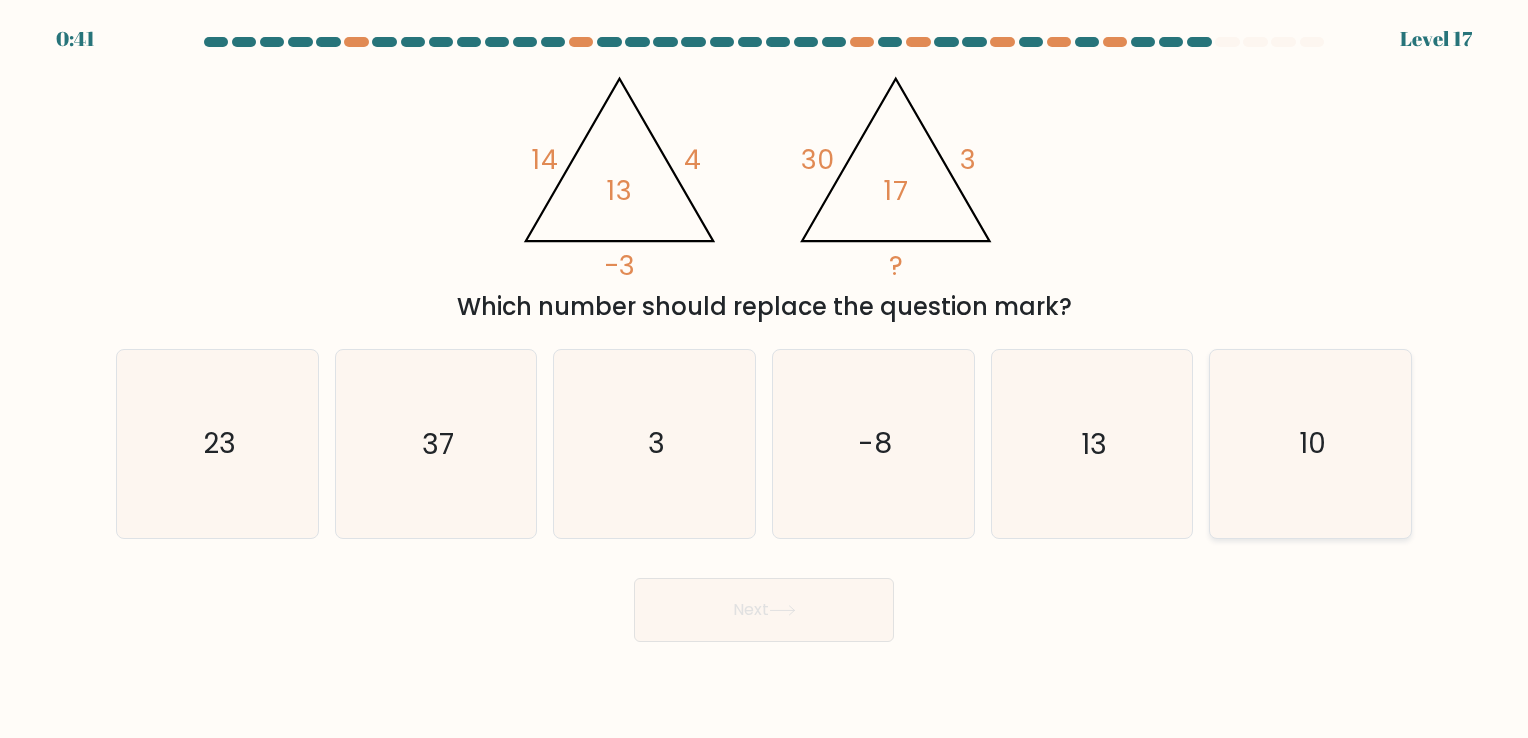 click on "10" 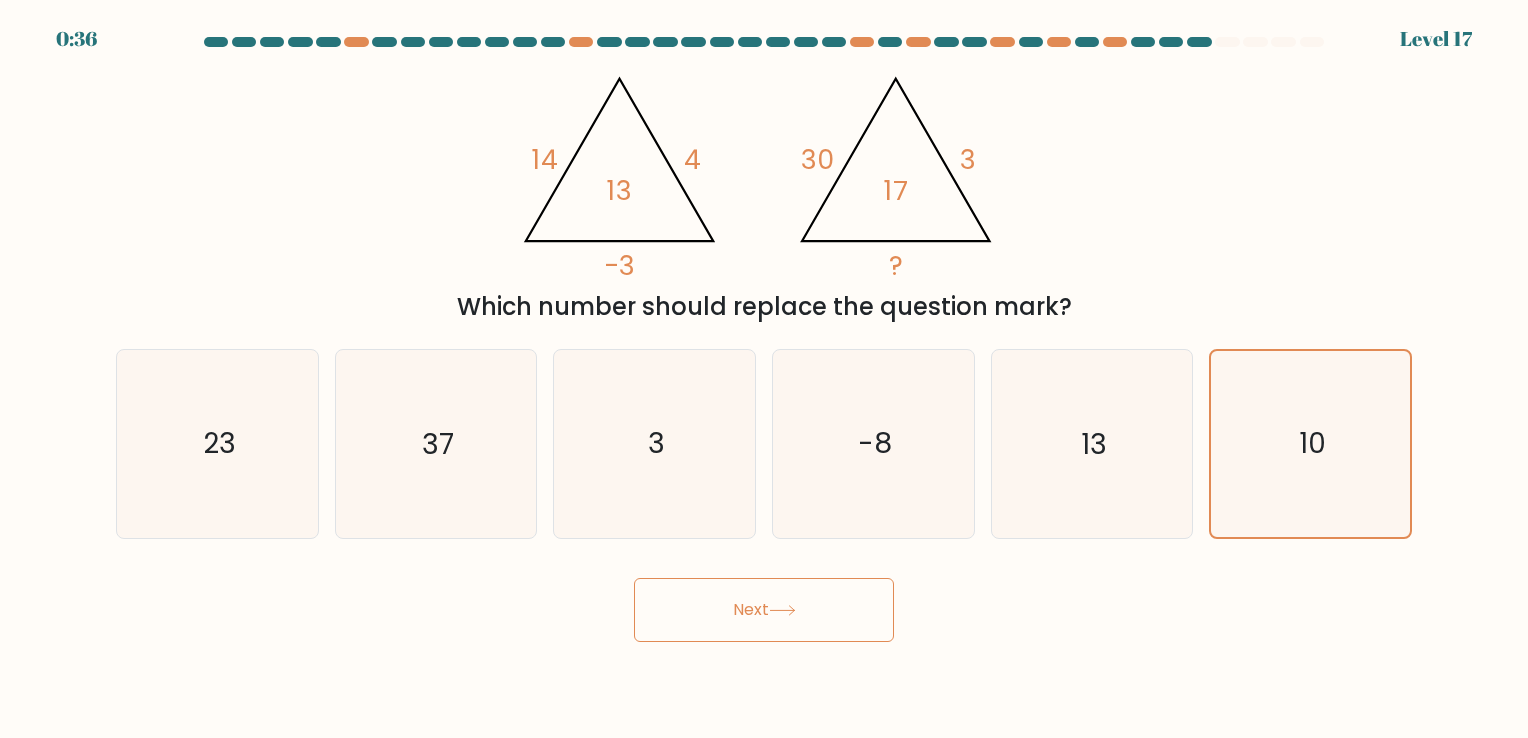 click on "Next" at bounding box center (764, 610) 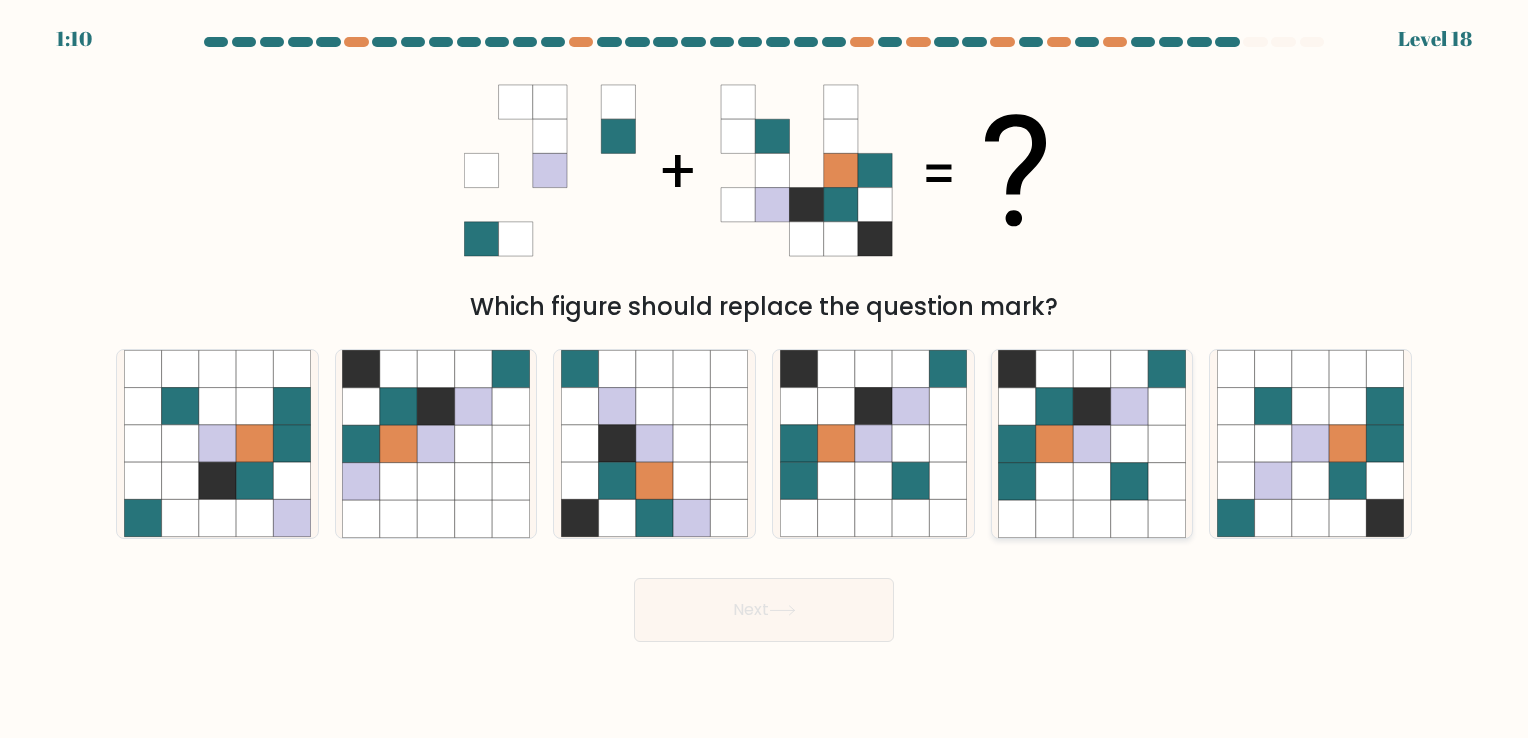 click 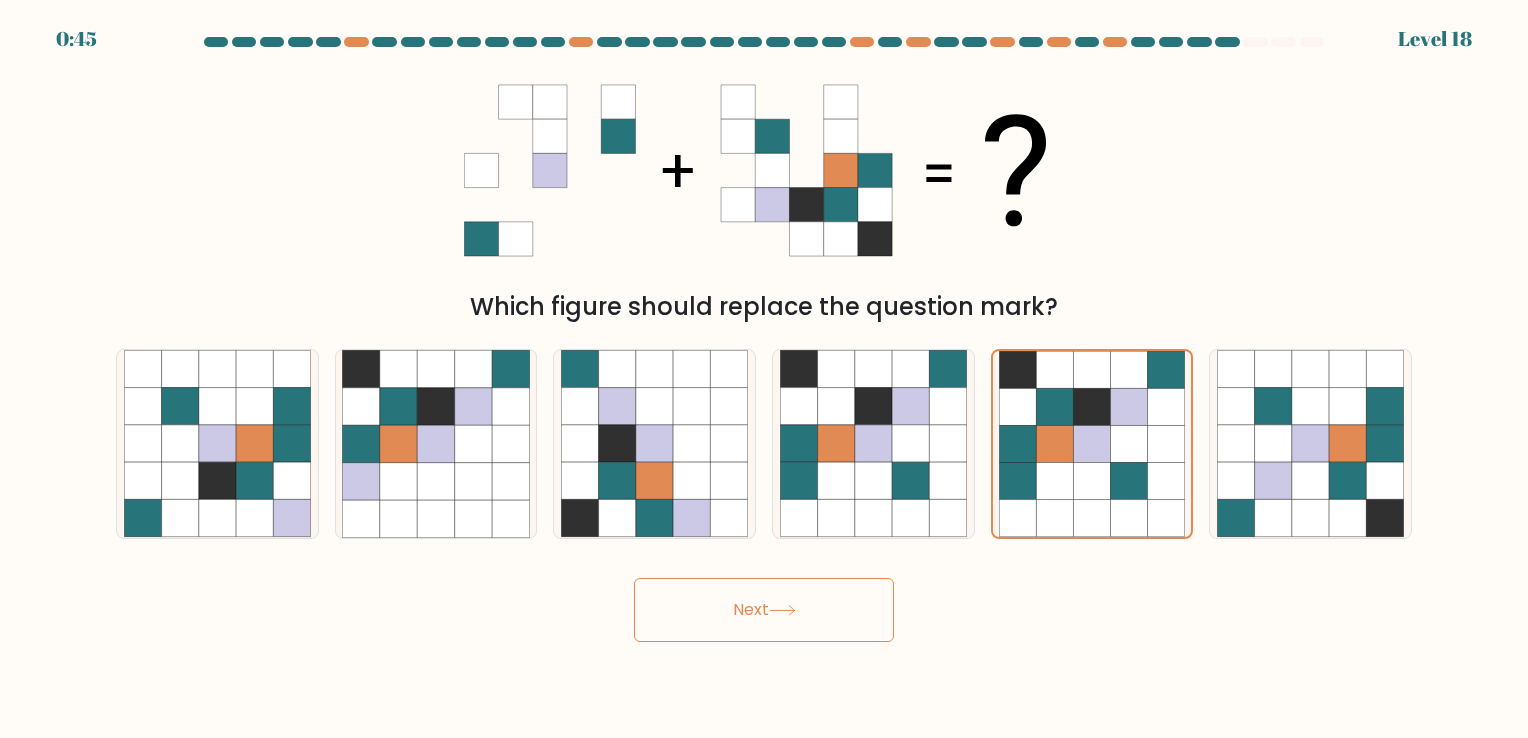 click 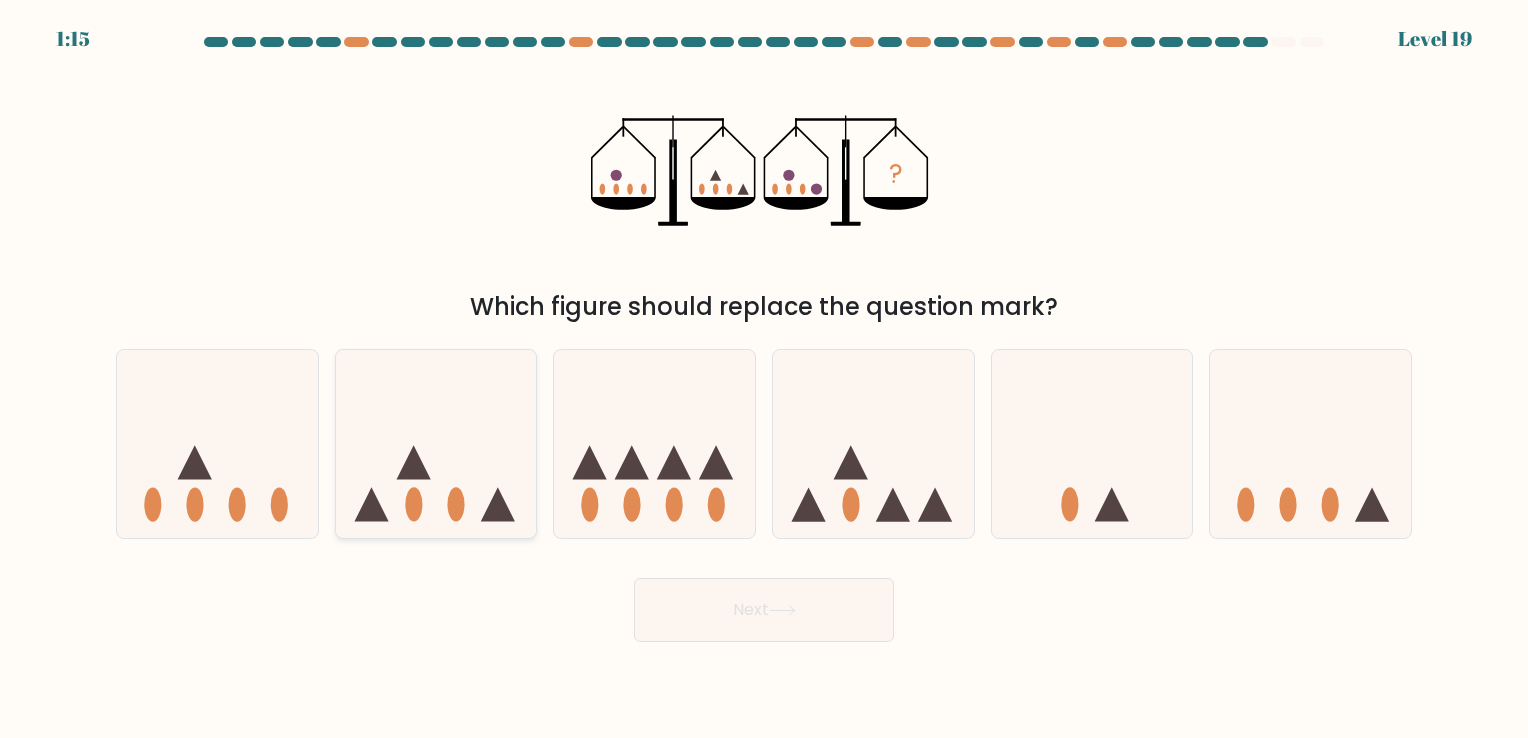 click 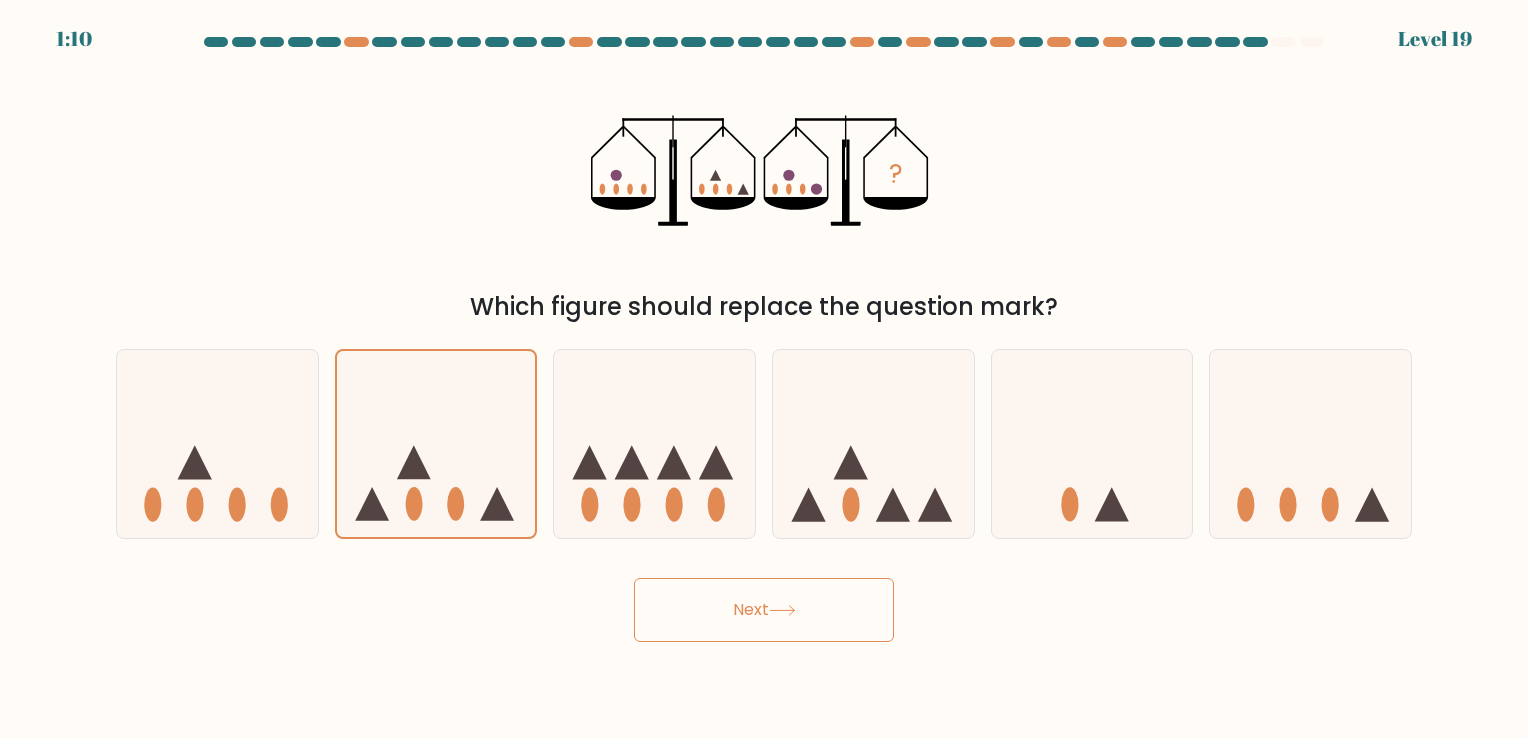 click on "Next" at bounding box center [764, 610] 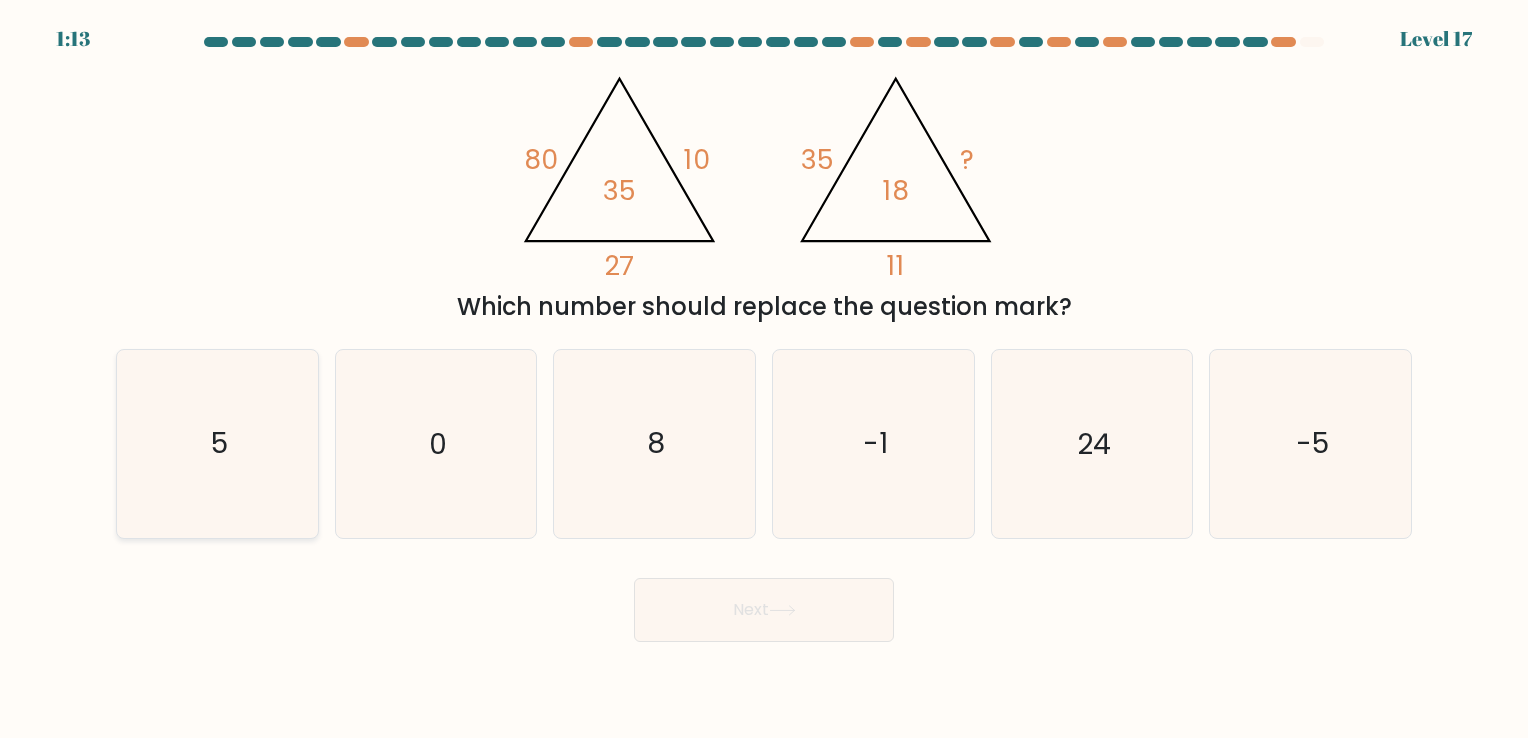 click on "5" 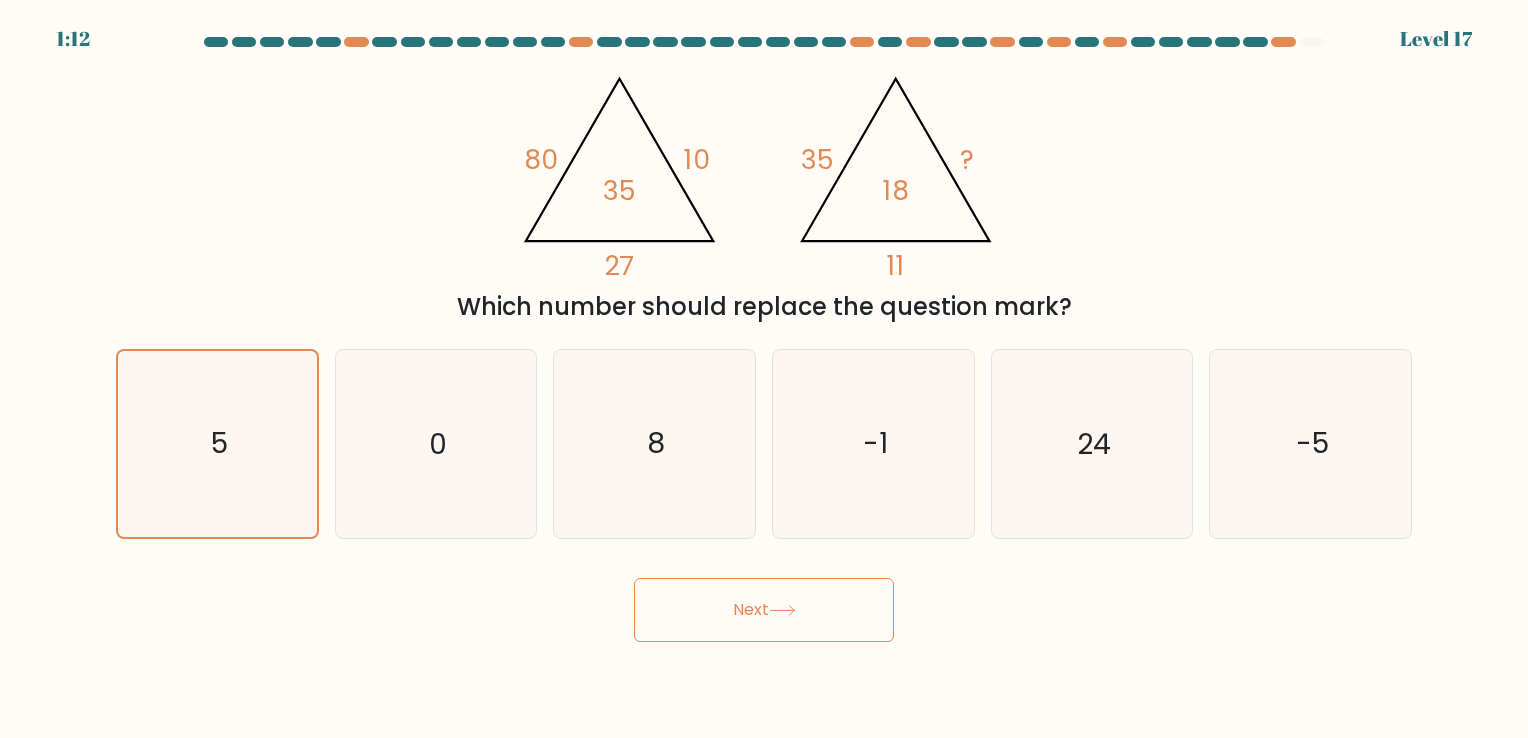 click on "Next" at bounding box center (764, 610) 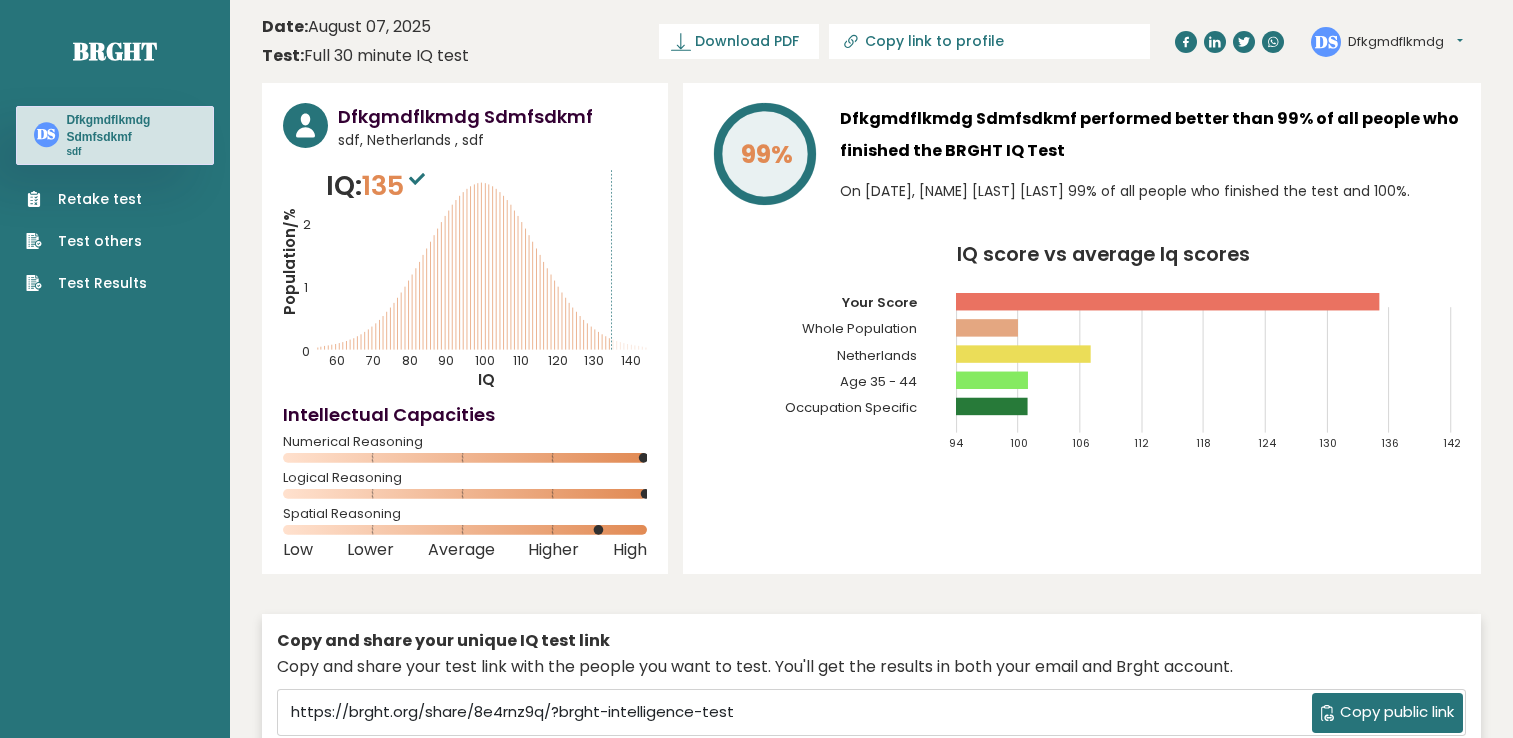 scroll, scrollTop: 0, scrollLeft: 0, axis: both 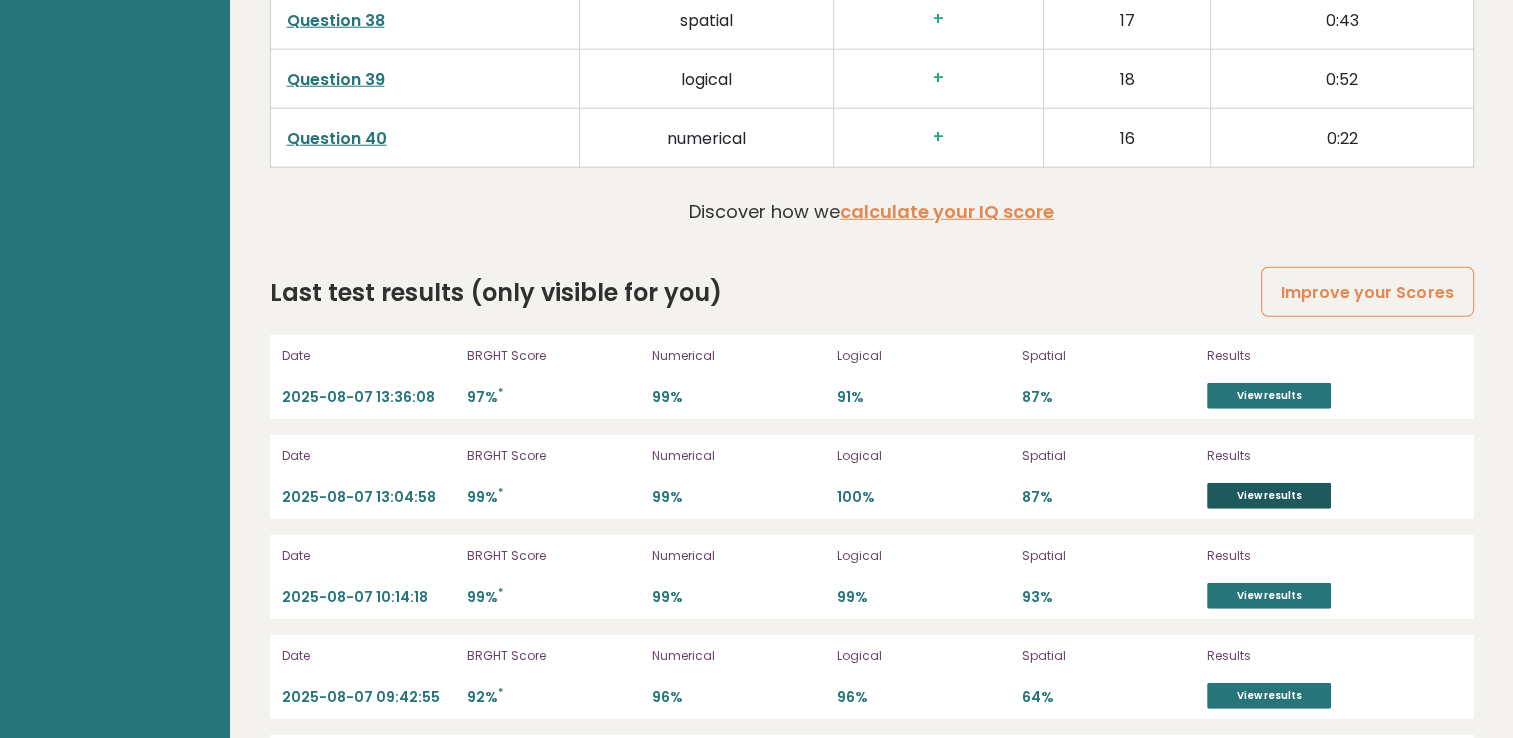 click on "View results" at bounding box center (1269, 496) 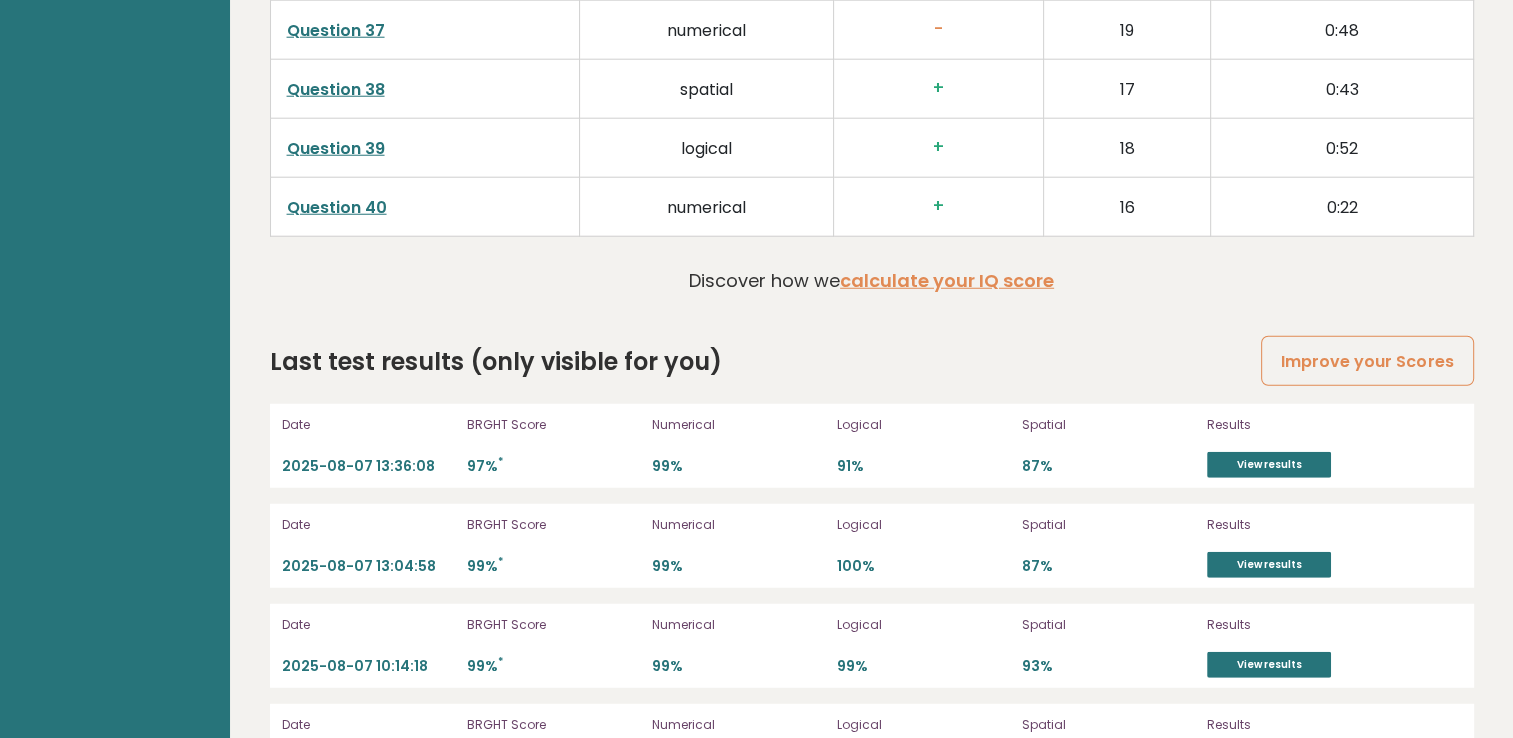scroll, scrollTop: 5392, scrollLeft: 0, axis: vertical 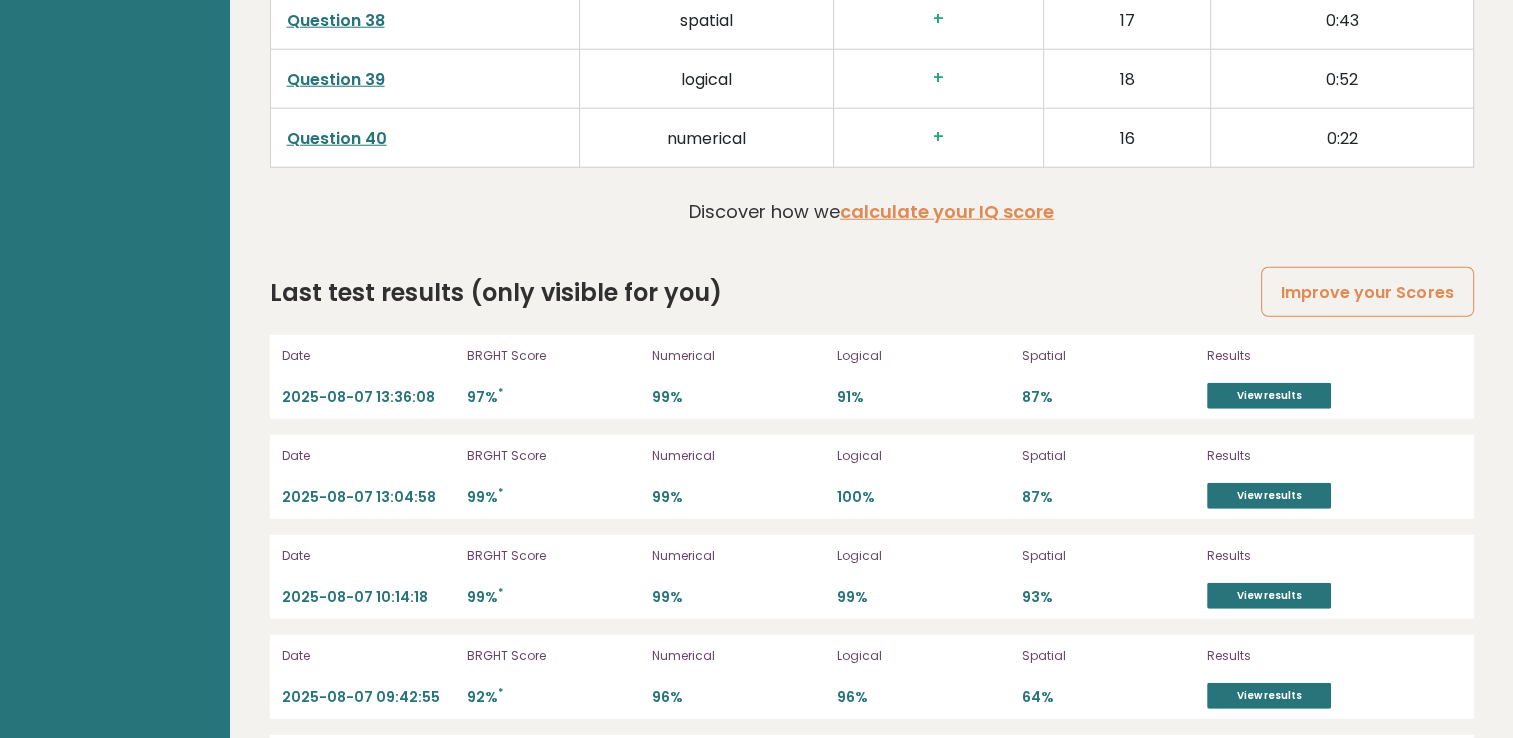 click on "Results
View results" at bounding box center [1312, 377] 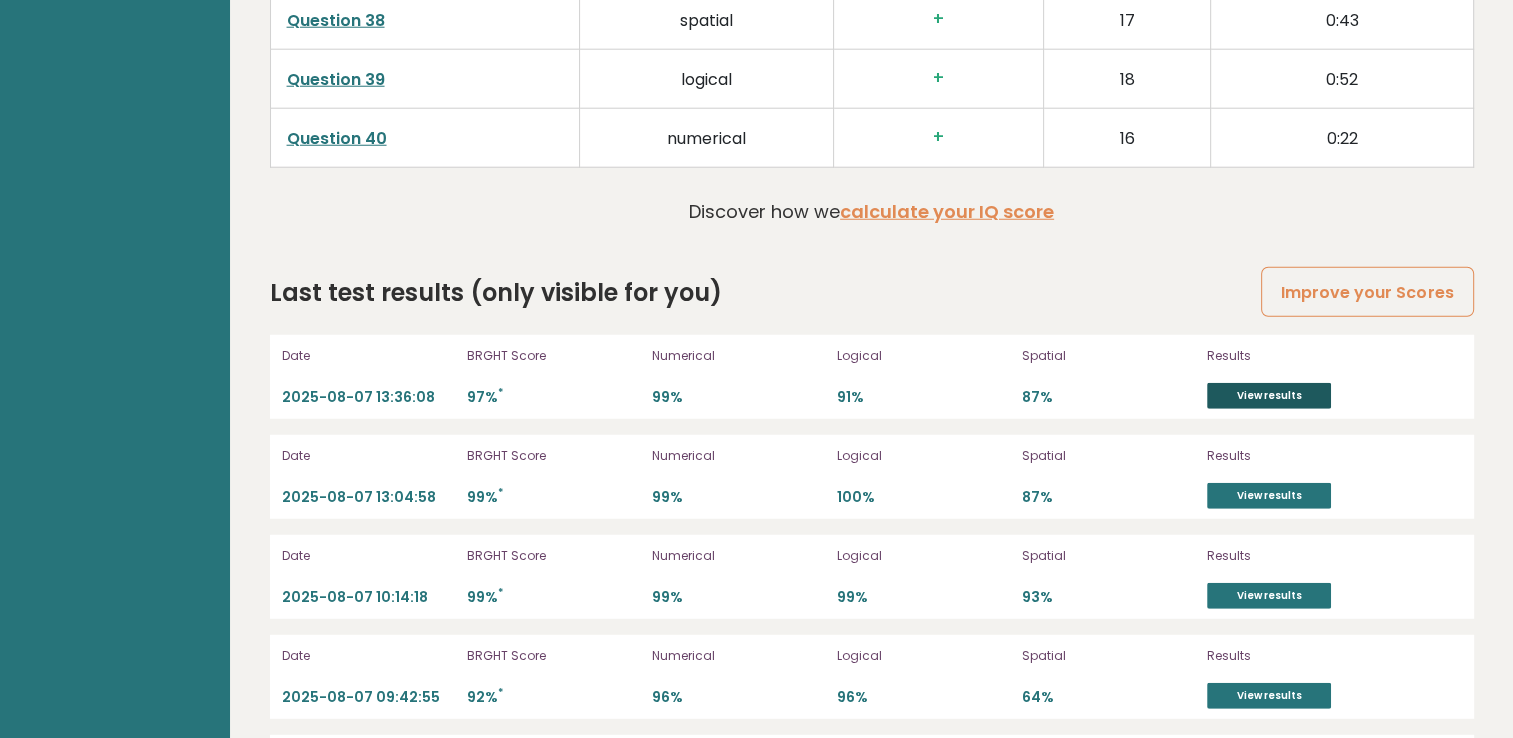 click on "View results" at bounding box center [1269, 396] 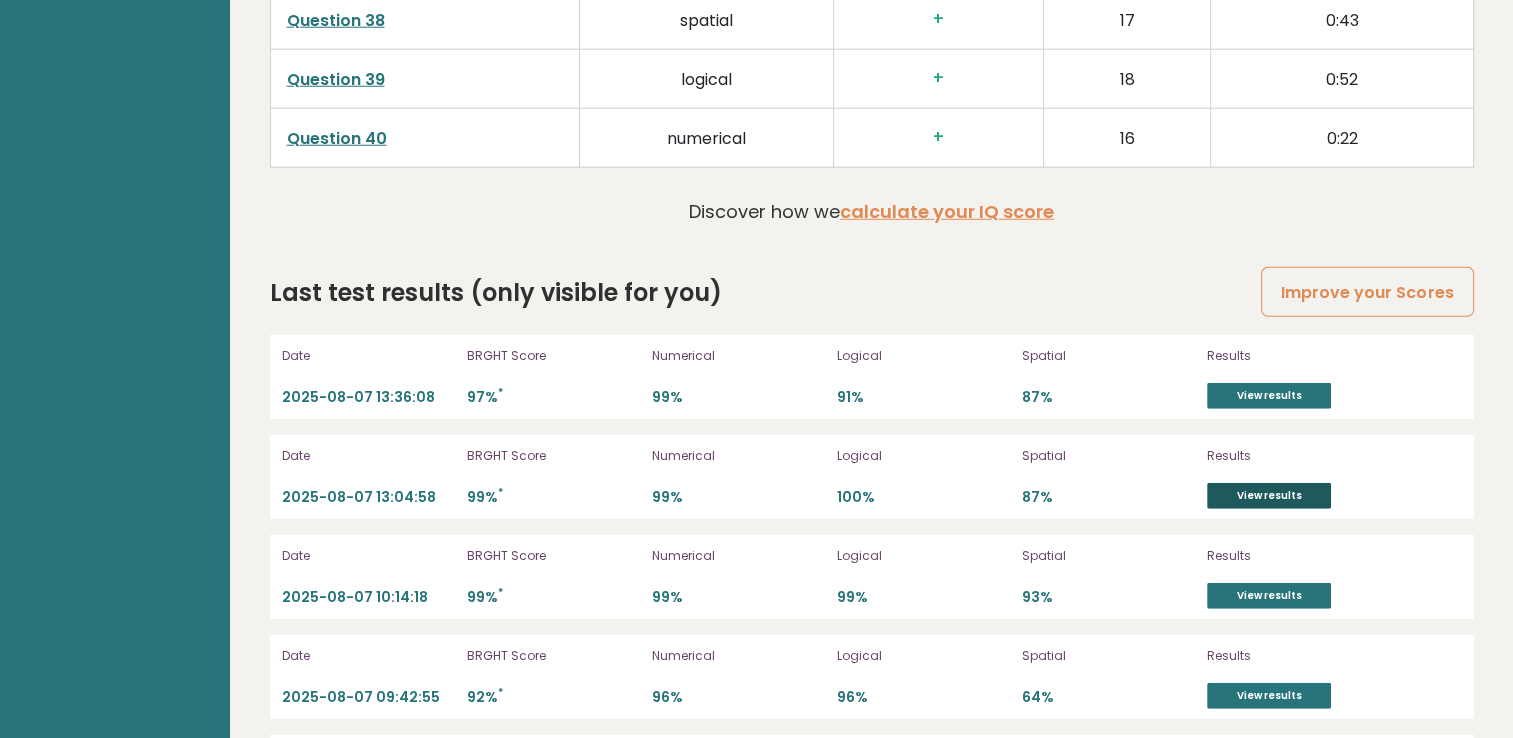 click on "View results" at bounding box center (1269, 496) 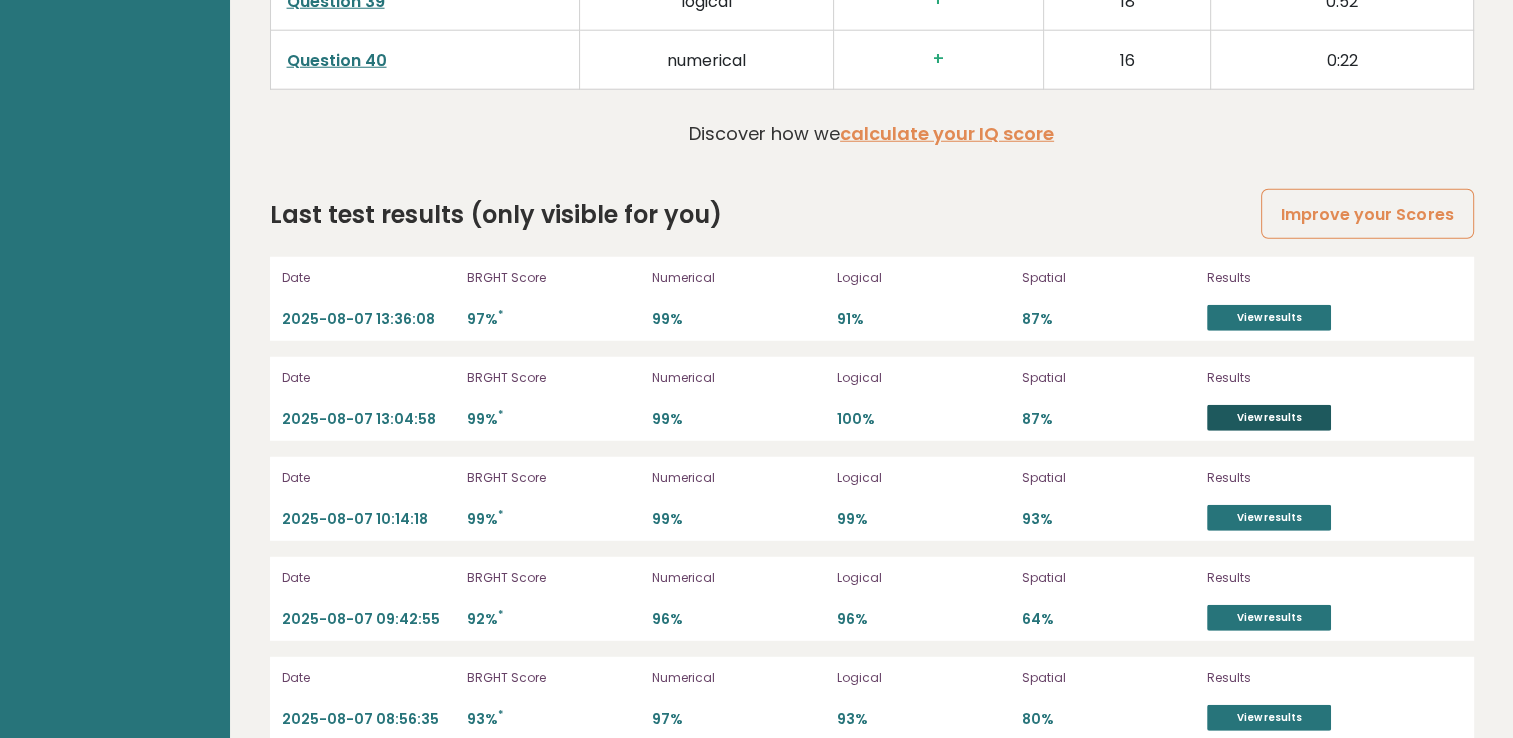 scroll, scrollTop: 5492, scrollLeft: 0, axis: vertical 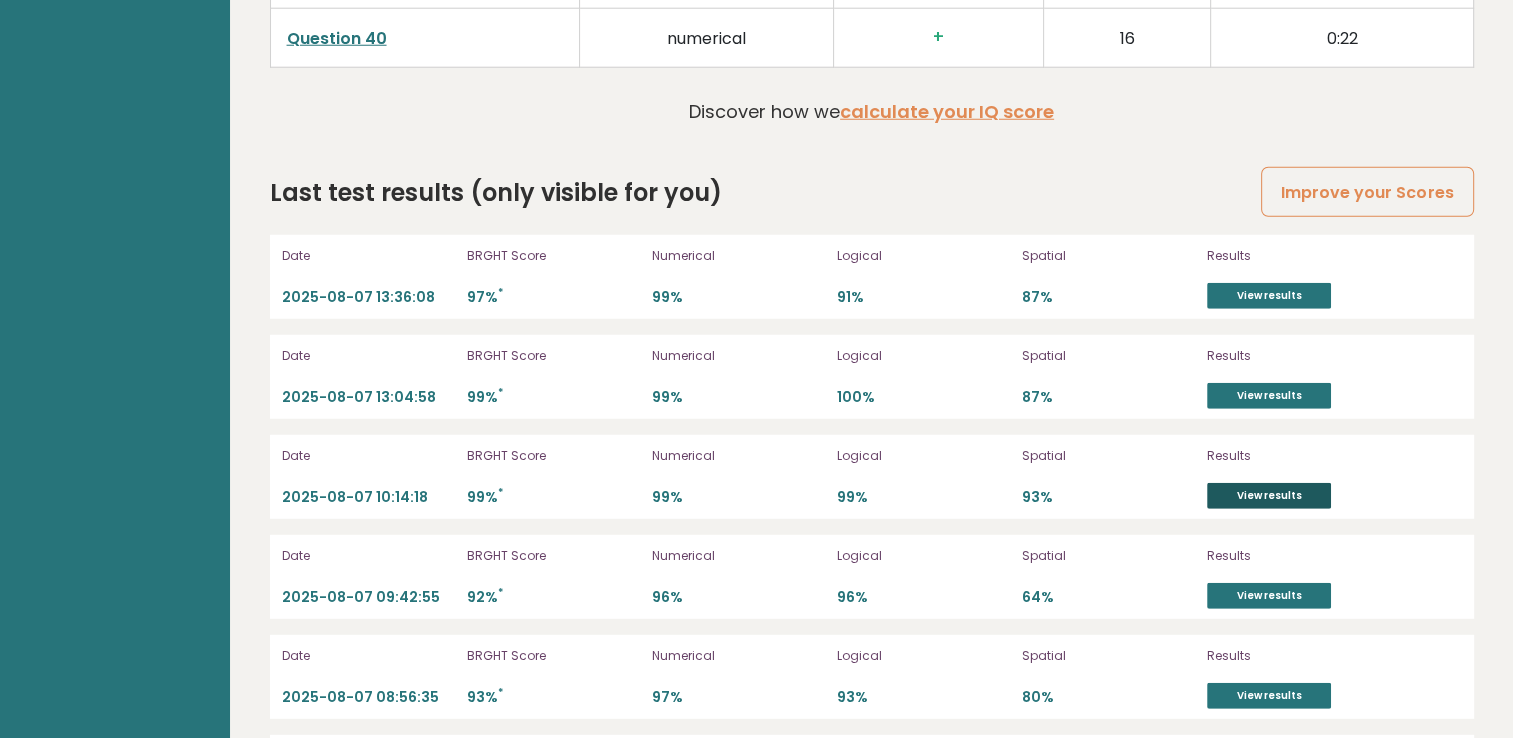 click on "View results" at bounding box center (1269, 496) 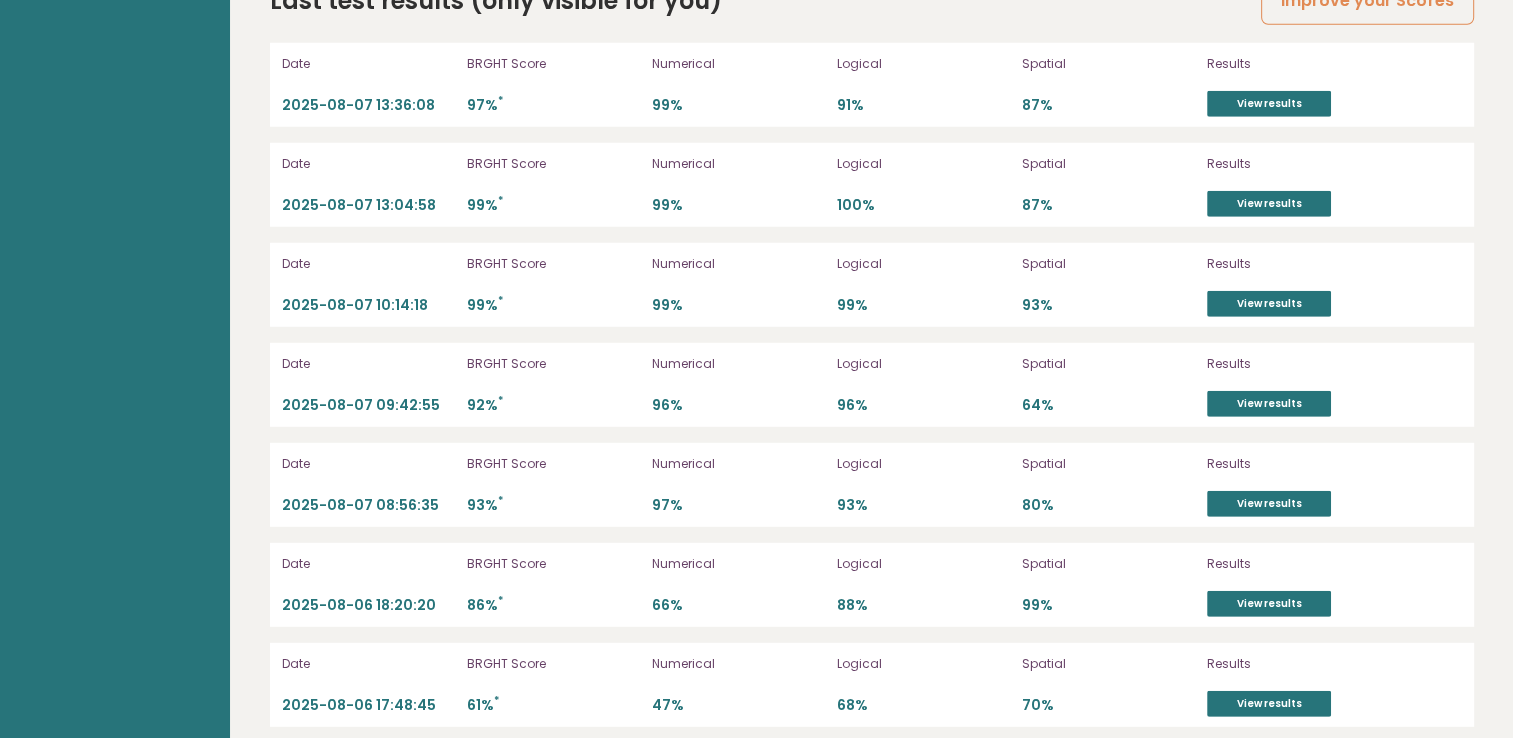 scroll, scrollTop: 5692, scrollLeft: 0, axis: vertical 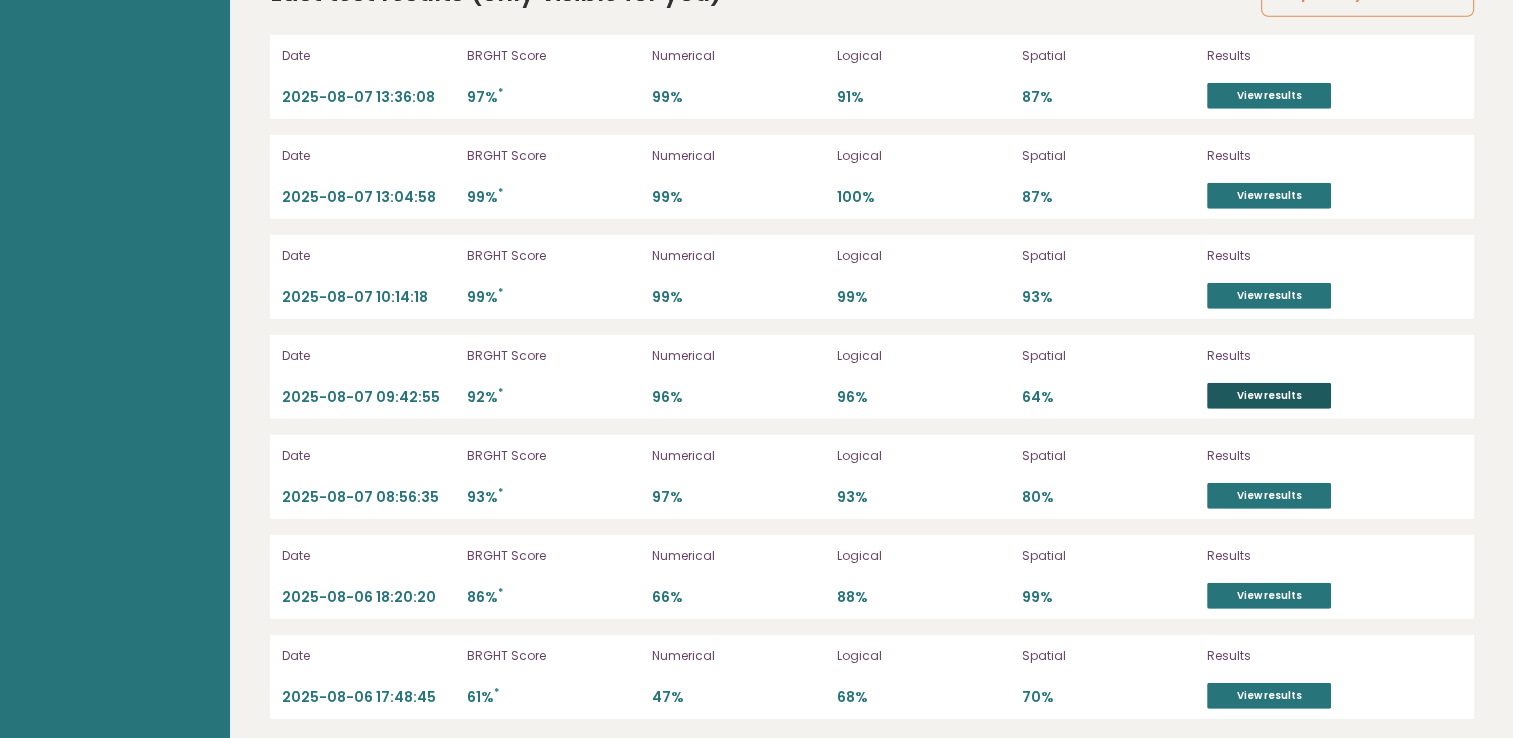 click on "View results" at bounding box center (1269, 396) 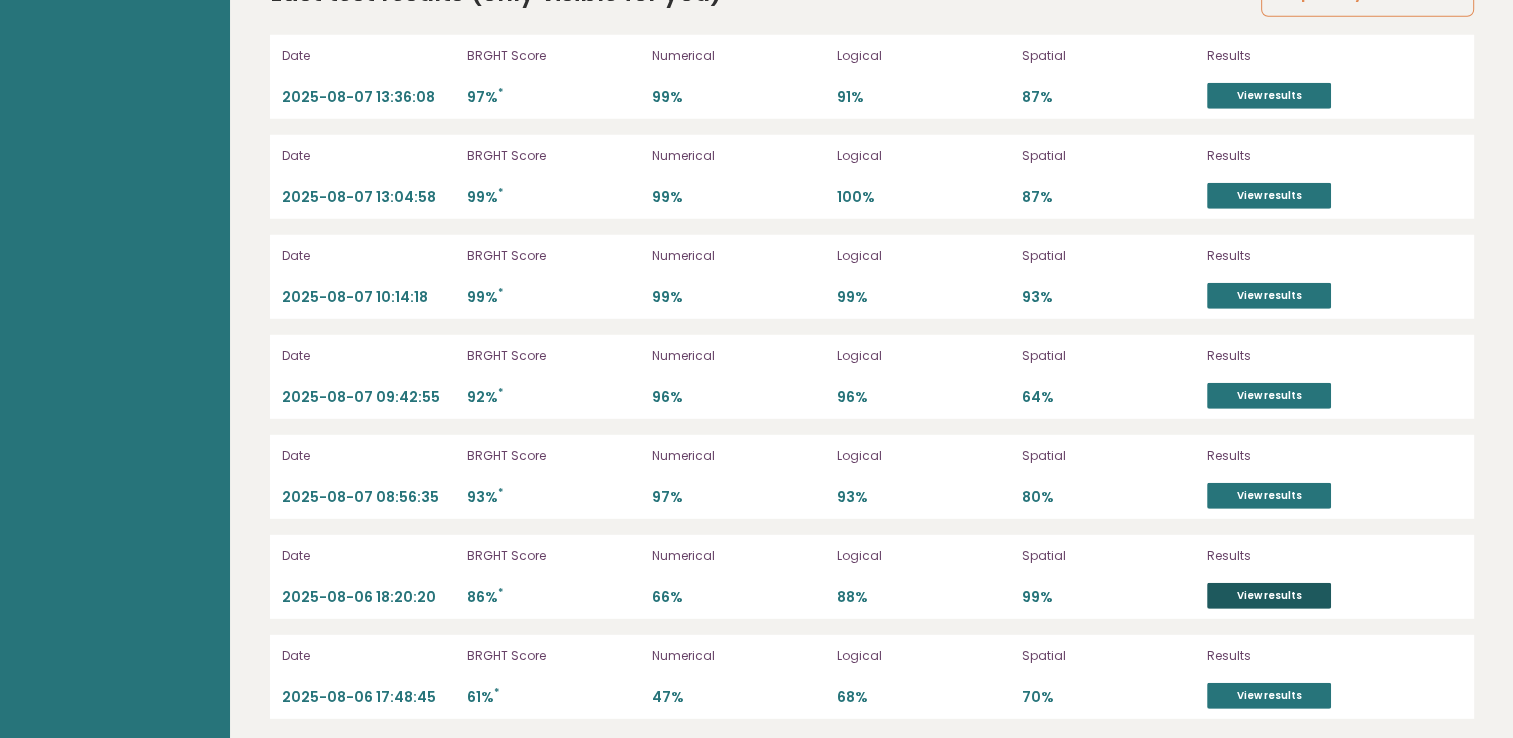 click on "View results" at bounding box center [1269, 596] 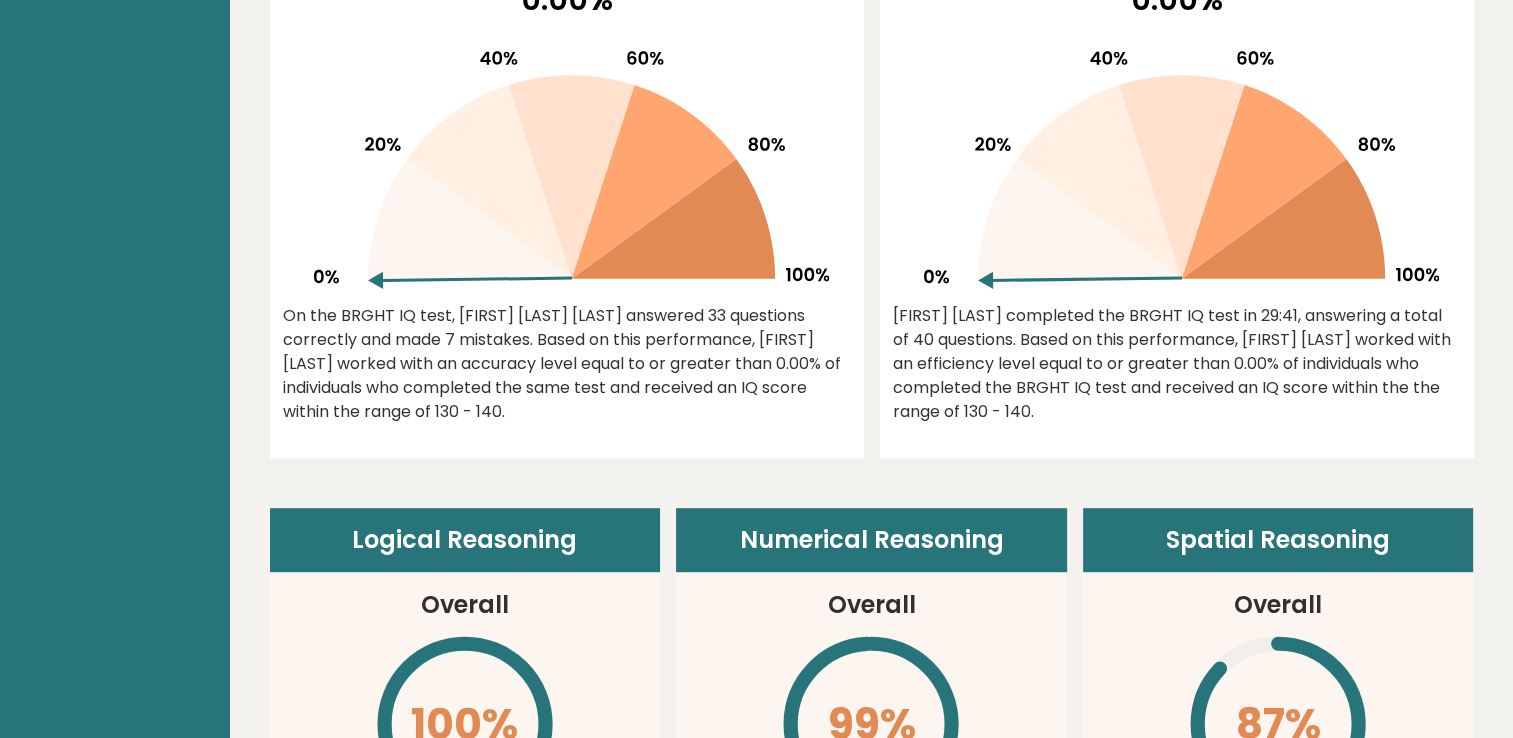 scroll, scrollTop: 0, scrollLeft: 0, axis: both 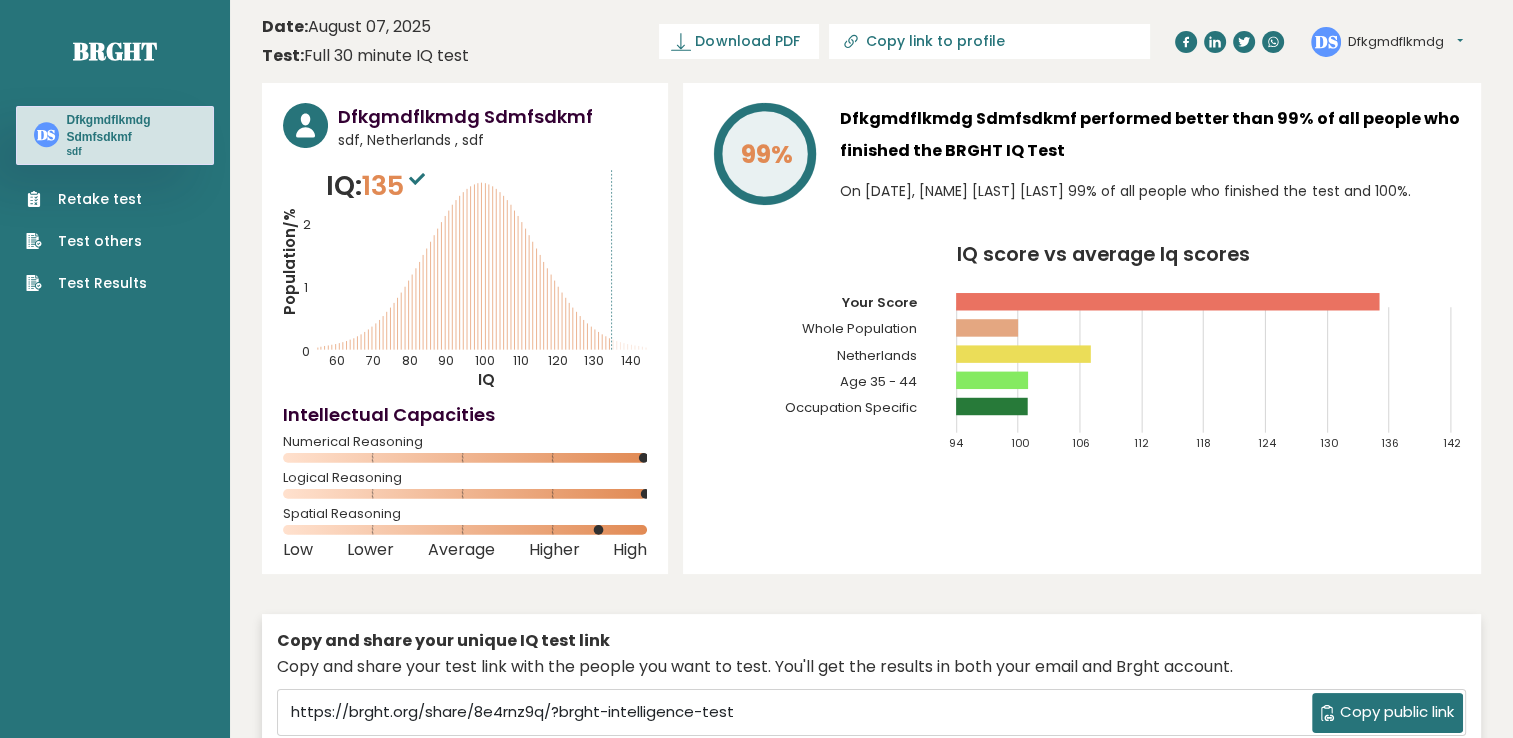 drag, startPoint x: 979, startPoint y: 446, endPoint x: 822, endPoint y: 86, distance: 392.74545 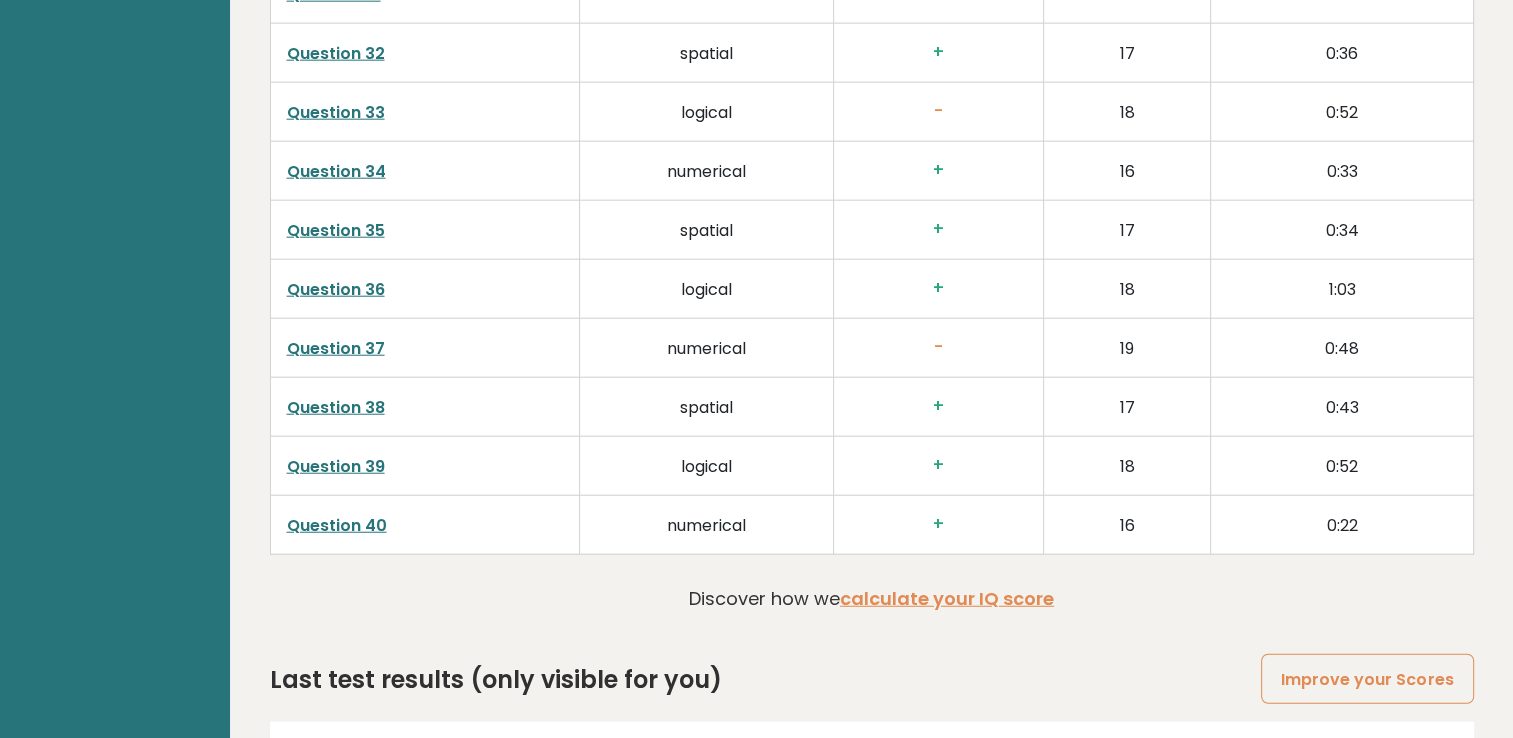scroll, scrollTop: 4983, scrollLeft: 0, axis: vertical 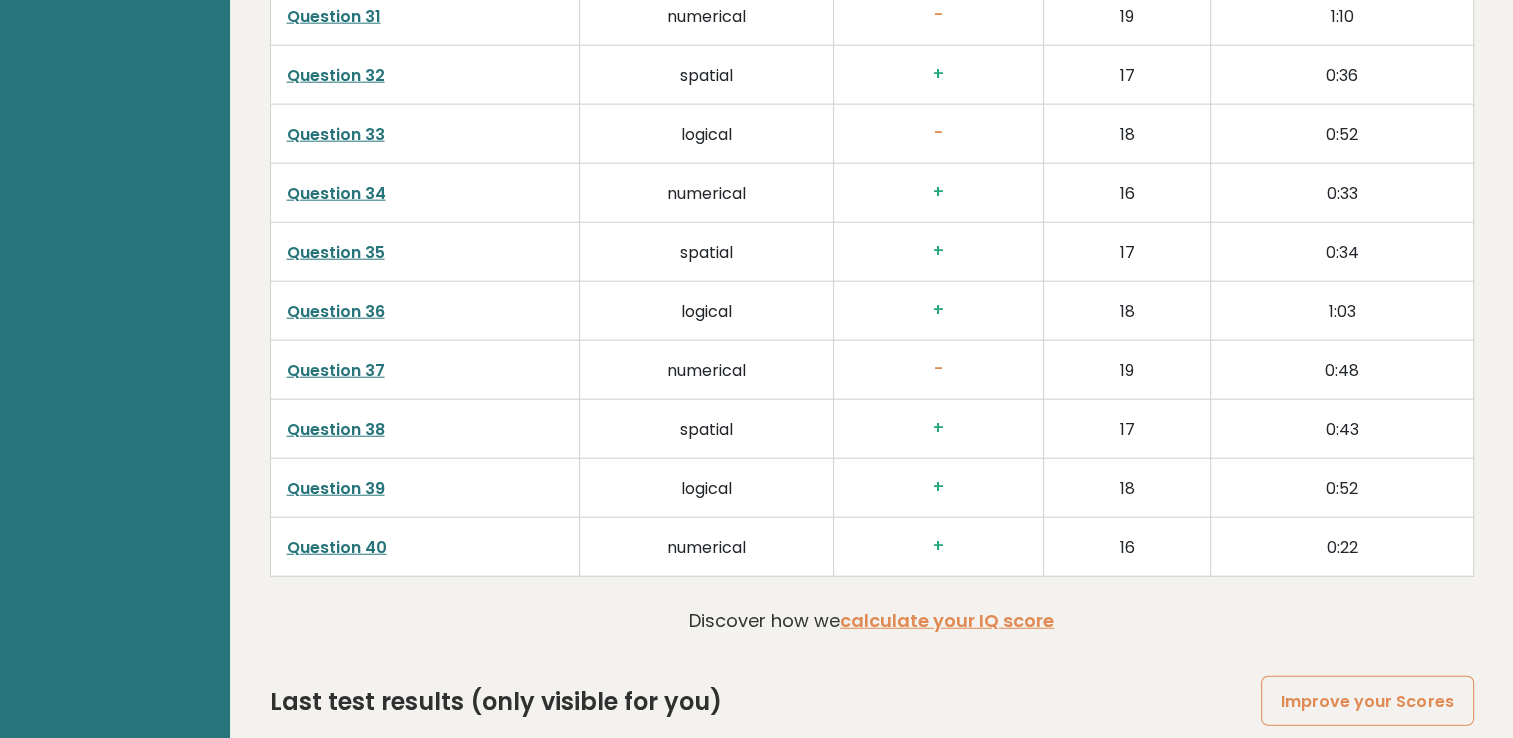 click on "Question
37" at bounding box center (336, 370) 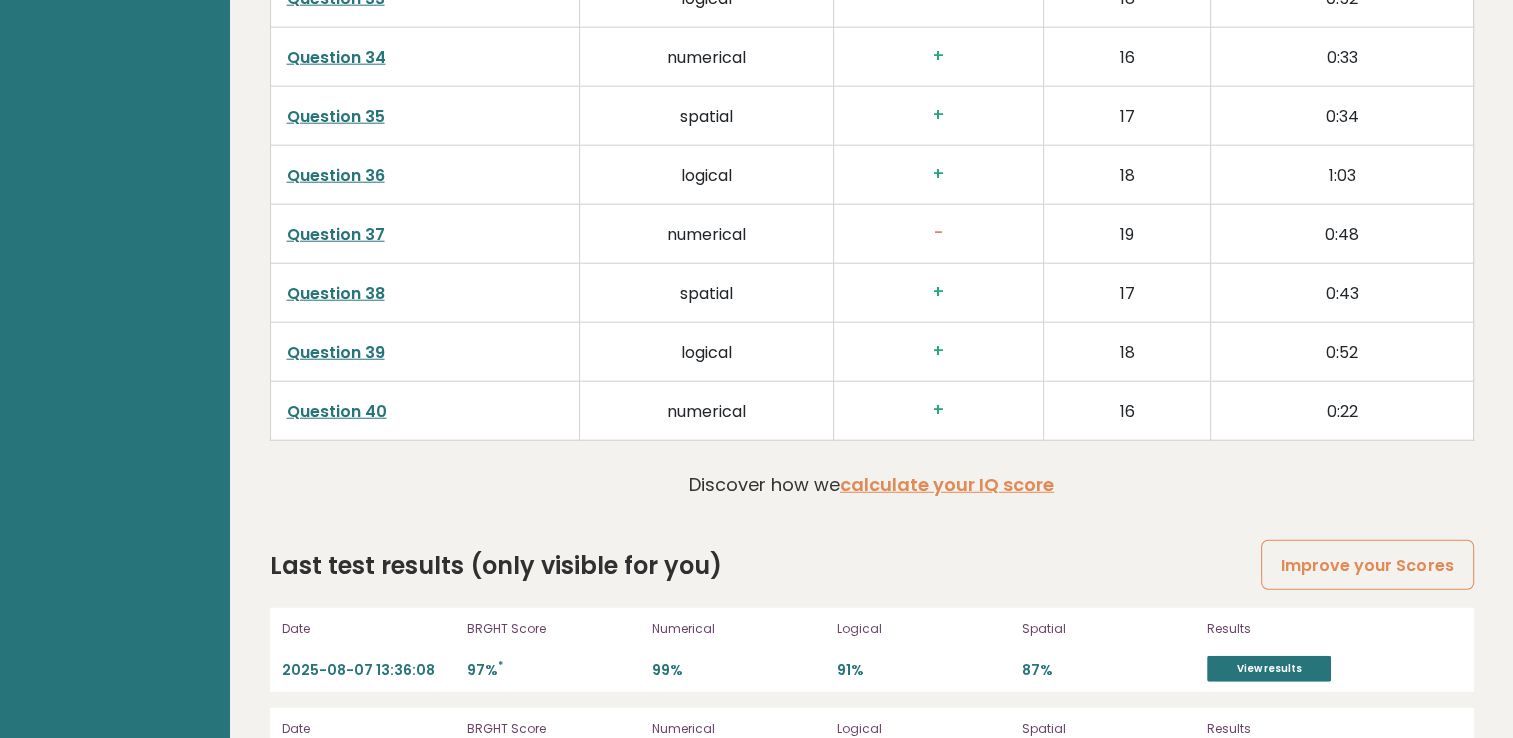 scroll, scrollTop: 5383, scrollLeft: 0, axis: vertical 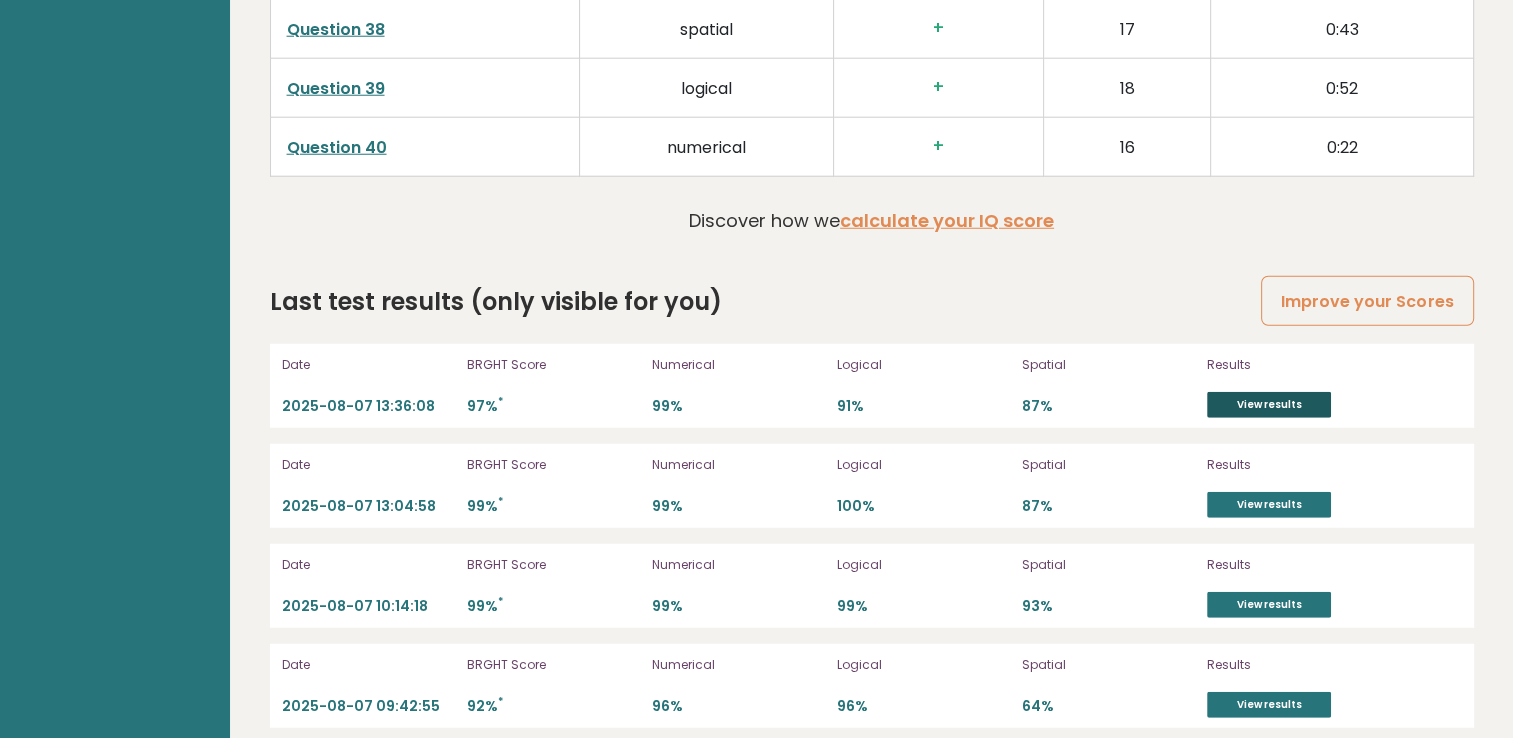click on "View results" at bounding box center [1269, 405] 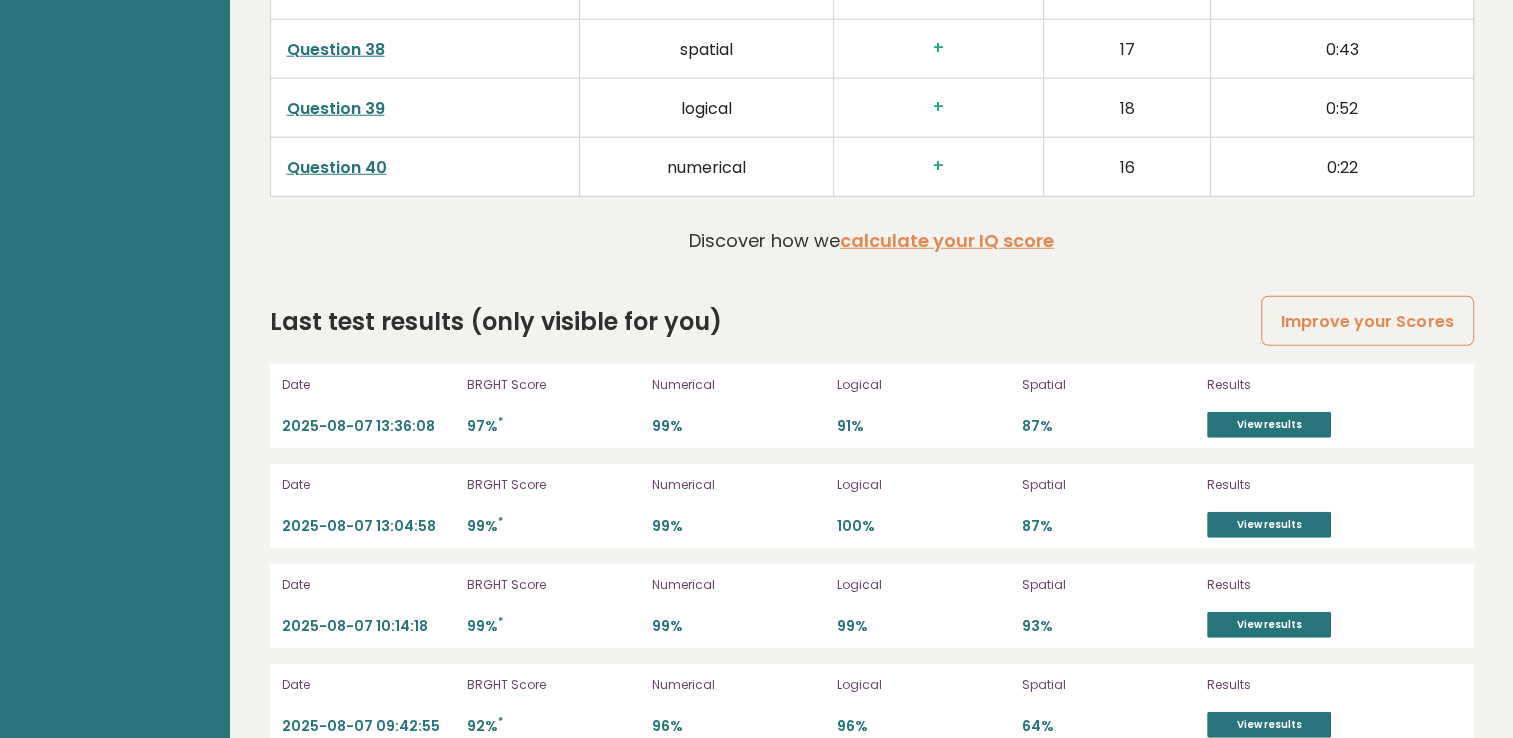 scroll, scrollTop: 5483, scrollLeft: 0, axis: vertical 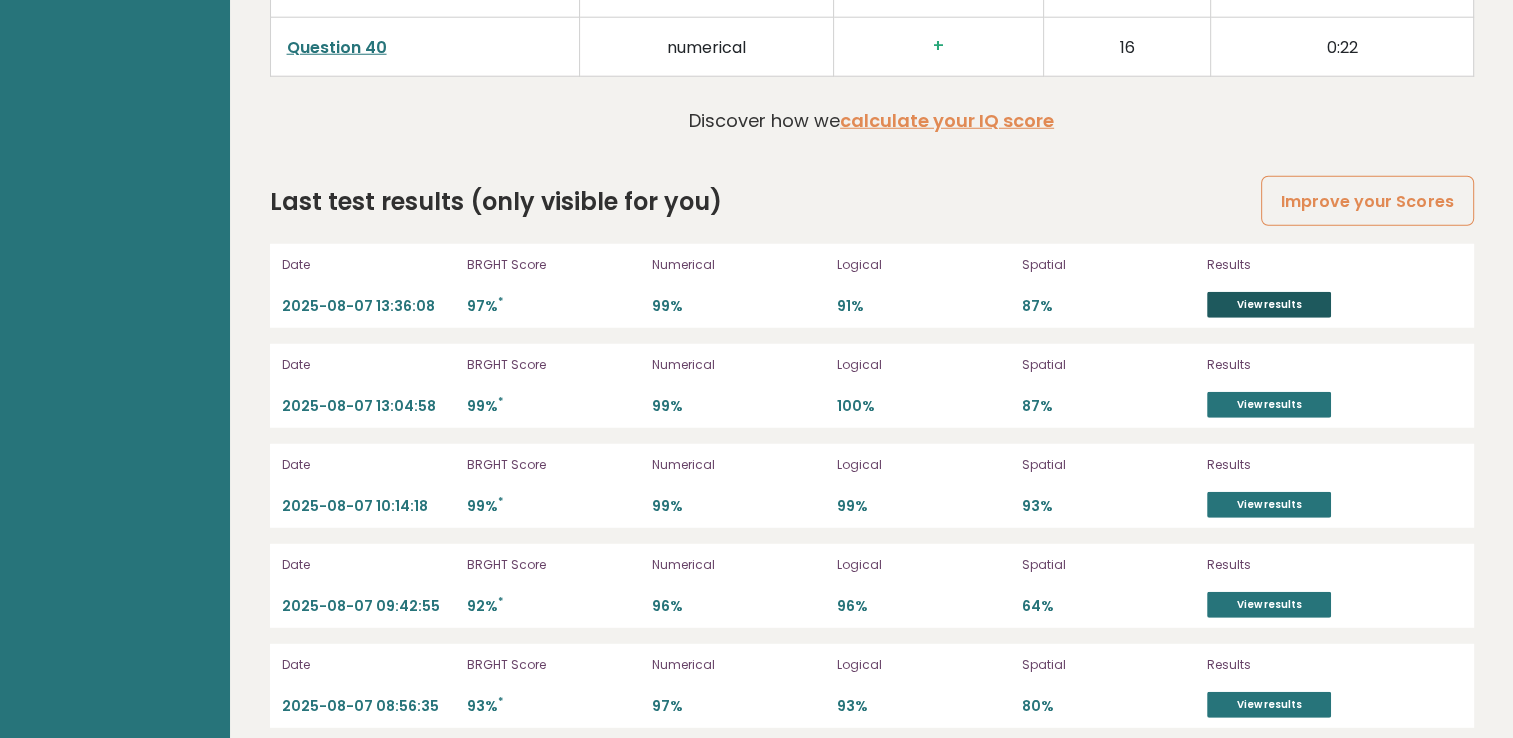click on "View results" at bounding box center [1269, 305] 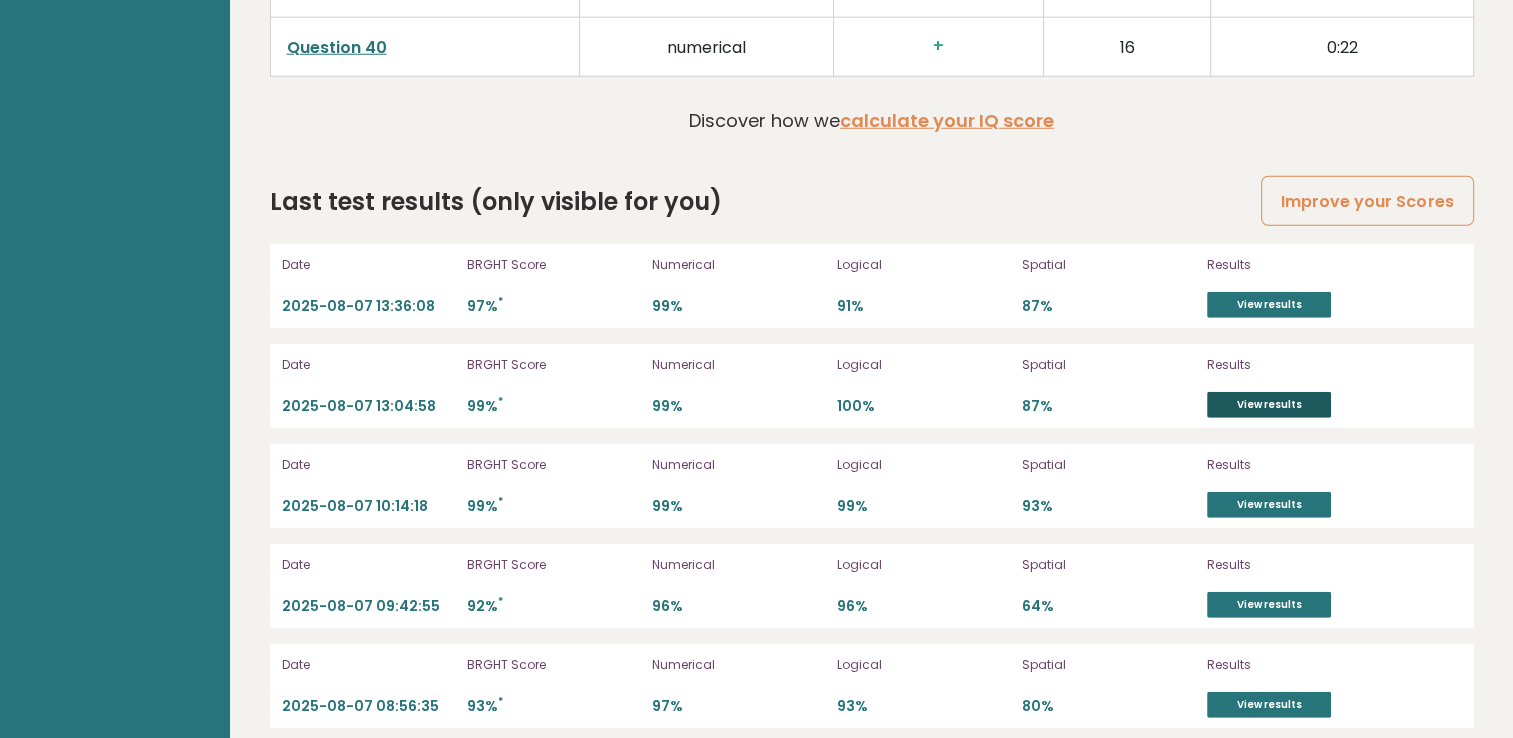 click on "View results" at bounding box center [1269, 405] 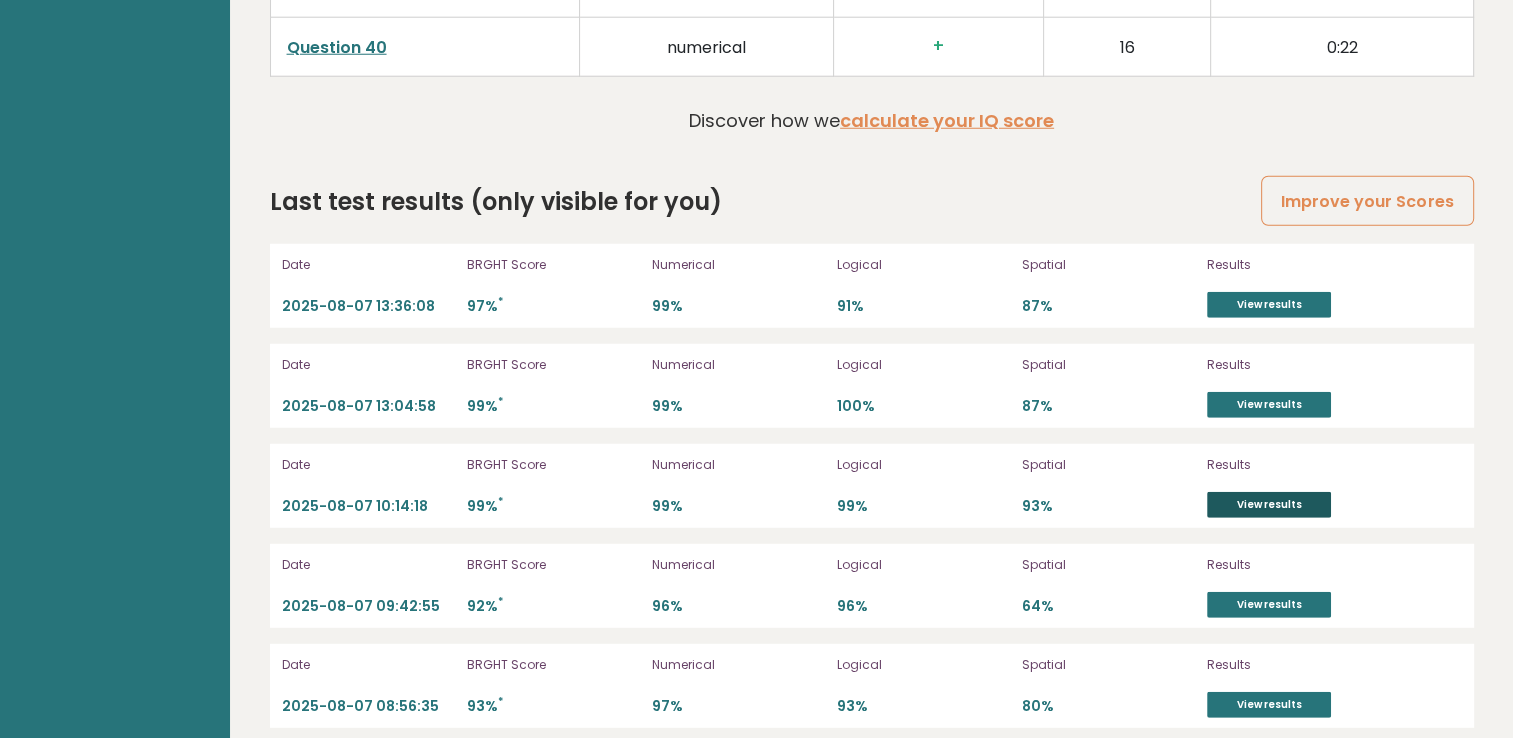 click on "View results" at bounding box center (1269, 505) 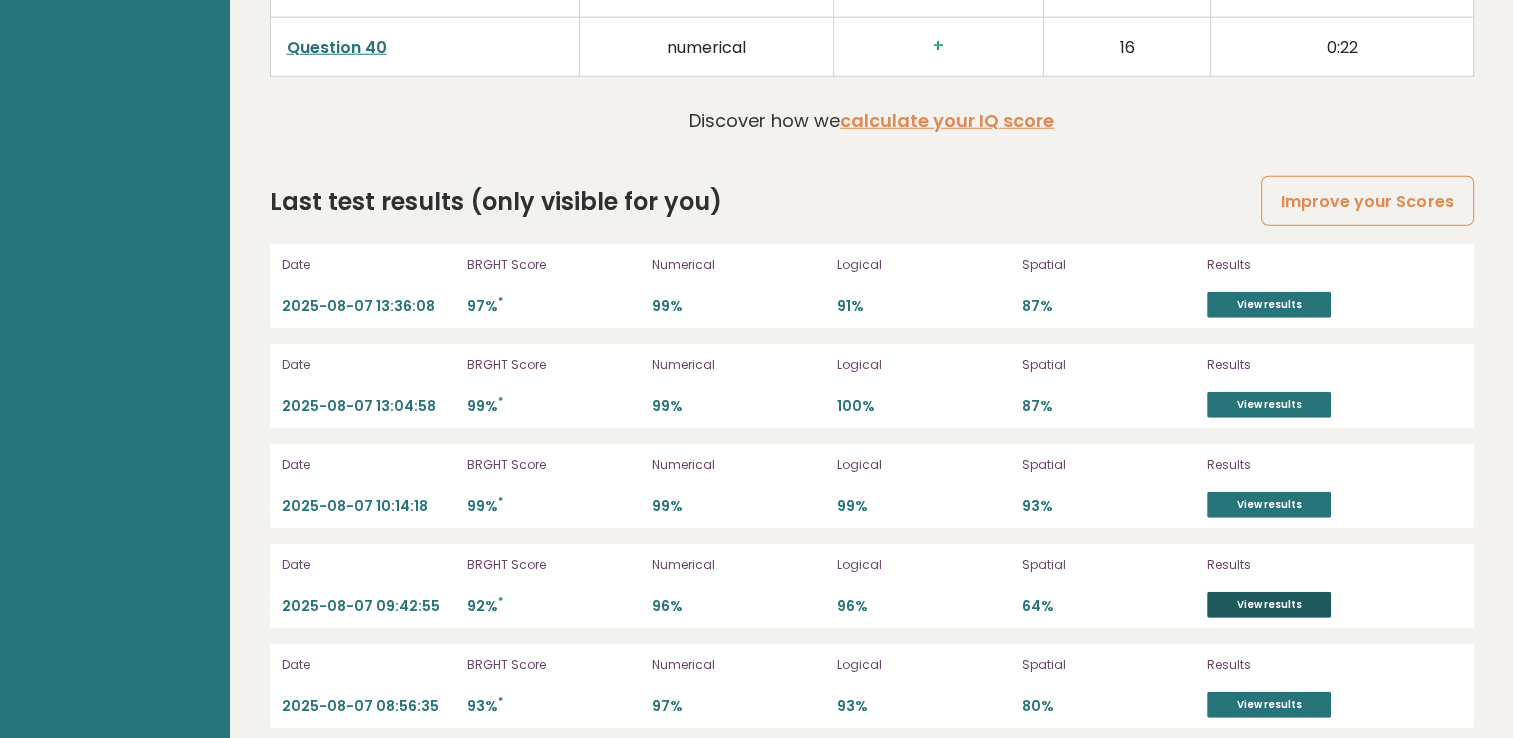 click on "View results" at bounding box center (1269, 605) 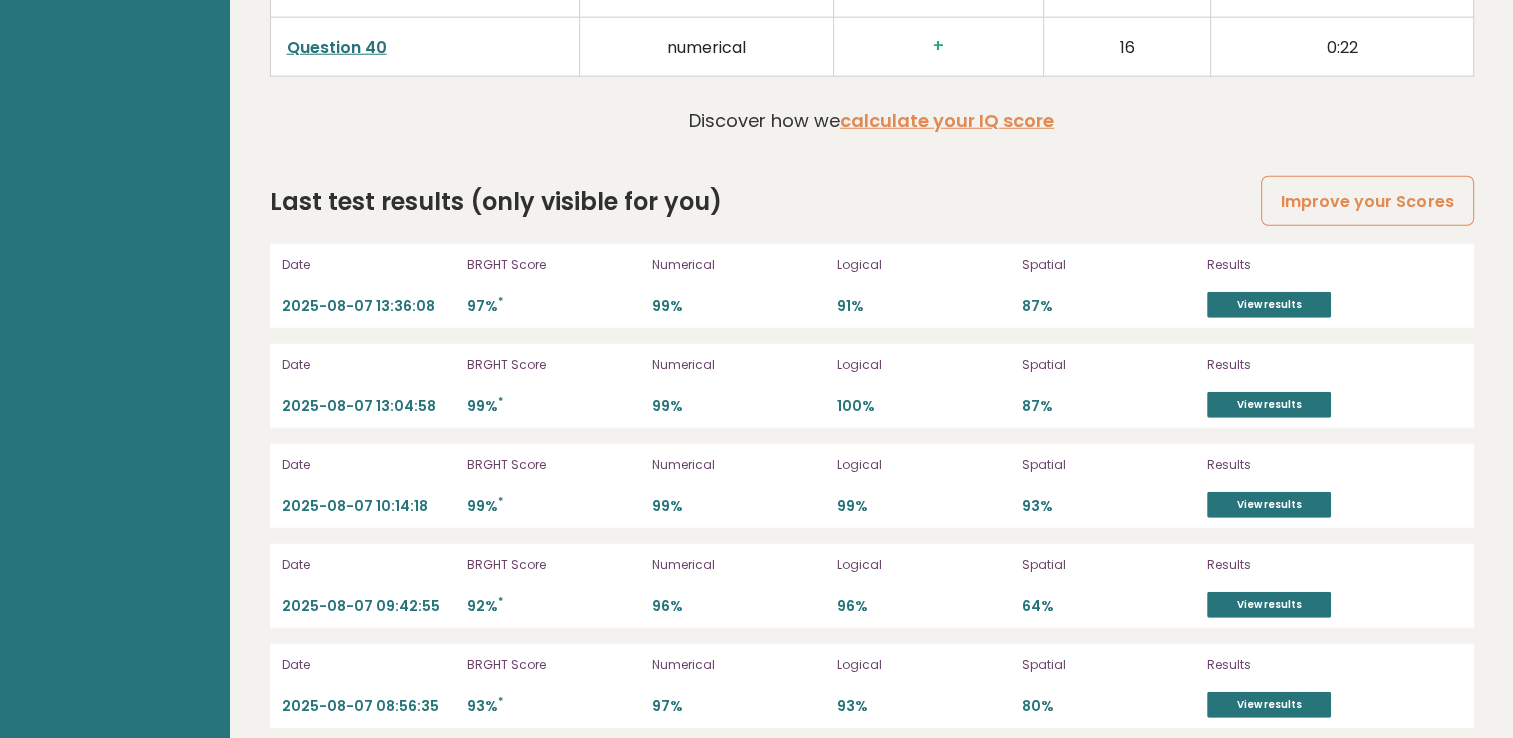 scroll, scrollTop: 5583, scrollLeft: 0, axis: vertical 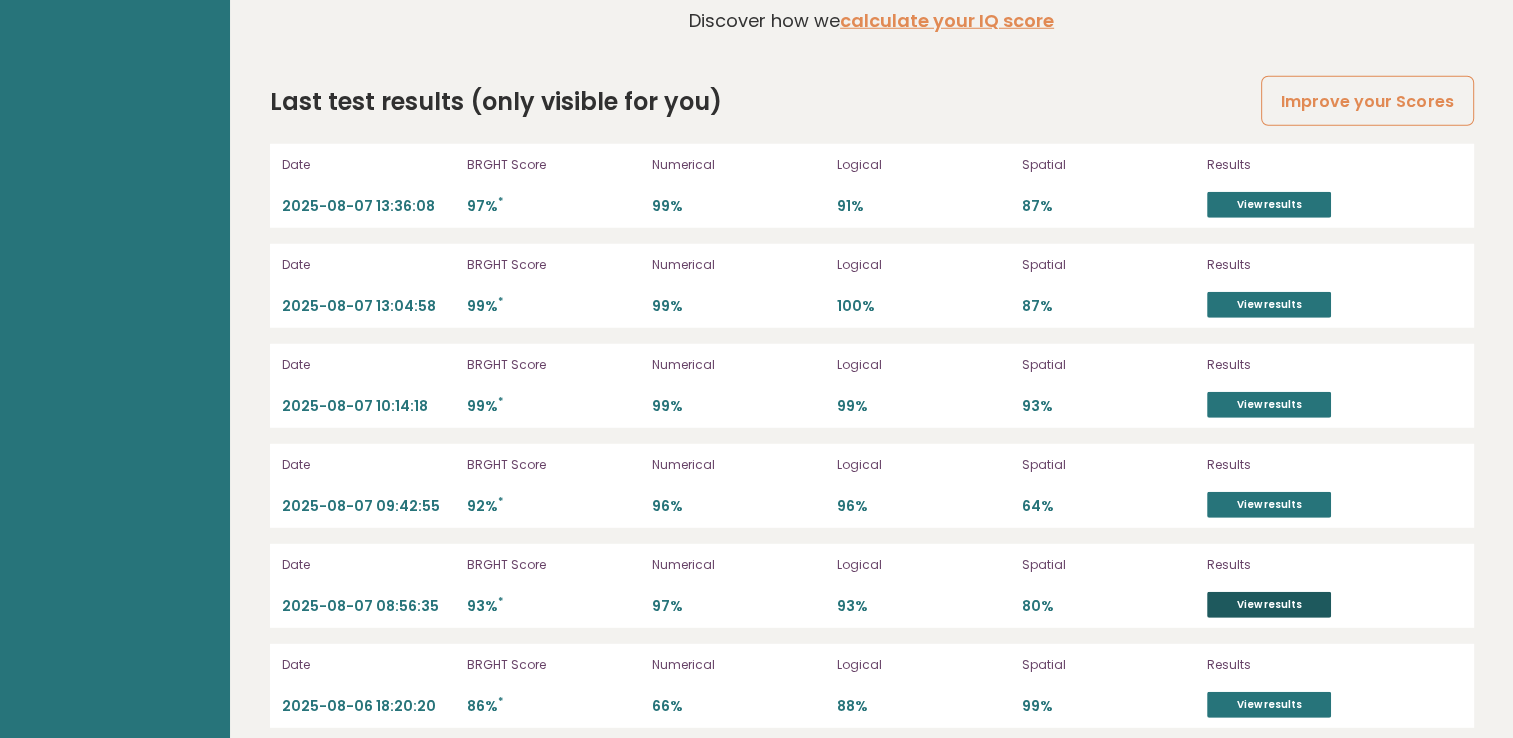 click on "View results" at bounding box center [1269, 605] 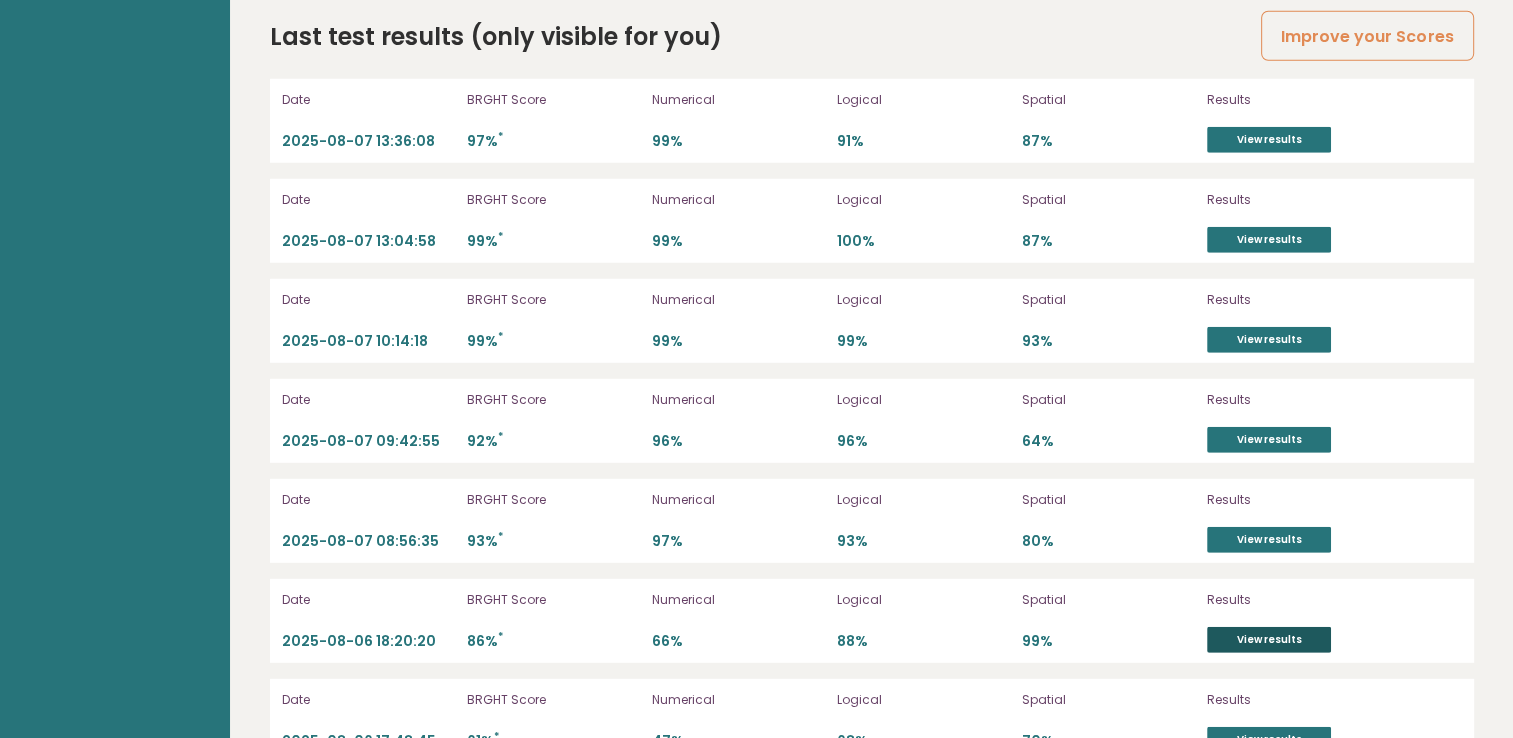 scroll, scrollTop: 5683, scrollLeft: 0, axis: vertical 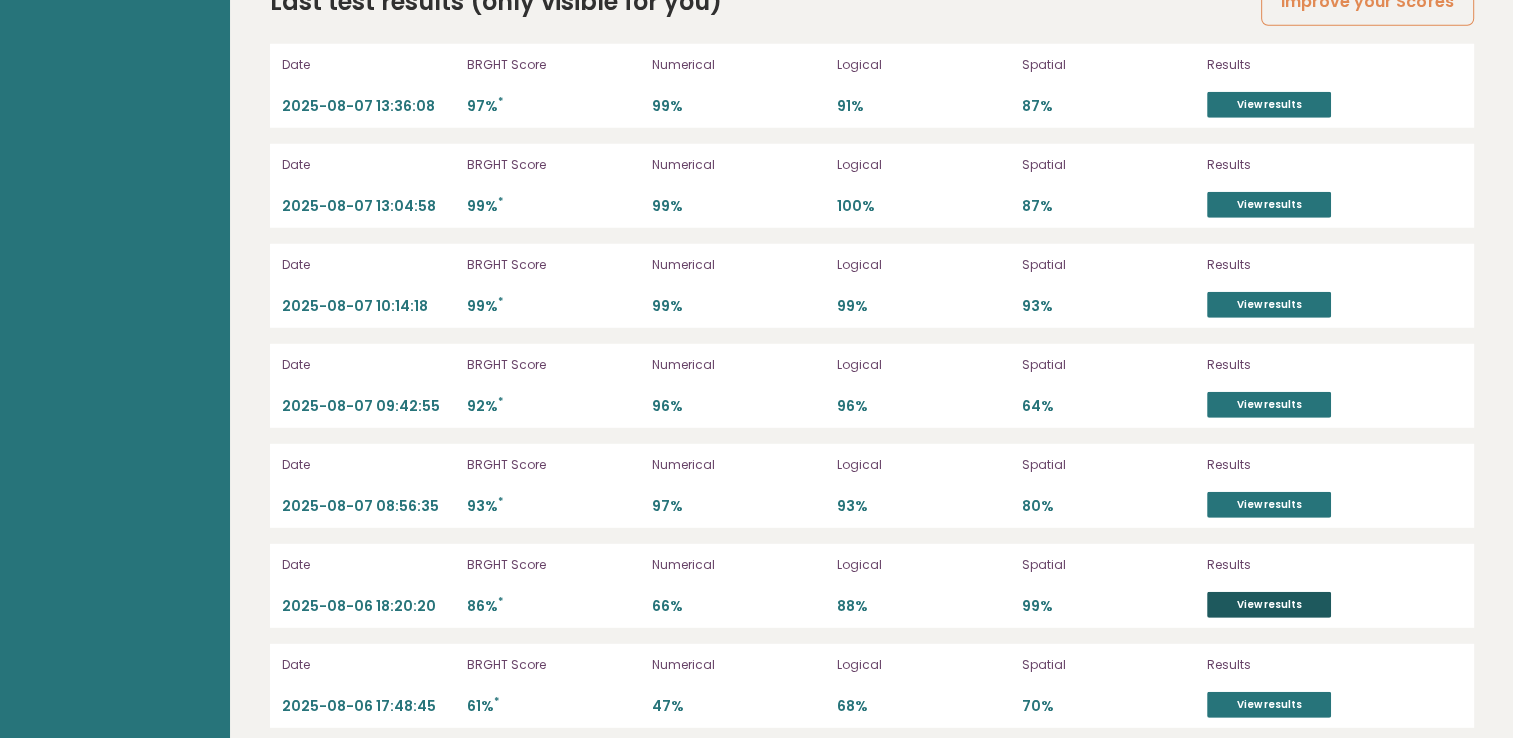 click on "View results" at bounding box center (1269, 605) 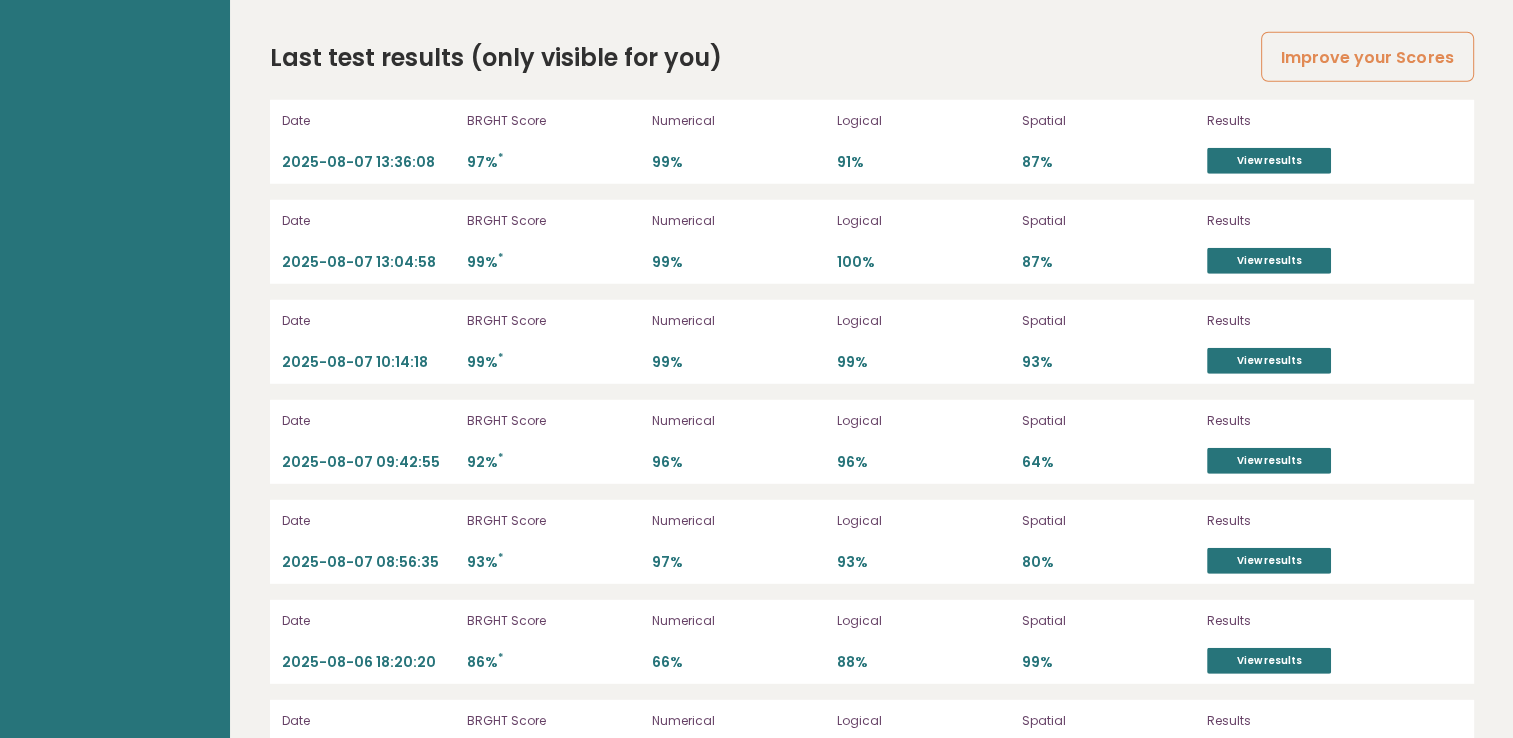scroll, scrollTop: 5592, scrollLeft: 0, axis: vertical 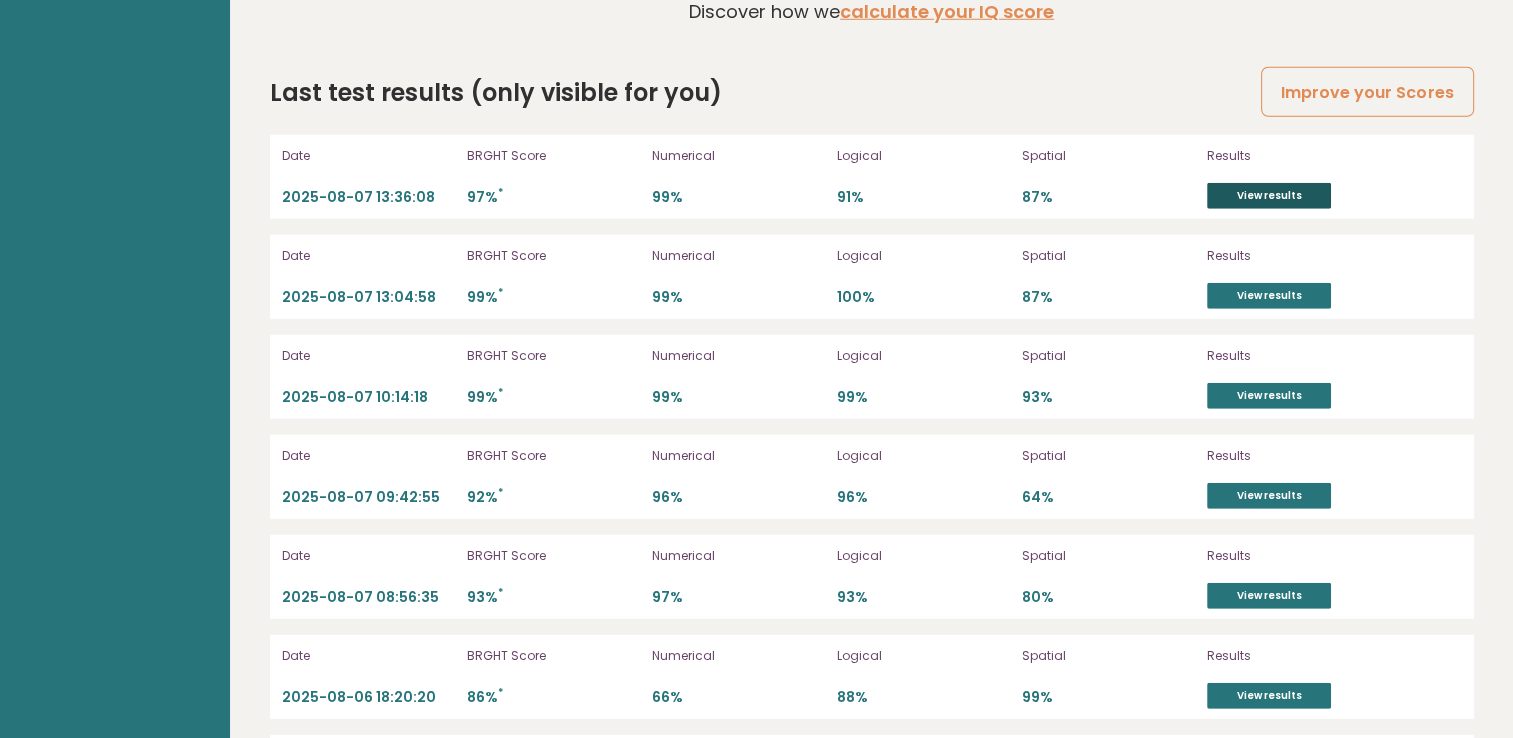 click on "View results" at bounding box center [1269, 196] 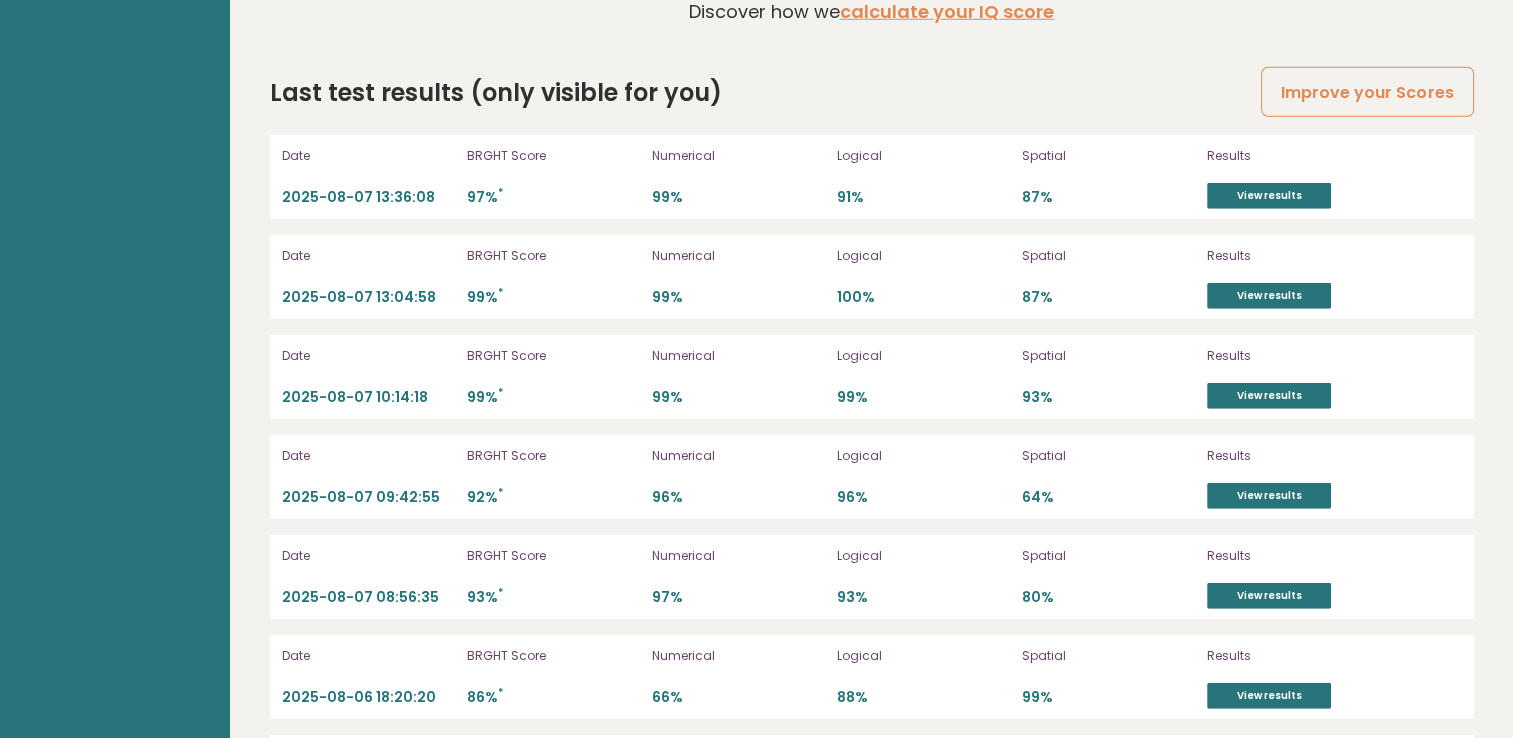 click on "Date
2025-08-07 13:04:58
BRGHT Score
99%
*
Numerical
99%
Logical
100%
Spatial
87%
Results
View results" at bounding box center (872, 277) 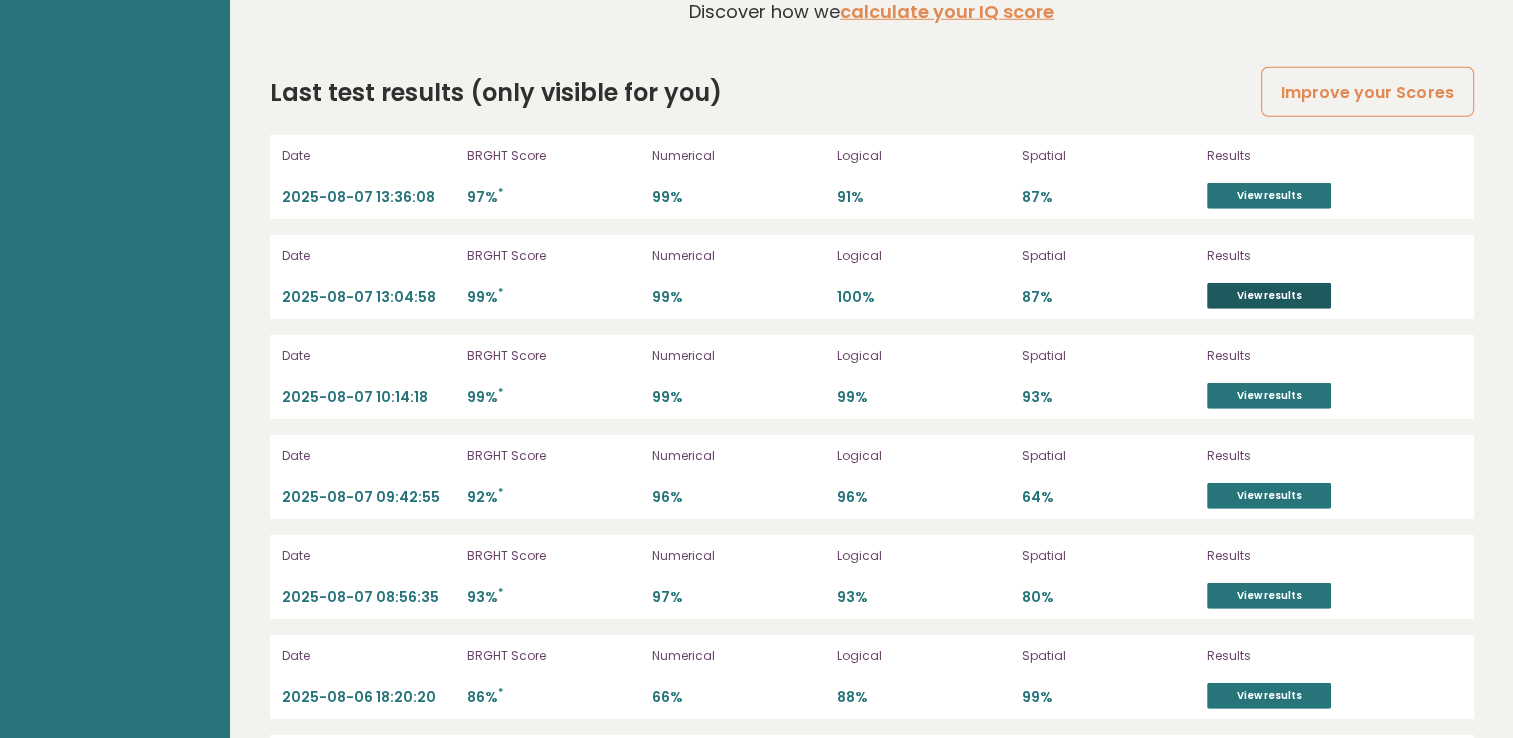 click on "View results" at bounding box center [1269, 296] 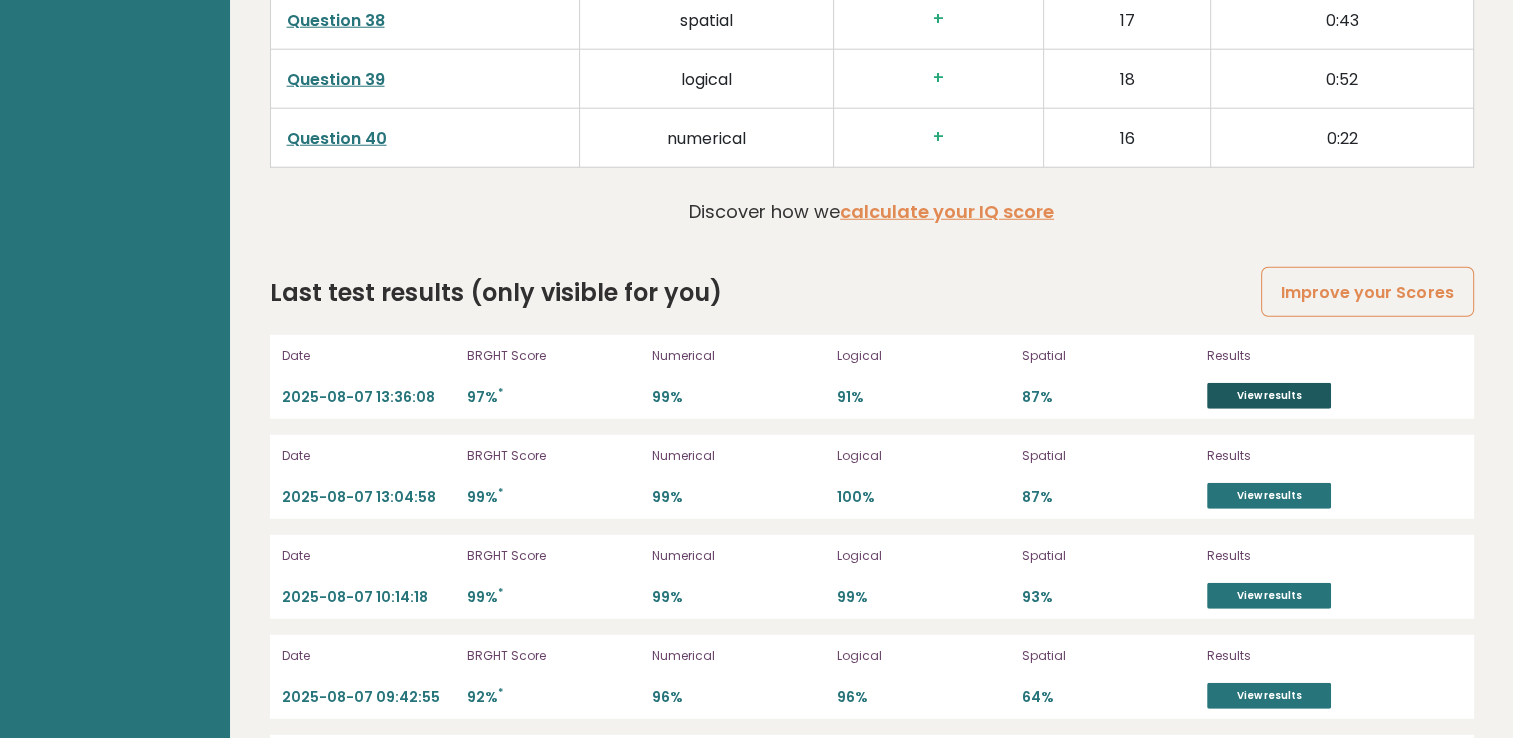 scroll, scrollTop: 5592, scrollLeft: 0, axis: vertical 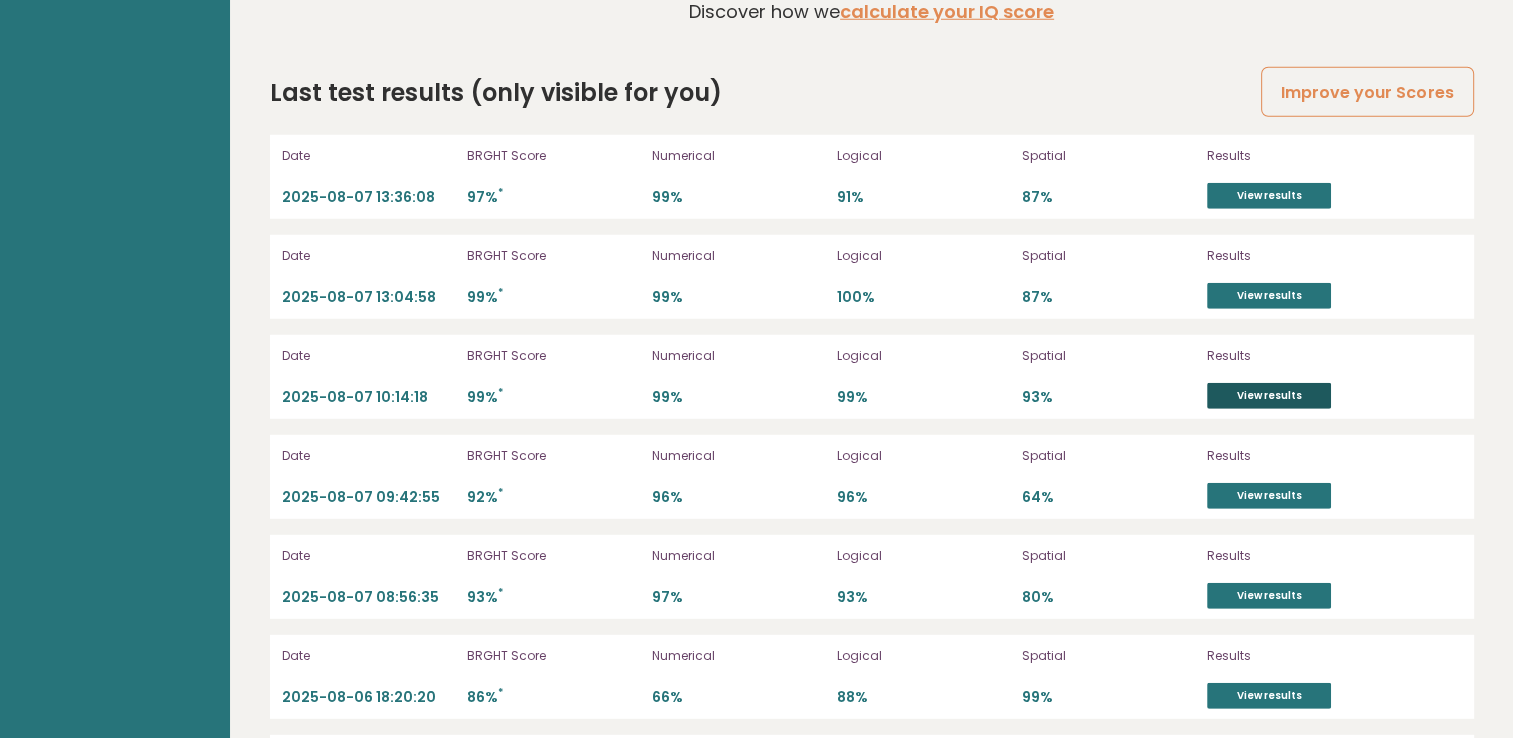 click on "View results" at bounding box center (1269, 396) 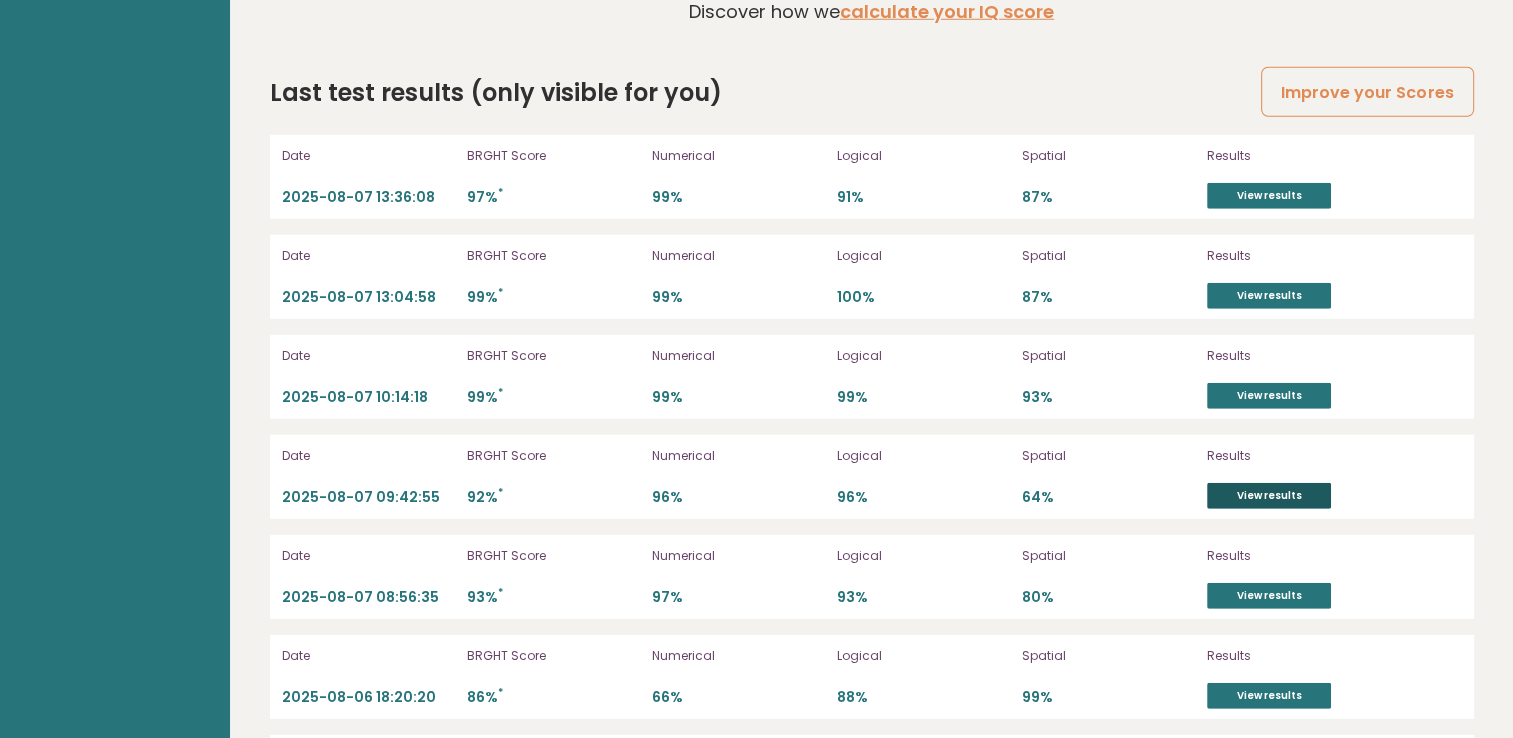 click on "View results" at bounding box center (1269, 496) 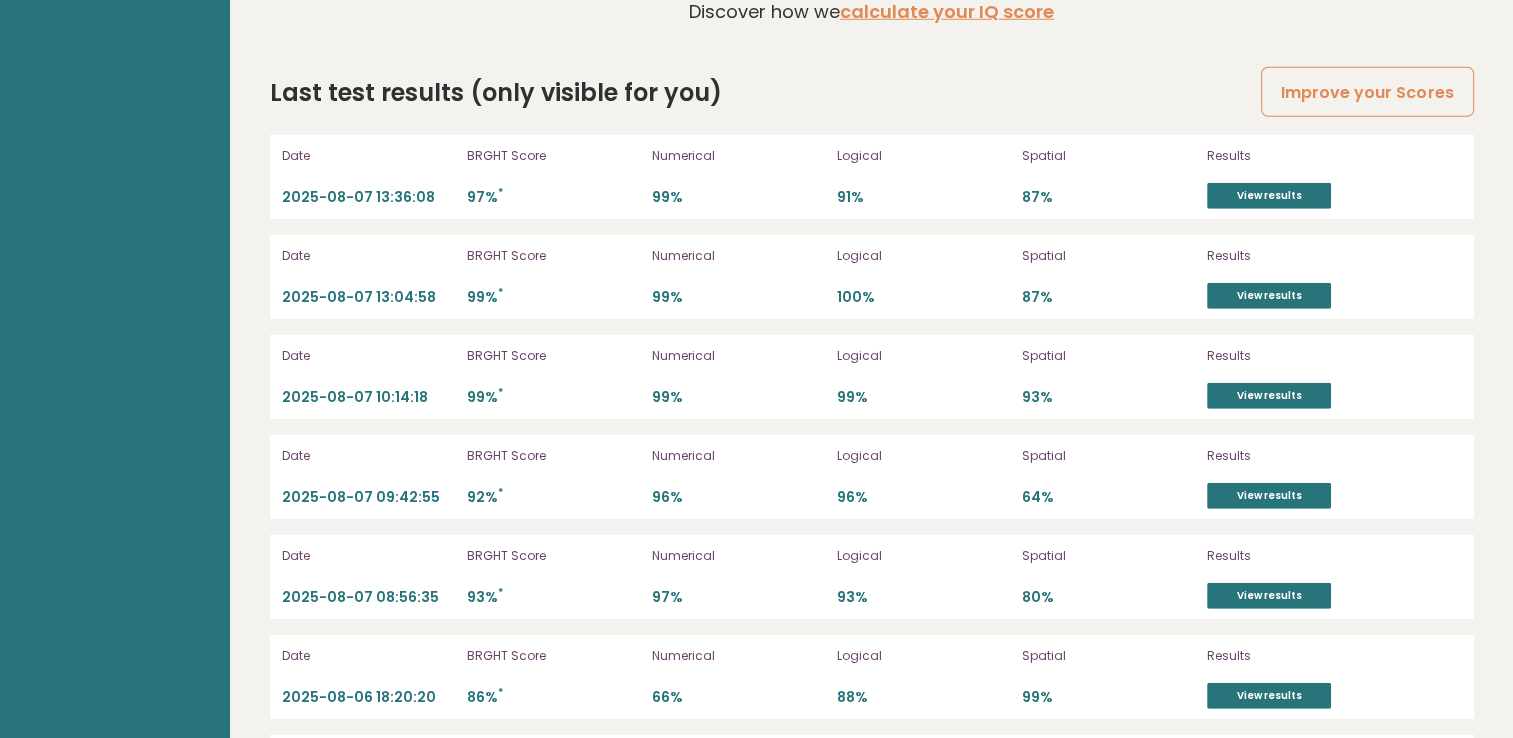 scroll, scrollTop: 5692, scrollLeft: 0, axis: vertical 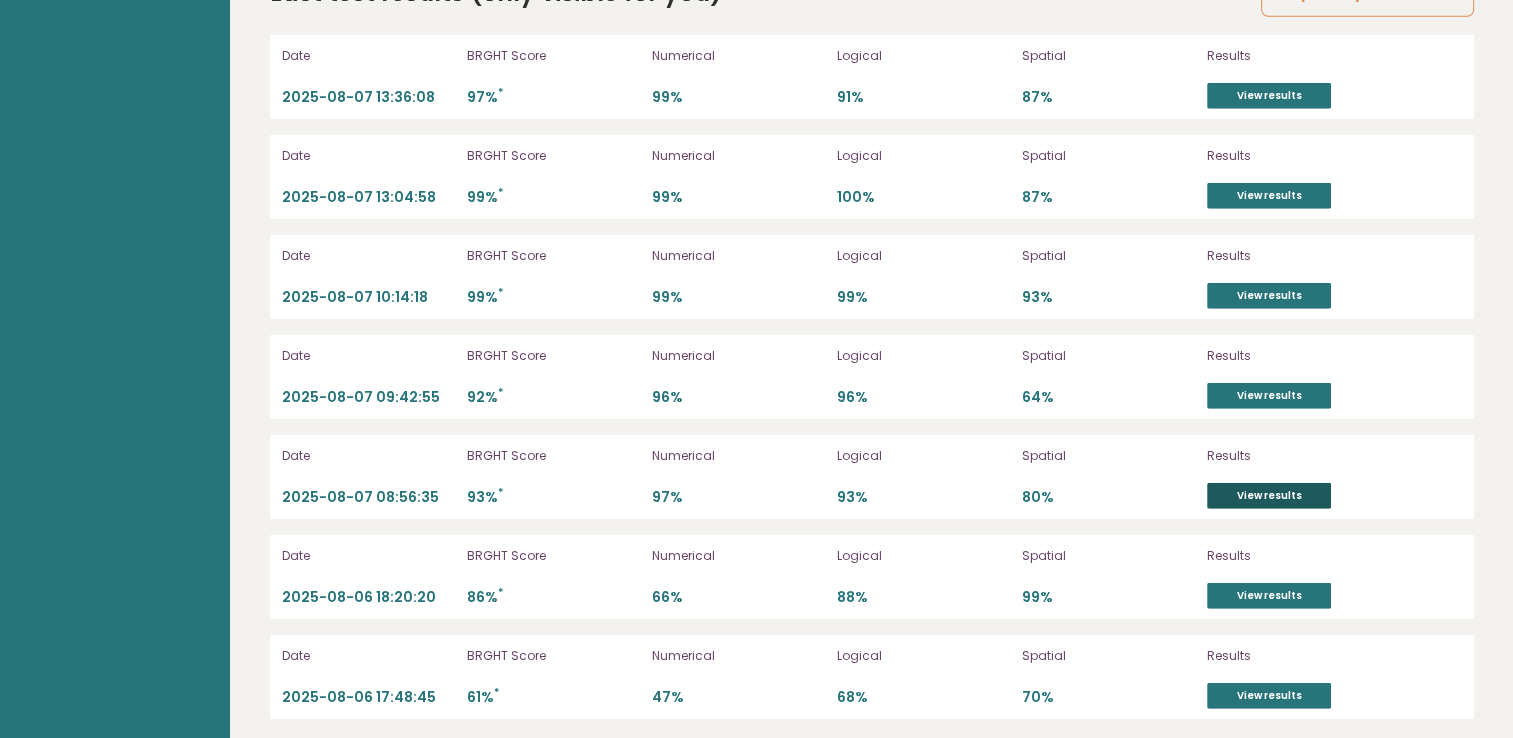 click on "View results" at bounding box center [1269, 496] 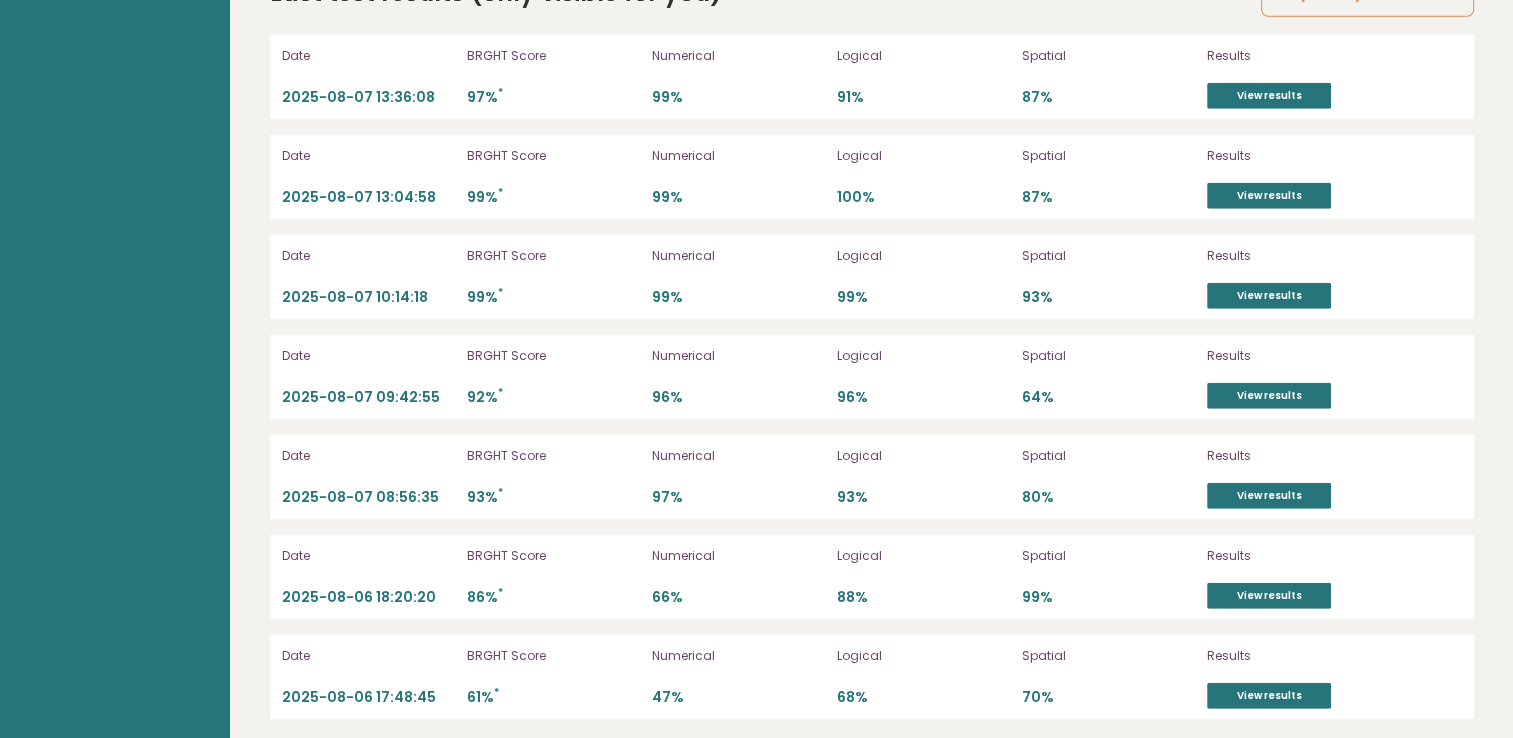 click on "Logical
96%" at bounding box center (923, 377) 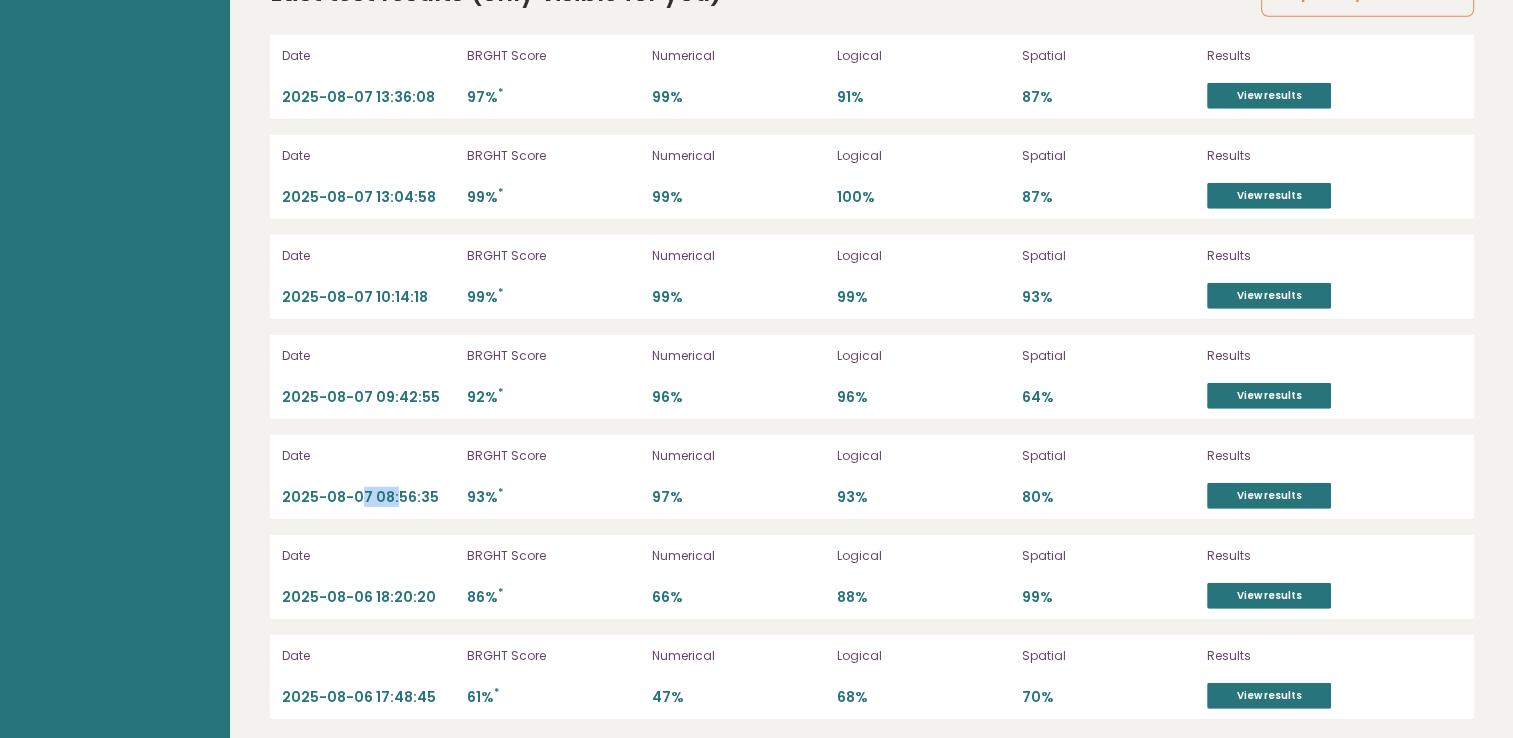 click on "Date
2025-08-07 08:56:35" at bounding box center [368, 477] 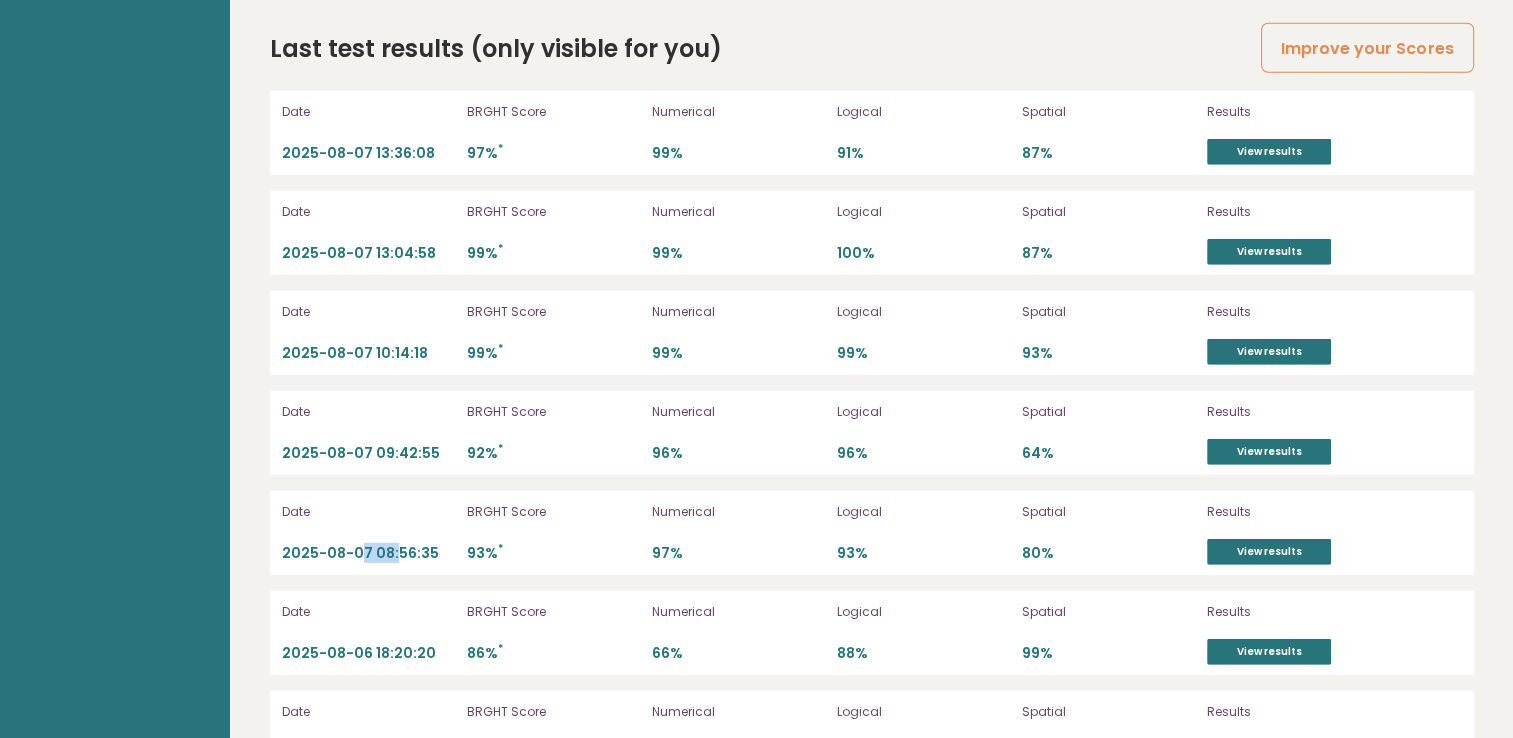scroll, scrollTop: 5692, scrollLeft: 0, axis: vertical 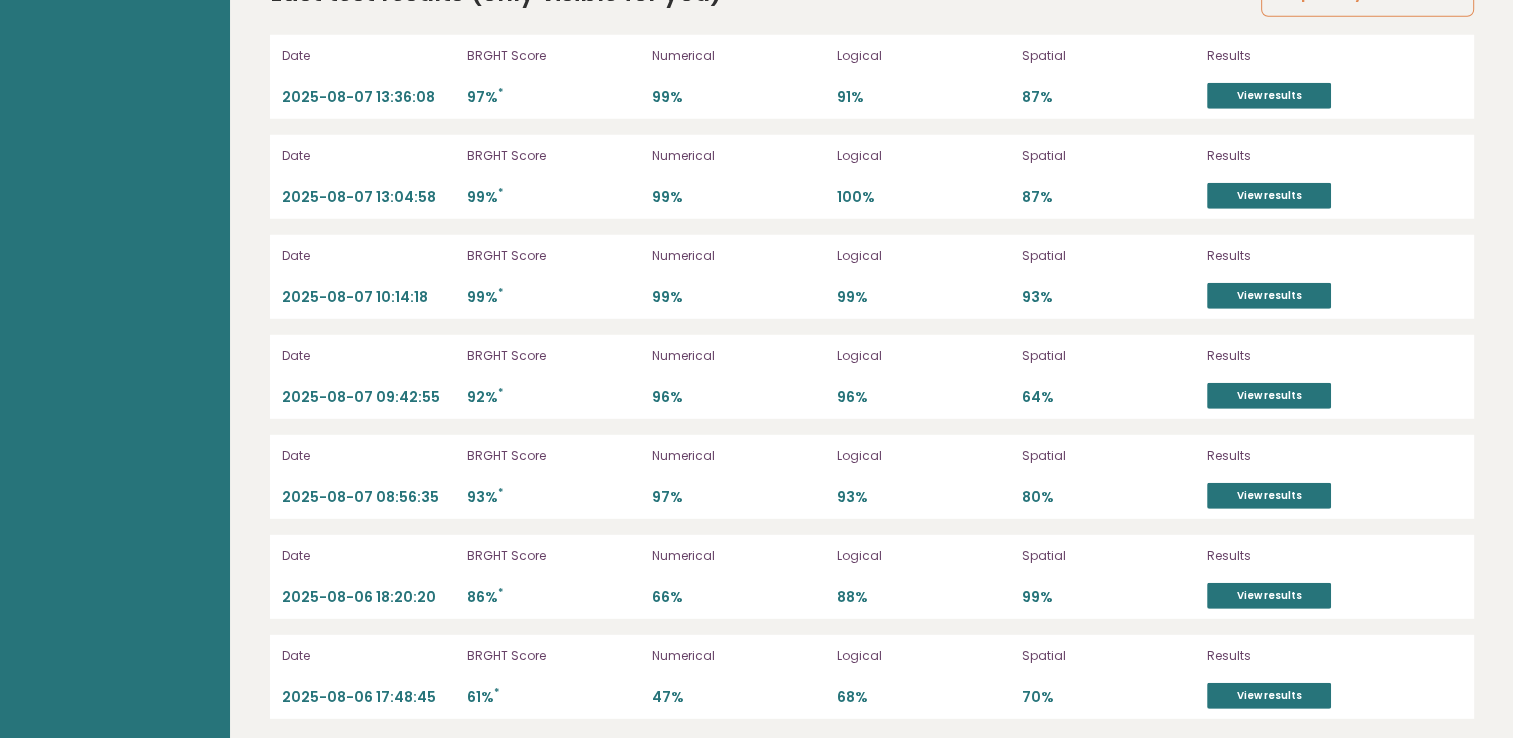 click on "2025-08-06 18:20:20" at bounding box center (368, 597) 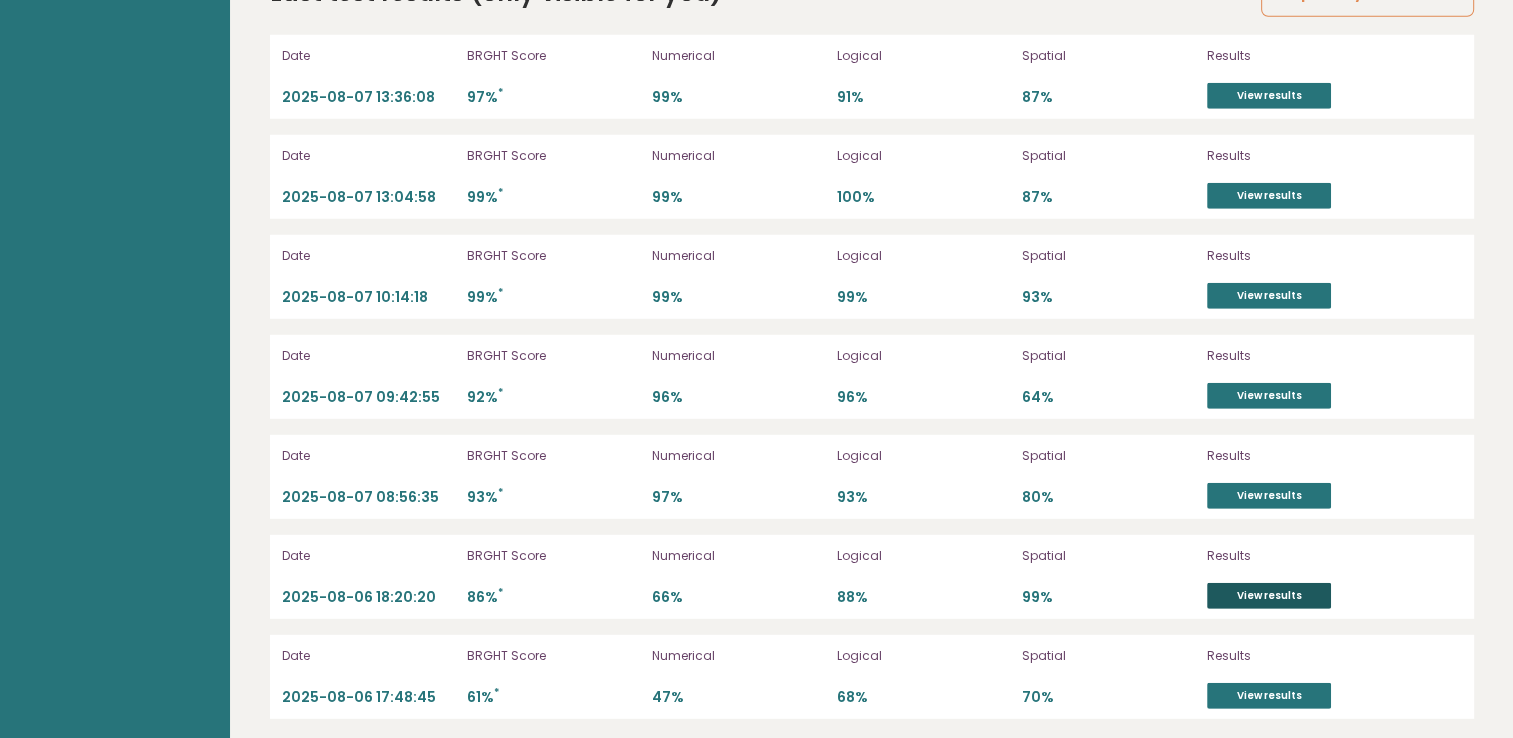 click on "View results" at bounding box center (1269, 596) 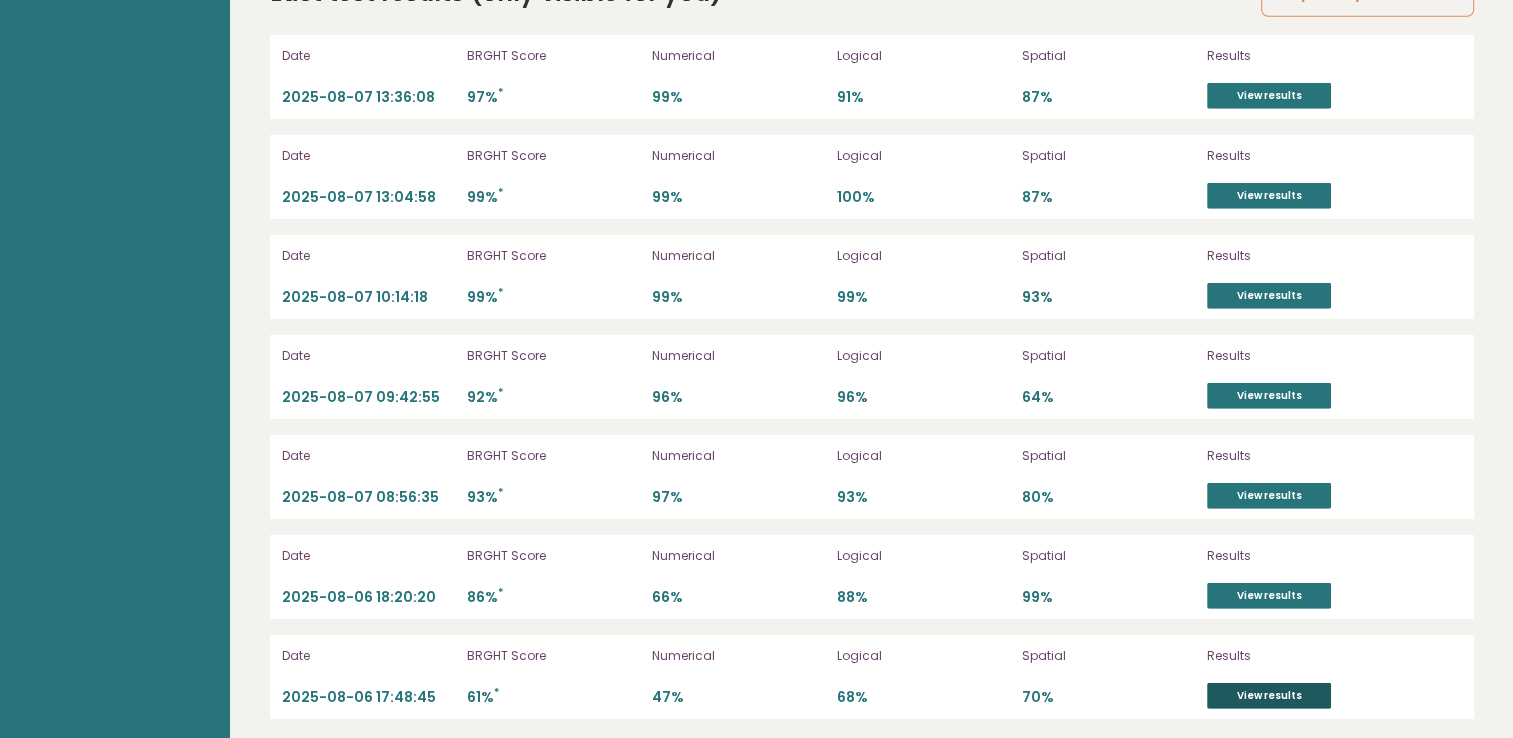 click on "View results" at bounding box center (1269, 696) 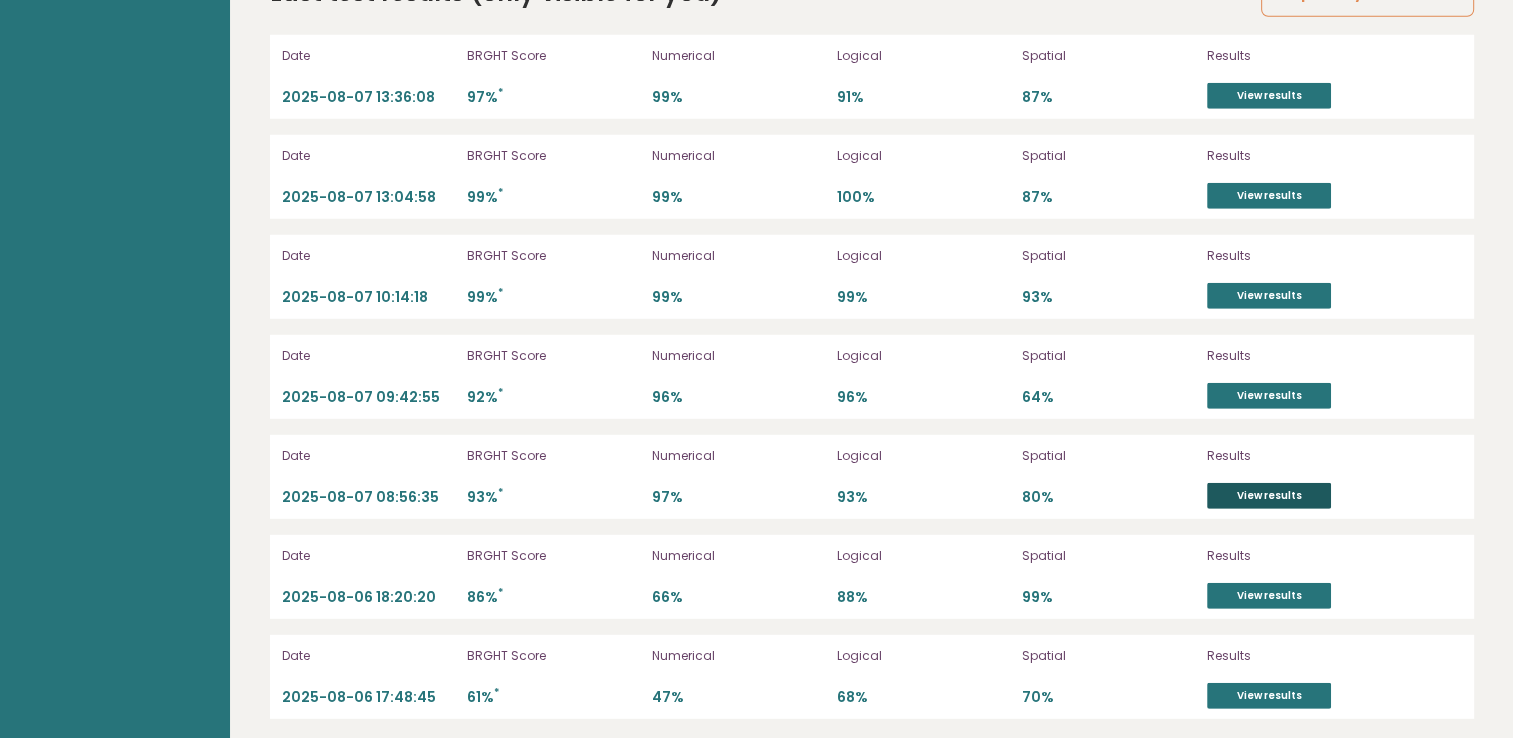 click on "View results" at bounding box center (1269, 496) 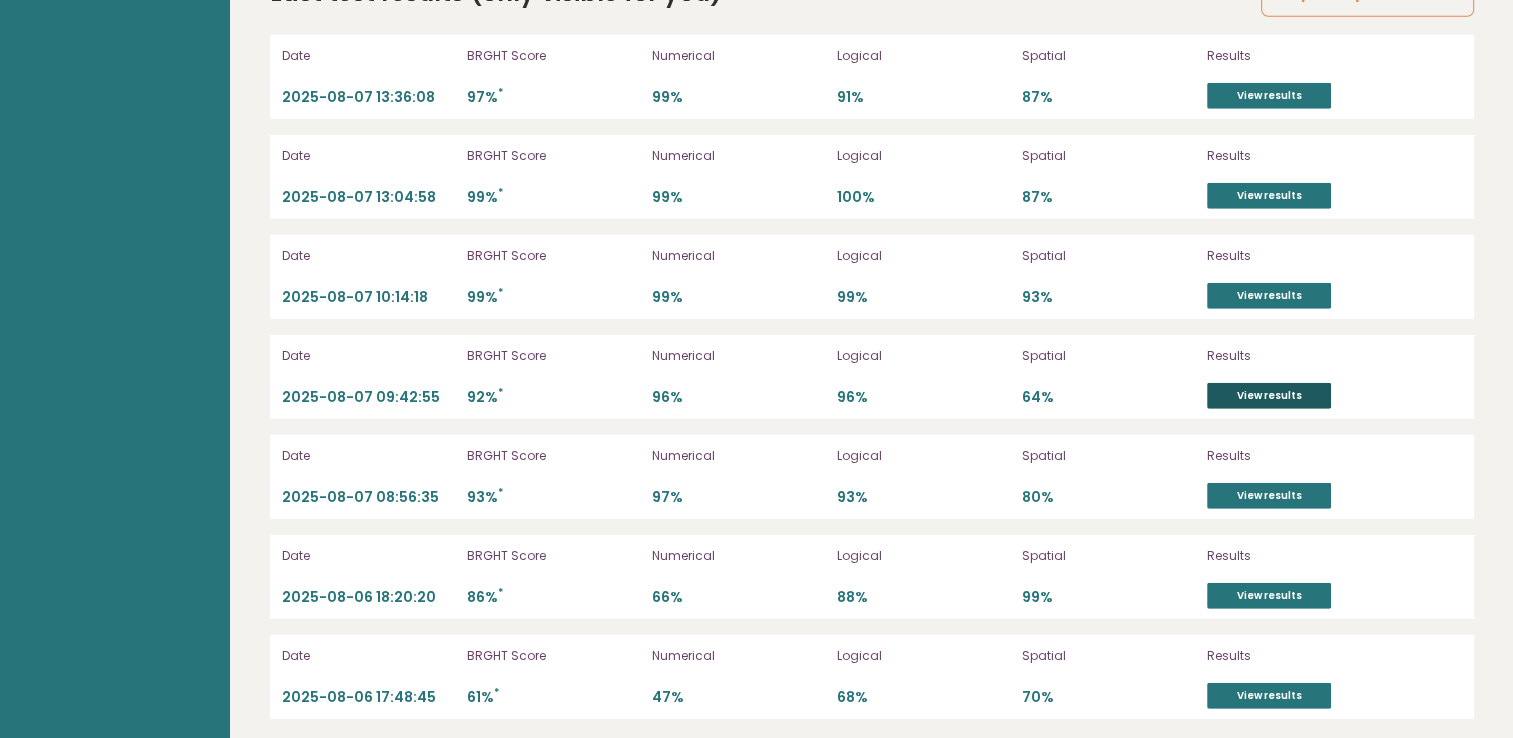 click on "View results" at bounding box center (1269, 396) 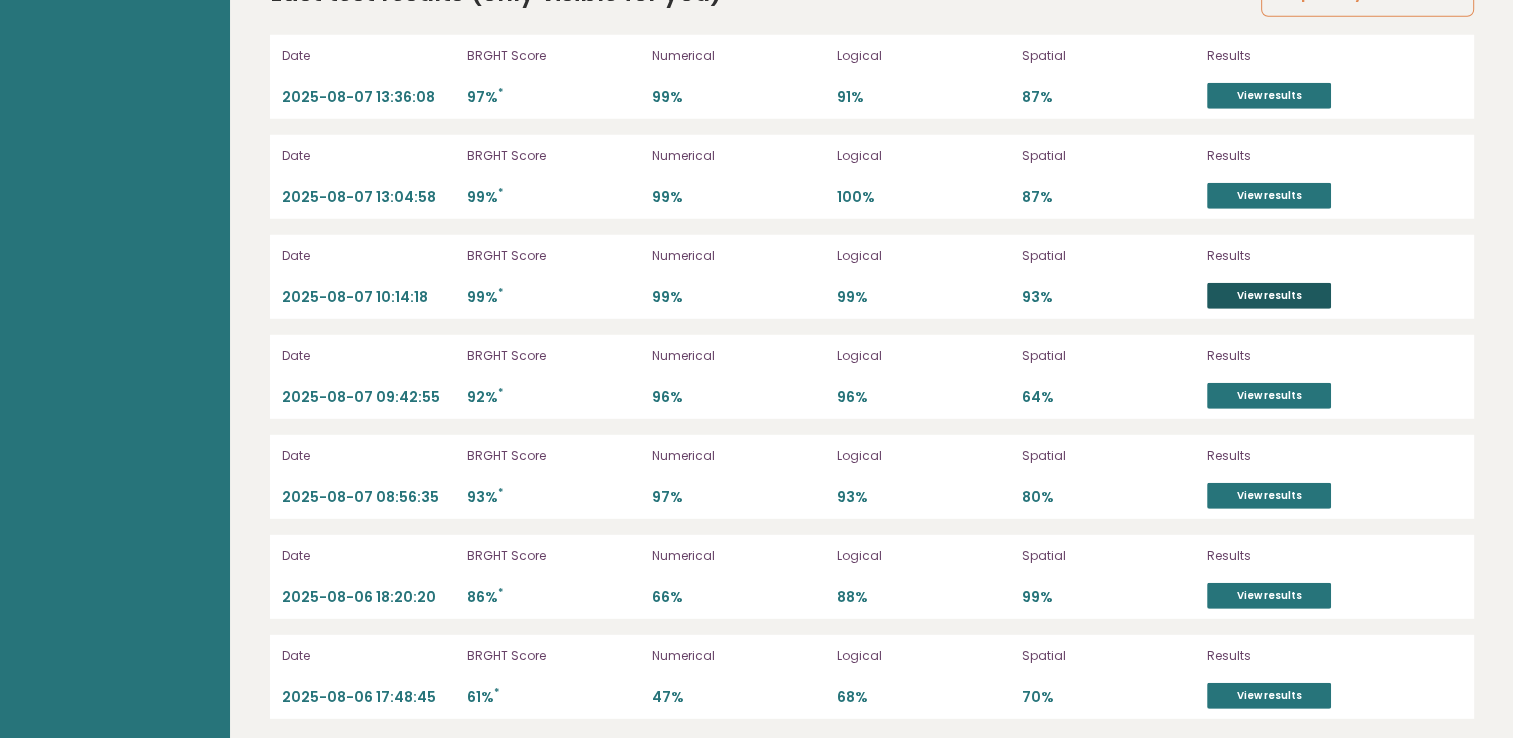 click on "View results" at bounding box center (1269, 296) 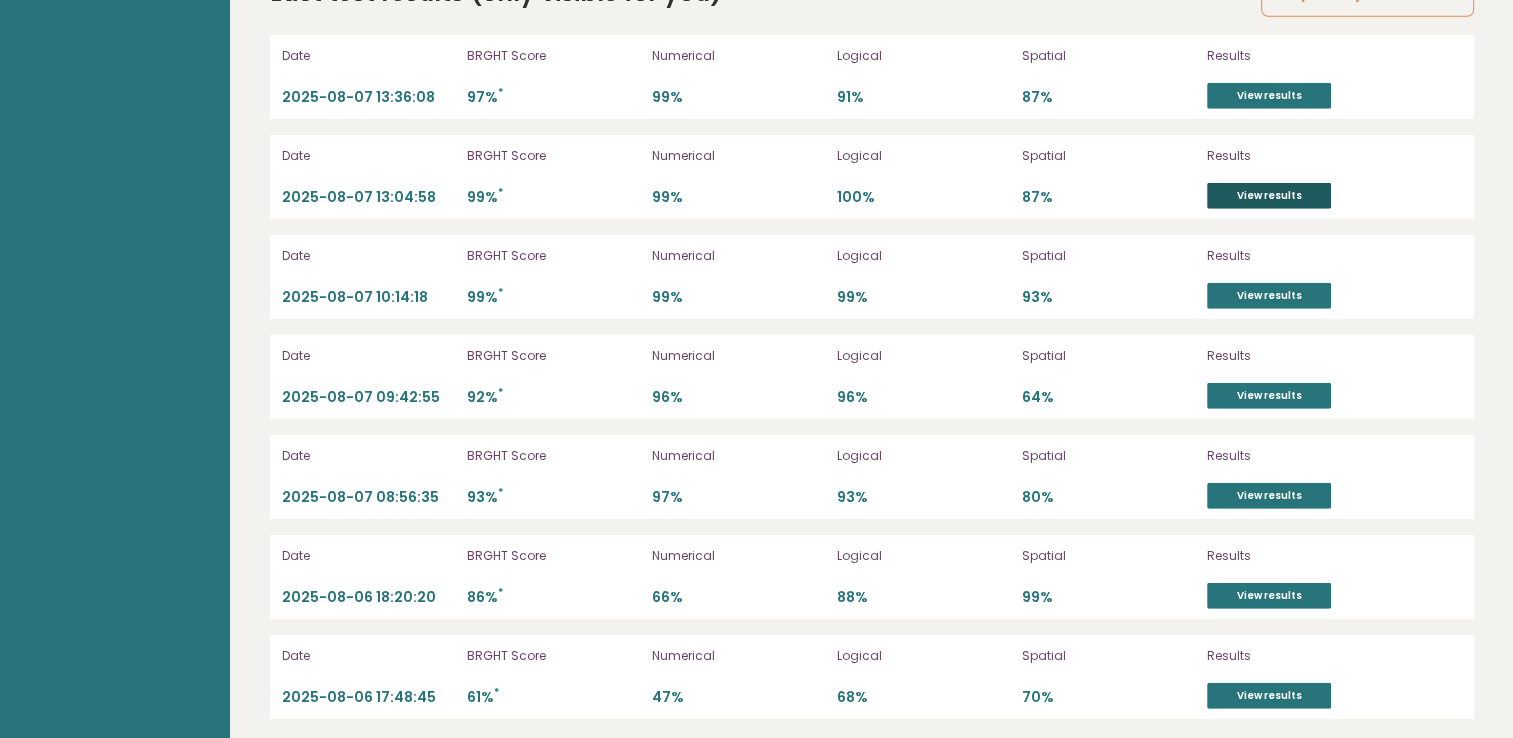 click on "View results" at bounding box center (1269, 196) 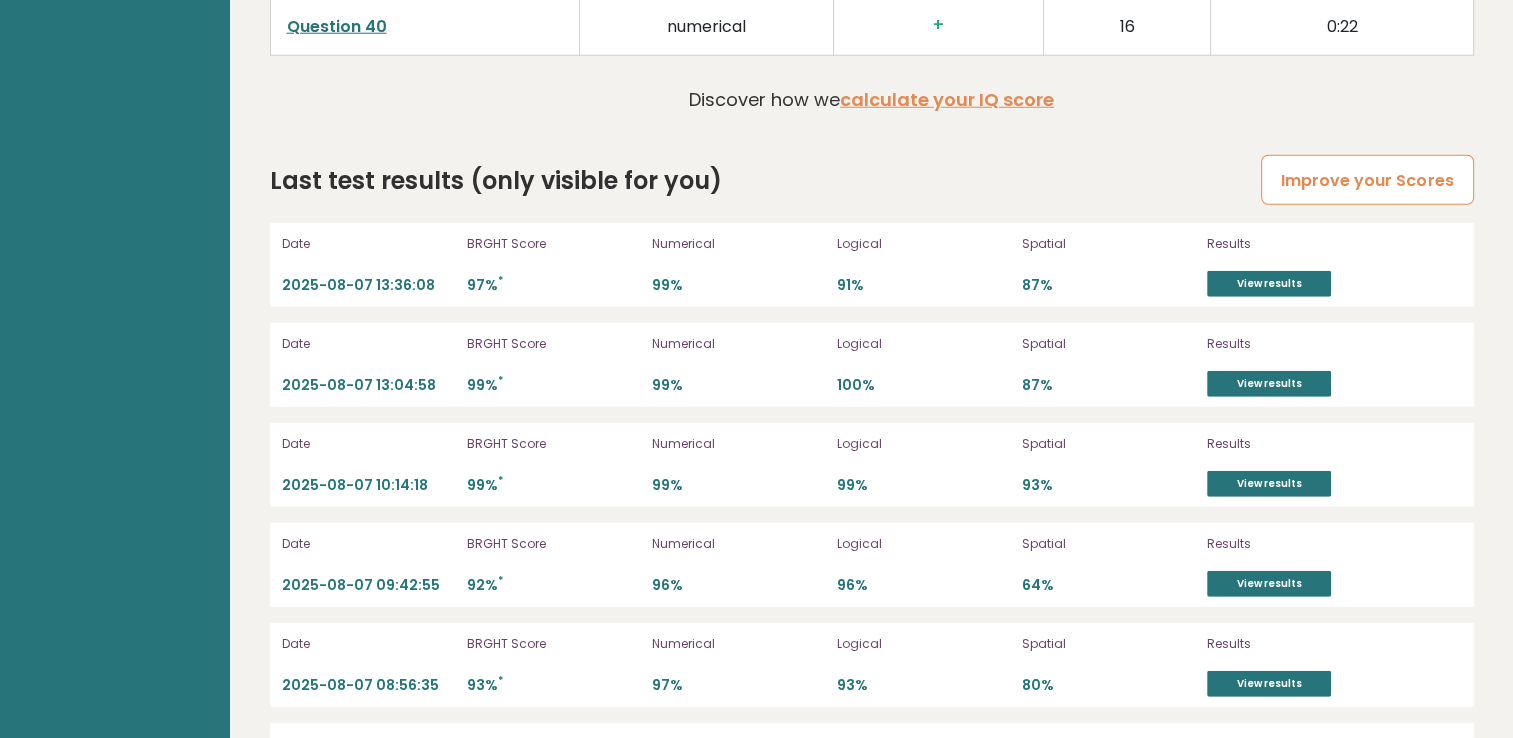 scroll, scrollTop: 5492, scrollLeft: 0, axis: vertical 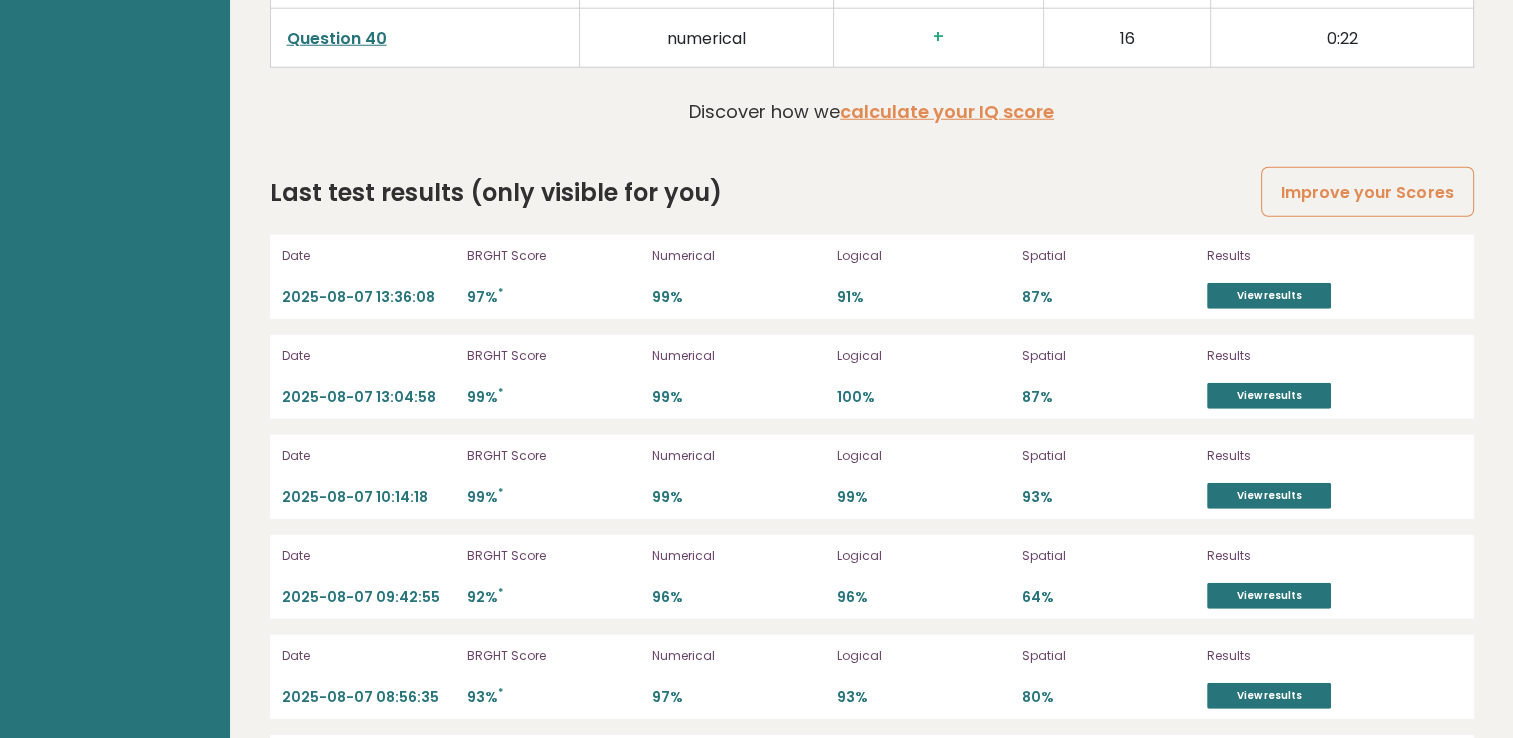 click on "Results
View results" at bounding box center [1312, 277] 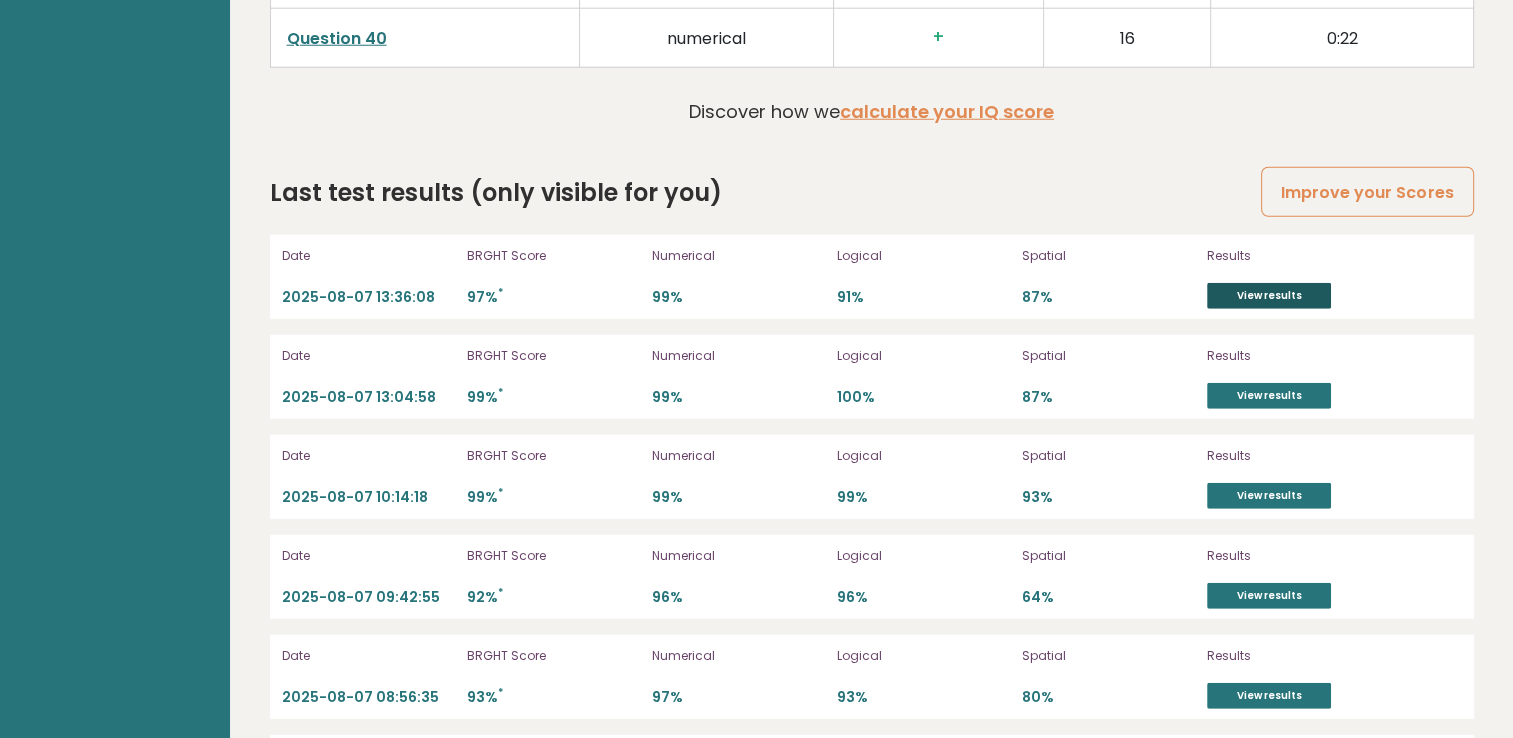 click on "View results" at bounding box center [1269, 296] 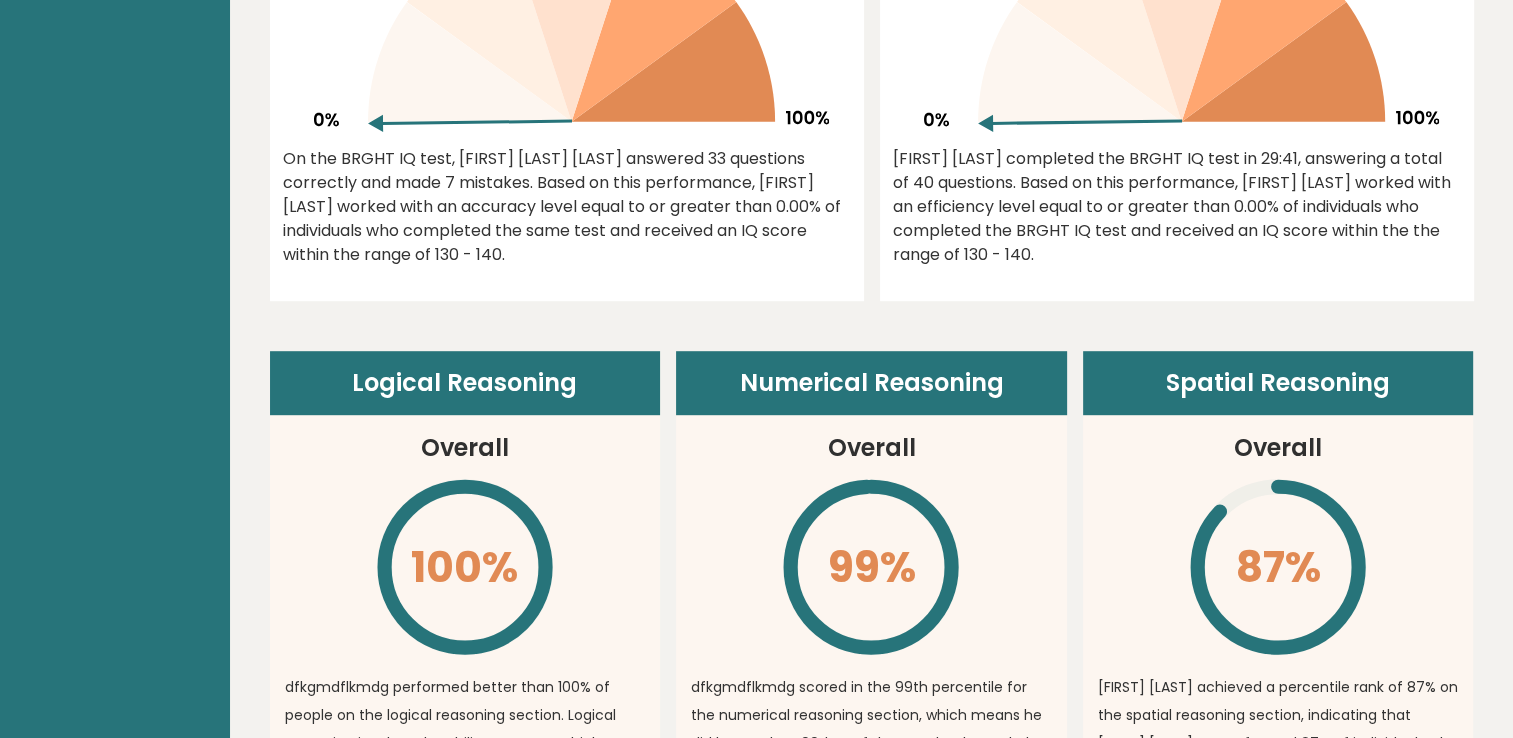 scroll, scrollTop: 0, scrollLeft: 0, axis: both 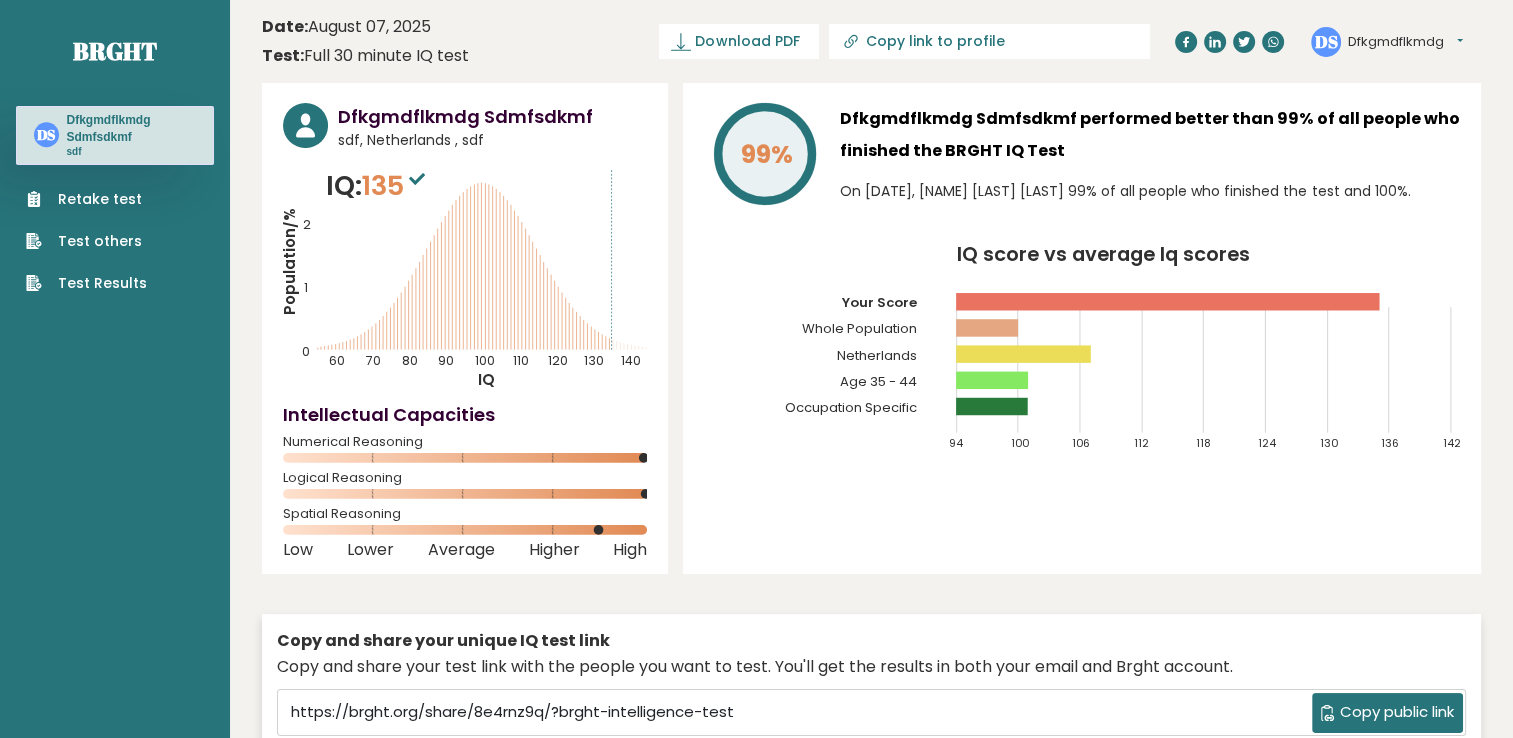 drag, startPoint x: 1061, startPoint y: 444, endPoint x: 748, endPoint y: 26, distance: 522.20013 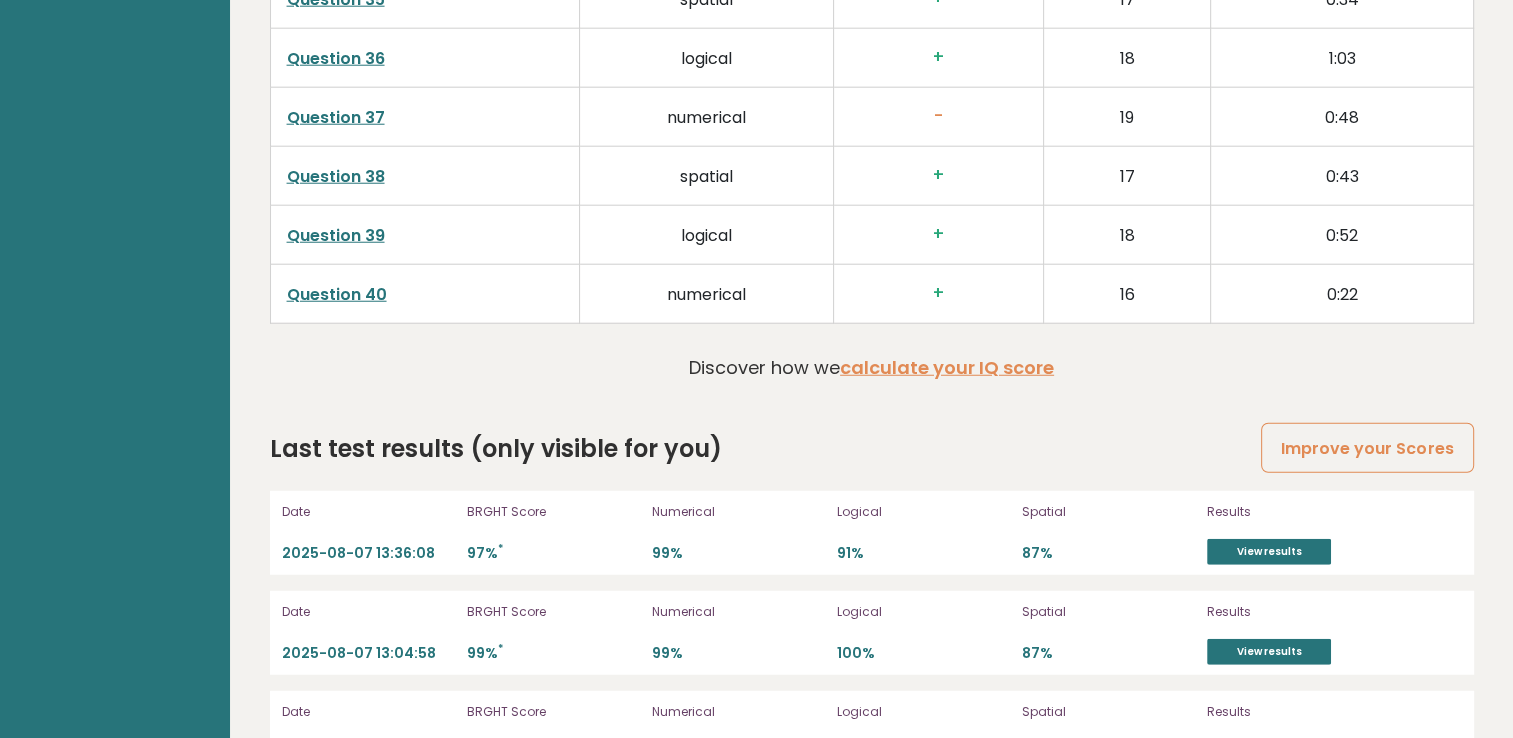 scroll, scrollTop: 5436, scrollLeft: 0, axis: vertical 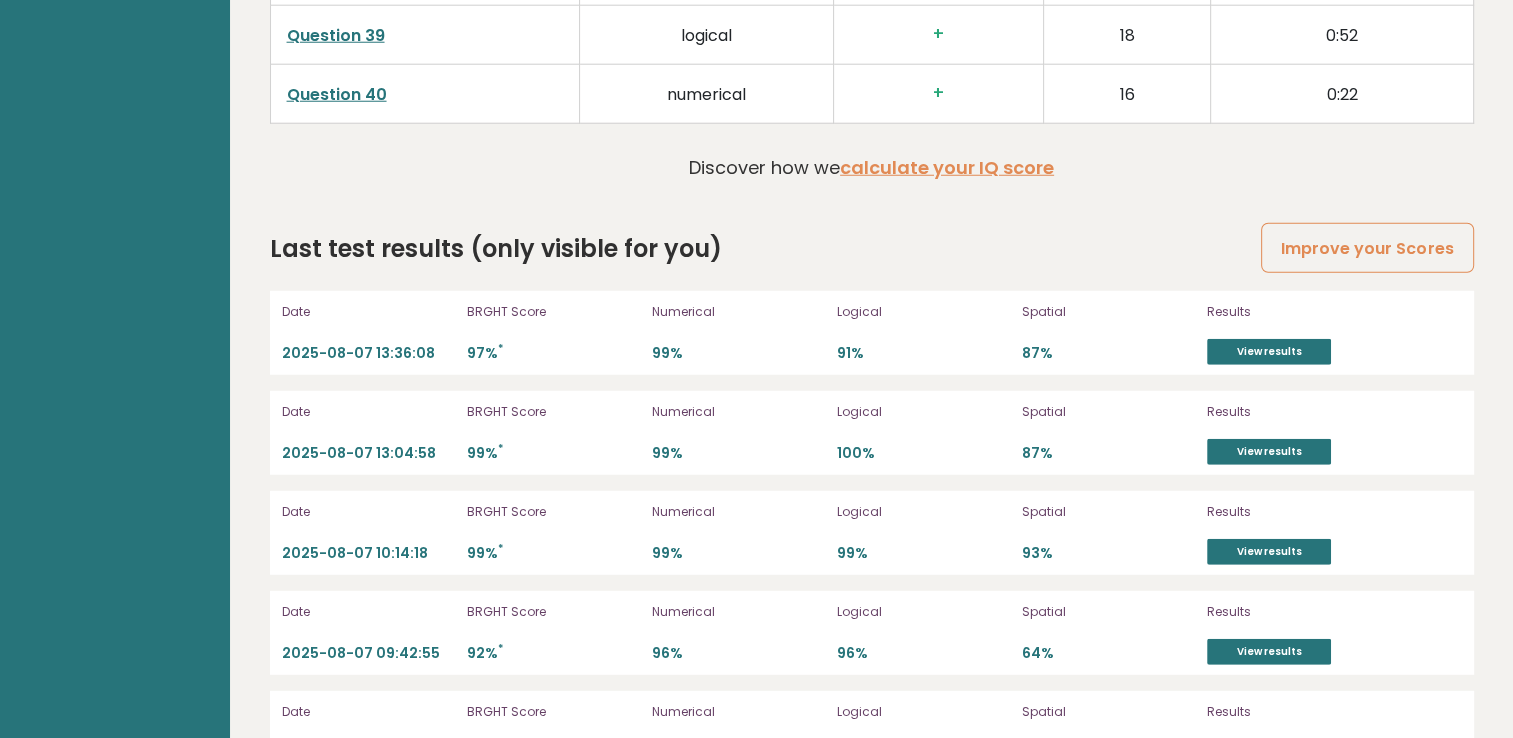 click on "97%
*" at bounding box center [553, 353] 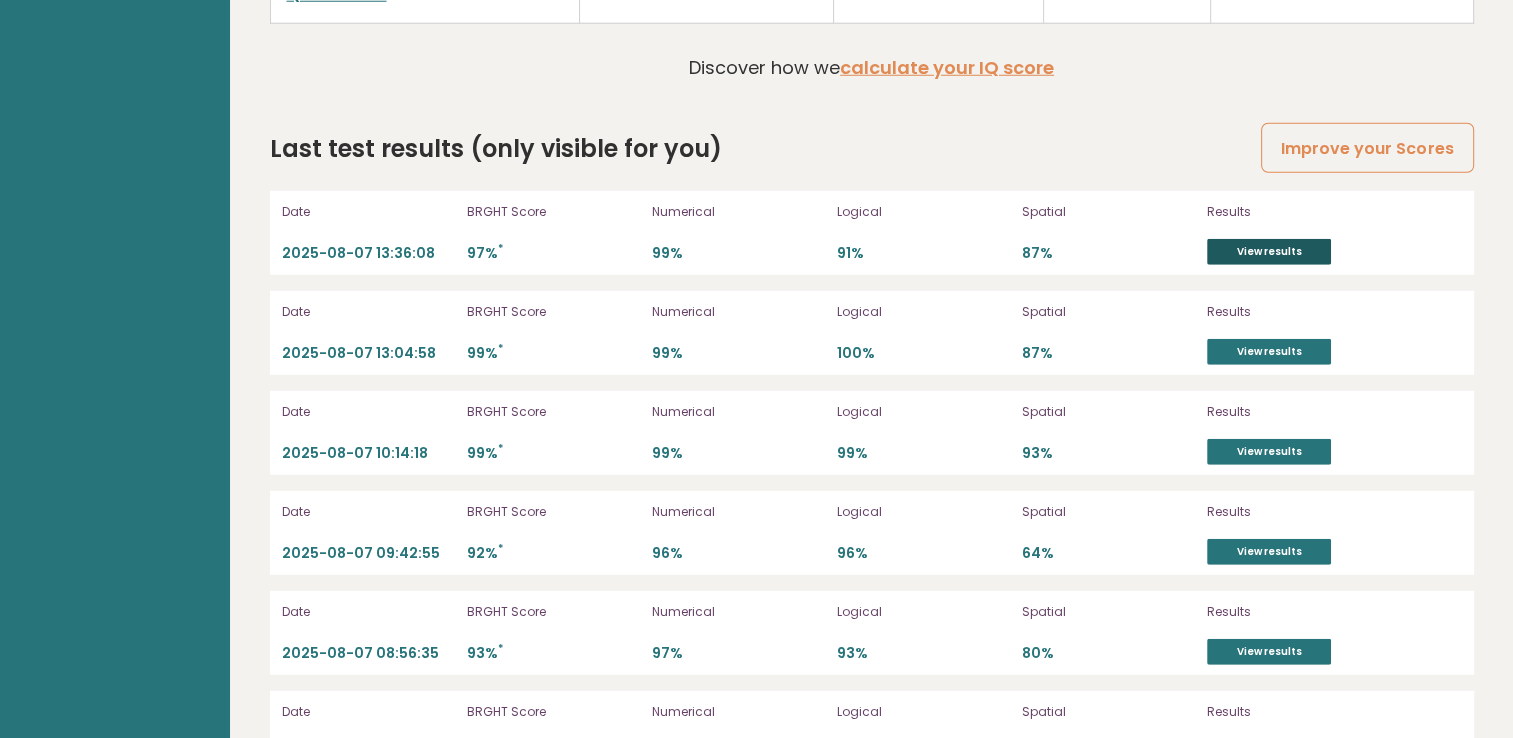 click on "View results" at bounding box center [1269, 252] 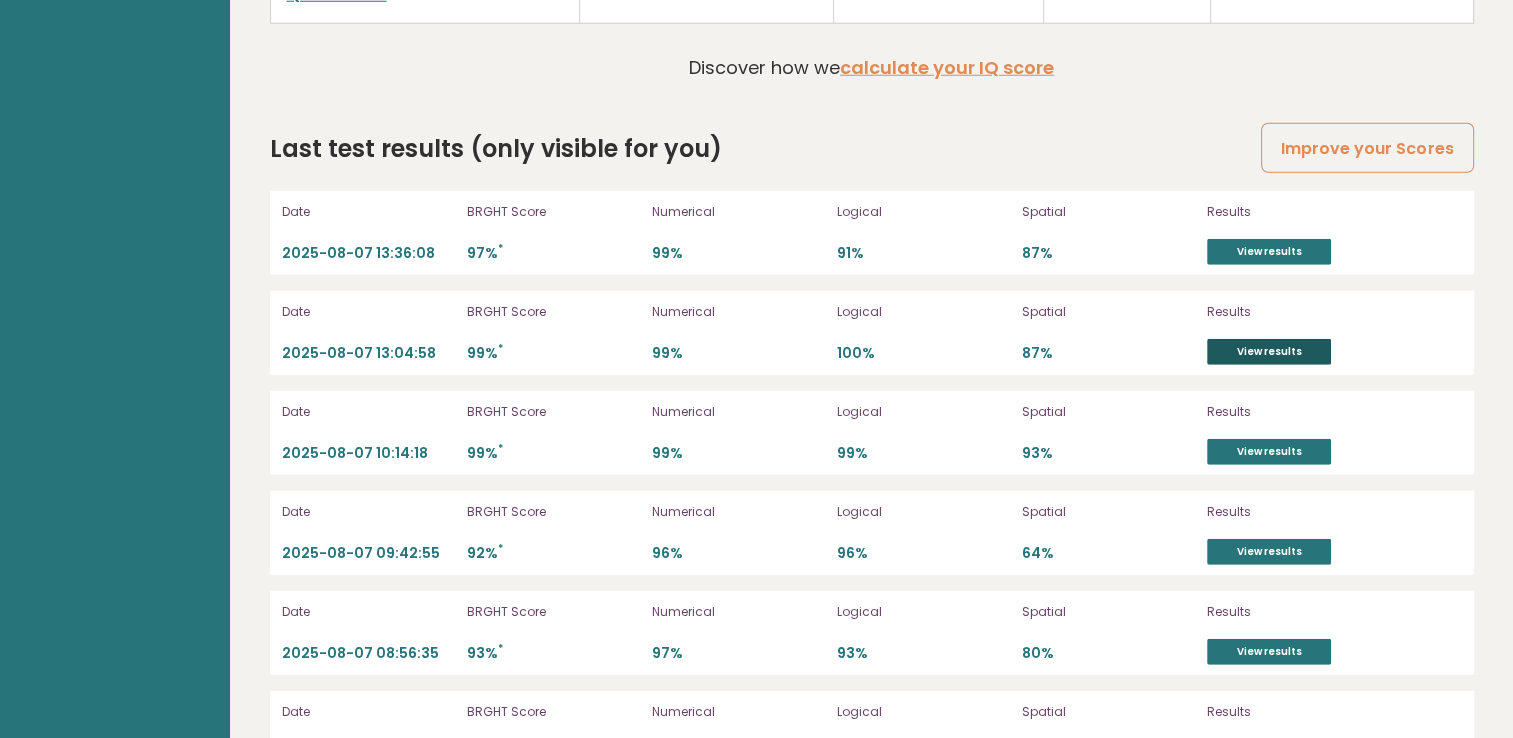 click on "View results" at bounding box center [1269, 352] 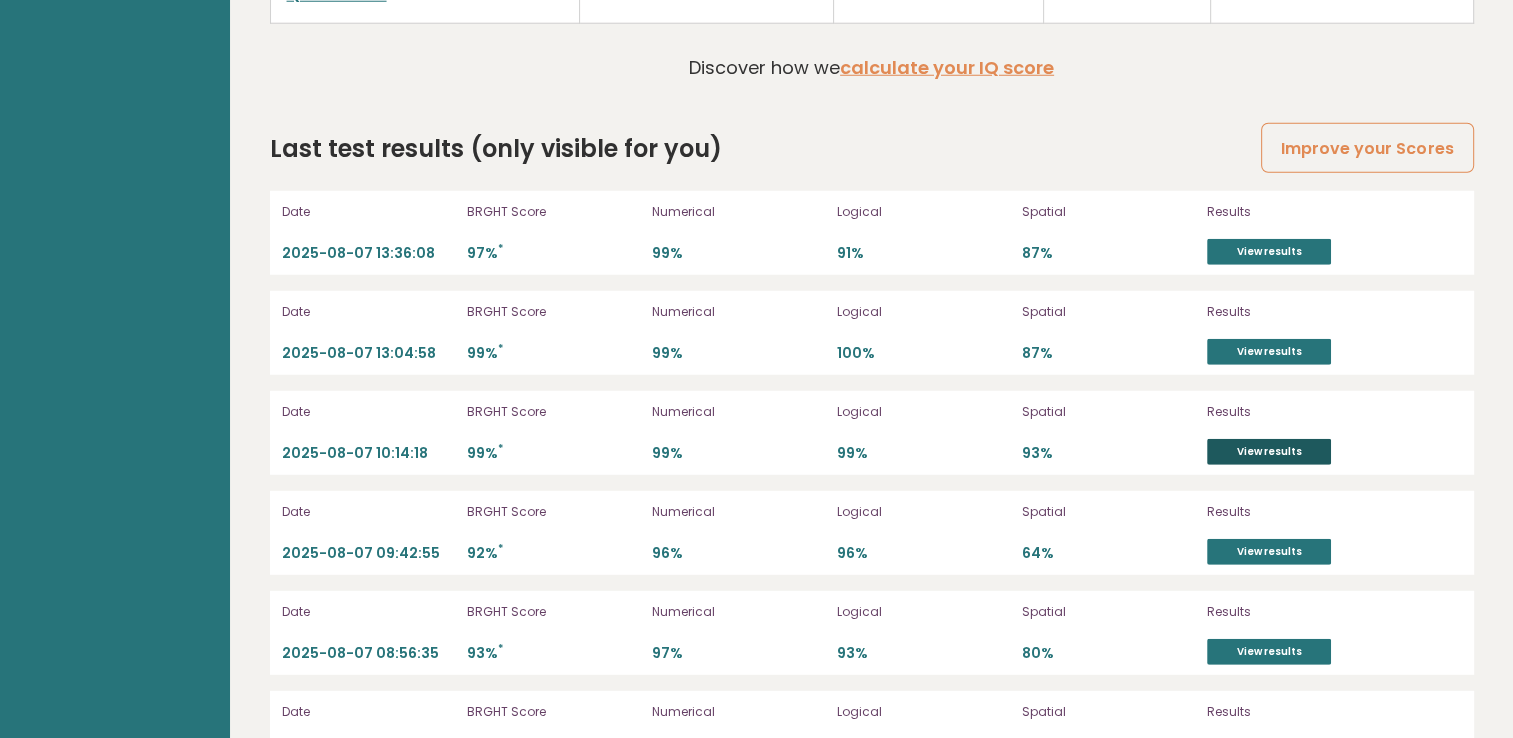 click on "View results" at bounding box center (1269, 452) 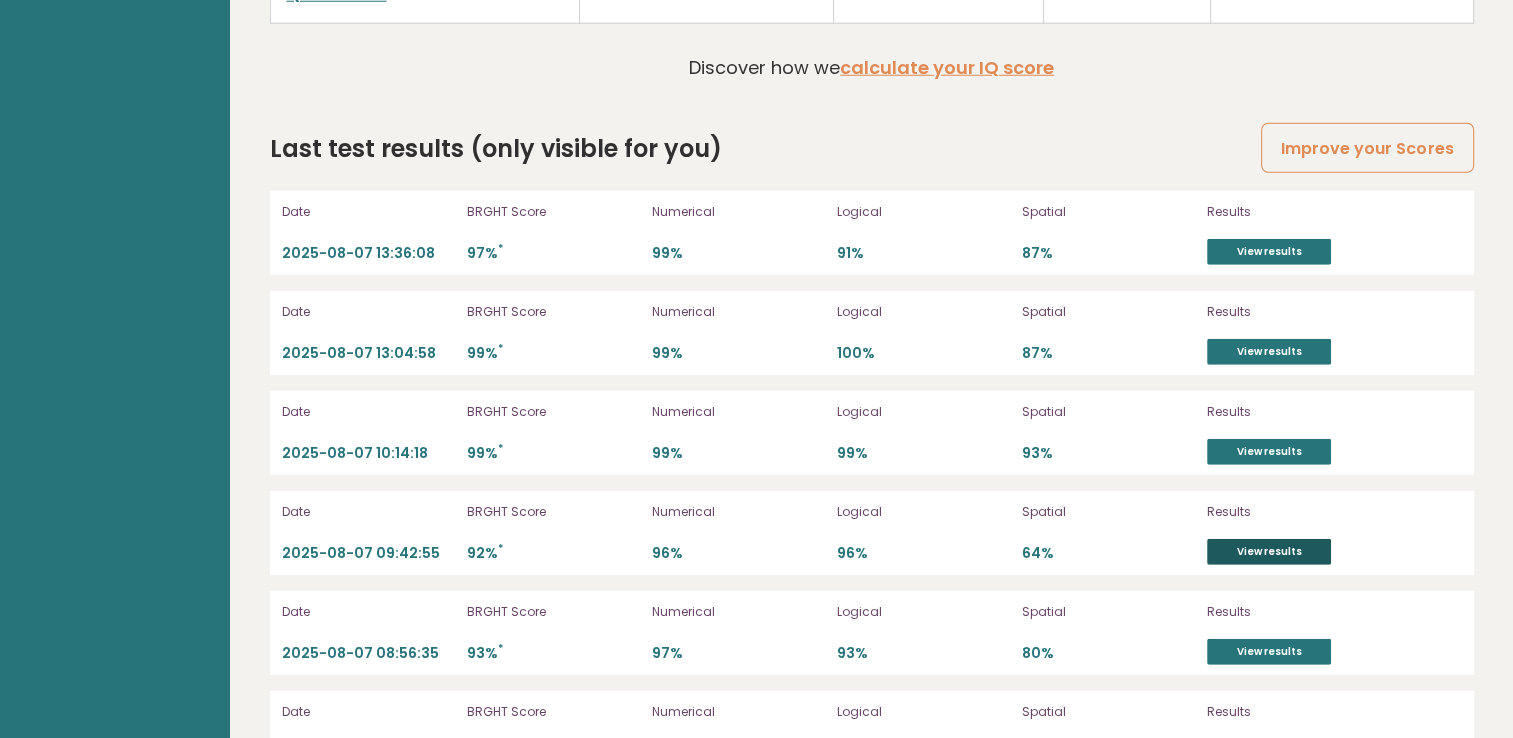click on "View results" at bounding box center (1269, 552) 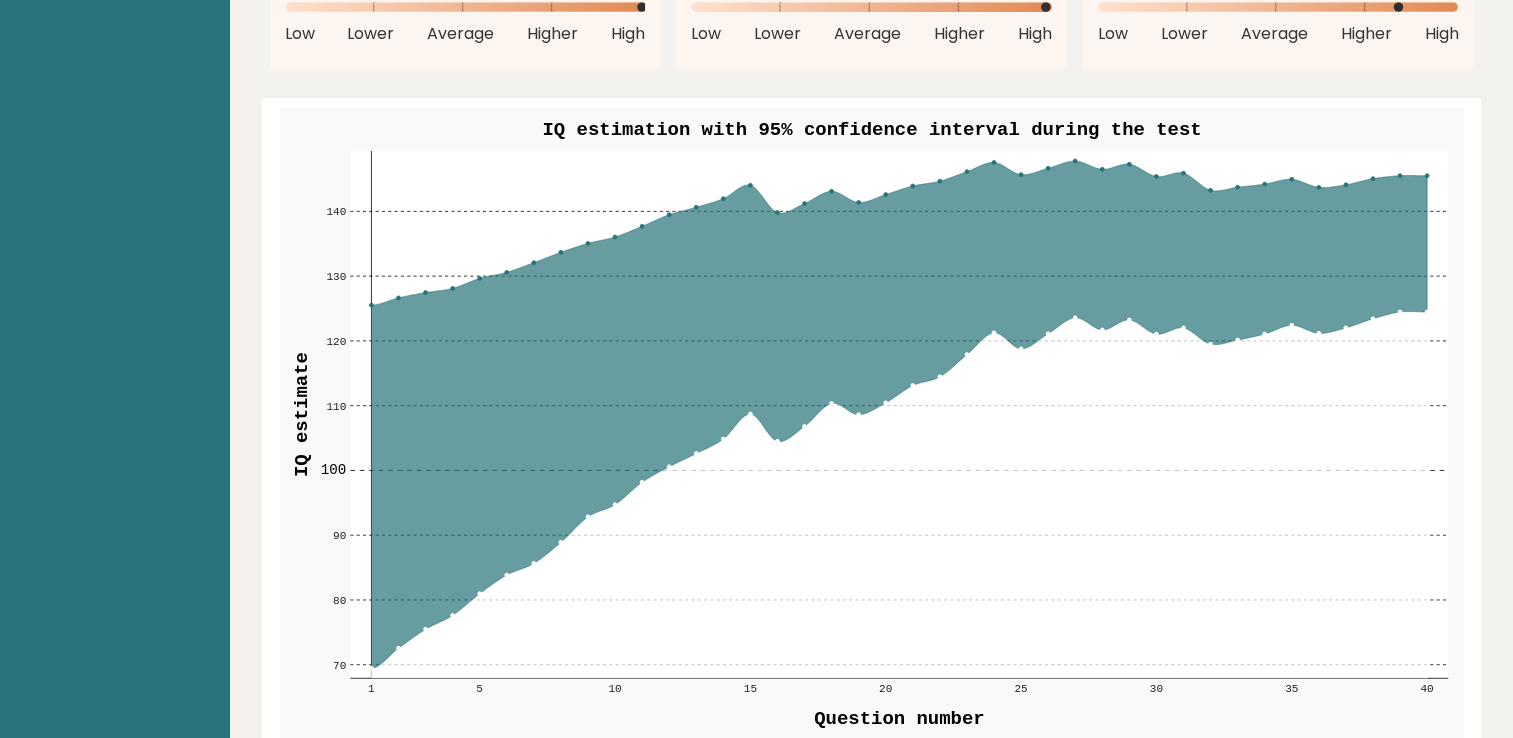drag, startPoint x: 1027, startPoint y: 333, endPoint x: 892, endPoint y: -54, distance: 409.8707 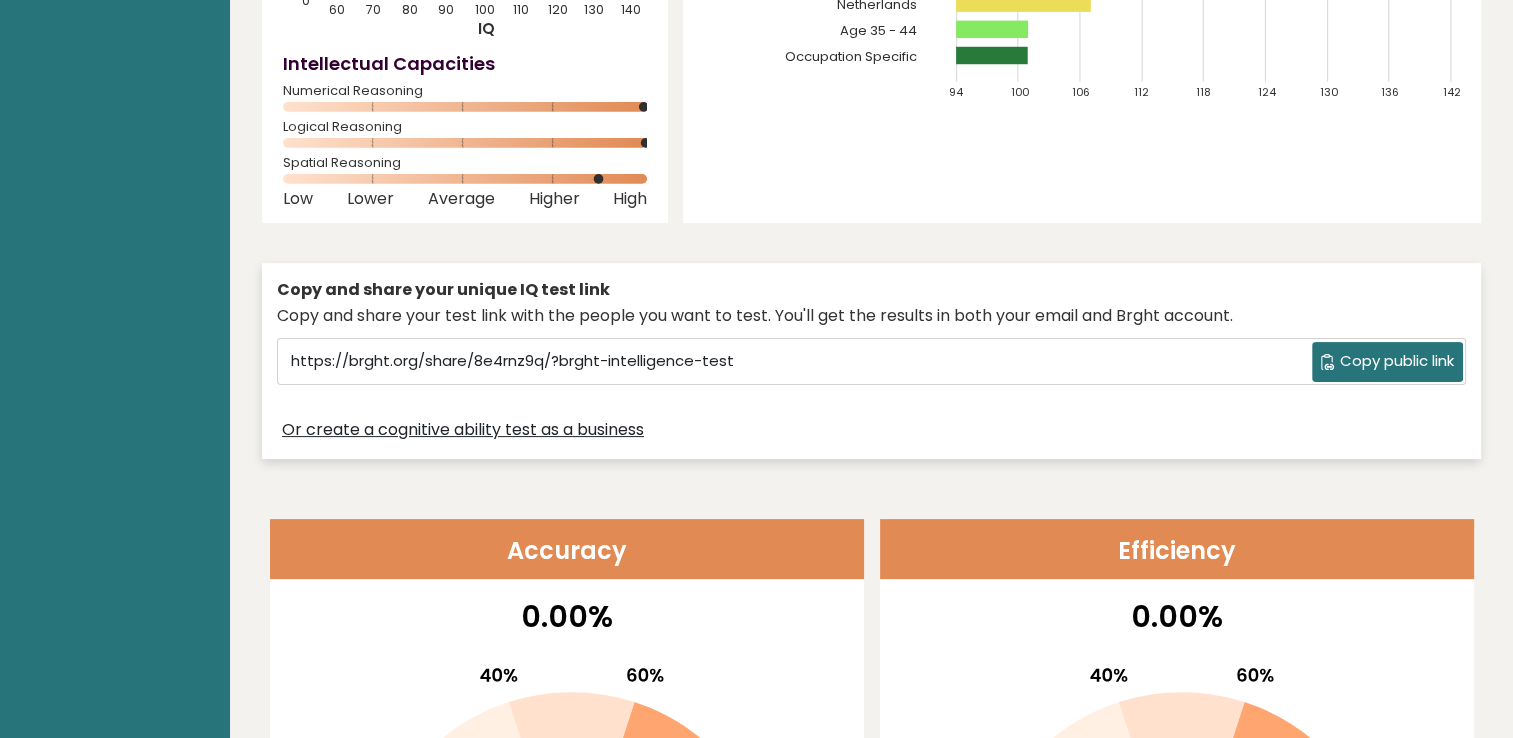 scroll, scrollTop: 0, scrollLeft: 0, axis: both 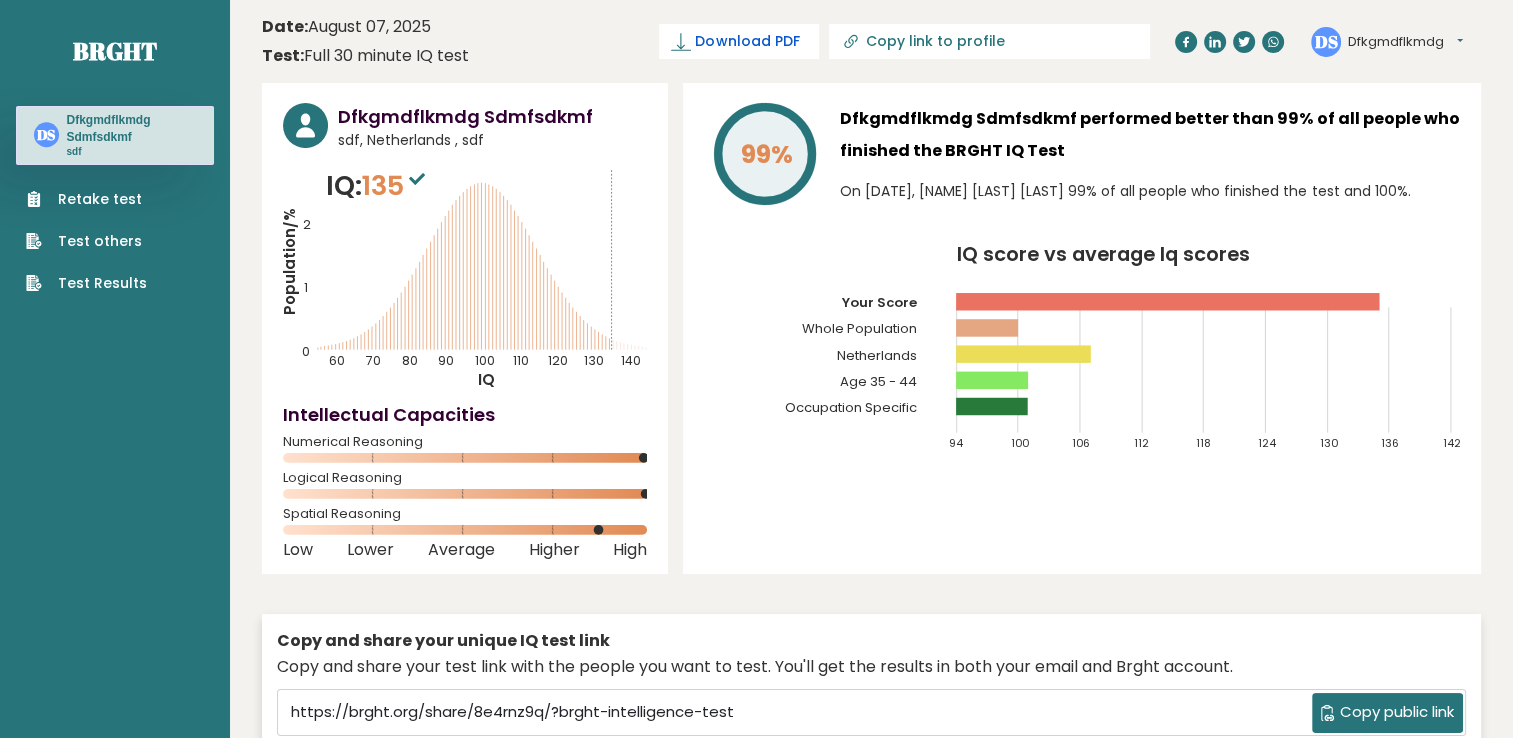 drag, startPoint x: 1003, startPoint y: 365, endPoint x: 836, endPoint y: 43, distance: 362.72992 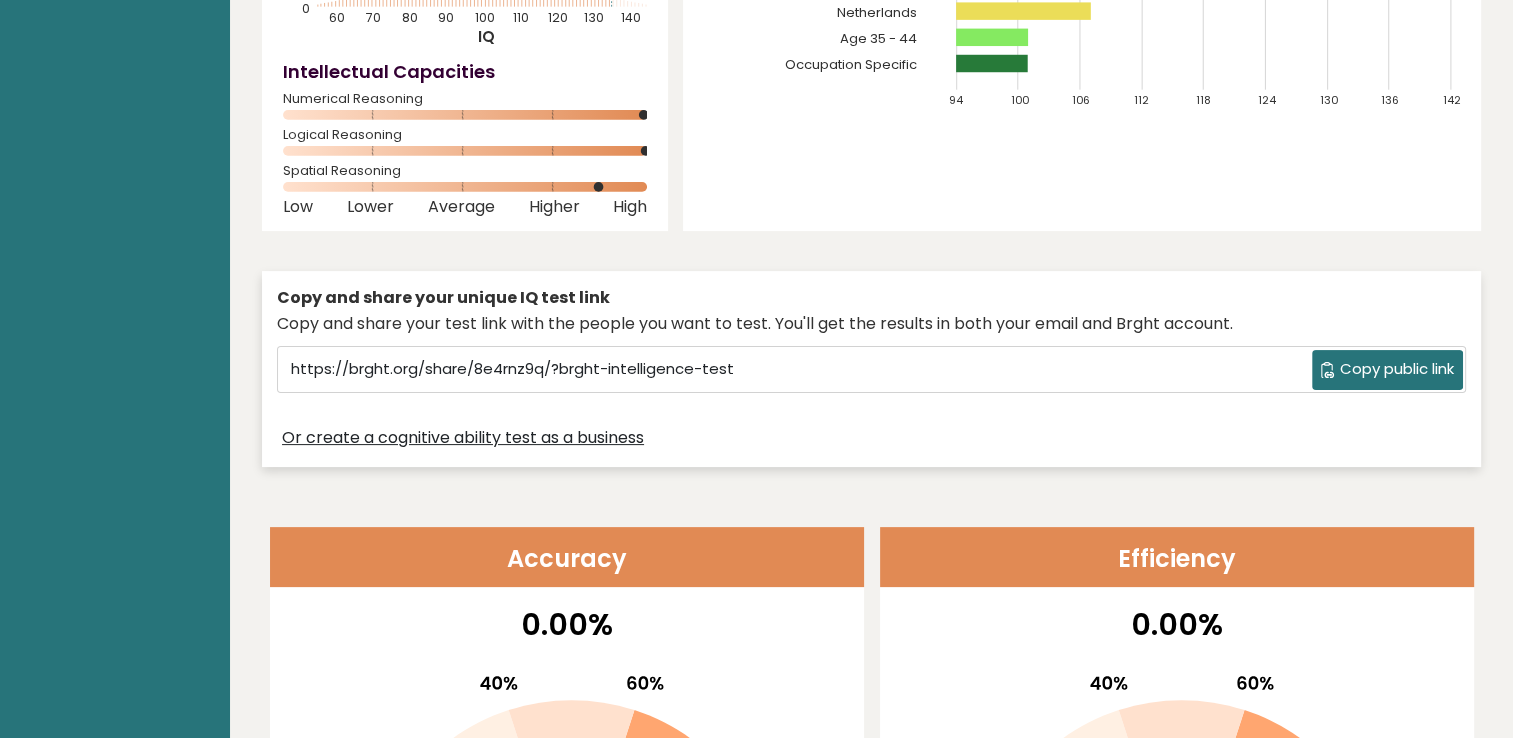scroll, scrollTop: 0, scrollLeft: 0, axis: both 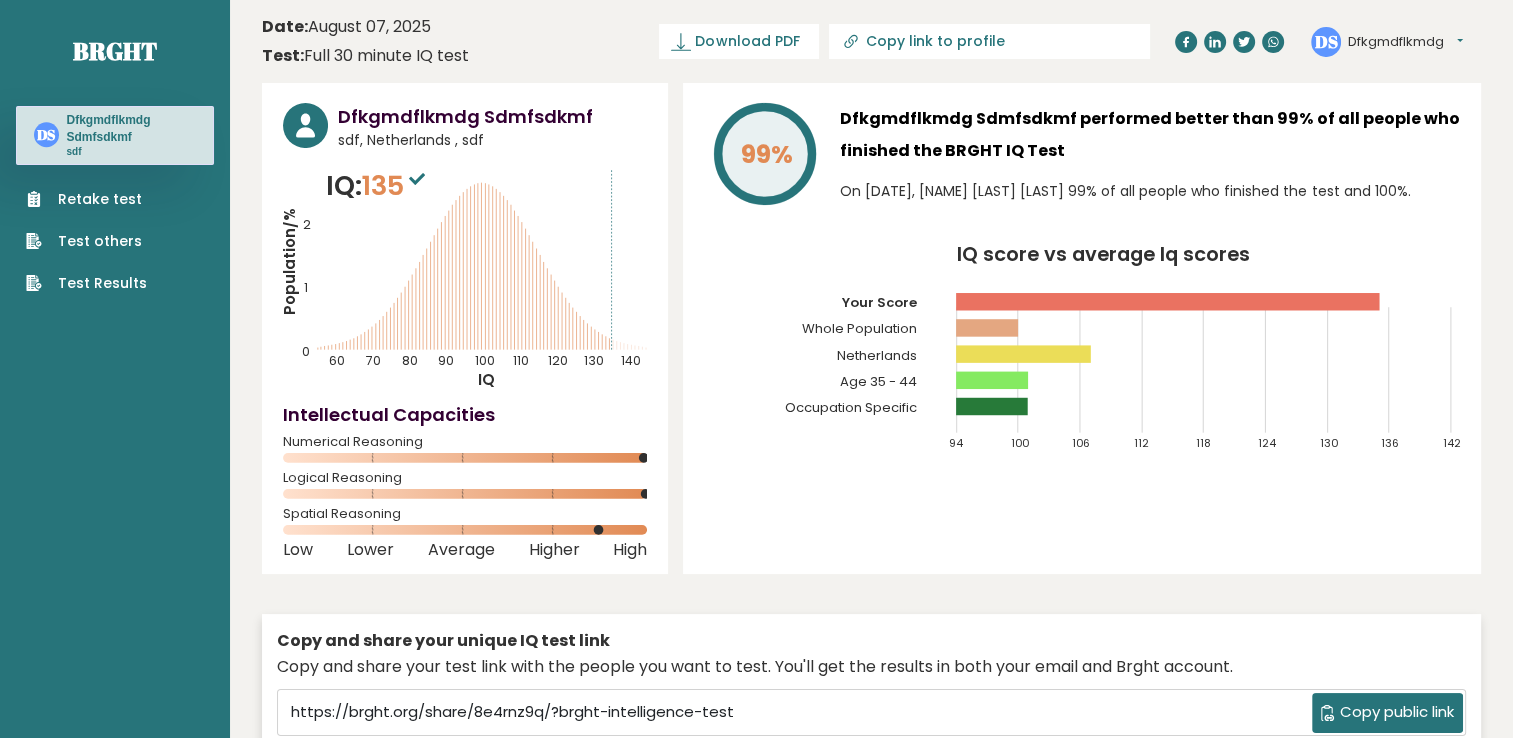 click on "Population/%
IQ
0
1
2
60
70
80
90
100
110
120
130
140" 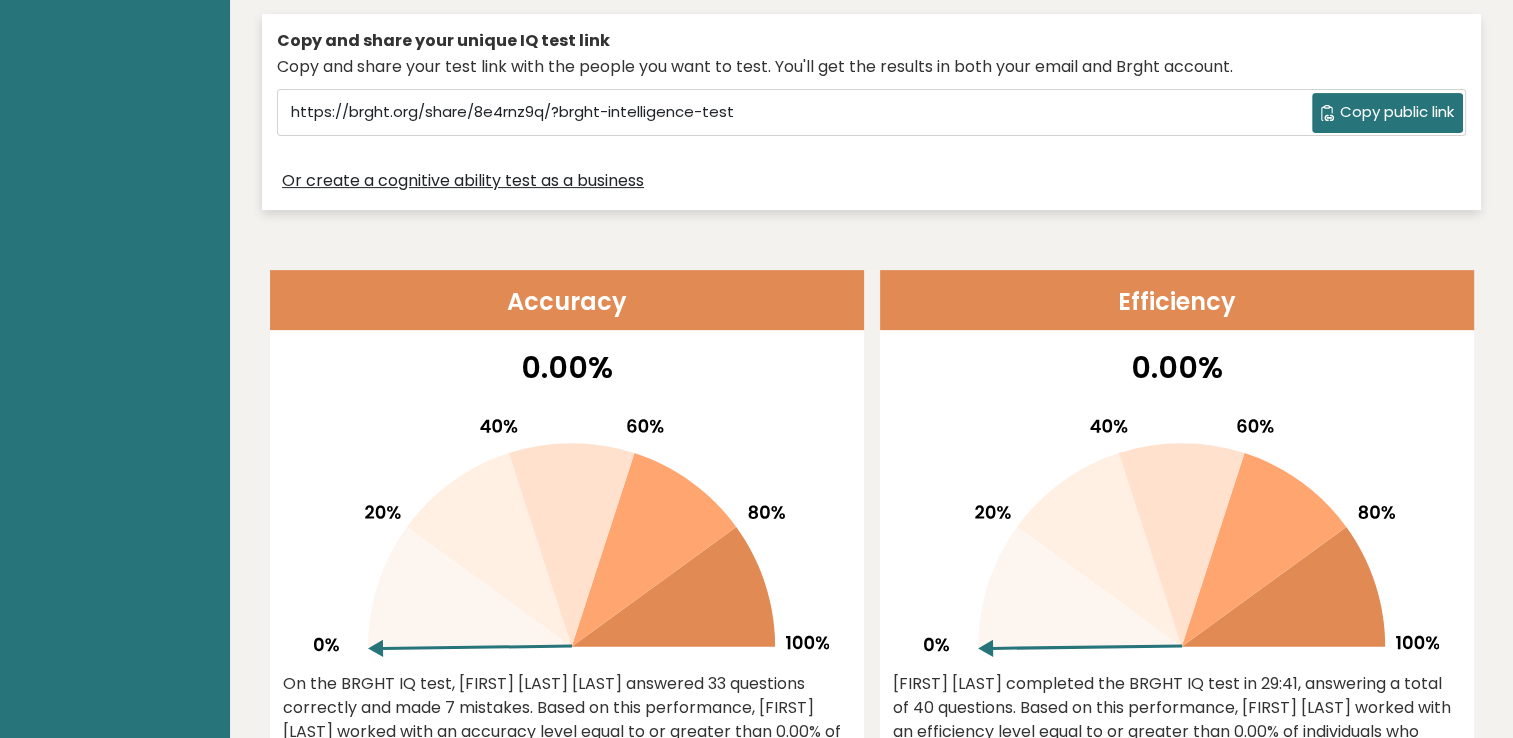 scroll, scrollTop: 400, scrollLeft: 0, axis: vertical 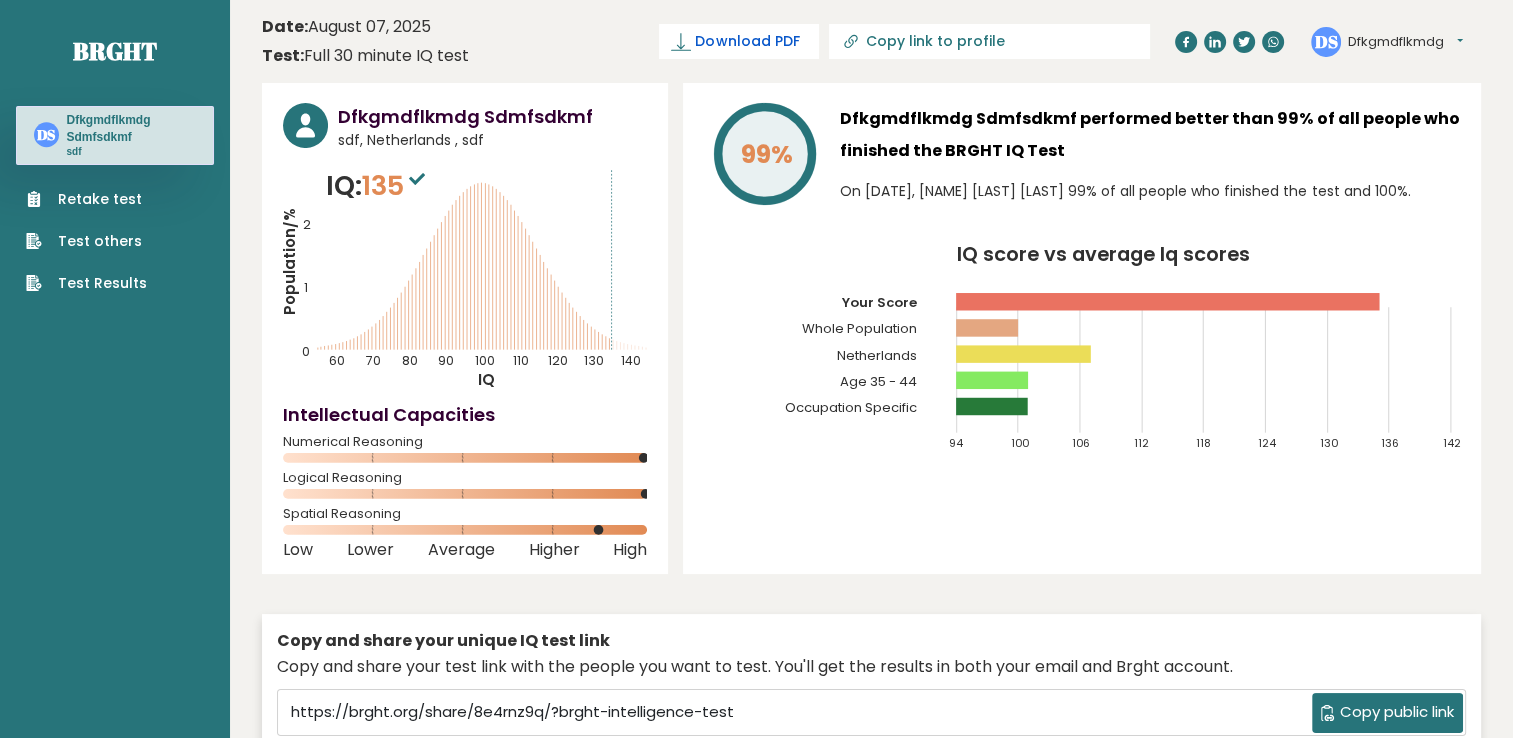 click on "Download PDF" at bounding box center (747, 41) 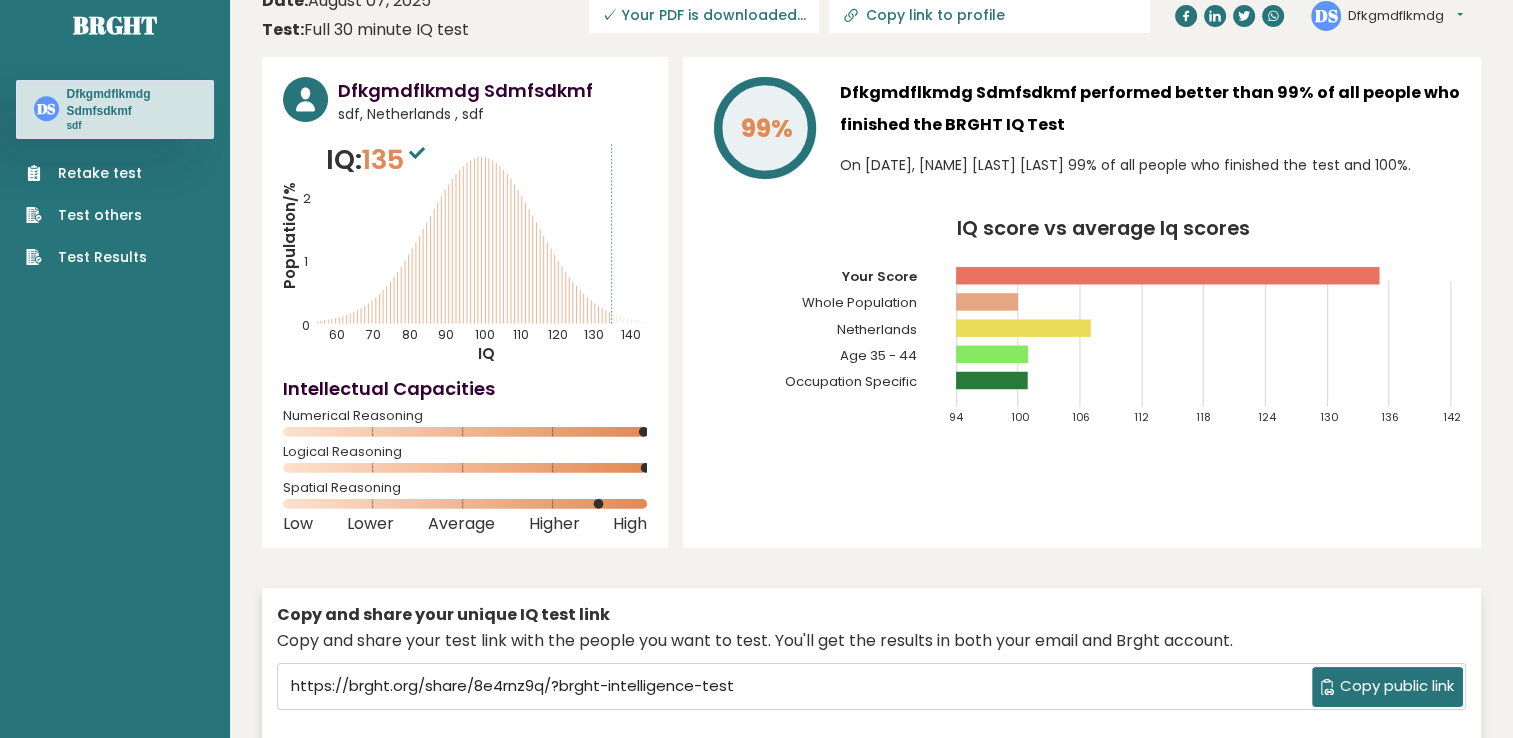 scroll, scrollTop: 0, scrollLeft: 0, axis: both 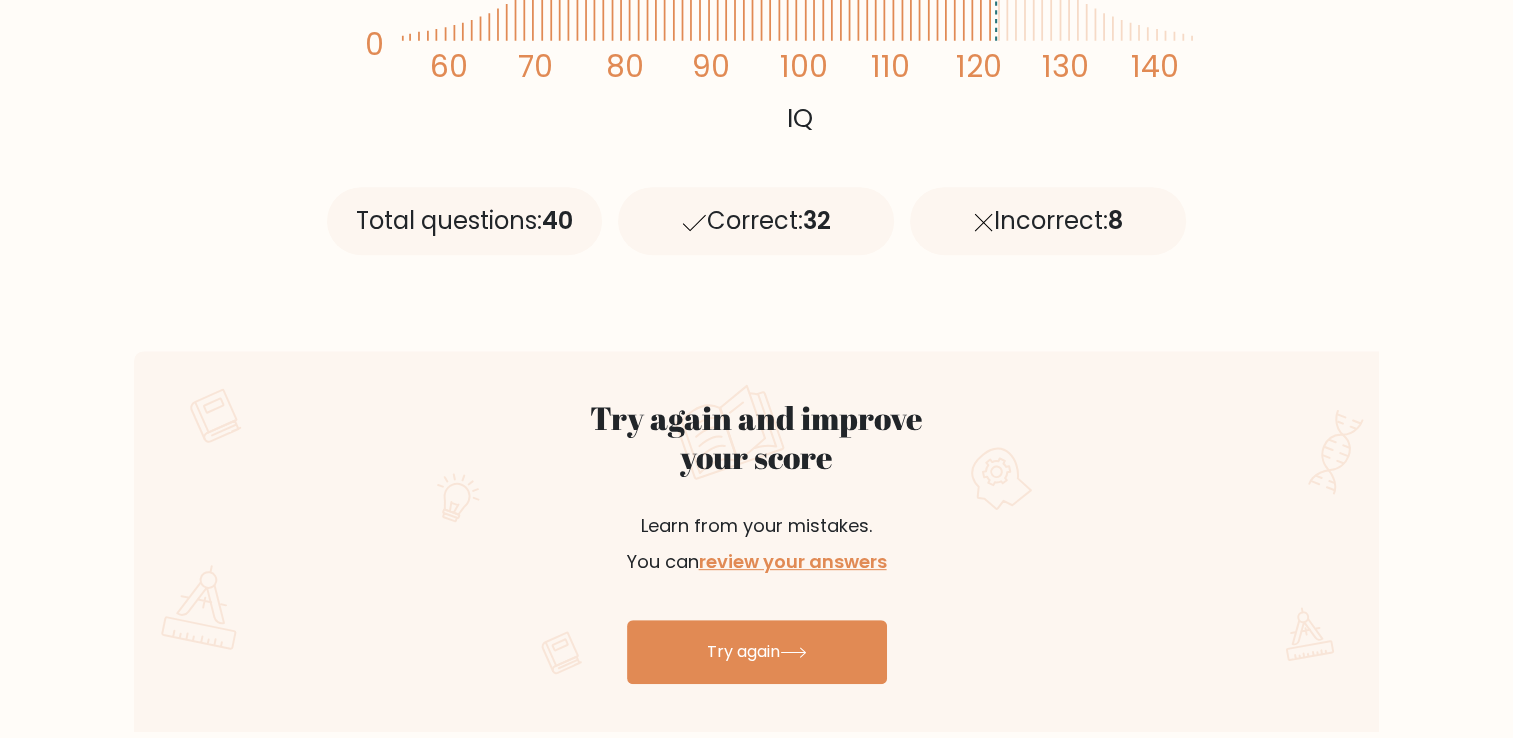 drag, startPoint x: 1188, startPoint y: 375, endPoint x: 1197, endPoint y: 443, distance: 68.593 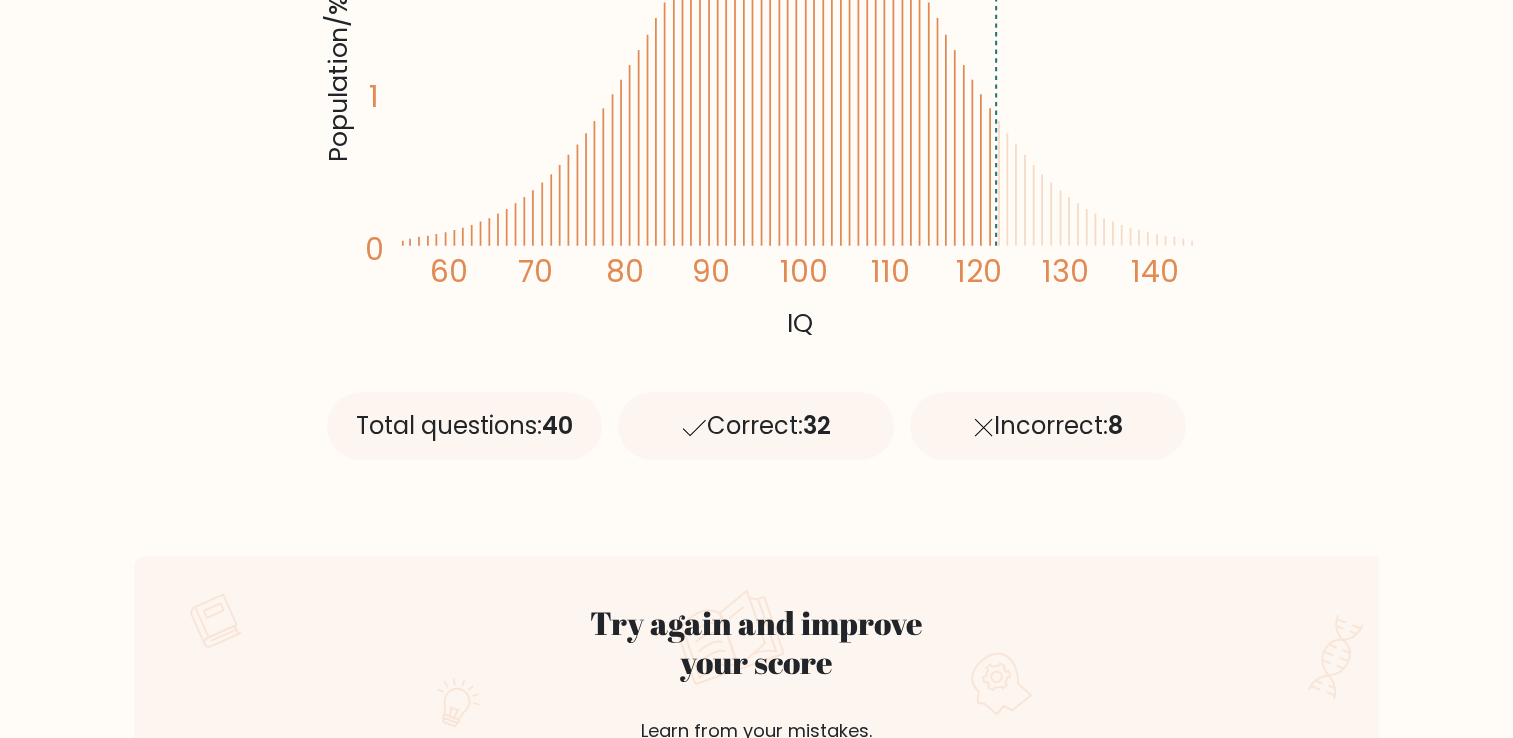 drag, startPoint x: 1211, startPoint y: 434, endPoint x: 1205, endPoint y: 286, distance: 148.12157 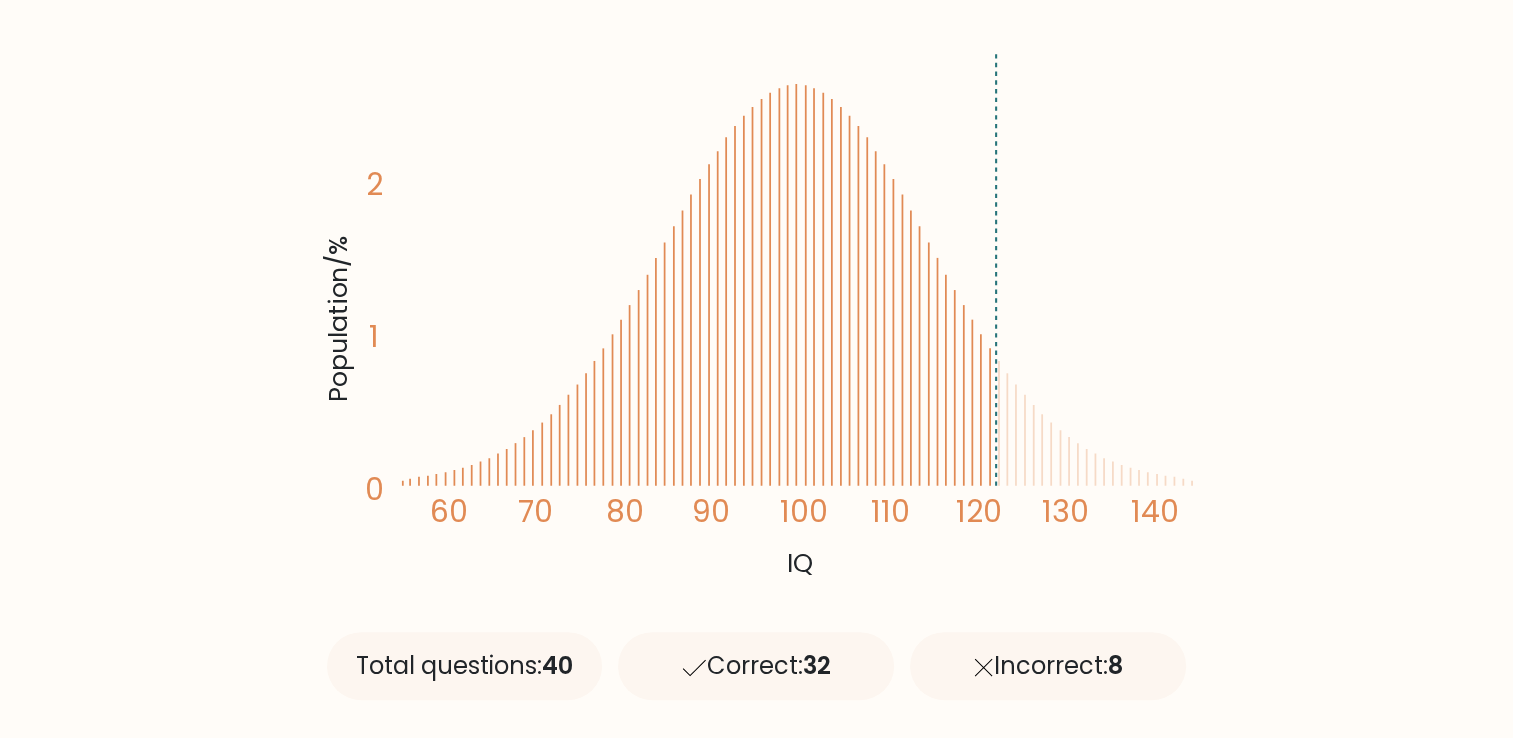 scroll, scrollTop: 0, scrollLeft: 0, axis: both 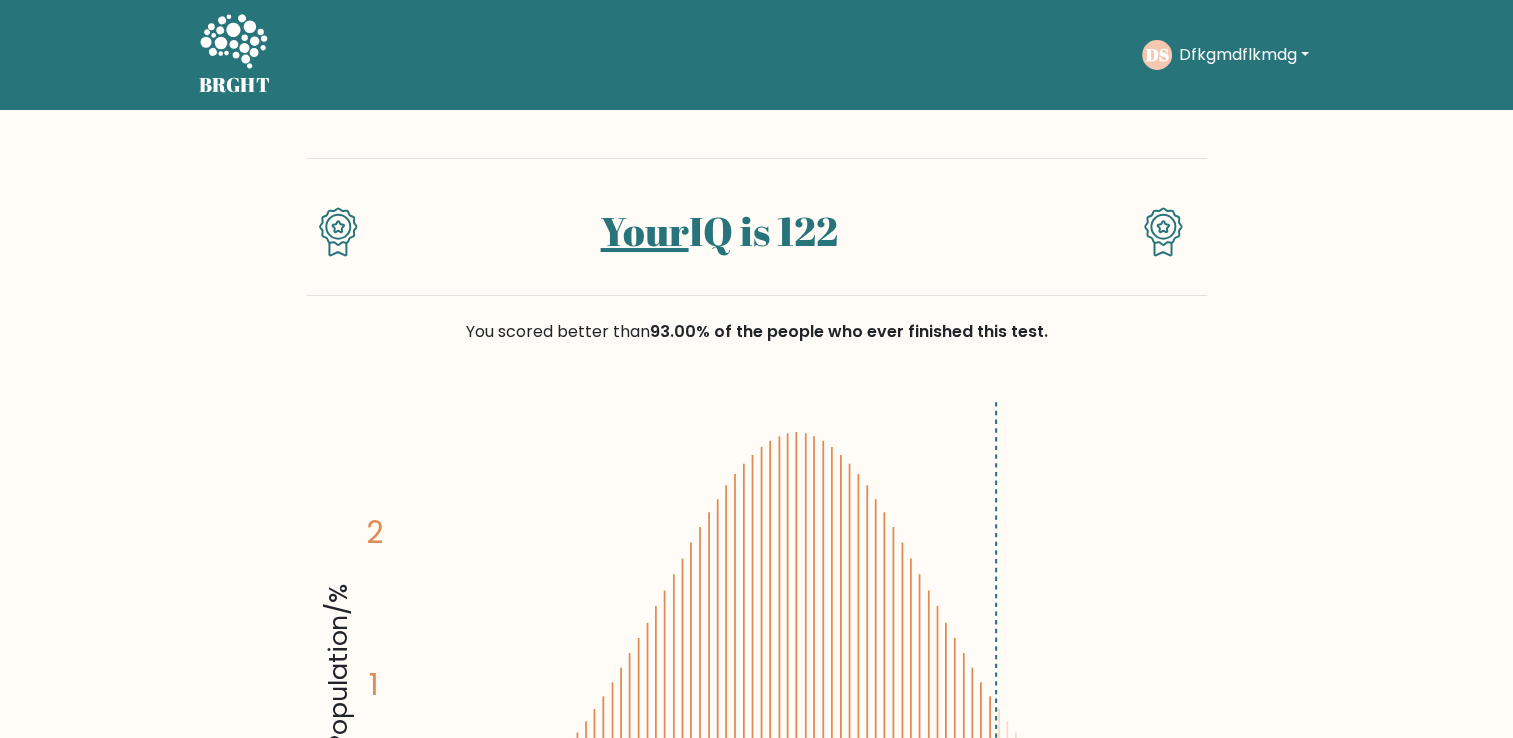 drag, startPoint x: 1257, startPoint y: 351, endPoint x: 1218, endPoint y: 124, distance: 230.32585 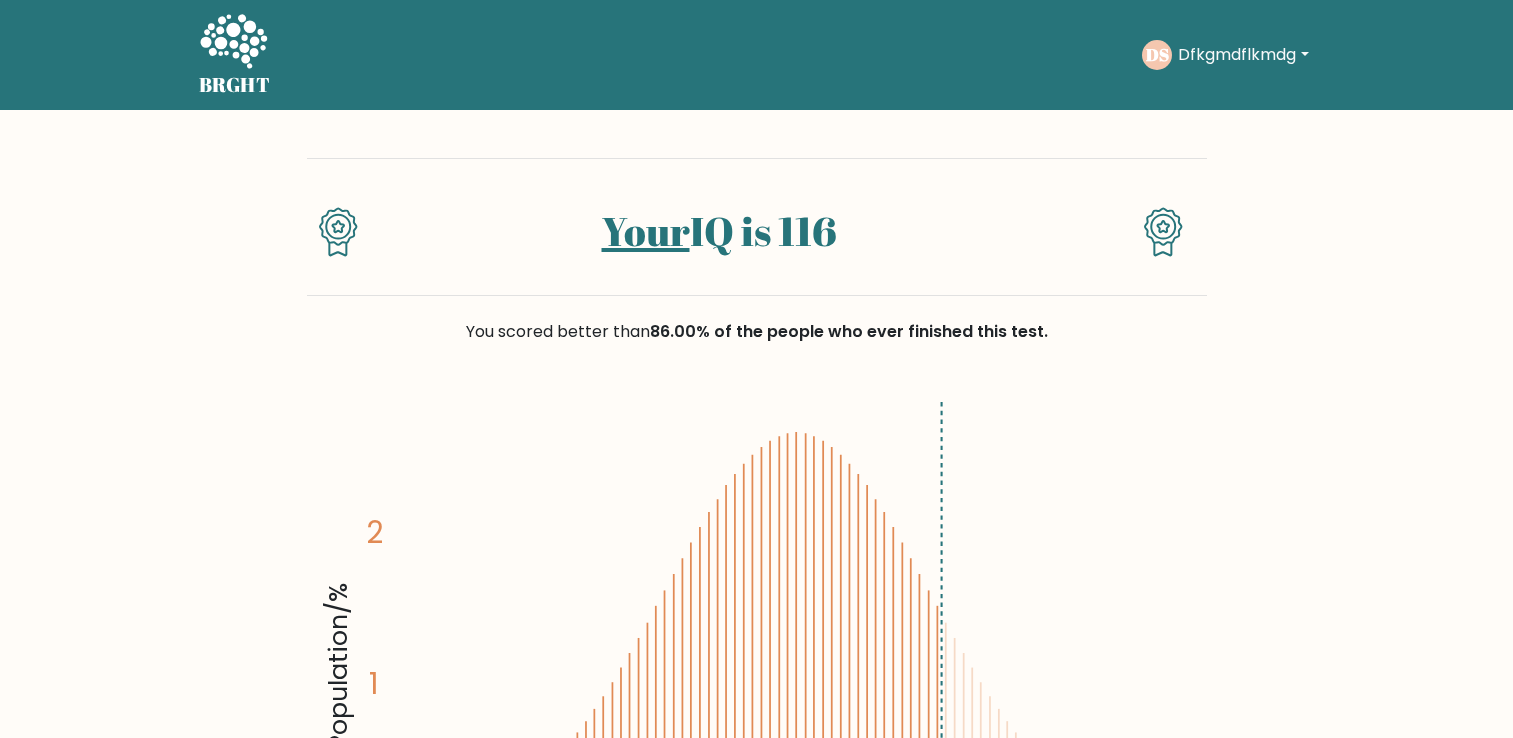 scroll, scrollTop: 0, scrollLeft: 0, axis: both 